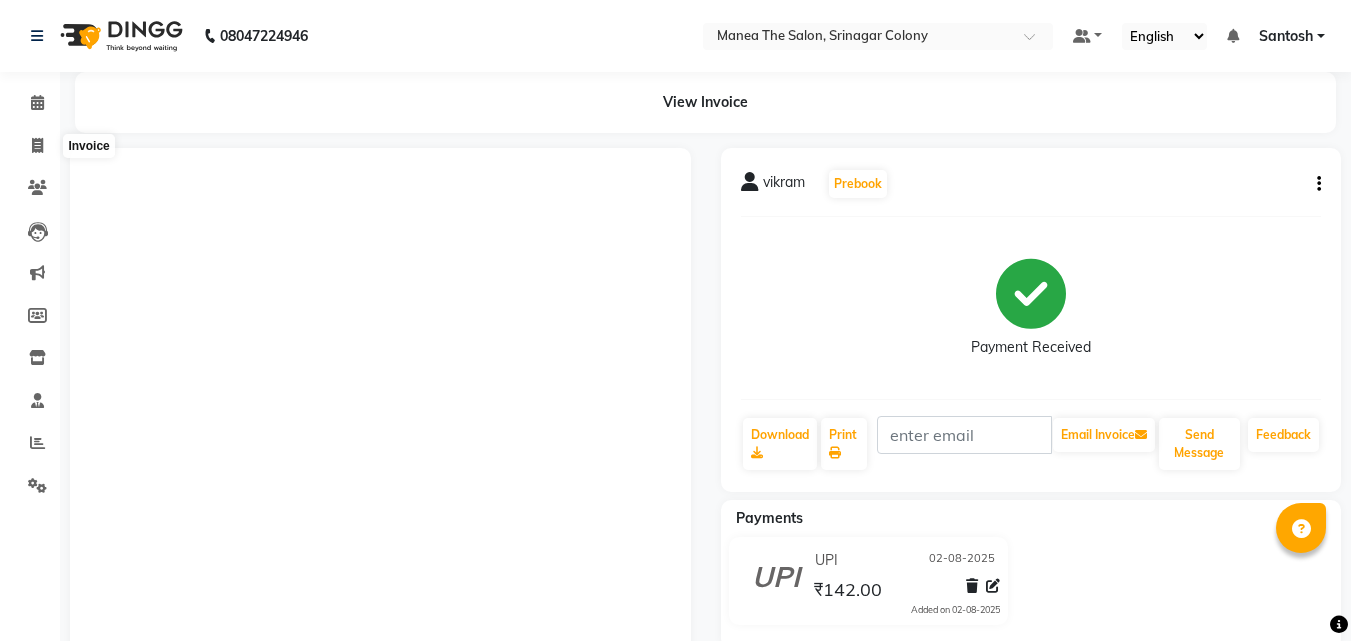 scroll, scrollTop: 0, scrollLeft: 0, axis: both 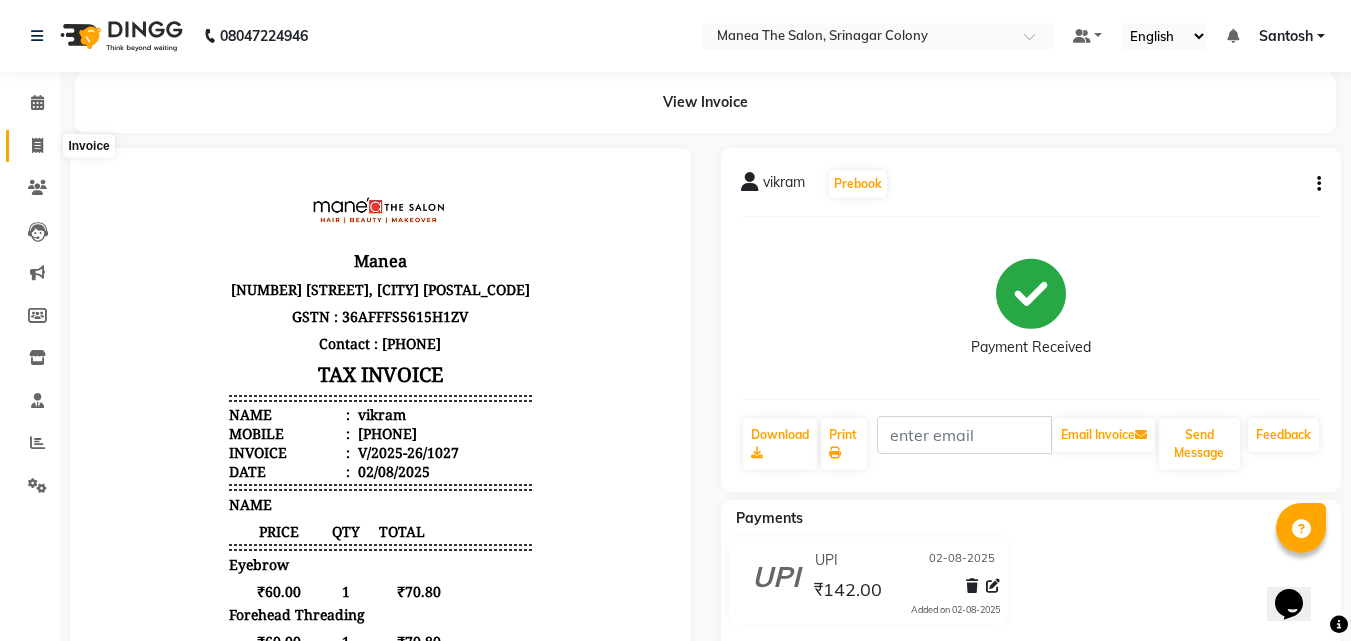 click 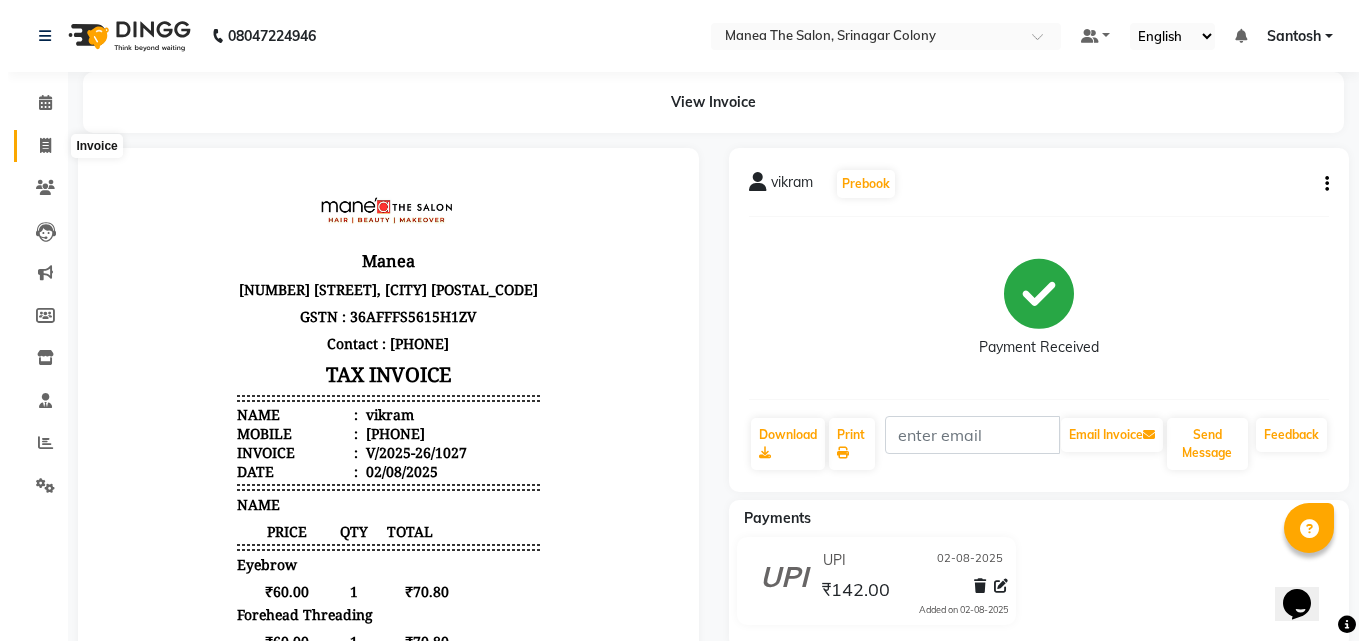 select on "service" 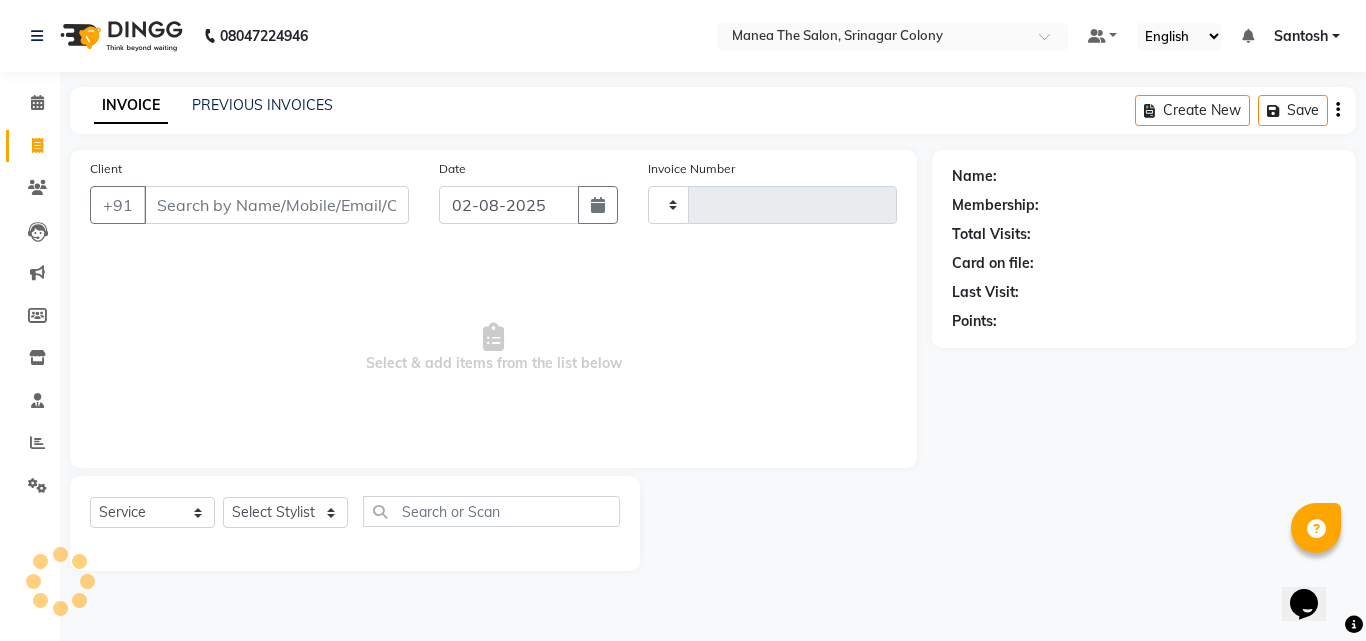 type on "1028" 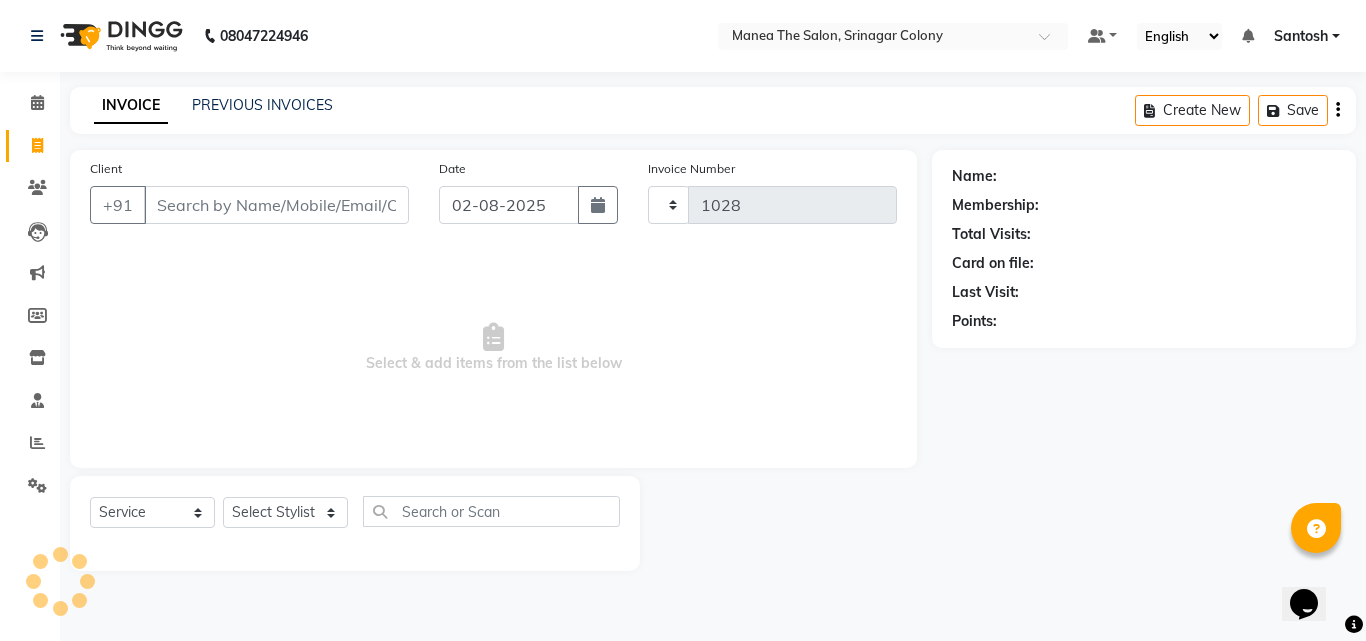select on "5506" 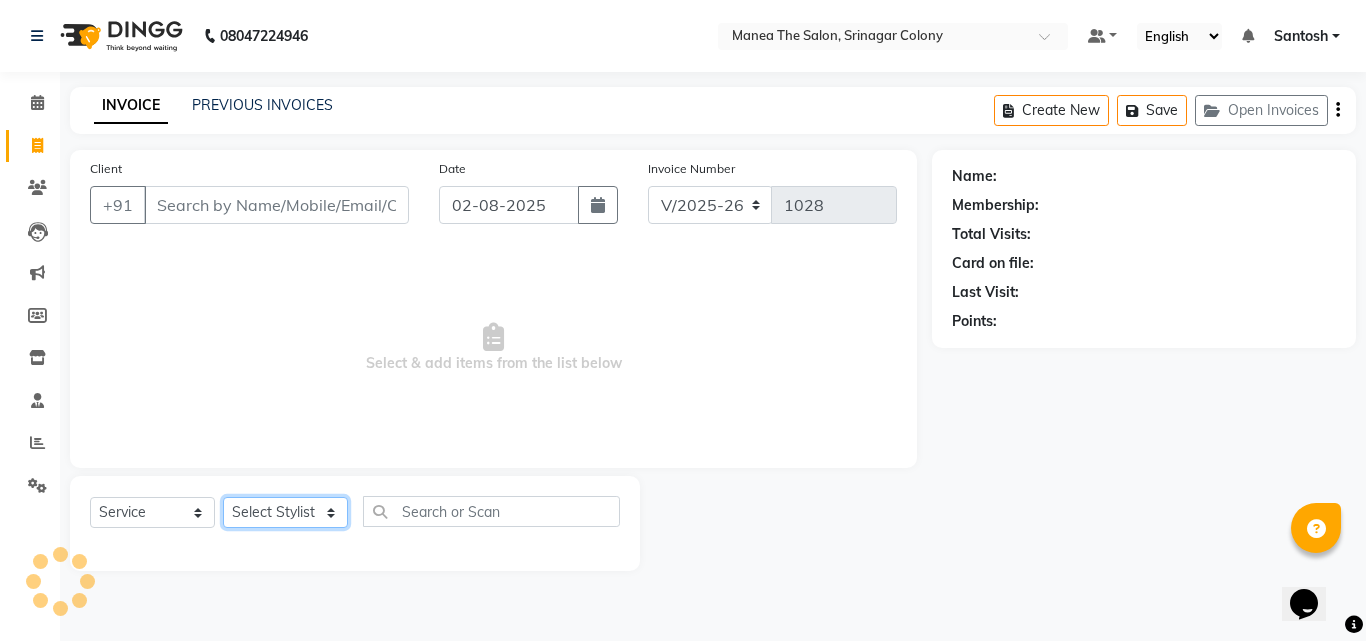 click on "Select Stylist" 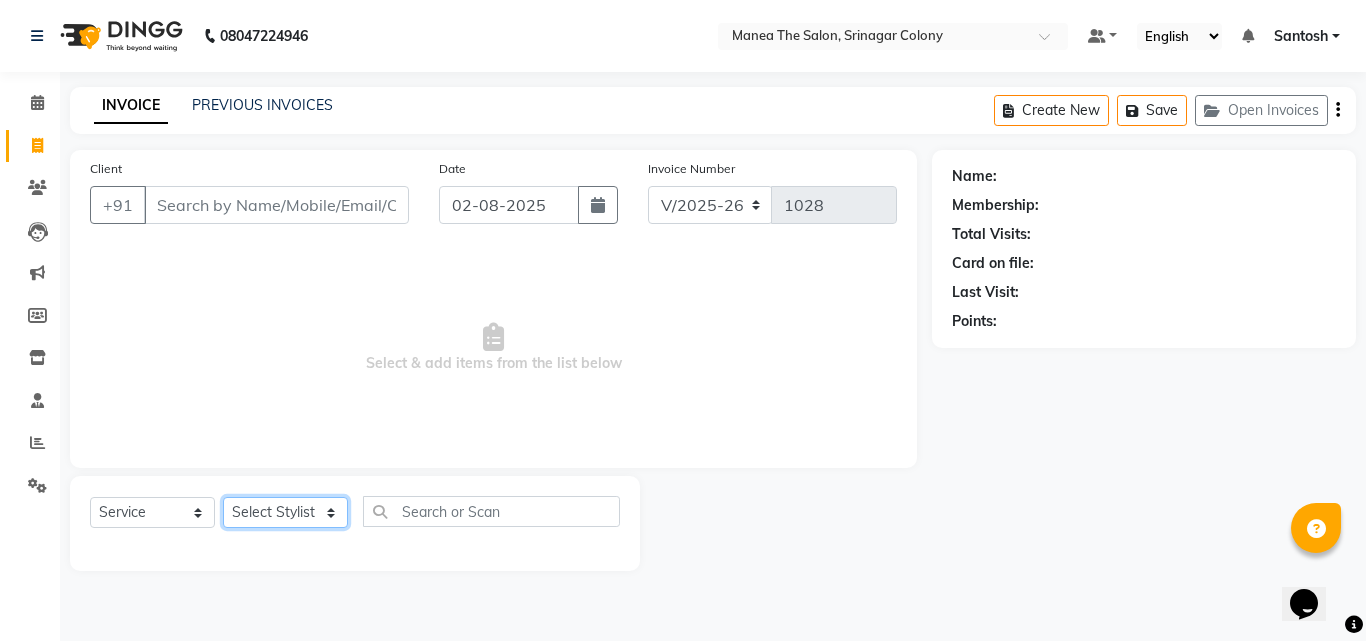 select on "65084" 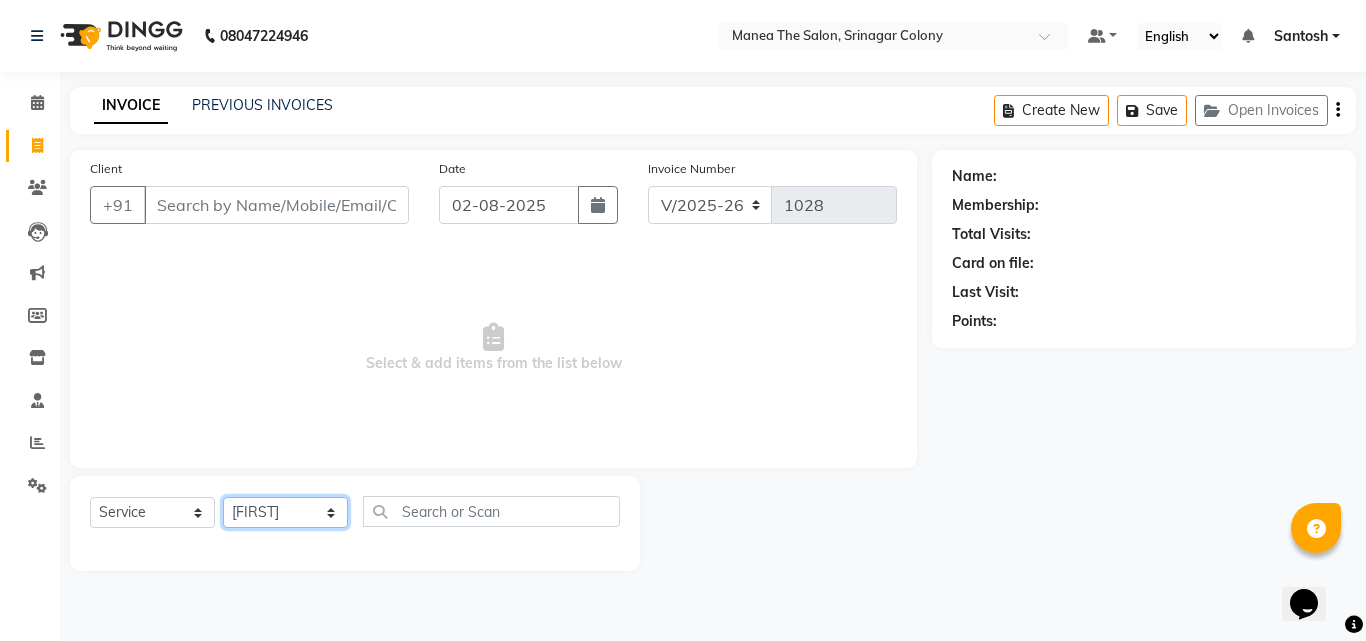 click on "Select Stylist Ashif Ashwini Farhana Manager  Nirutha Prashanth Rohtash Sirisha  Swapna Uday Zoya" 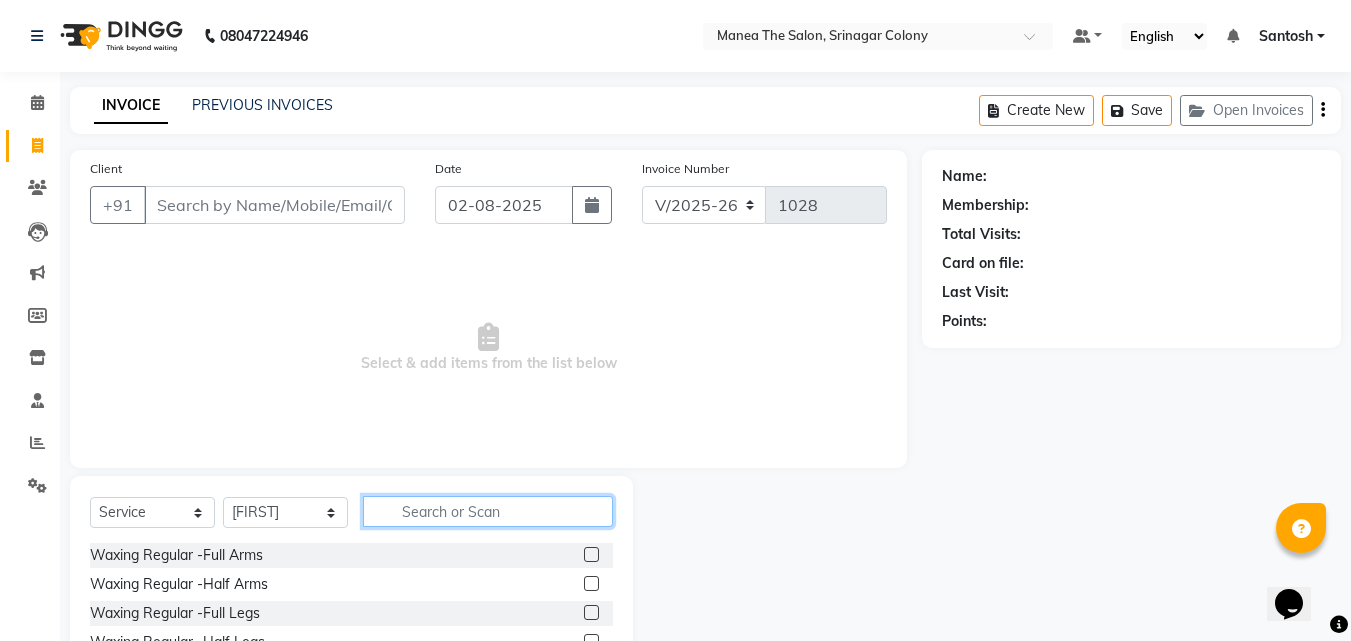 click 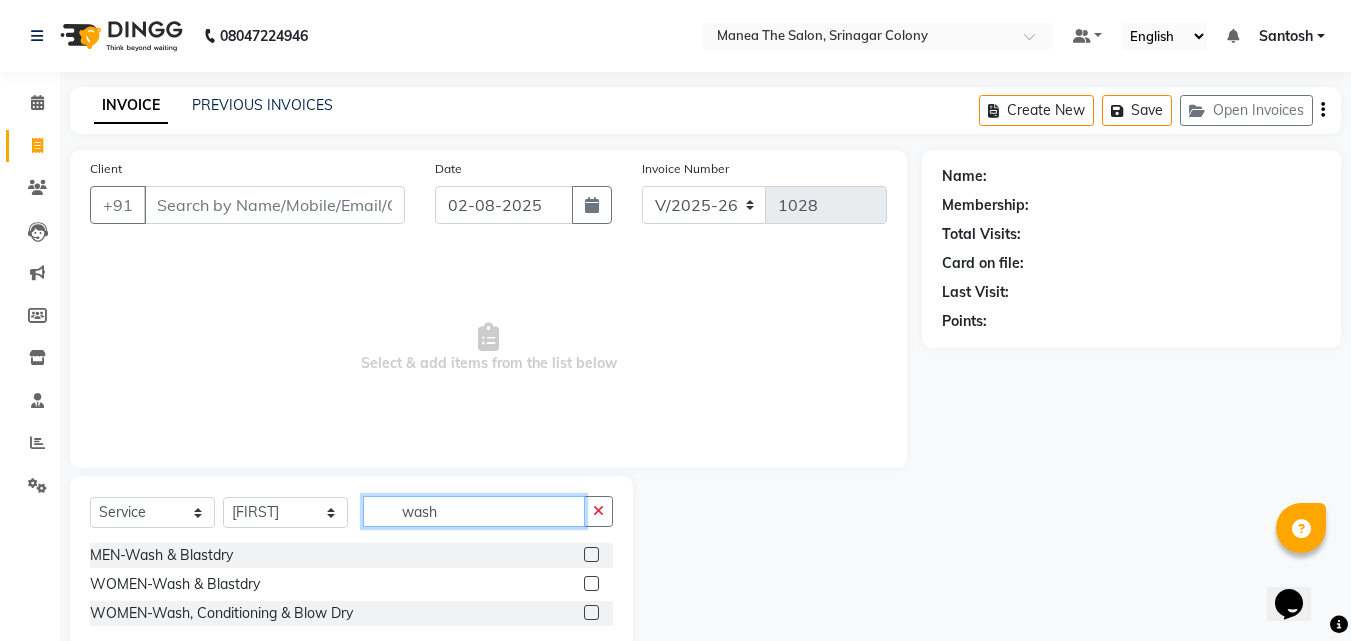 type on "wash" 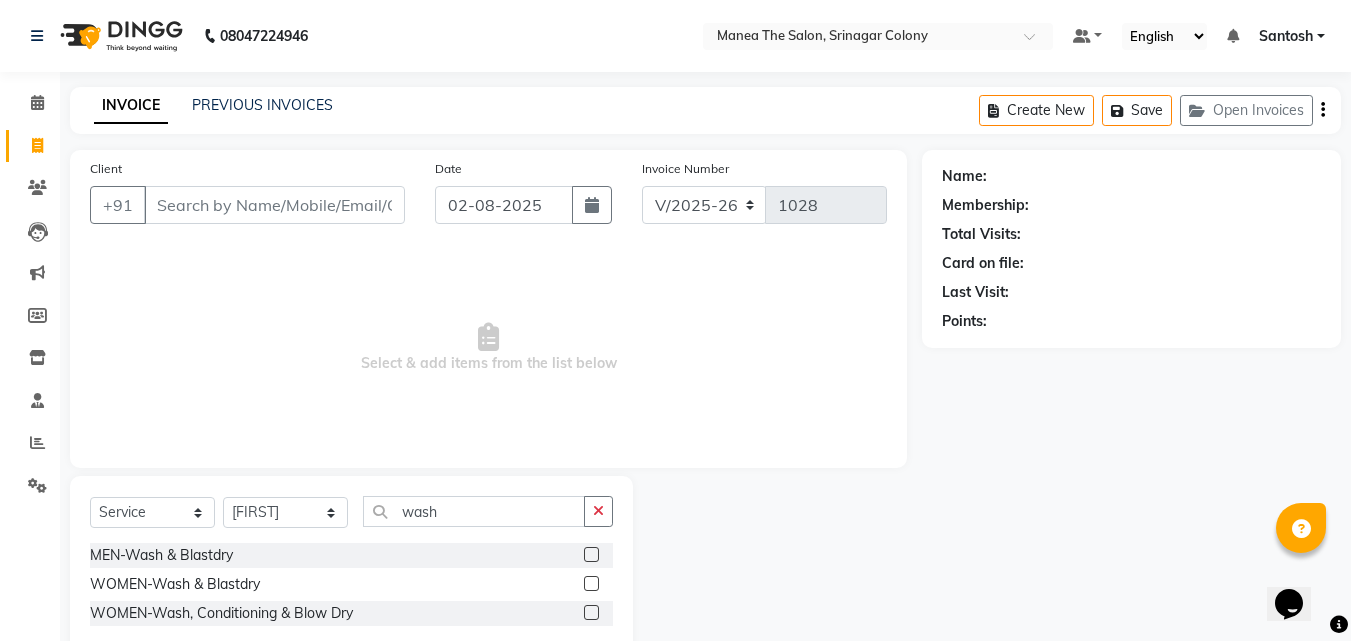 click 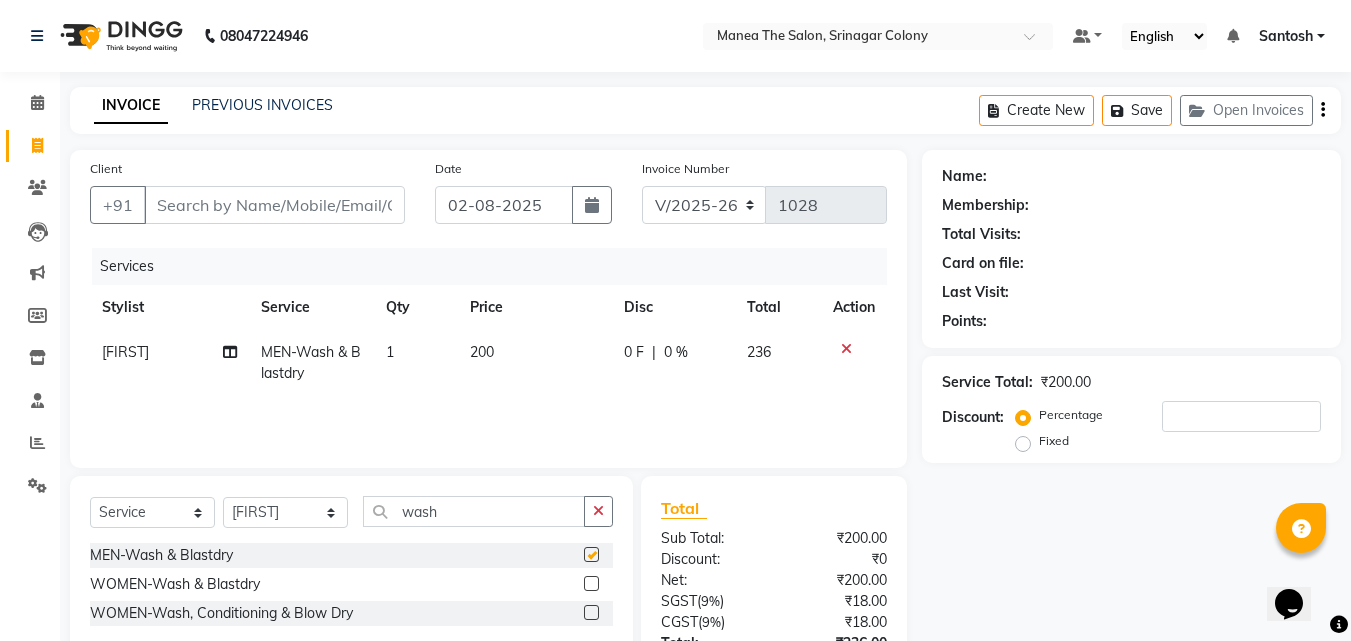 checkbox on "false" 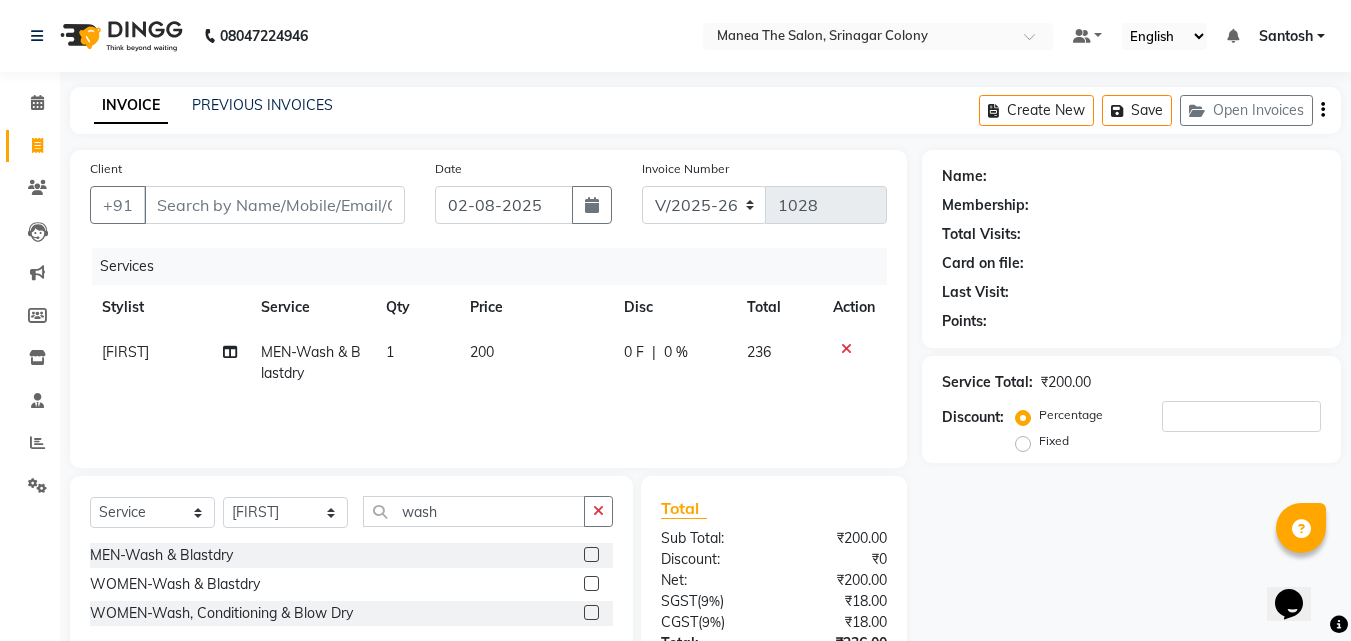 click 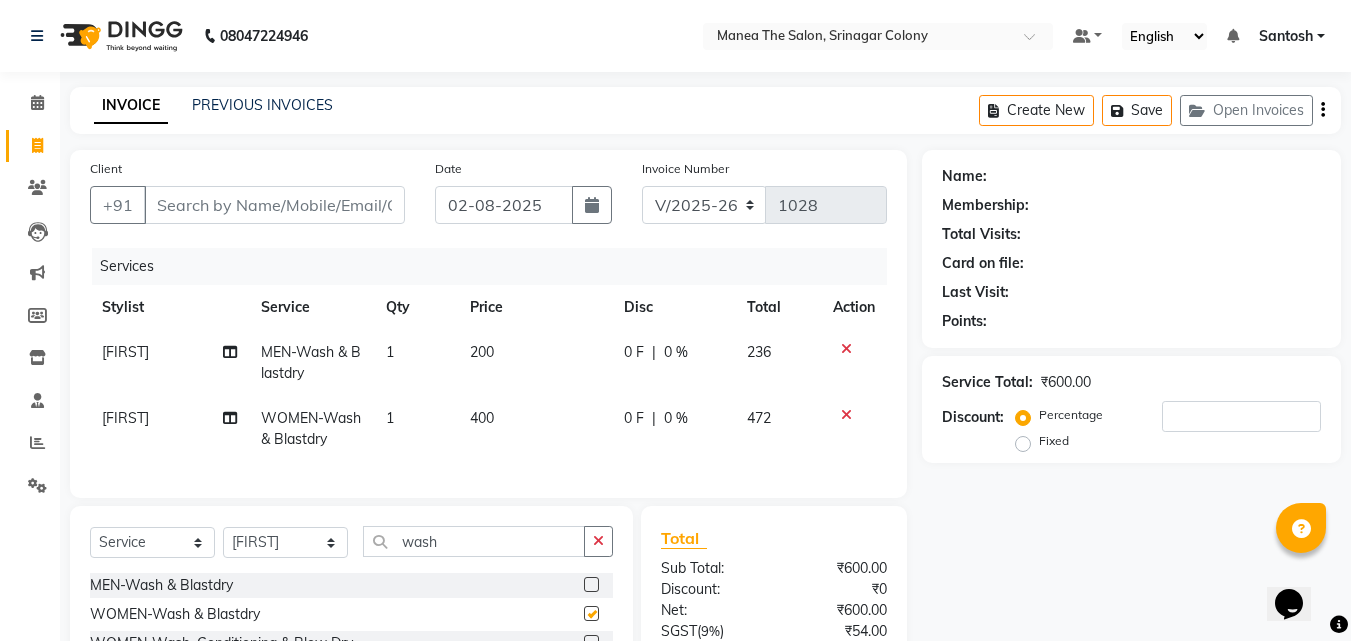 checkbox on "false" 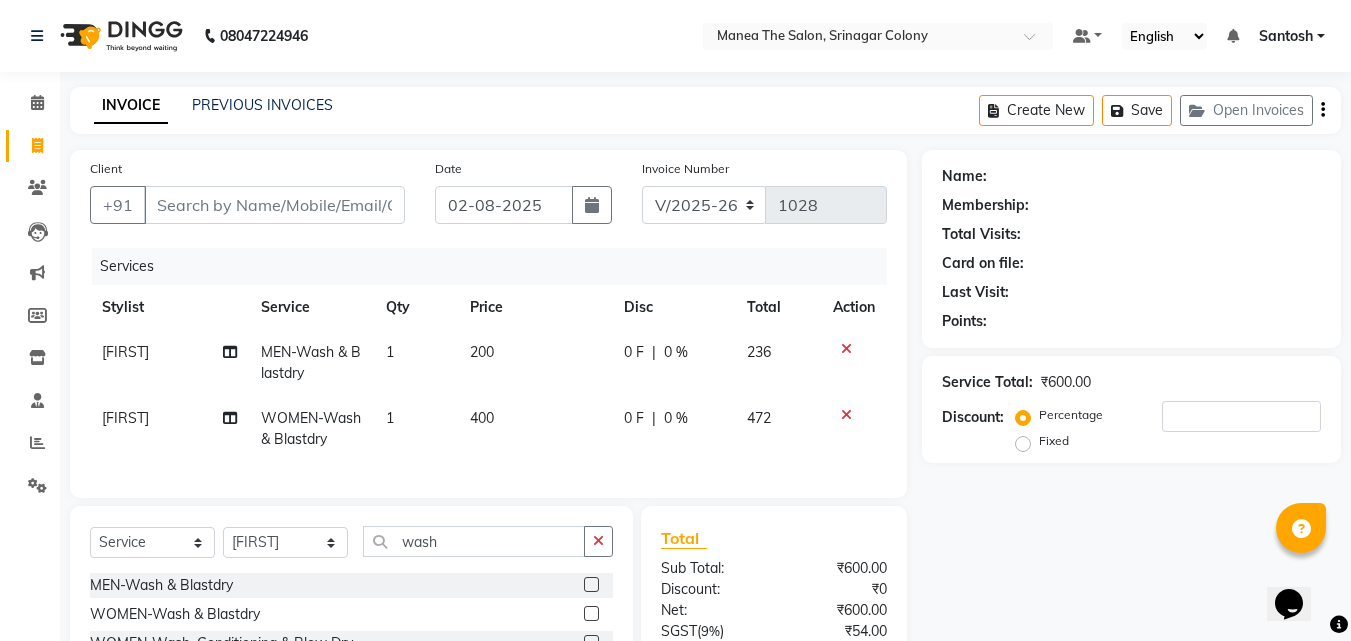click 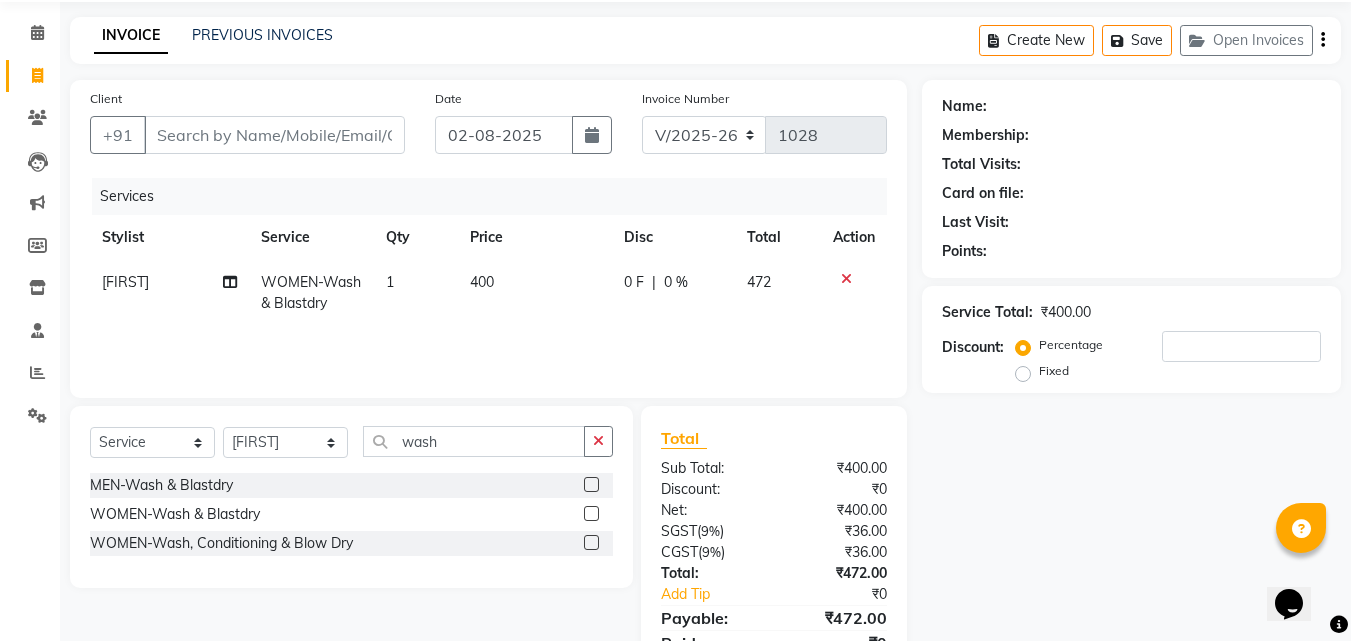 scroll, scrollTop: 159, scrollLeft: 0, axis: vertical 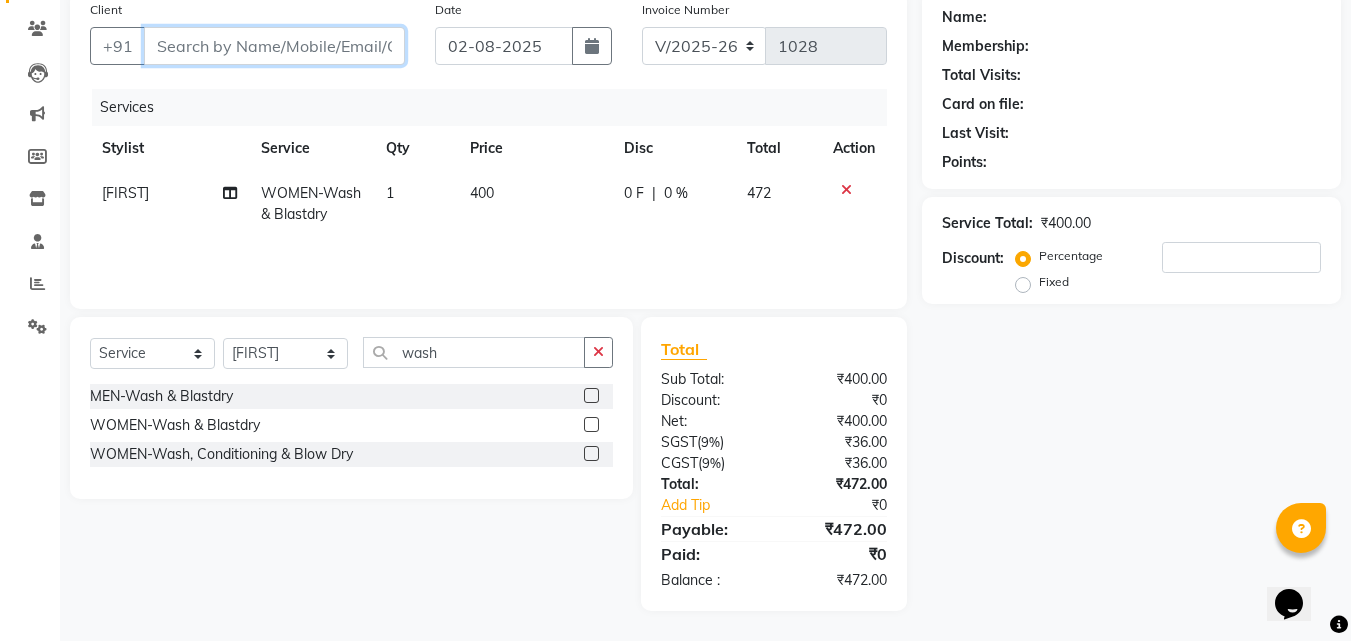 click on "Client" at bounding box center [274, 46] 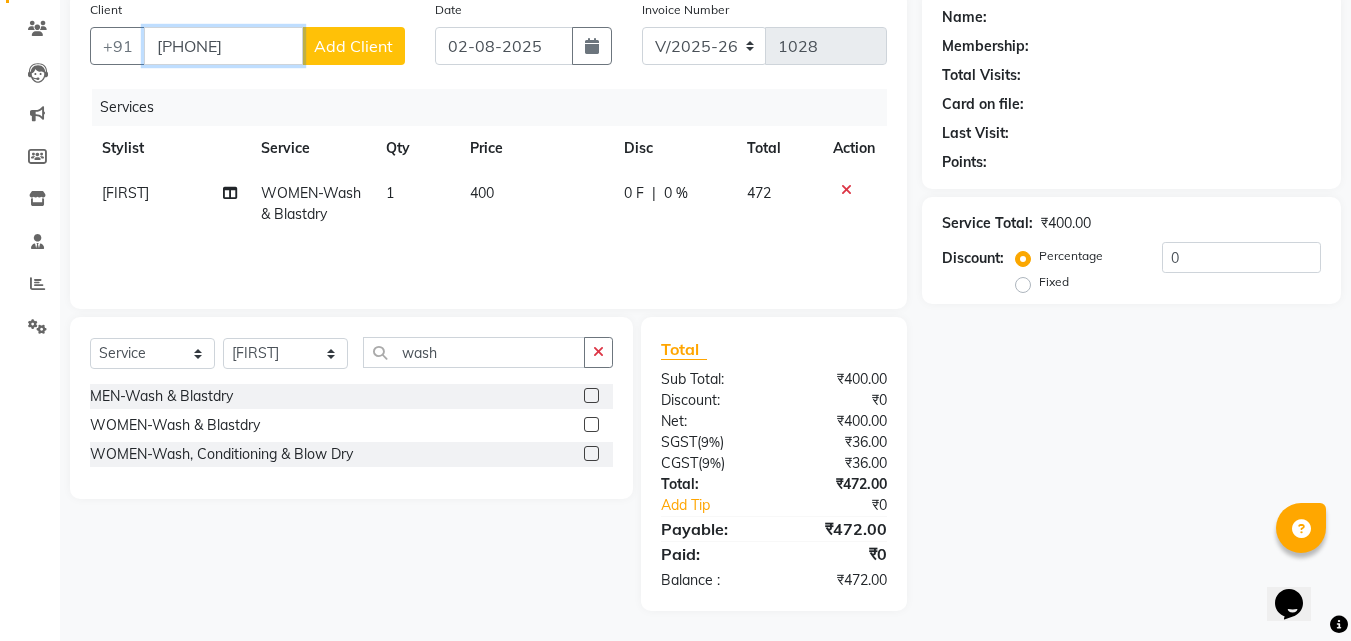 click on "9695666666" at bounding box center (223, 46) 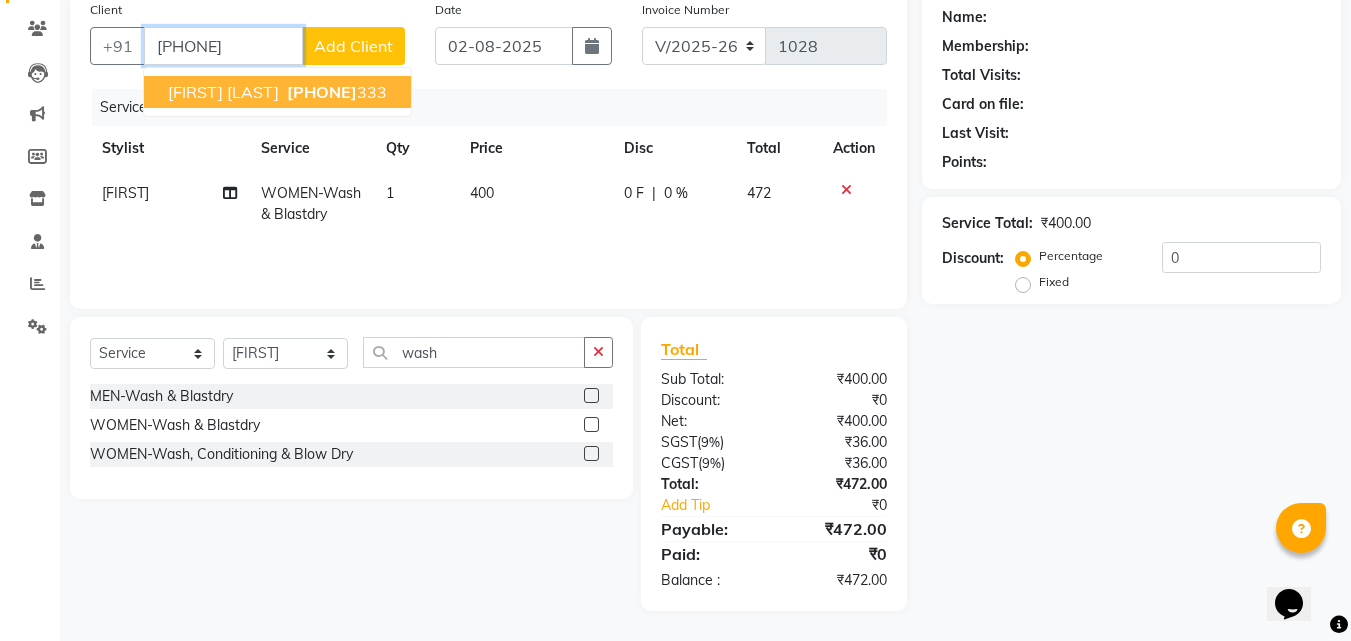 click on "9695333" at bounding box center (322, 92) 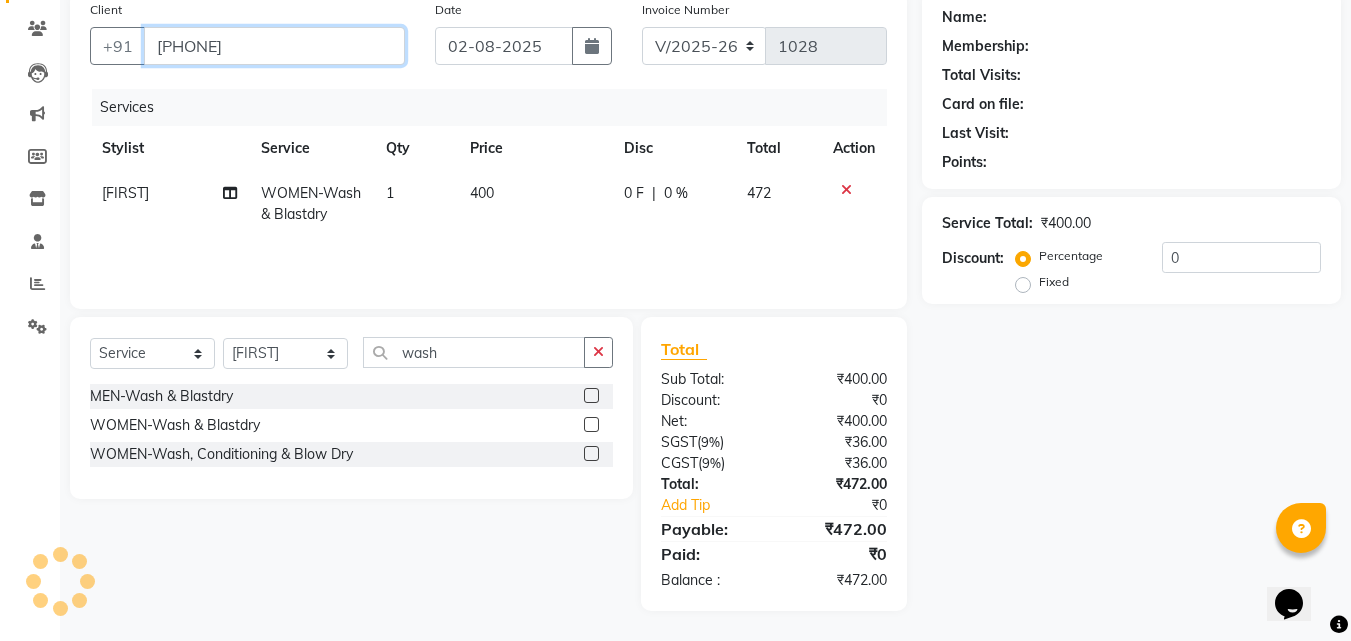 type on "9695333333" 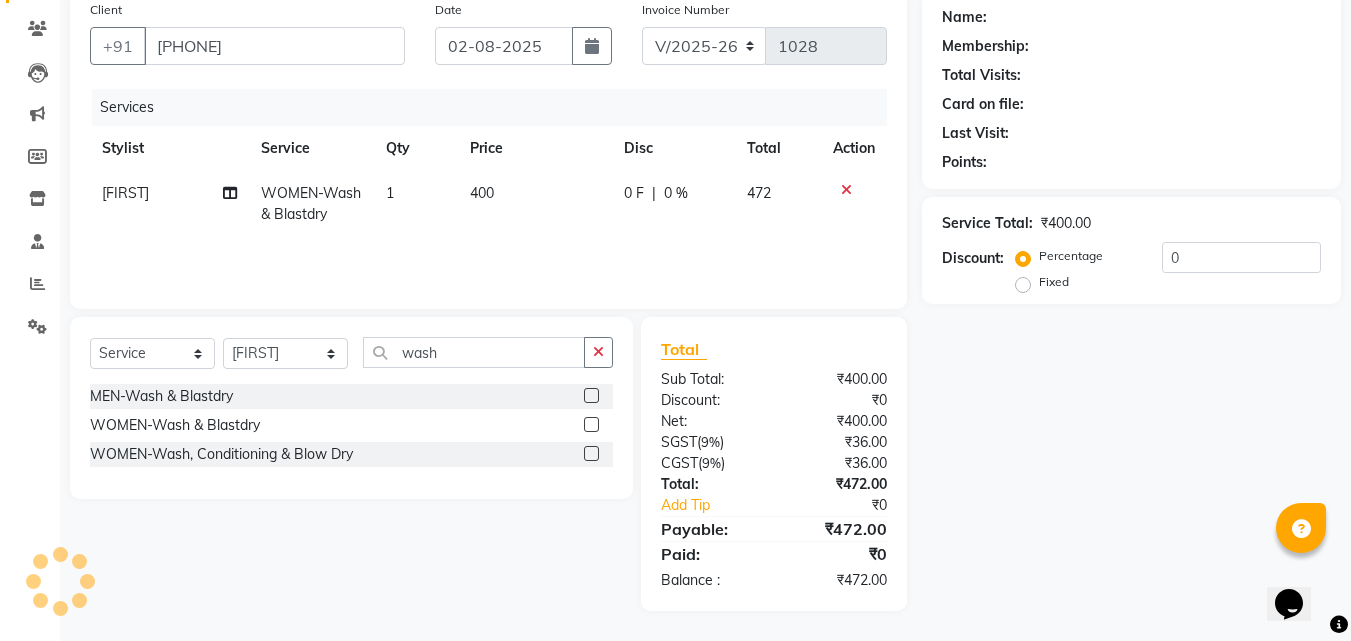select on "1: Object" 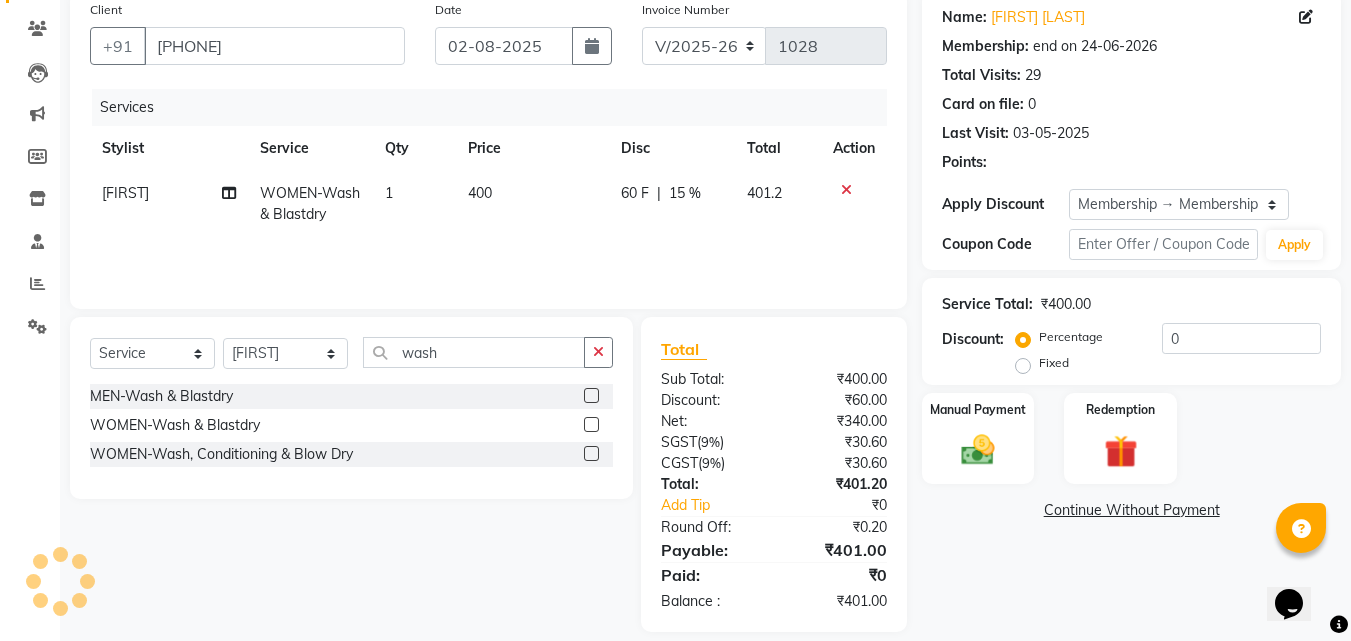 type on "15" 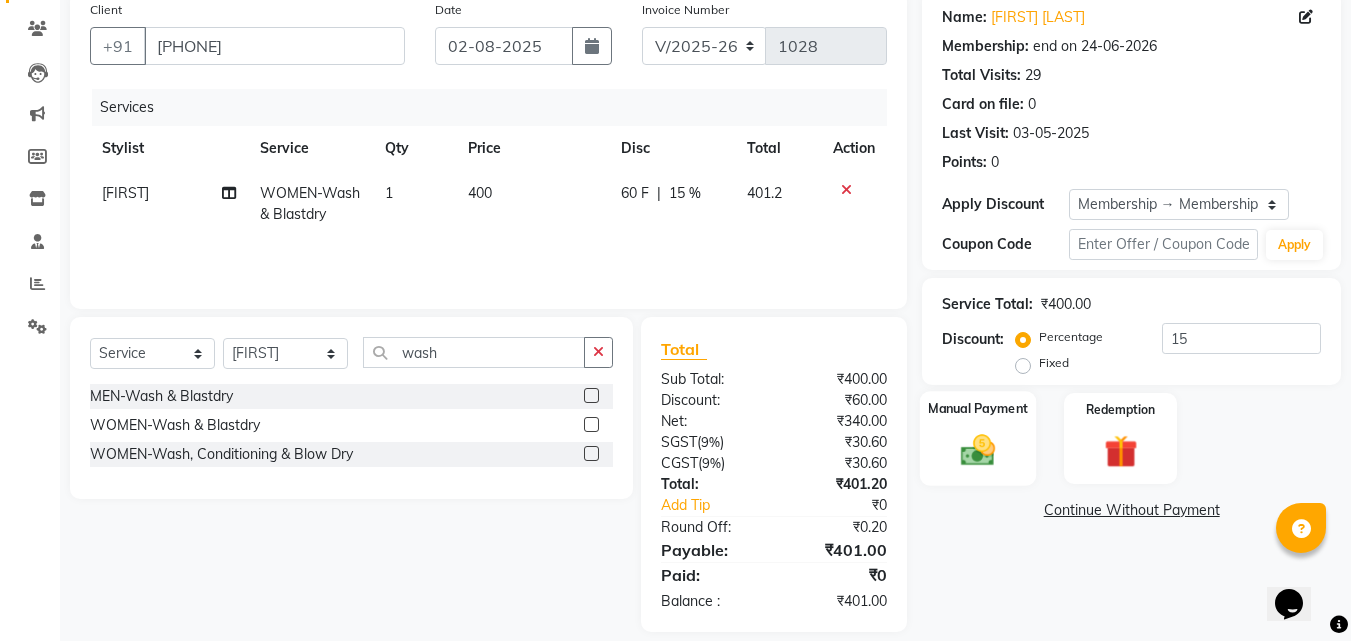 click 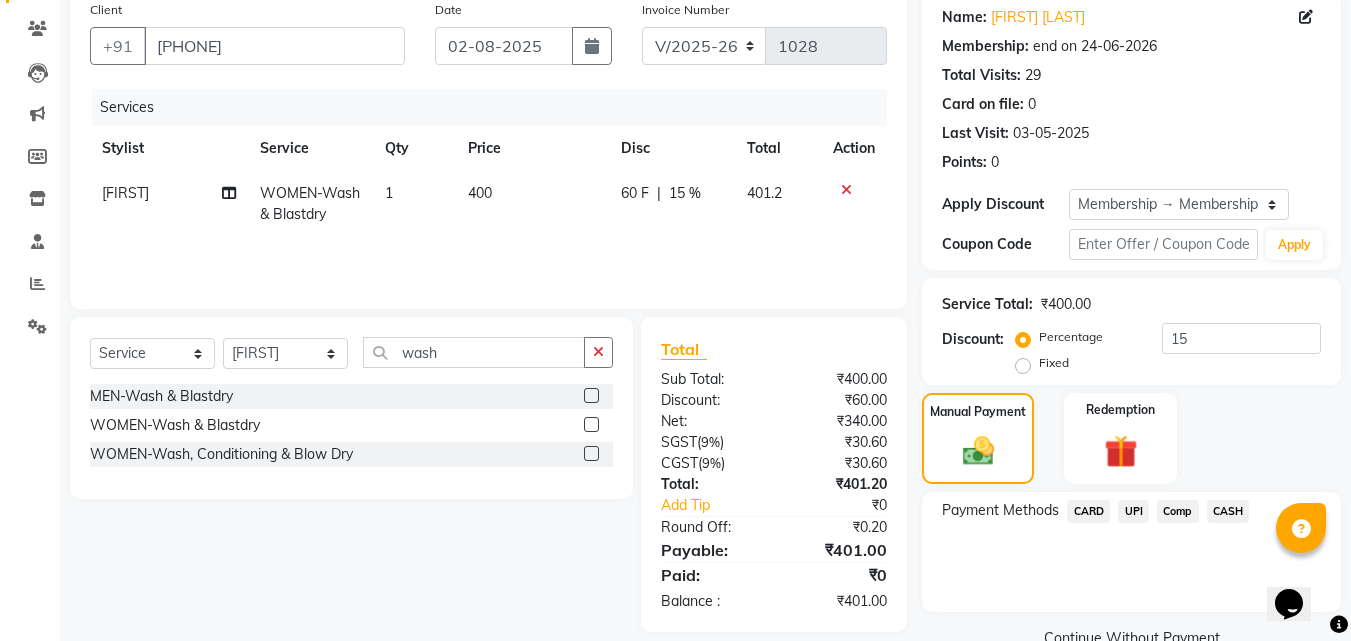 click on "UPI" 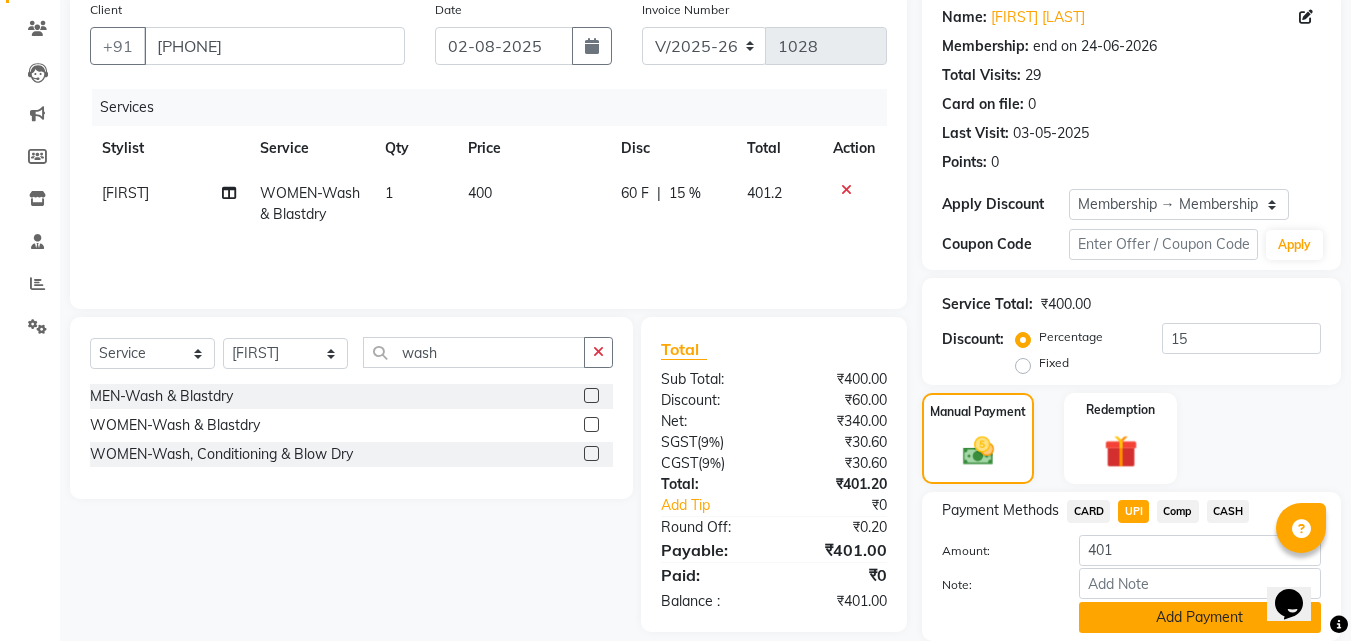 click on "Add Payment" 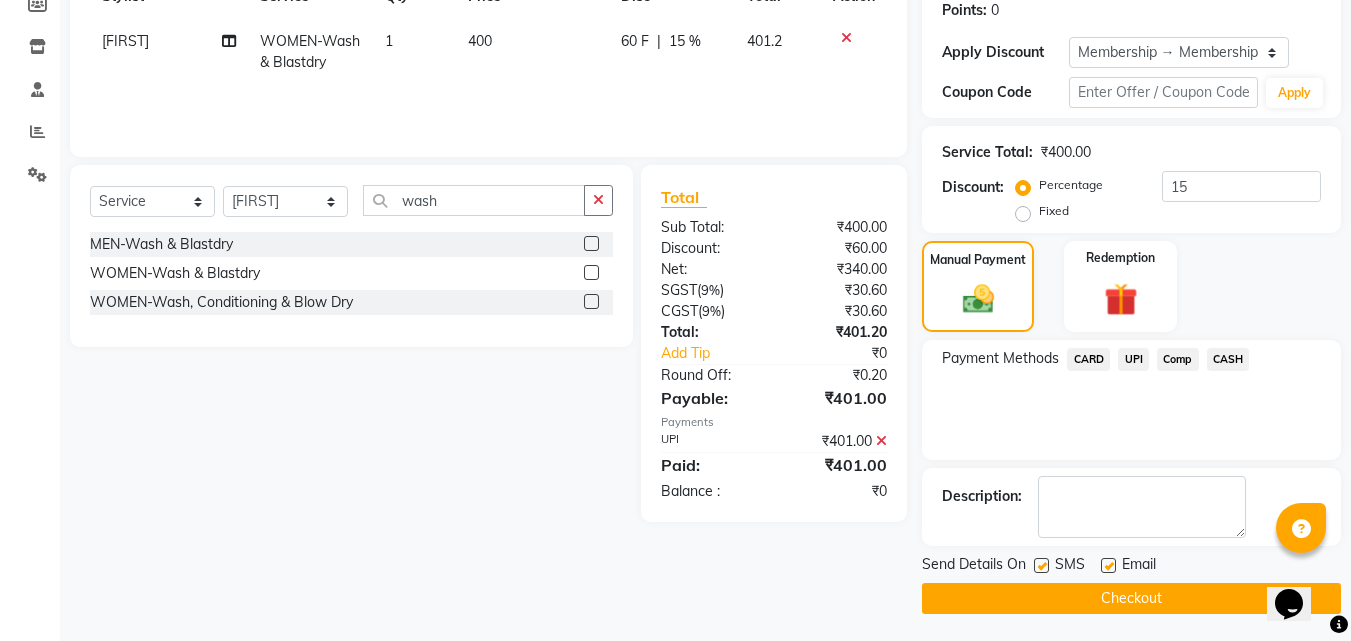 scroll, scrollTop: 314, scrollLeft: 0, axis: vertical 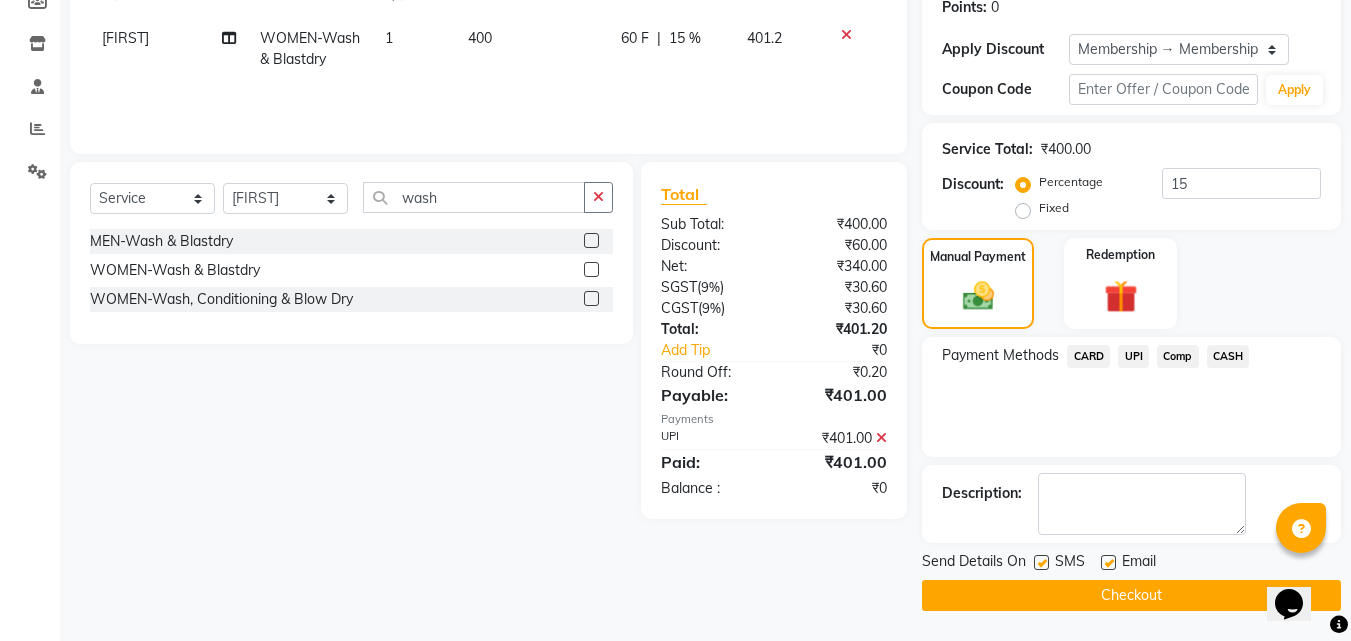 click 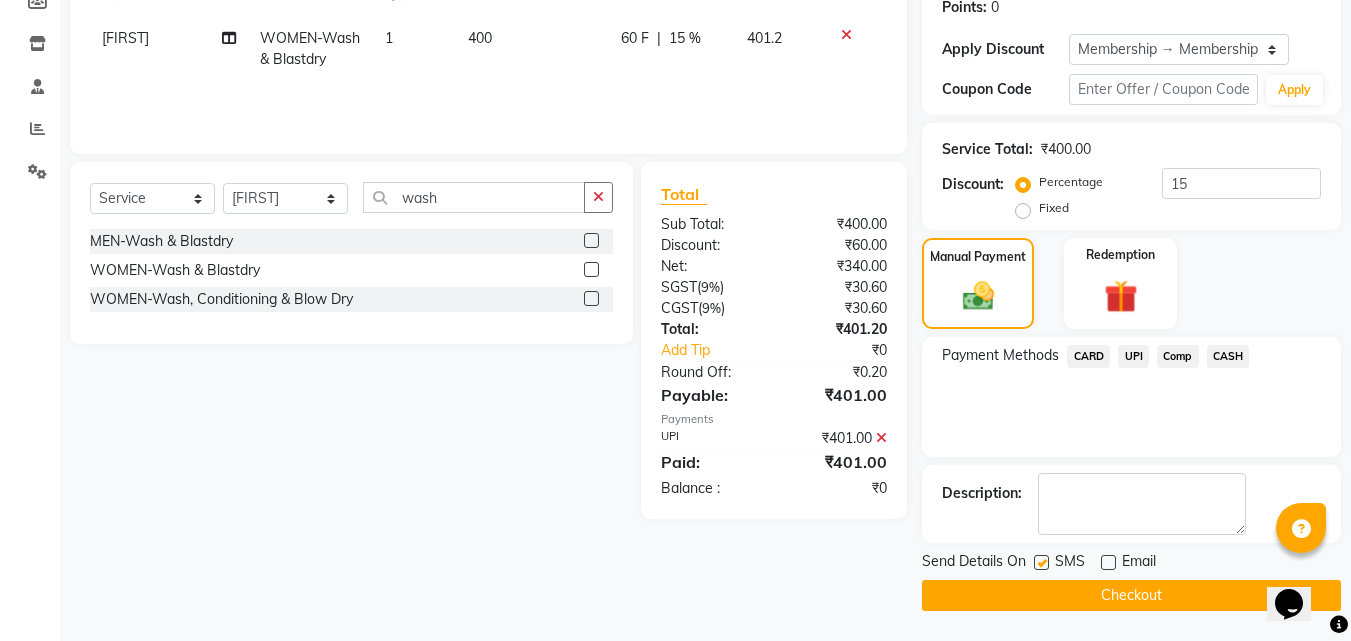 click on "Checkout" 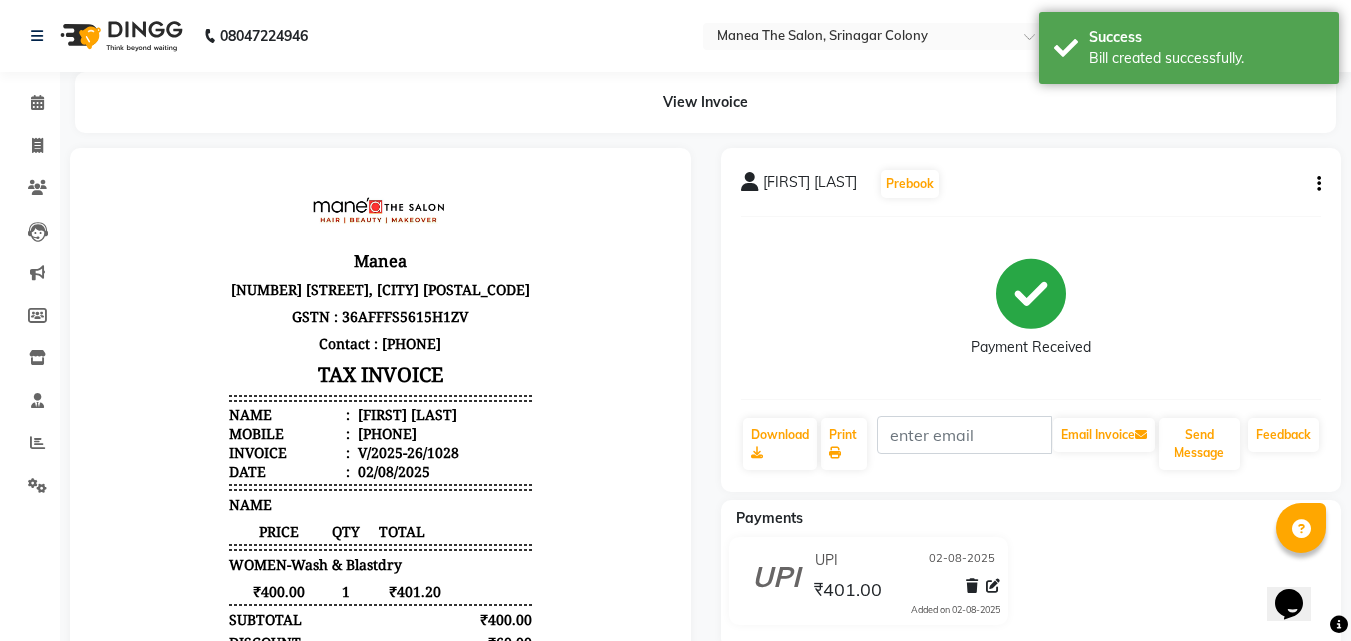 scroll, scrollTop: 0, scrollLeft: 0, axis: both 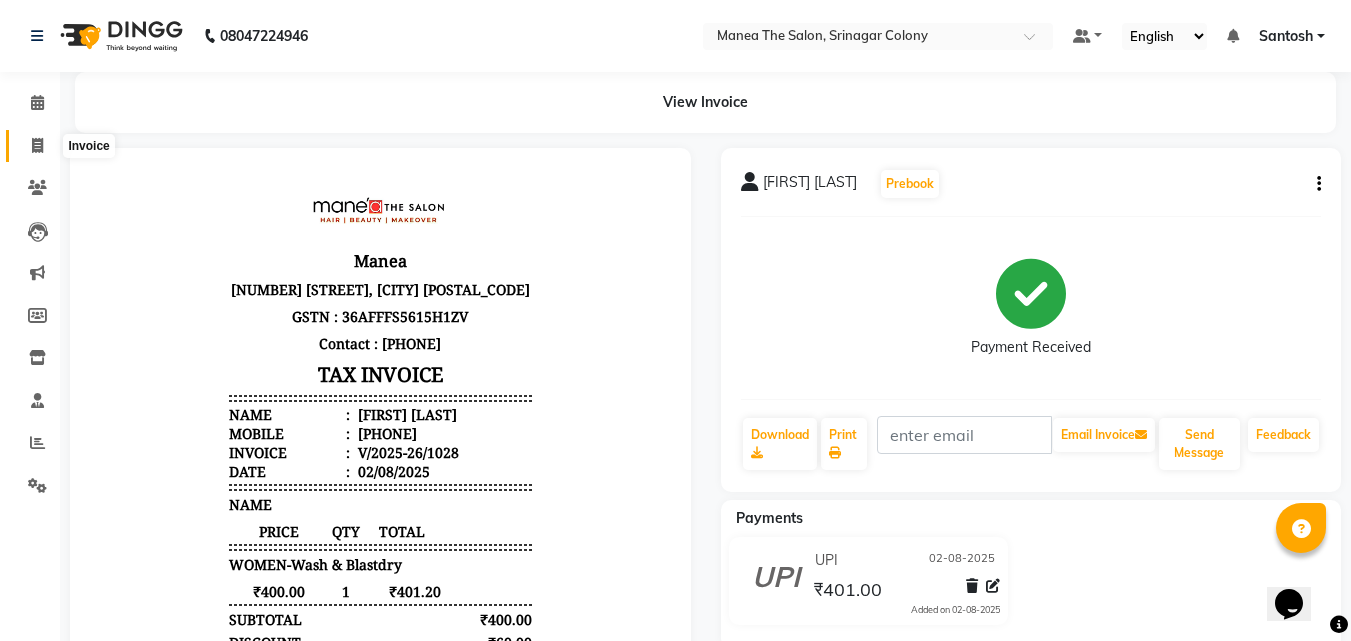 click 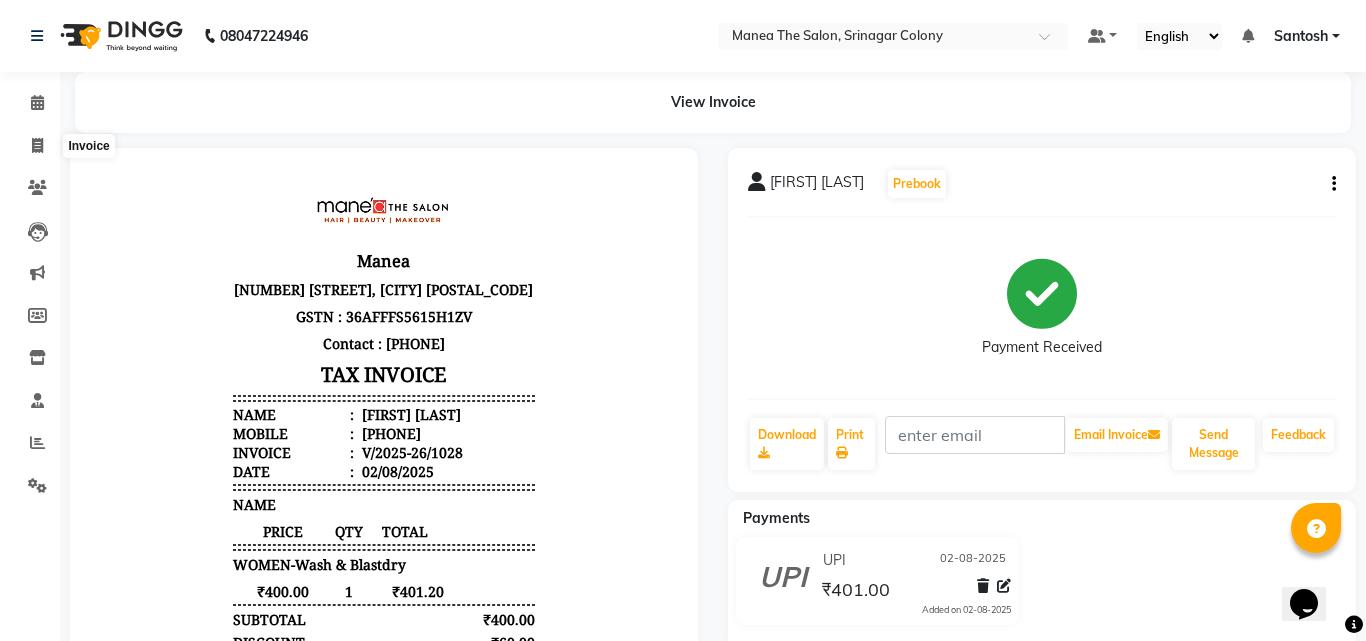 select on "5506" 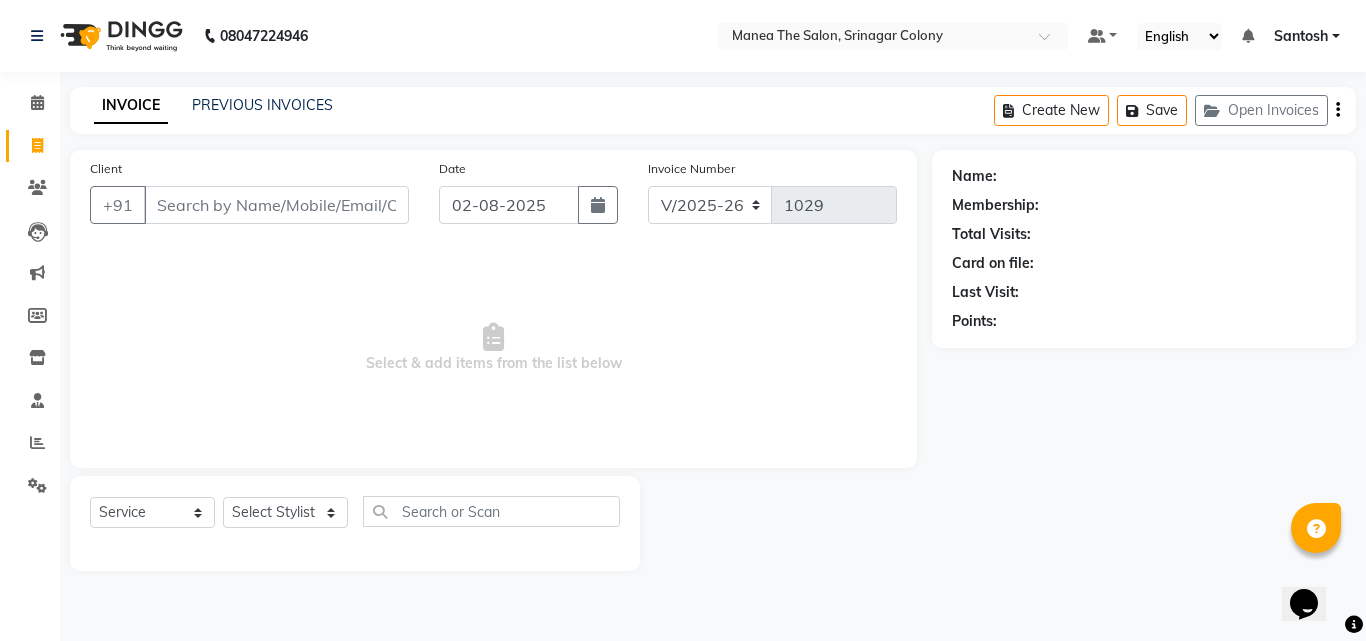 click on "INVOICE PREVIOUS INVOICES Create New   Save   Open Invoices" 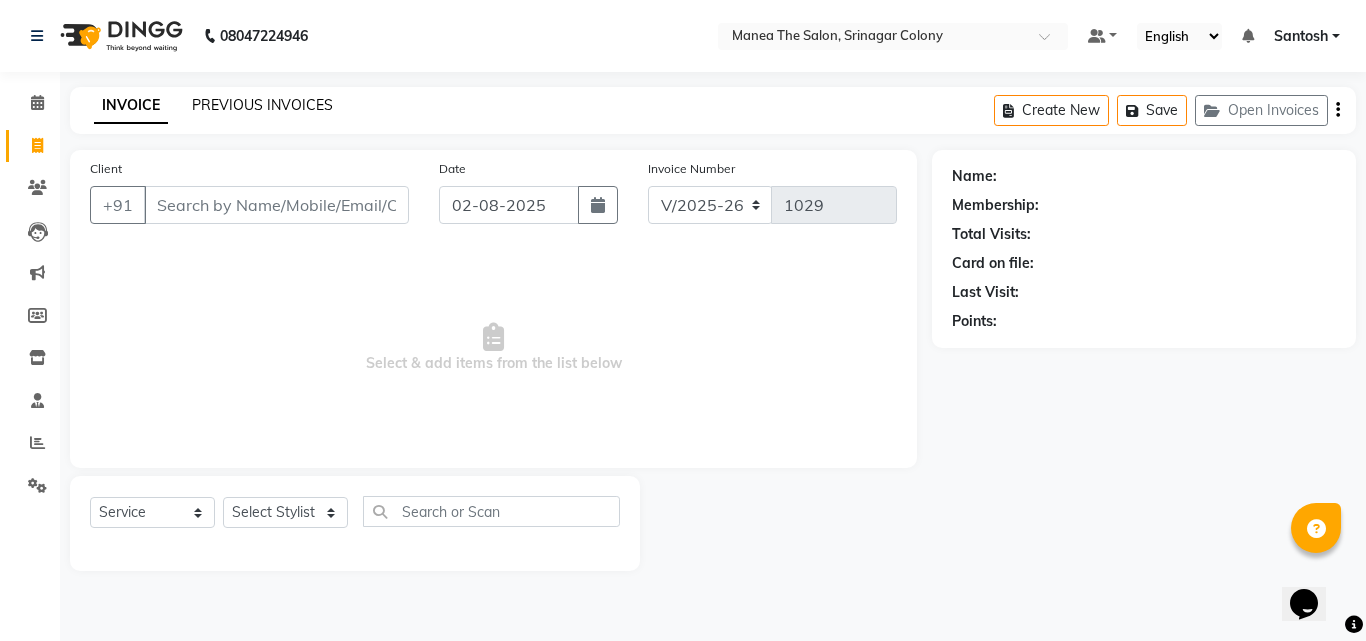 click on "PREVIOUS INVOICES" 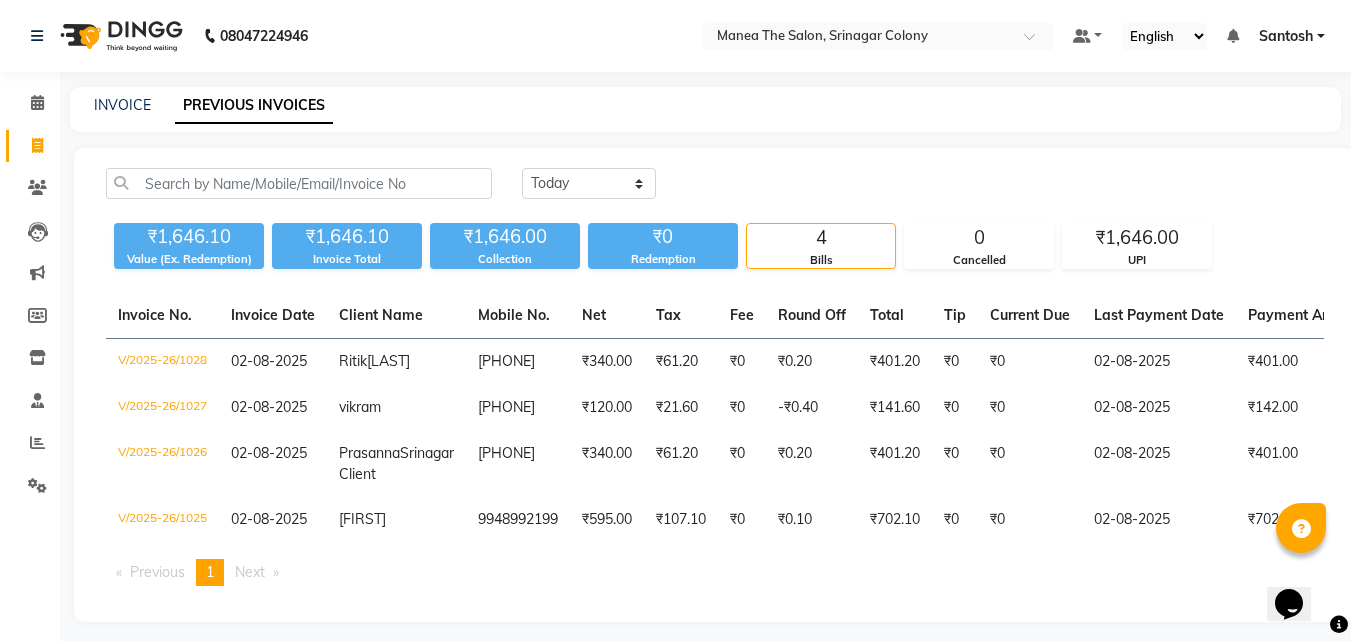click on "INVOICE" 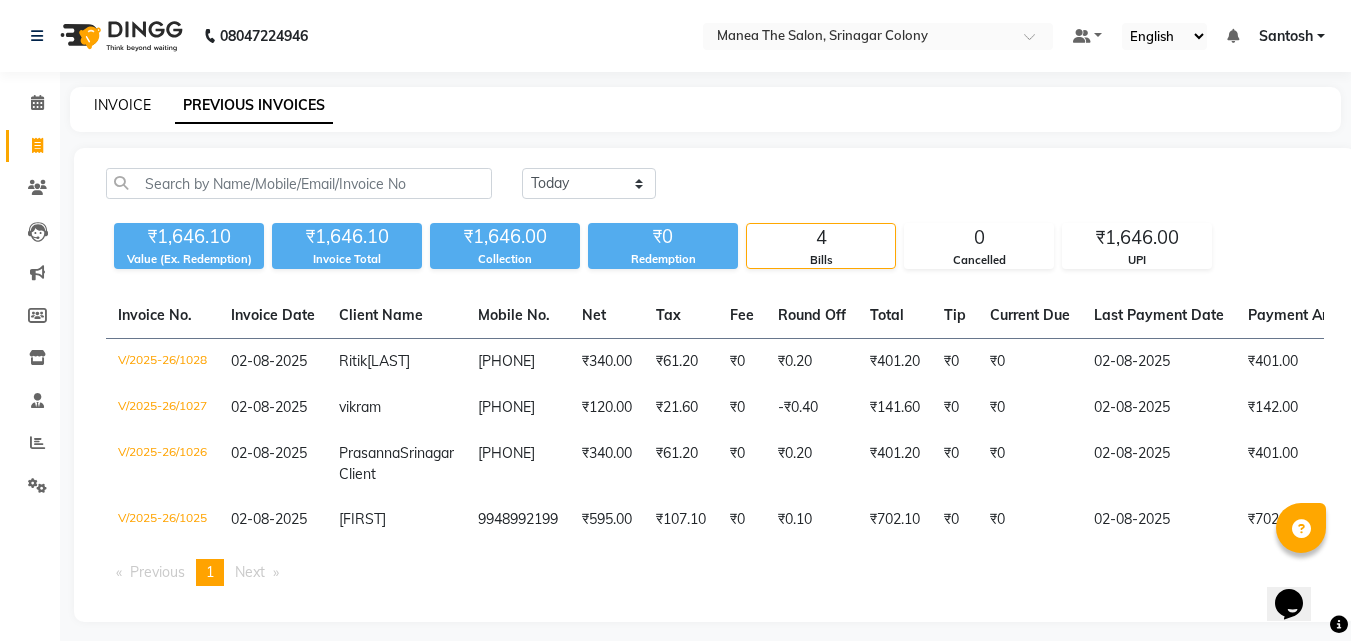click on "INVOICE" 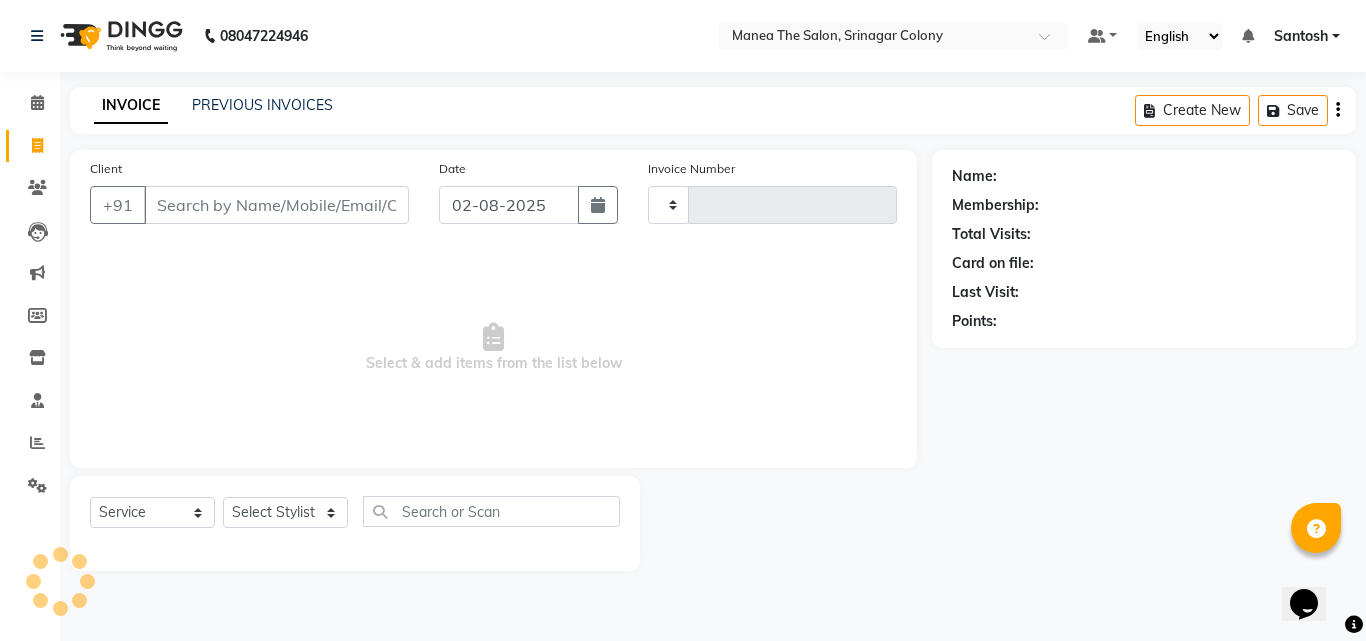type on "1029" 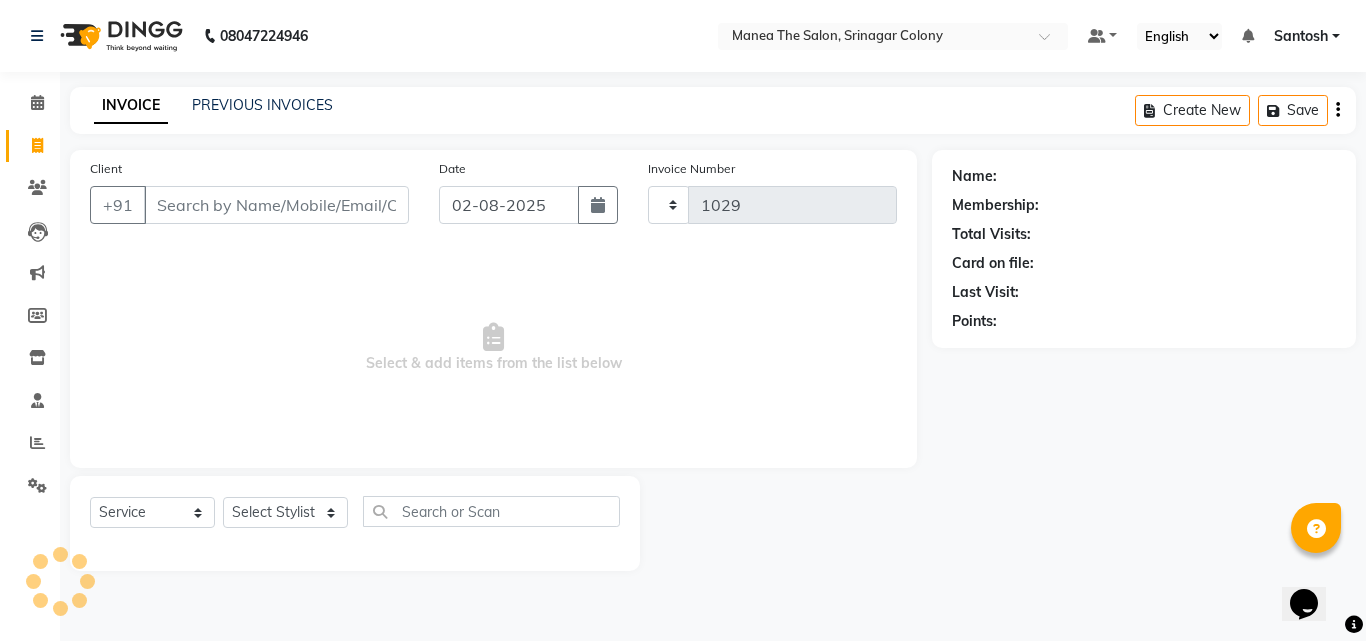 select on "5506" 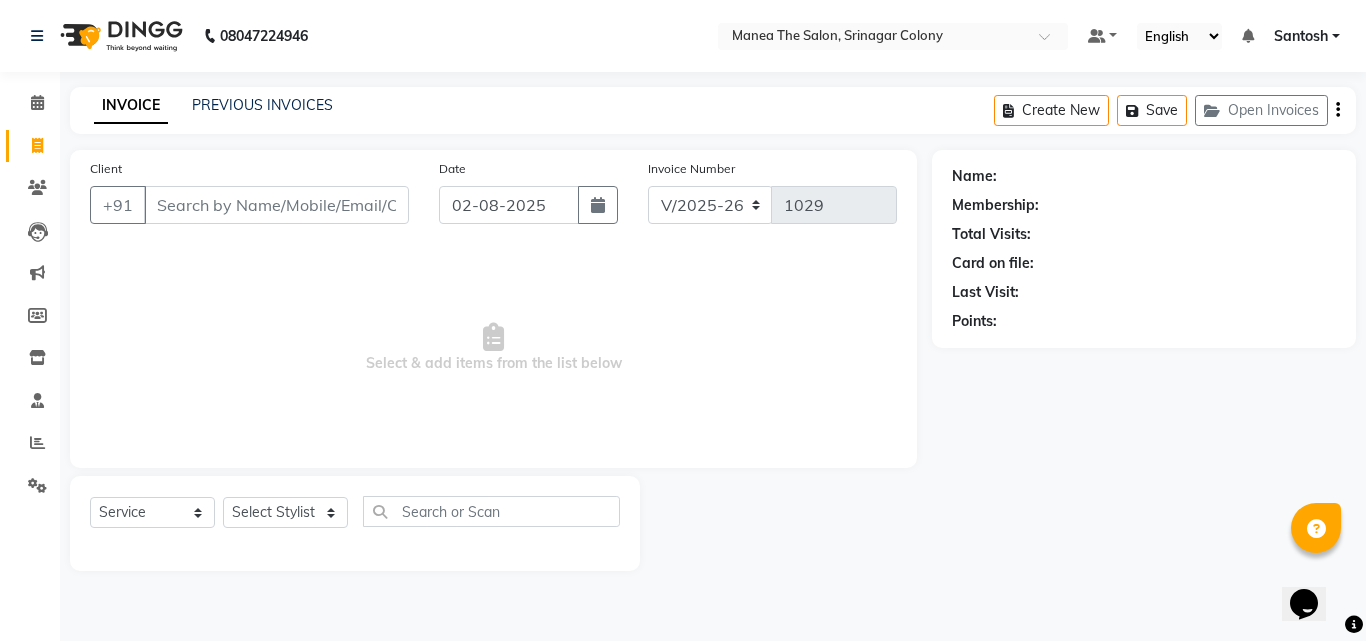 click on "Client" at bounding box center [276, 205] 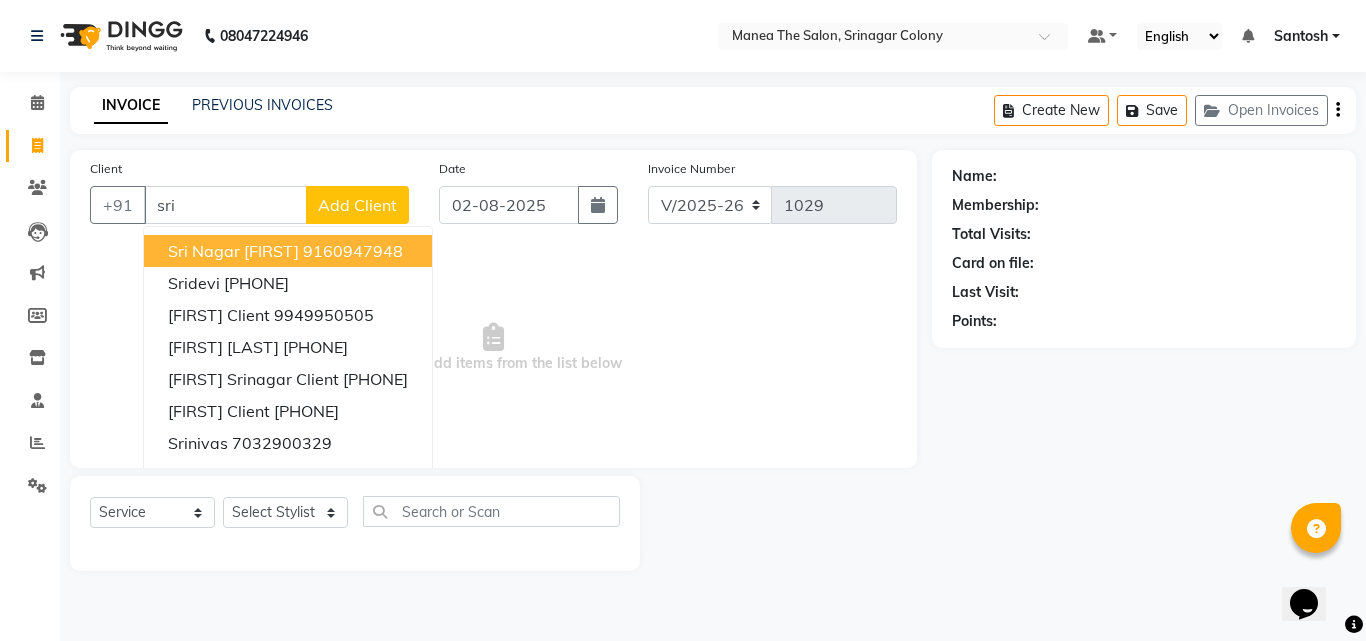 click on "Sri Nagar Manea" at bounding box center [233, 251] 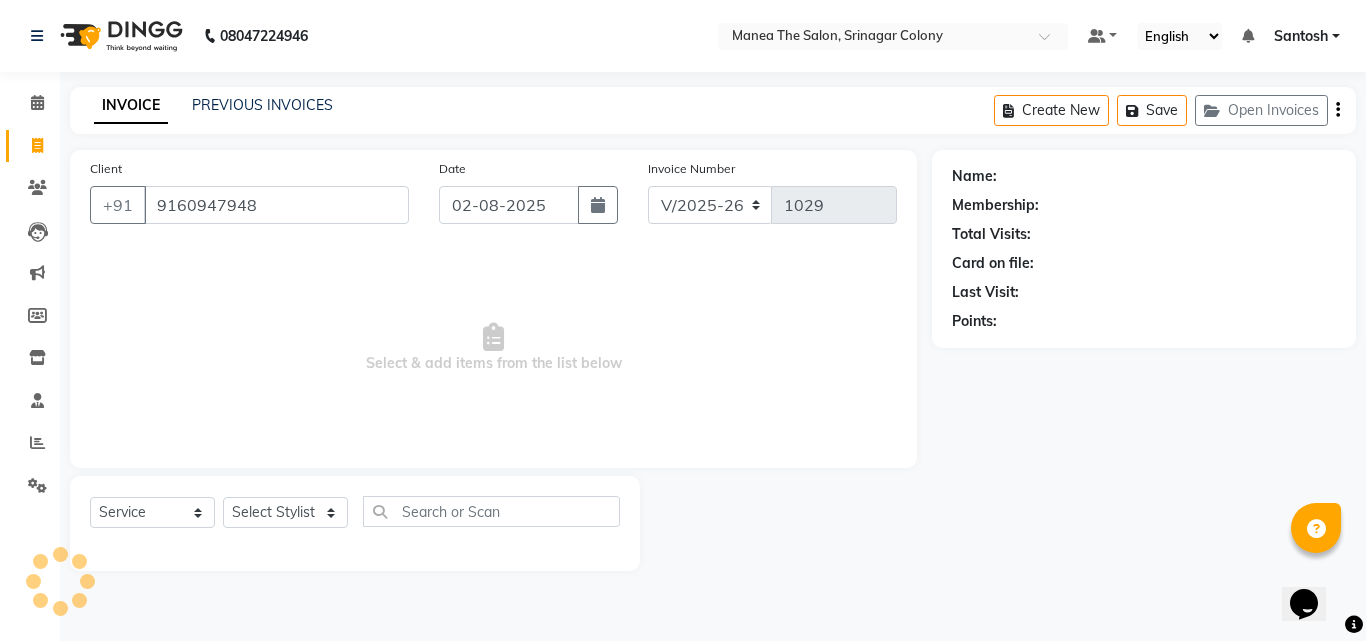 type on "9160947948" 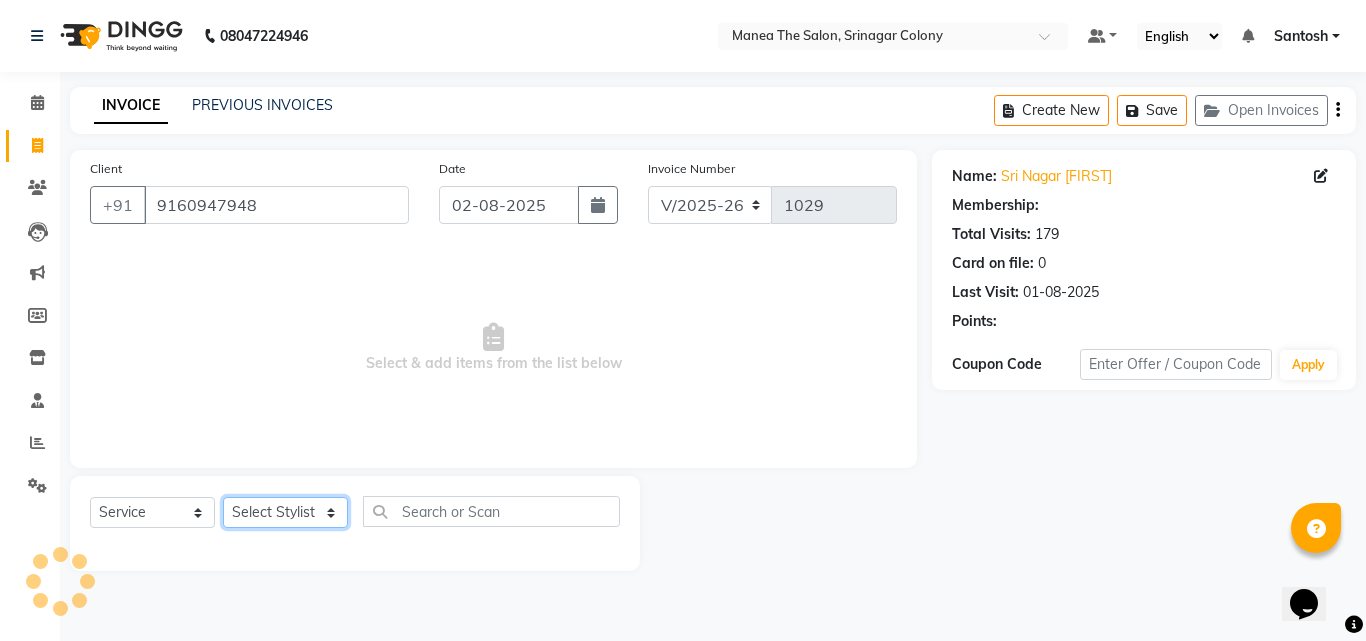 click on "Select Stylist Ashif Ashwini Farhana Manager  Nirutha Prashanth Rohtash Sirisha  Swapna Uday Zoya" 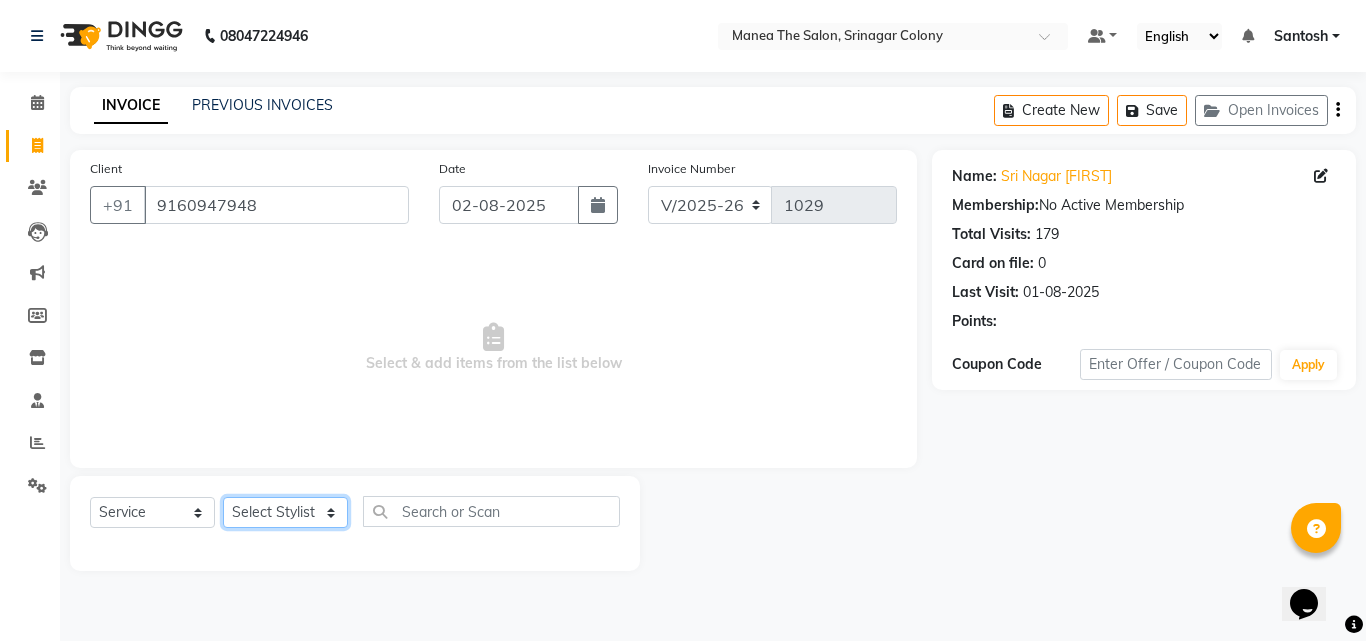 select on "76778" 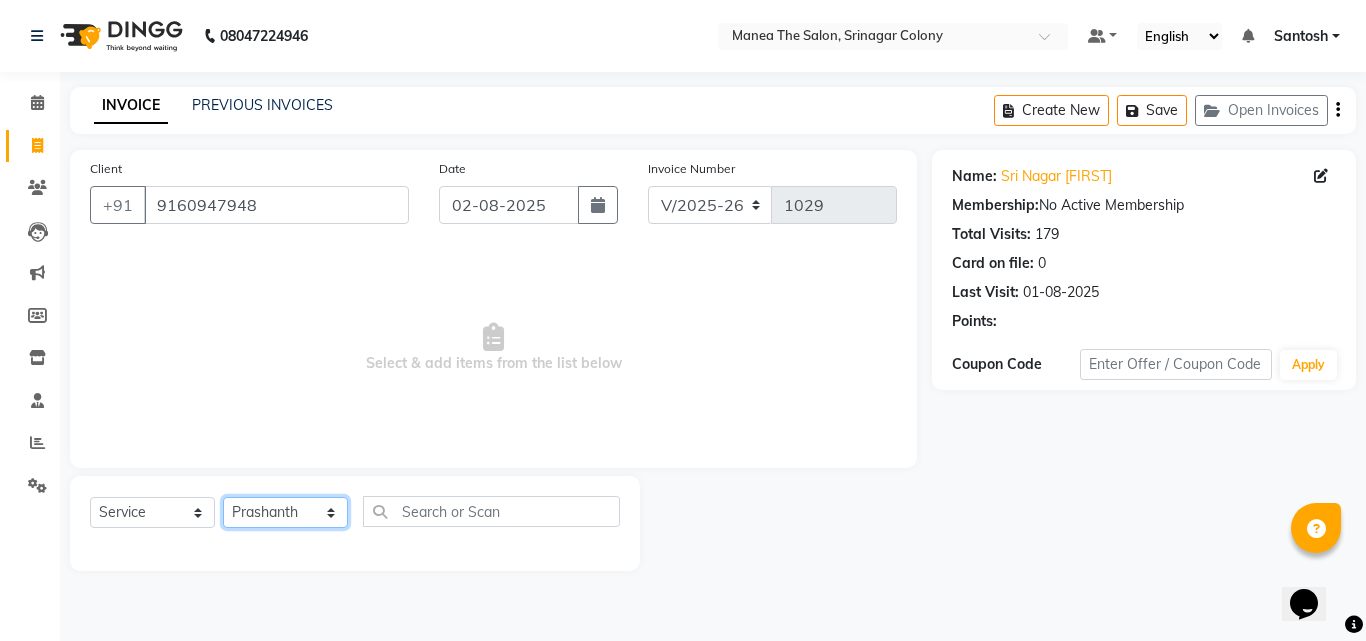 click on "Select Stylist Ashif Ashwini Farhana Manager  Nirutha Prashanth Rohtash Sirisha  Swapna Uday Zoya" 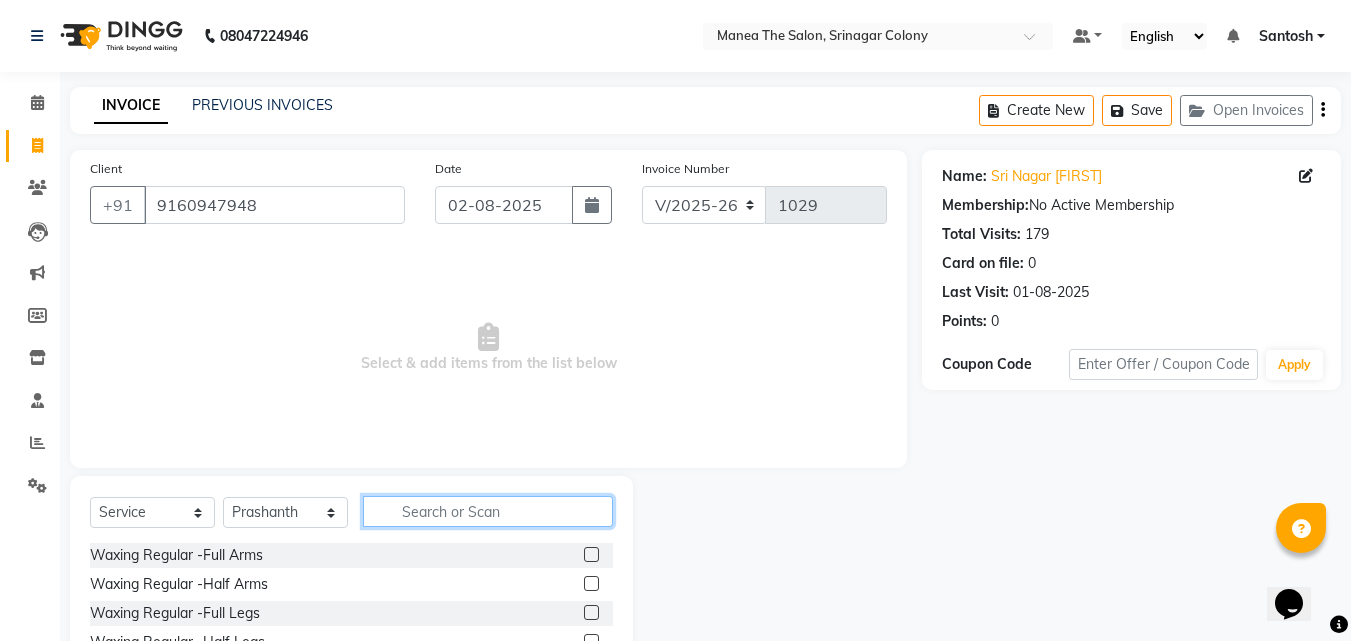 click 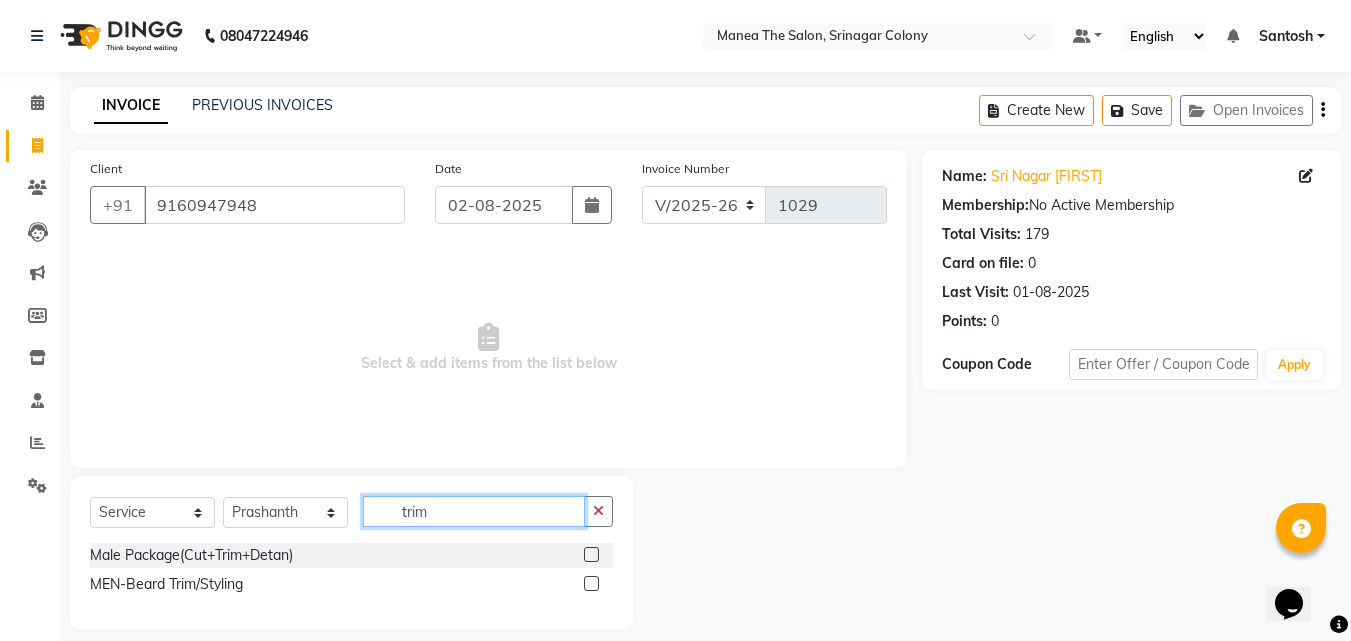 type on "trim" 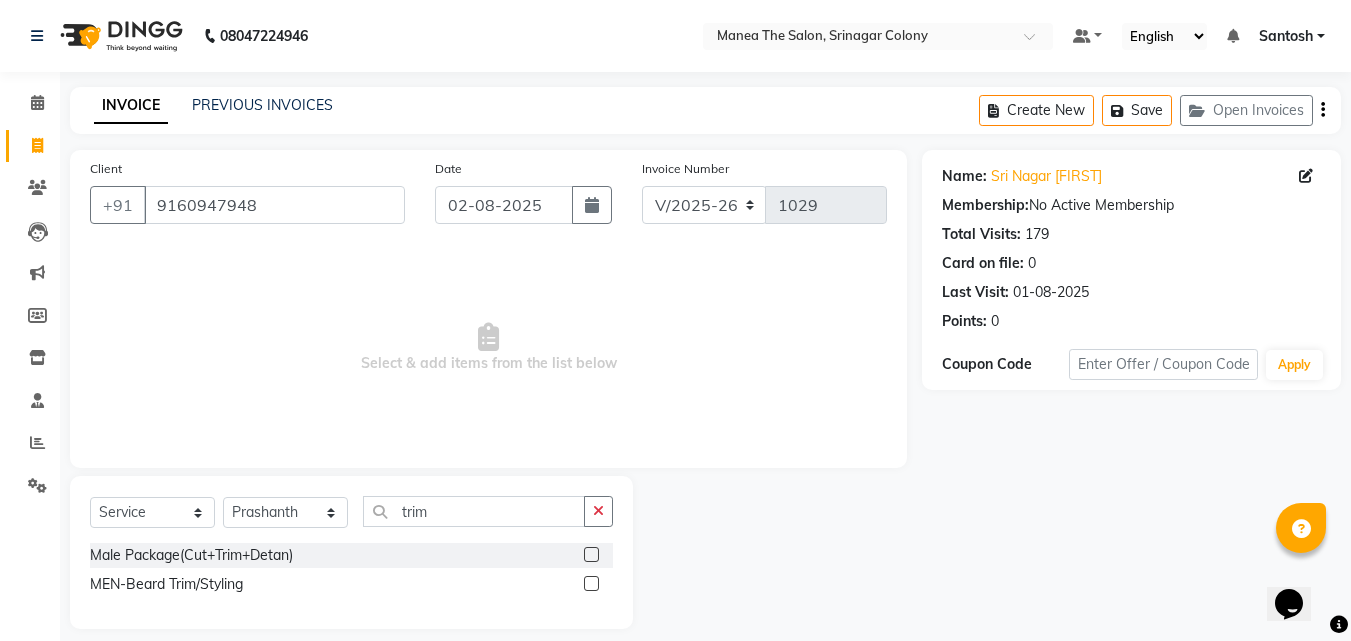 click 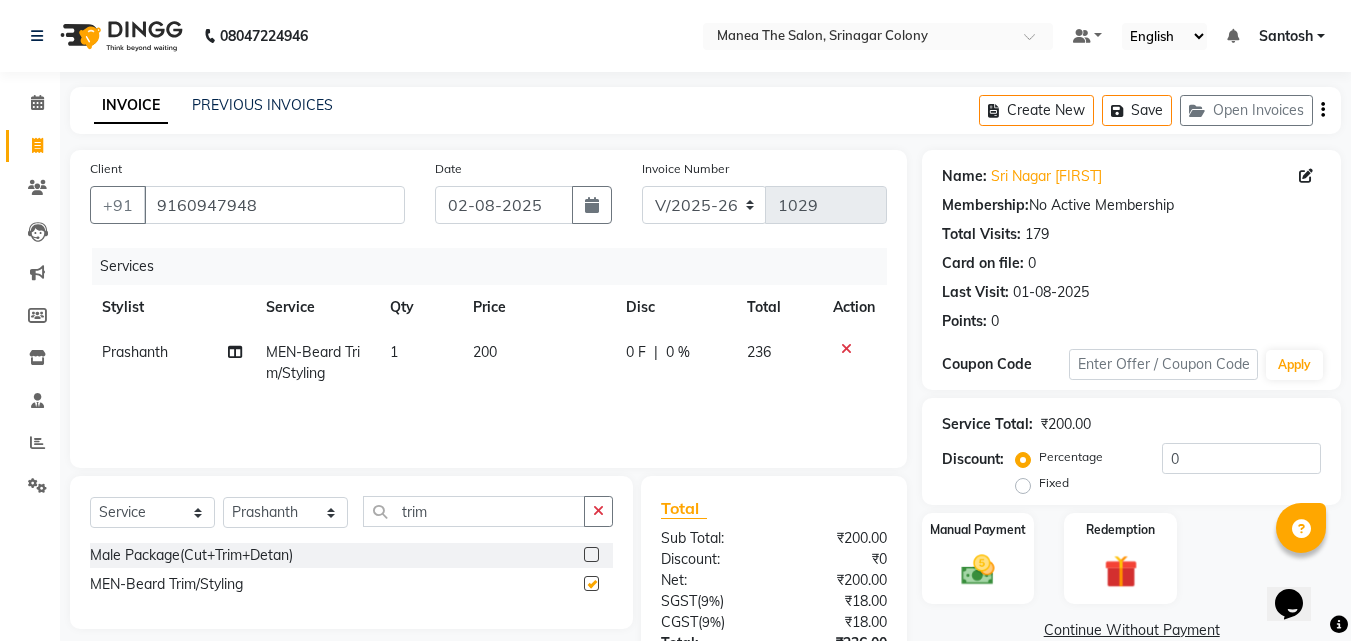 checkbox on "false" 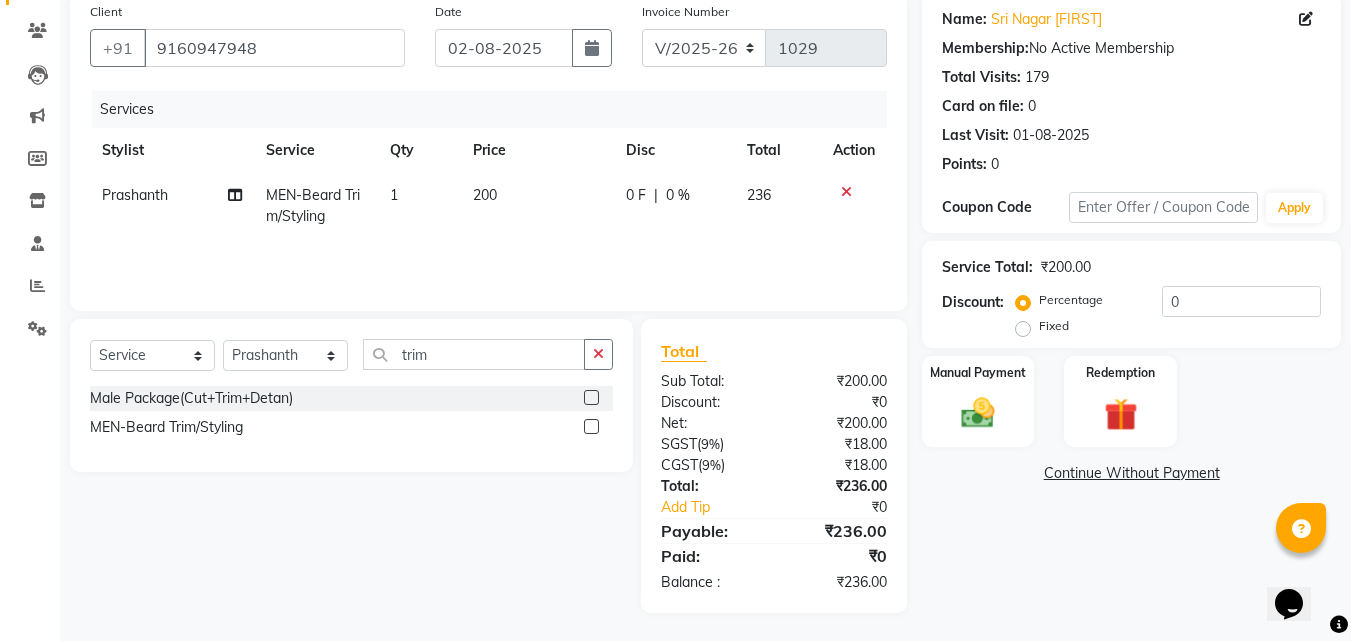 scroll, scrollTop: 159, scrollLeft: 0, axis: vertical 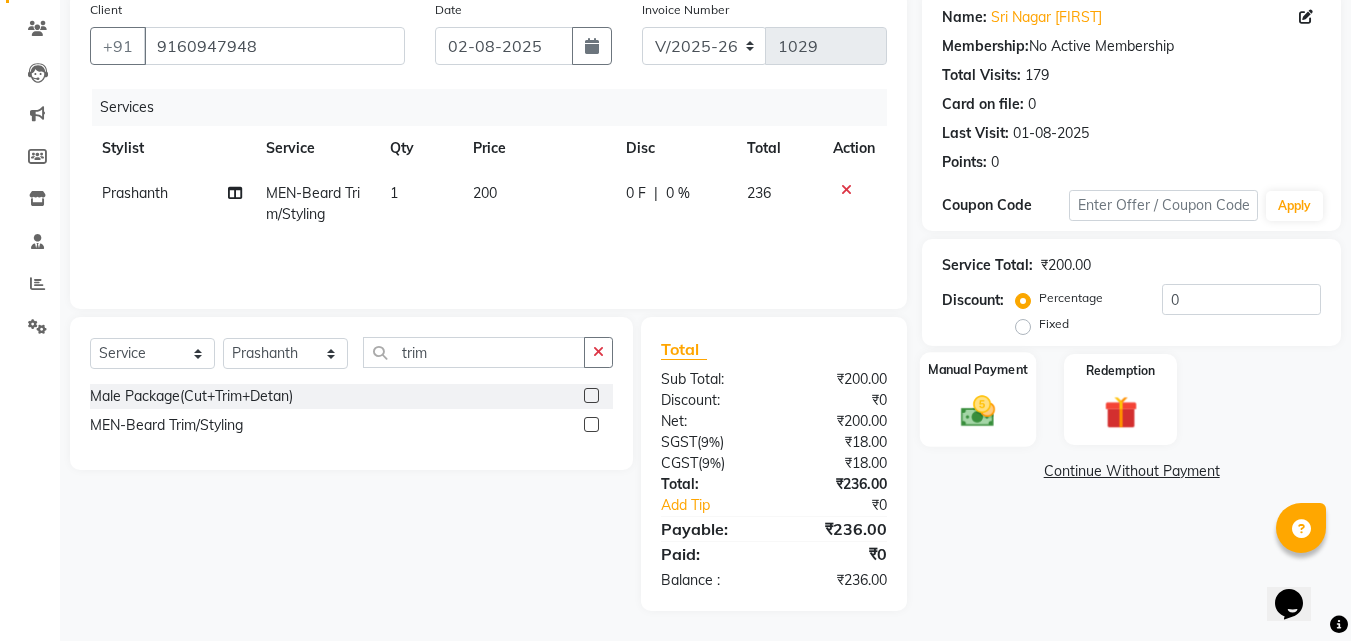 click on "Manual Payment" 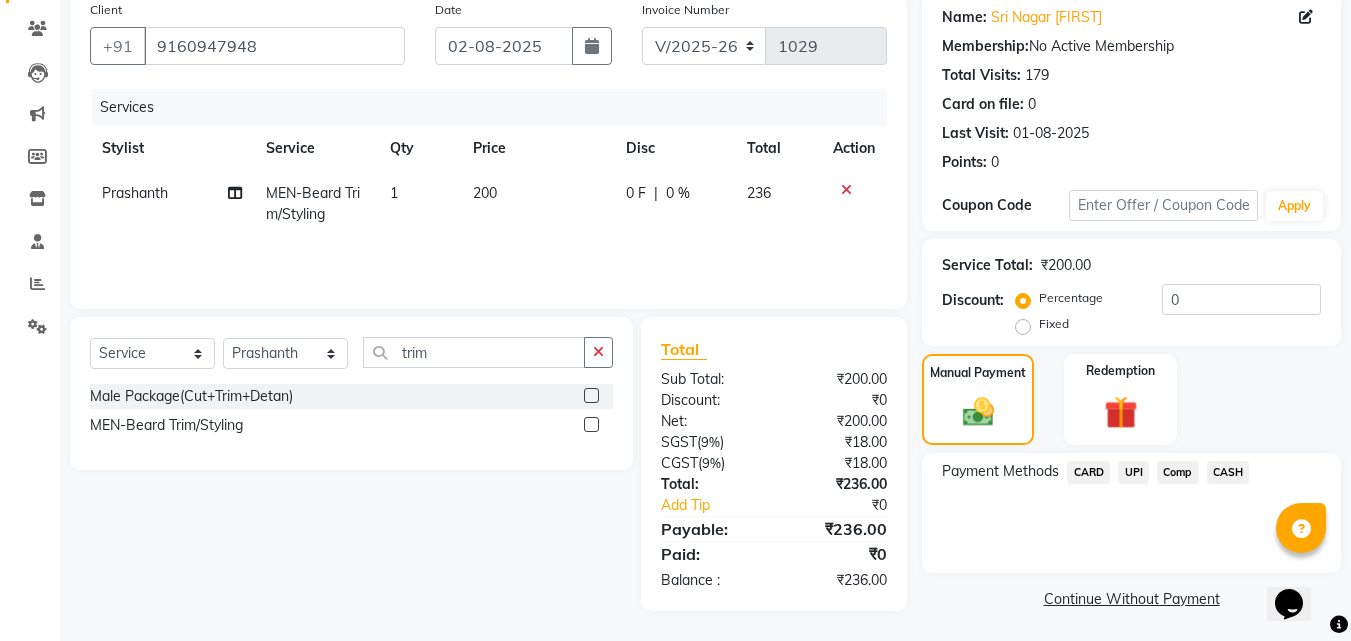 click on "UPI" 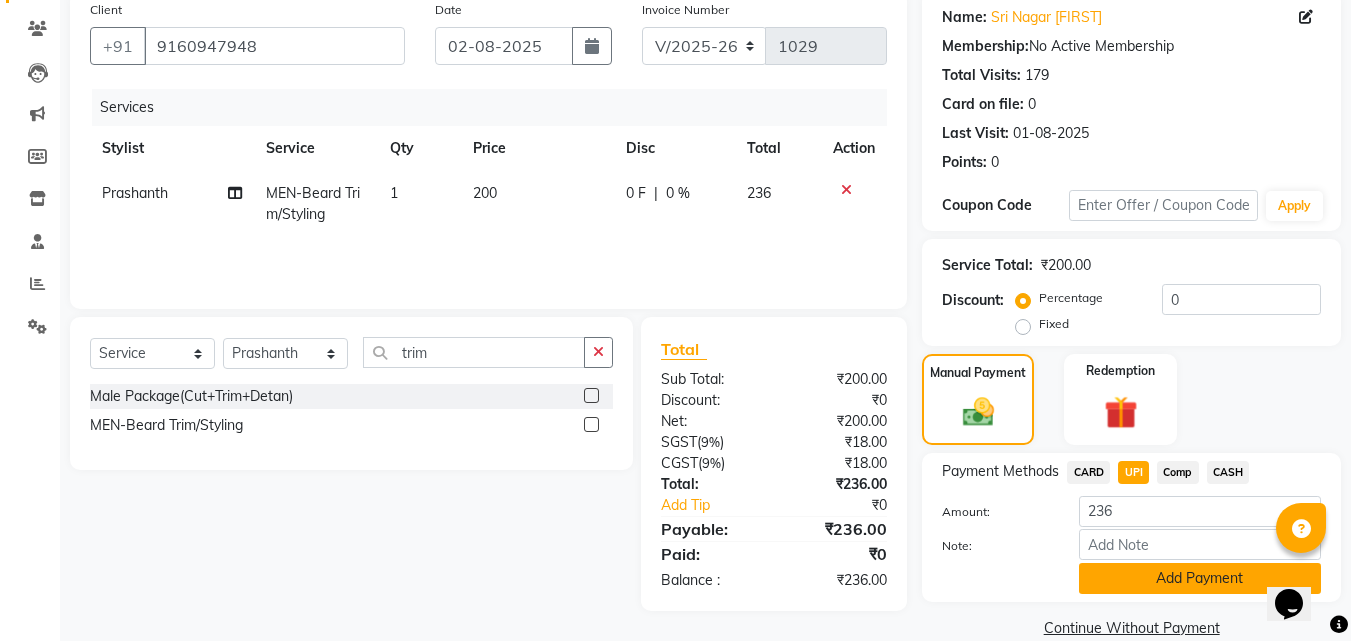 click on "Add Payment" 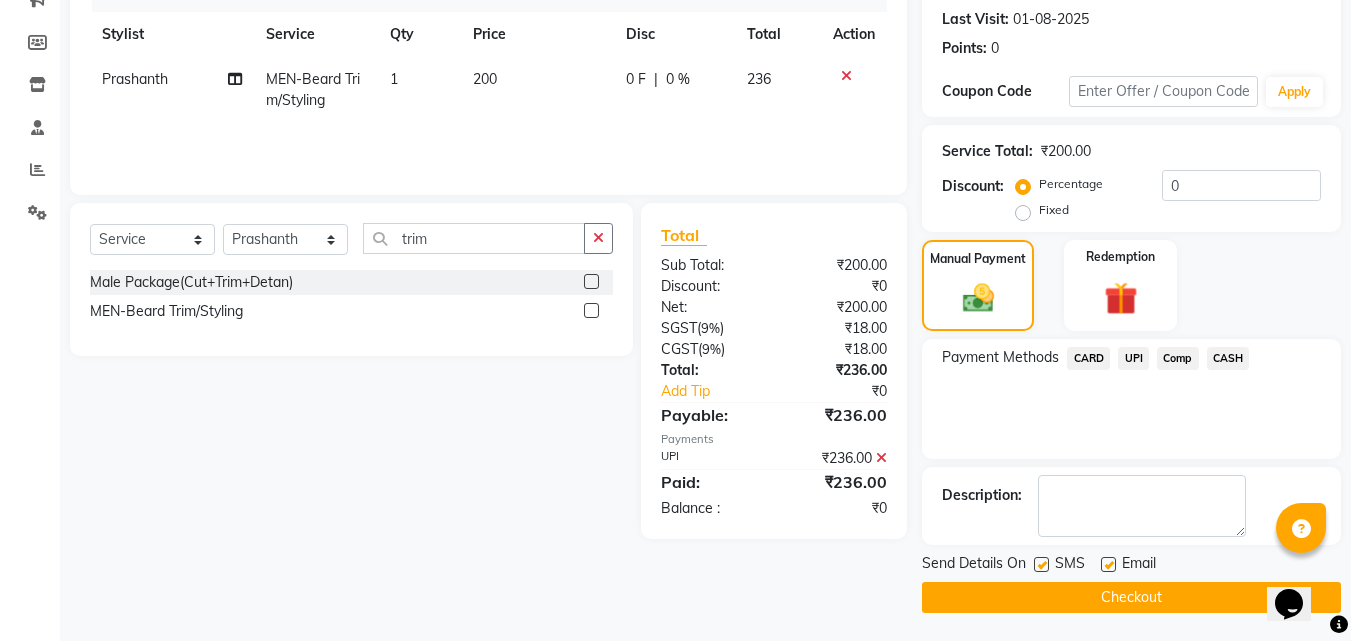 scroll, scrollTop: 275, scrollLeft: 0, axis: vertical 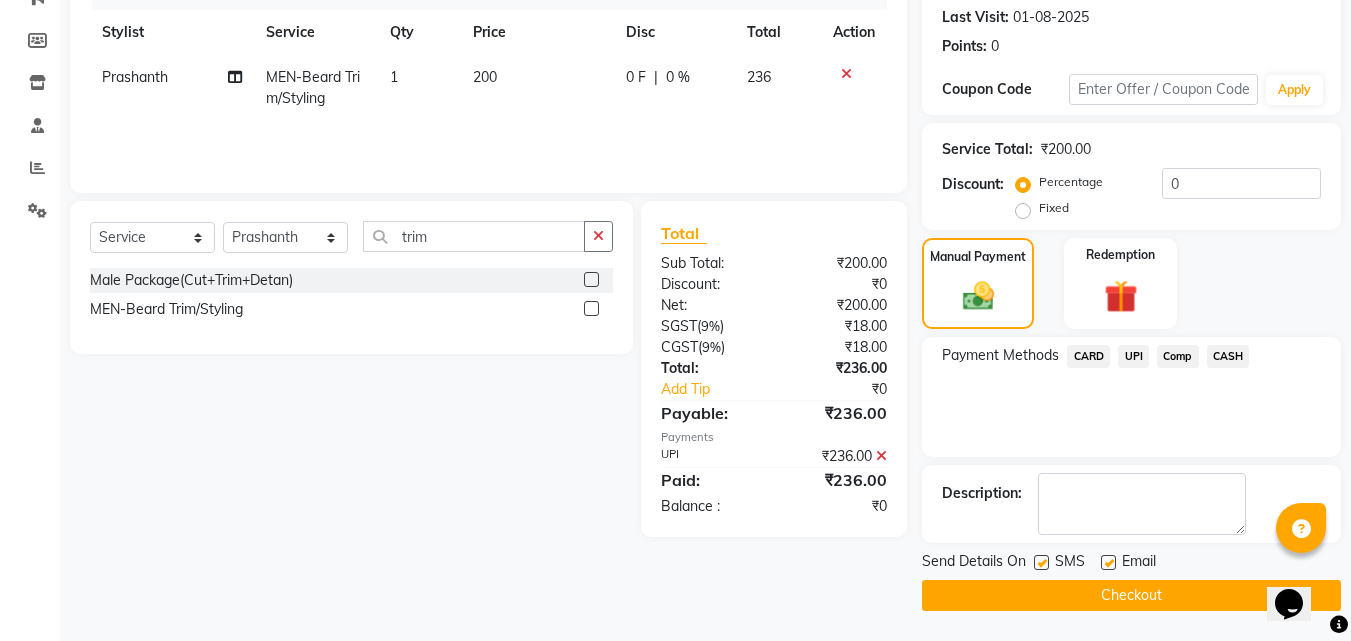 click 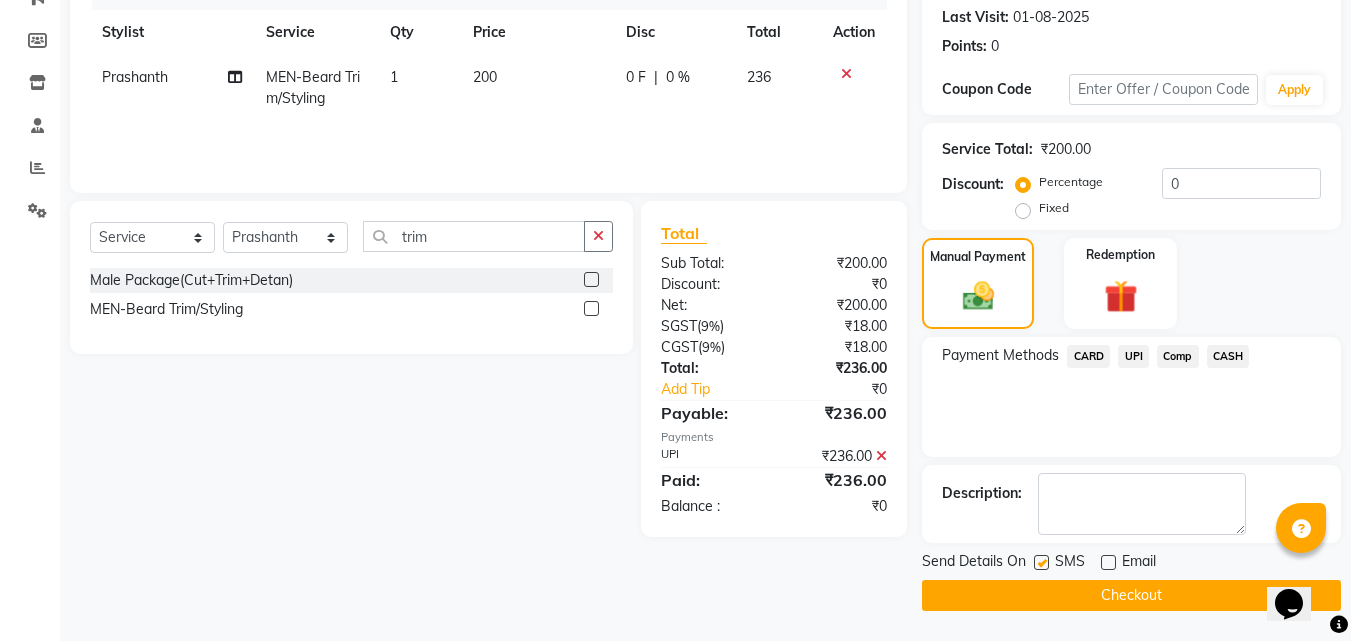 click 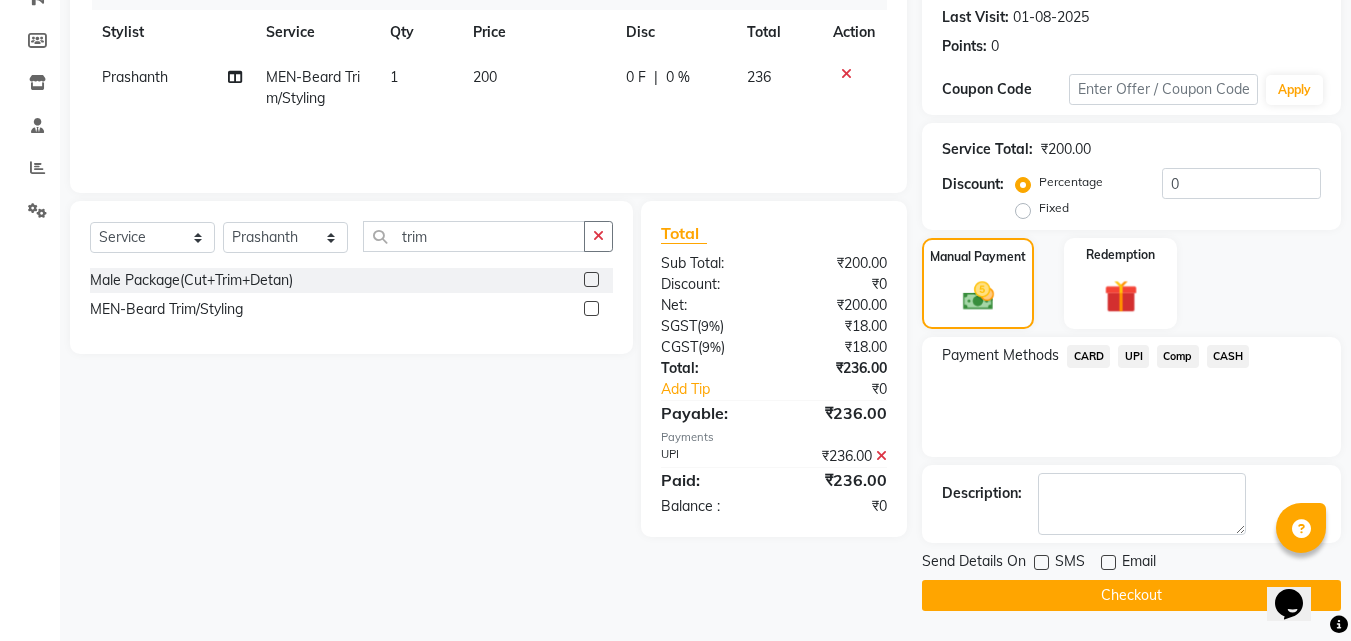 click on "Checkout" 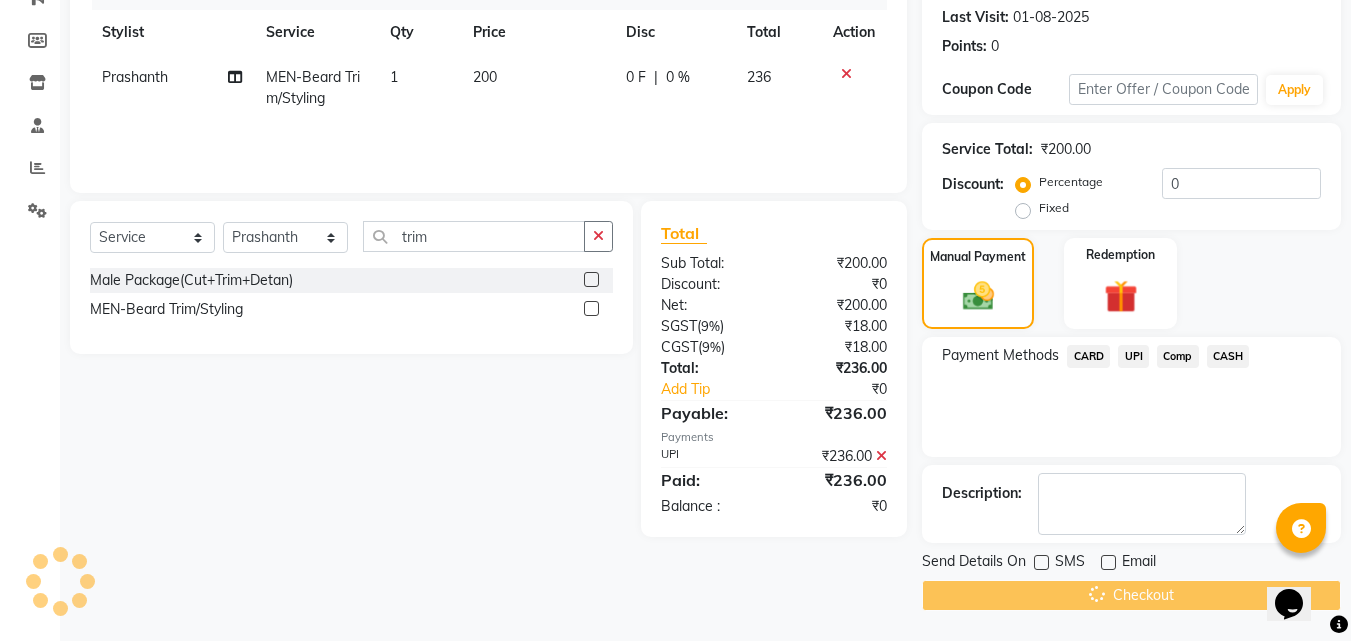 scroll, scrollTop: 0, scrollLeft: 0, axis: both 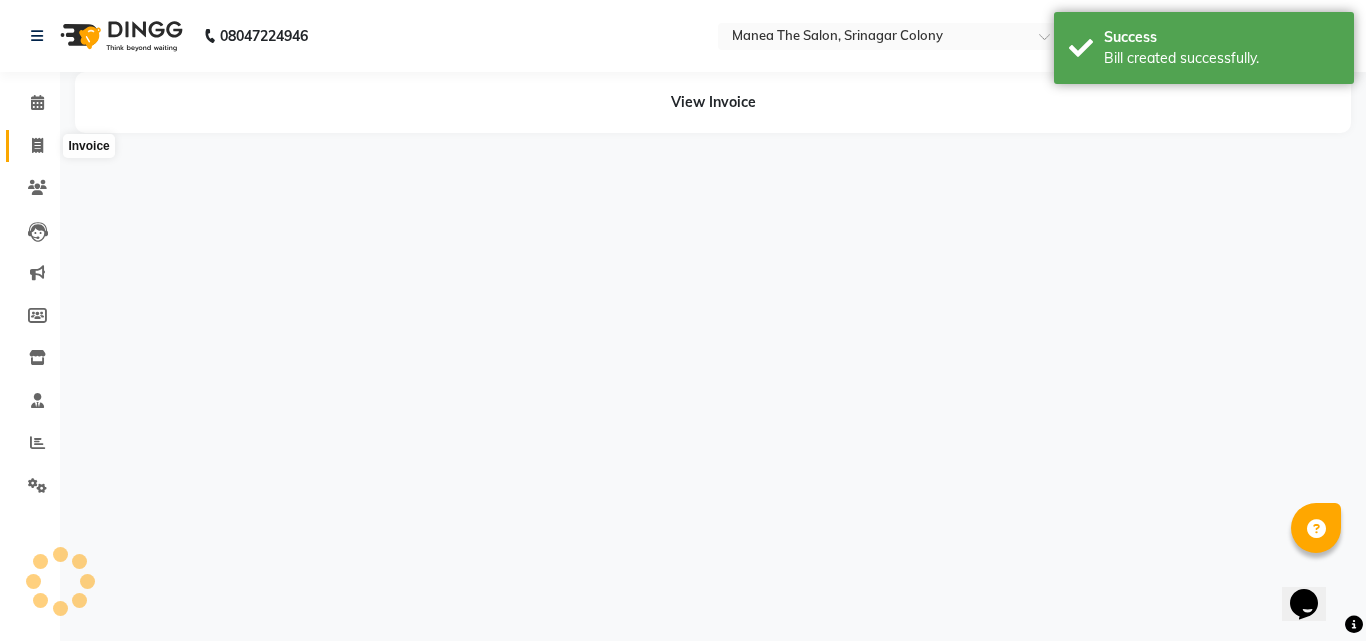 click 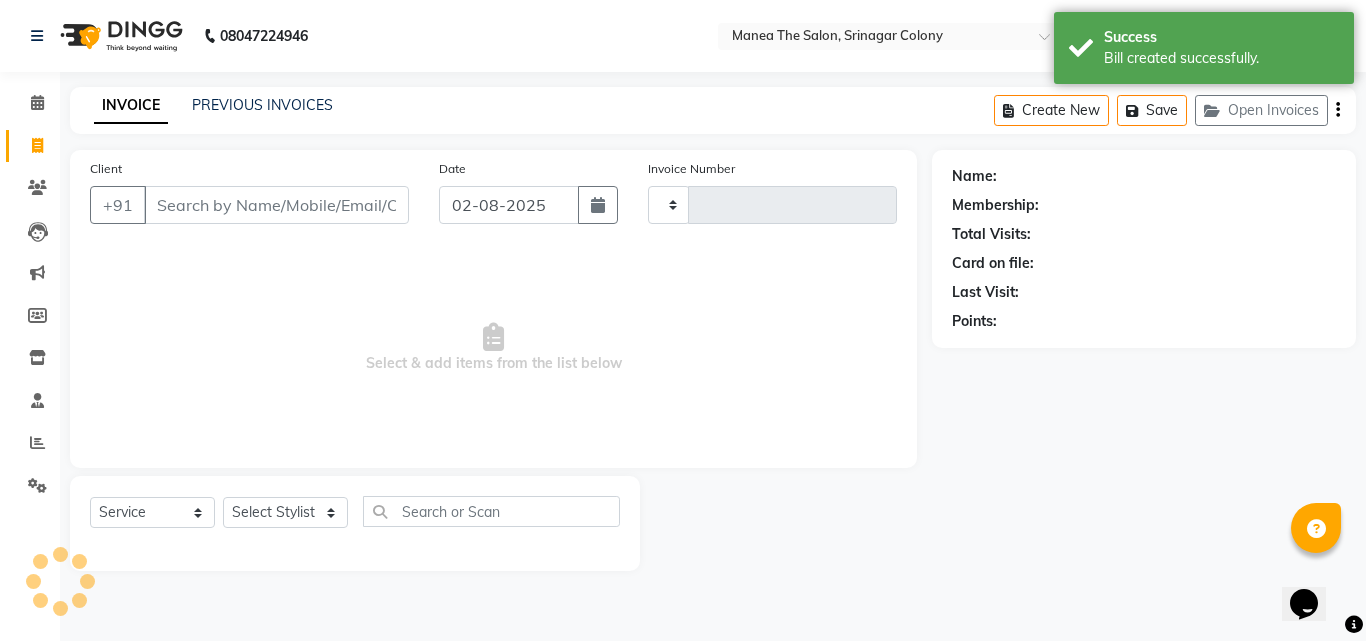 type on "1030" 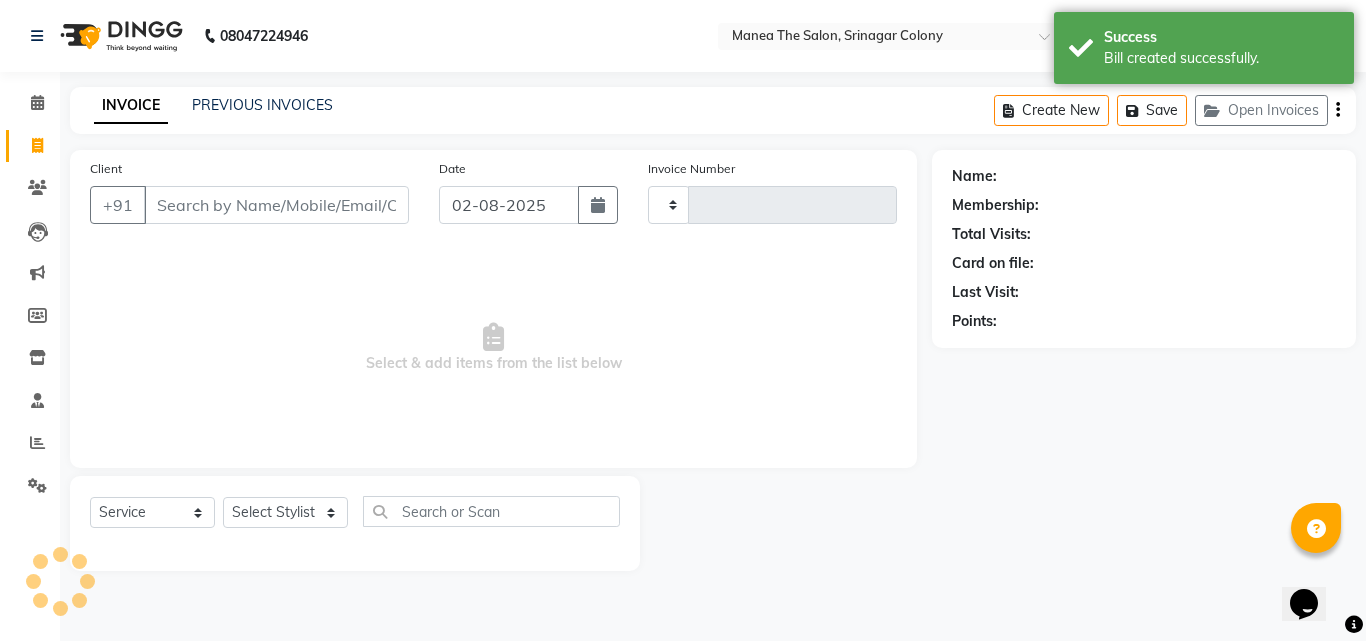 select on "5506" 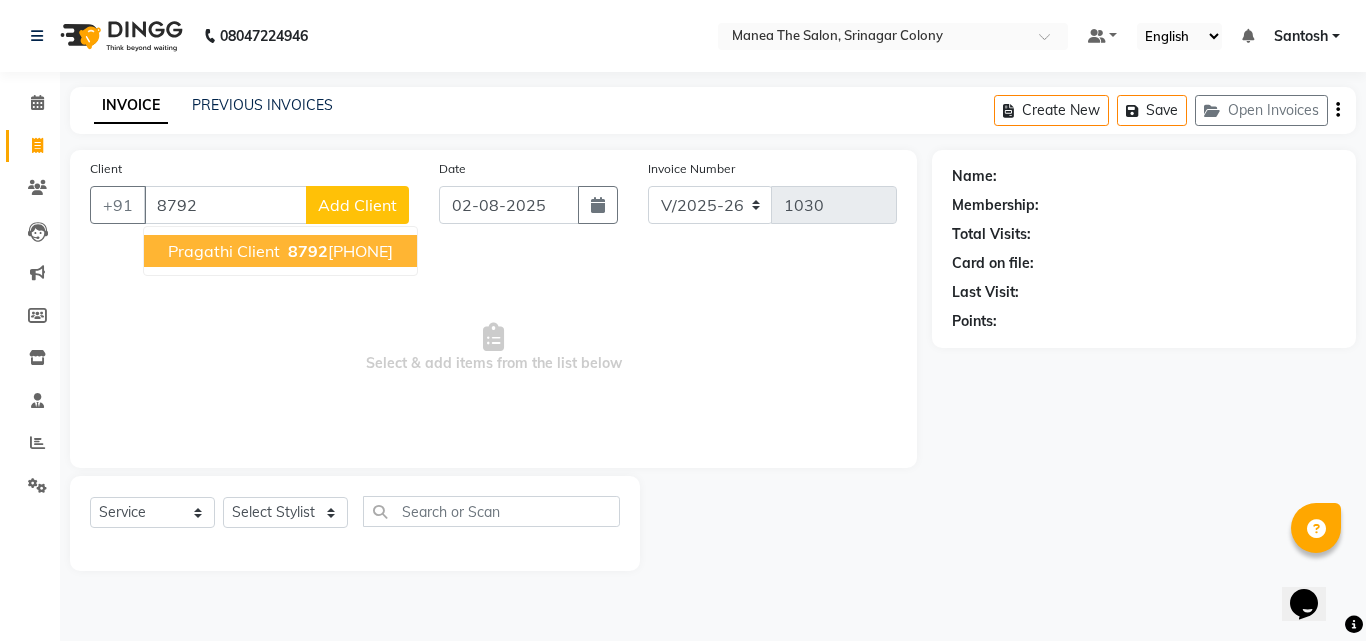 click on "Pragathi Client   8792 474497" at bounding box center (280, 251) 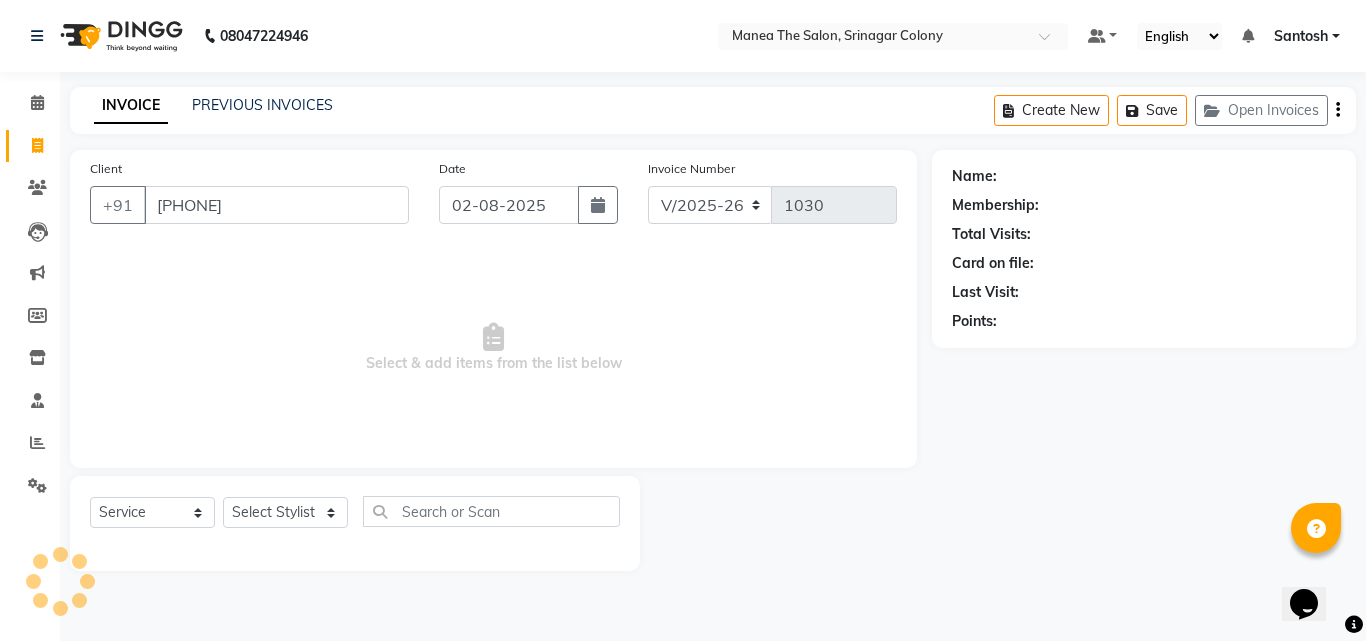 type on "8792474497" 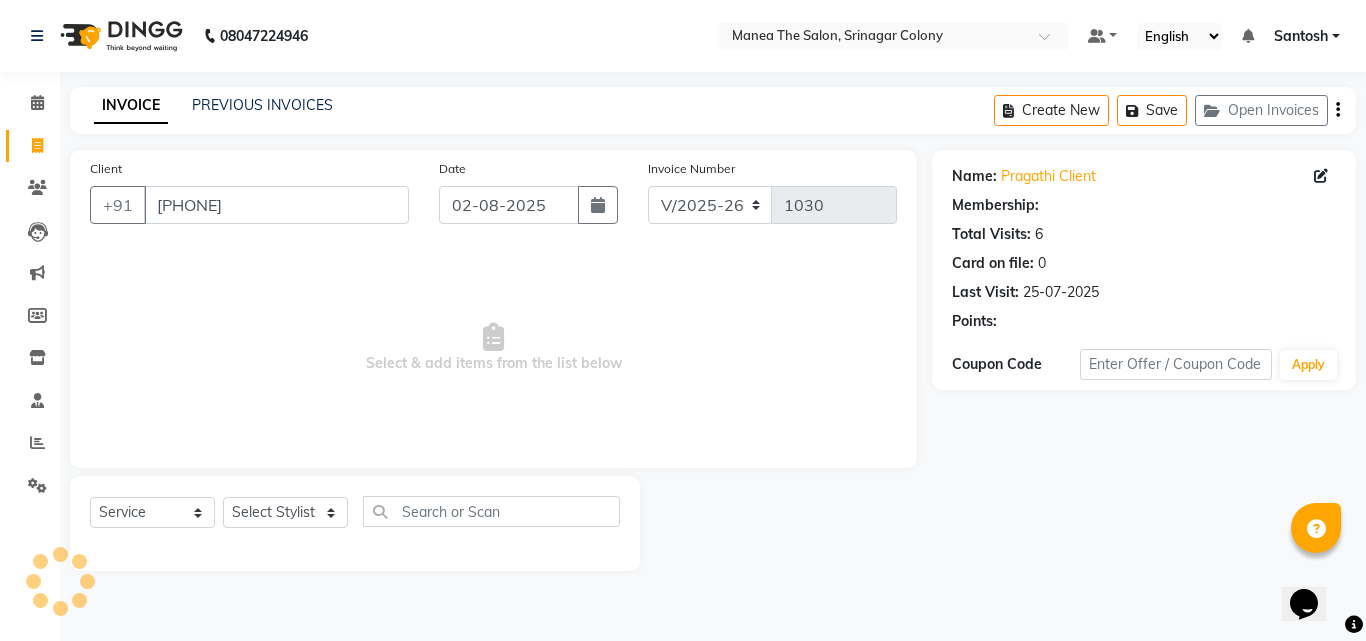 select on "1: Object" 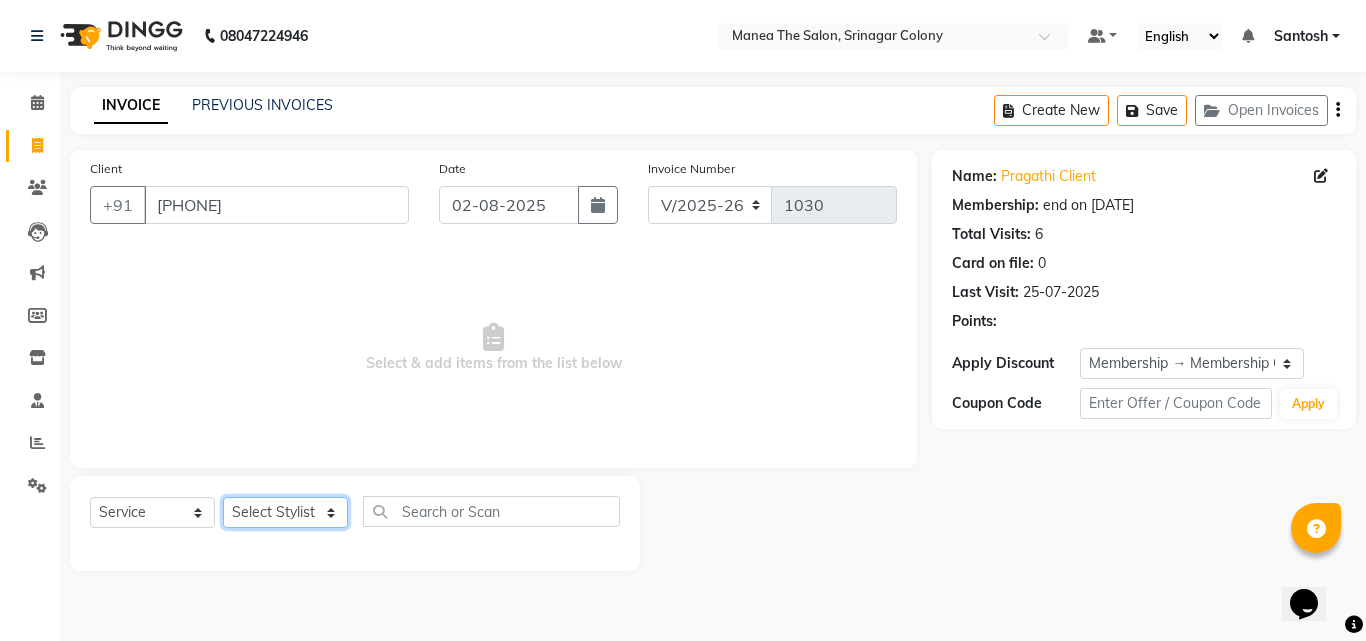 click on "Select Stylist Ashif Ashwini Farhana Manager  Nirutha Prashanth Rohtash Sirisha  Swapna Uday Zoya" 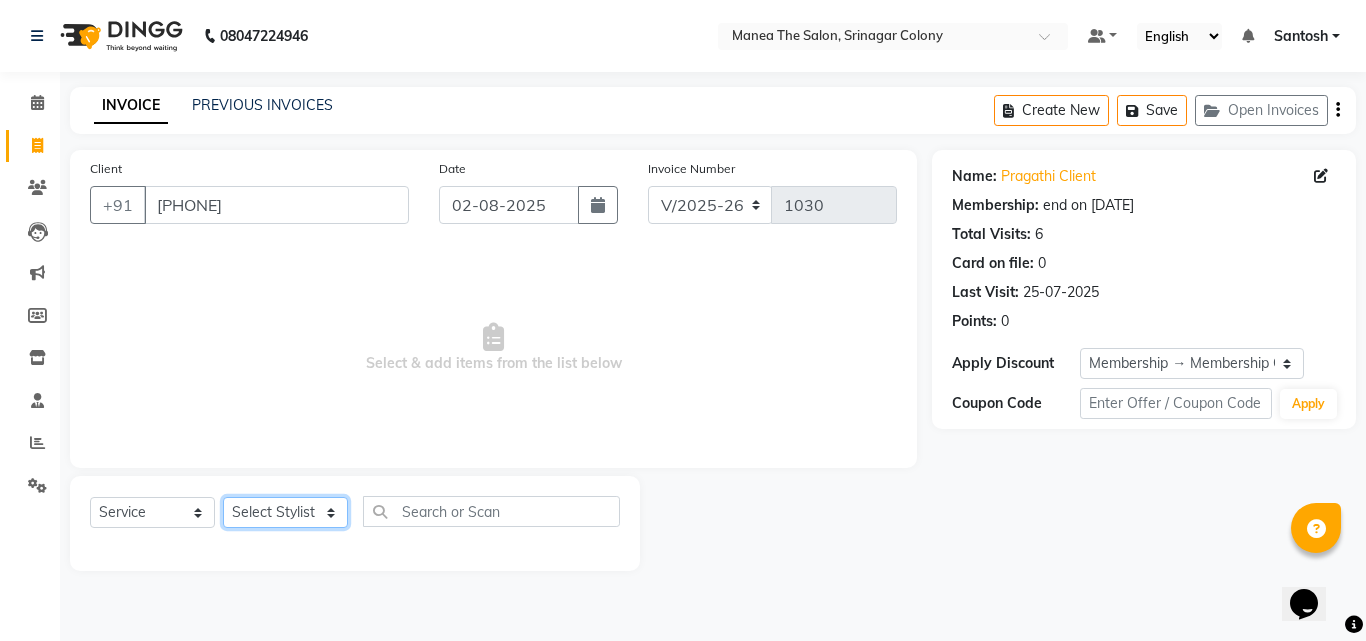 select on "50205" 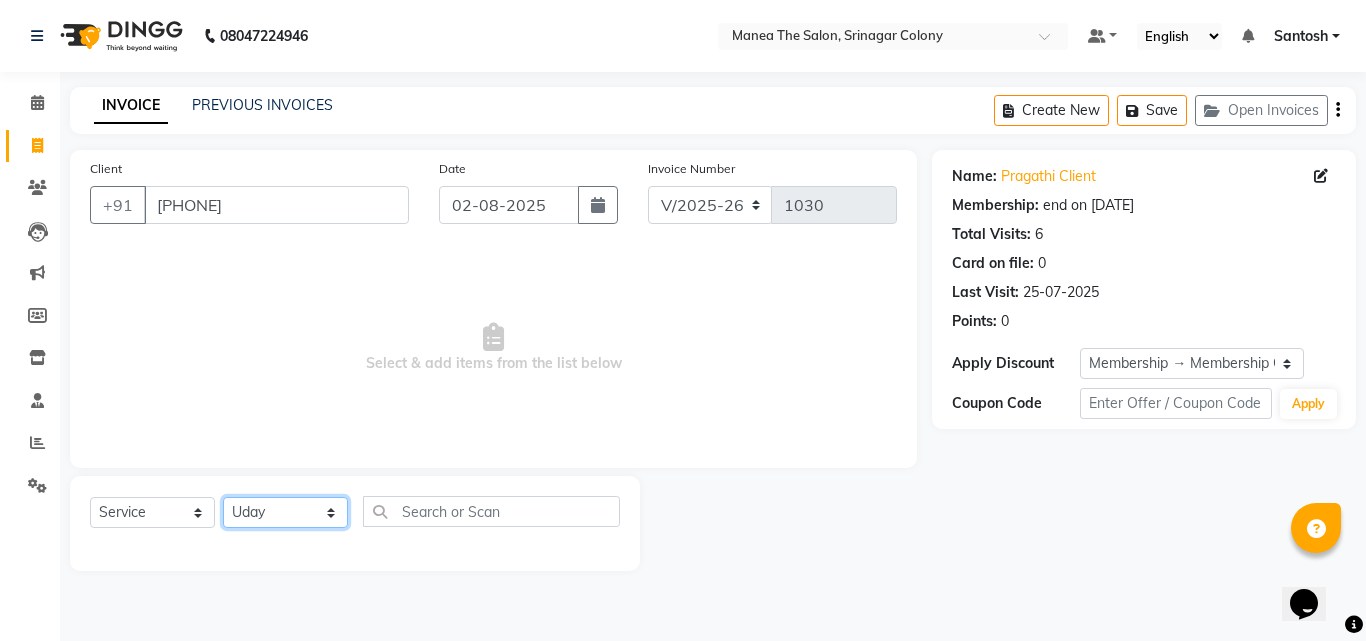 click on "Select Stylist Ashif Ashwini Farhana Manager  Nirutha Prashanth Rohtash Sirisha  Swapna Uday Zoya" 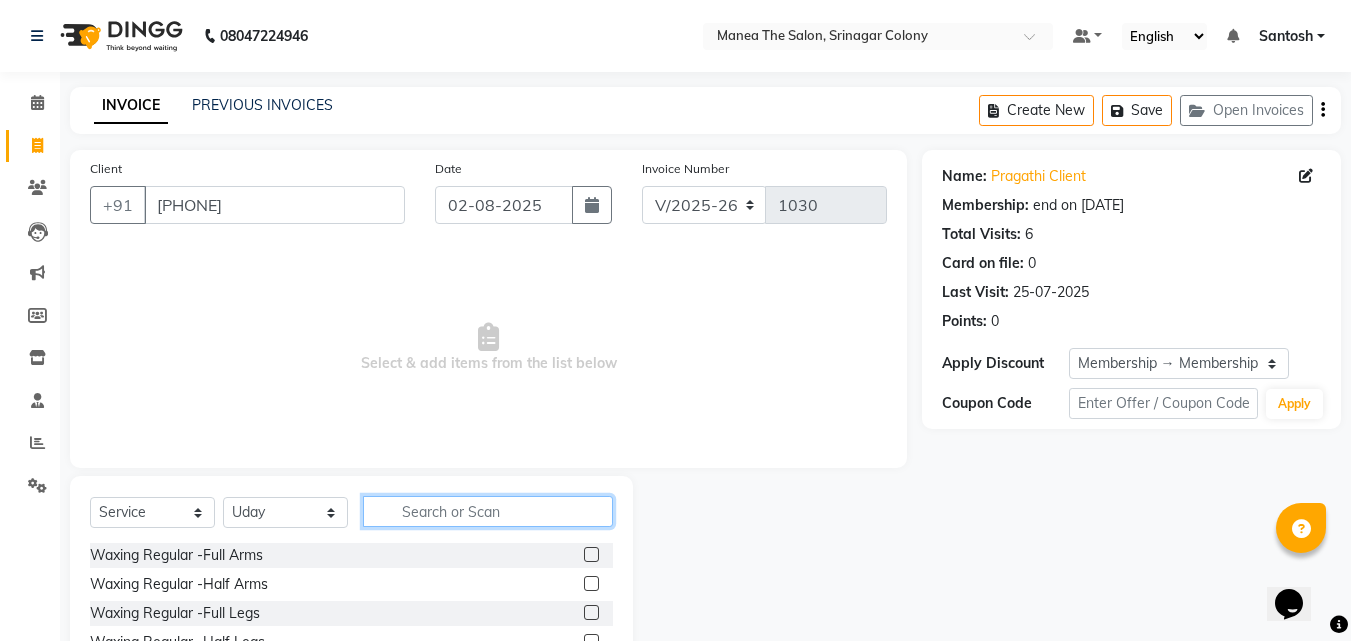 click 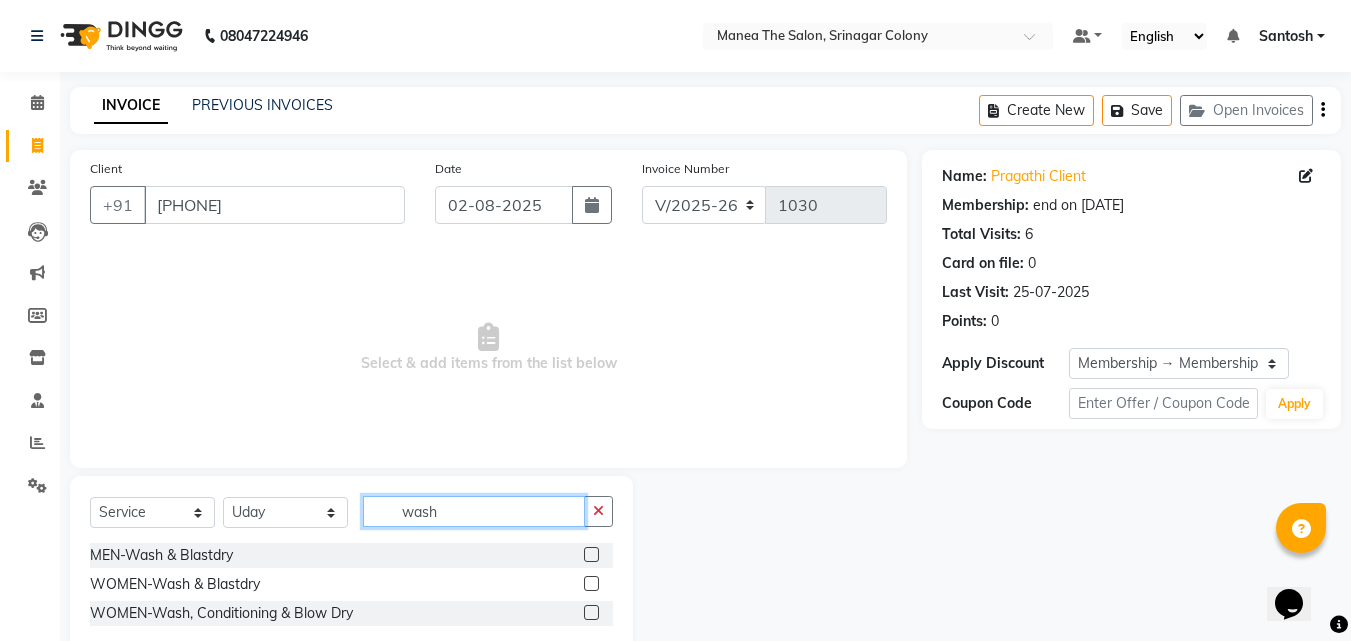 type on "wash" 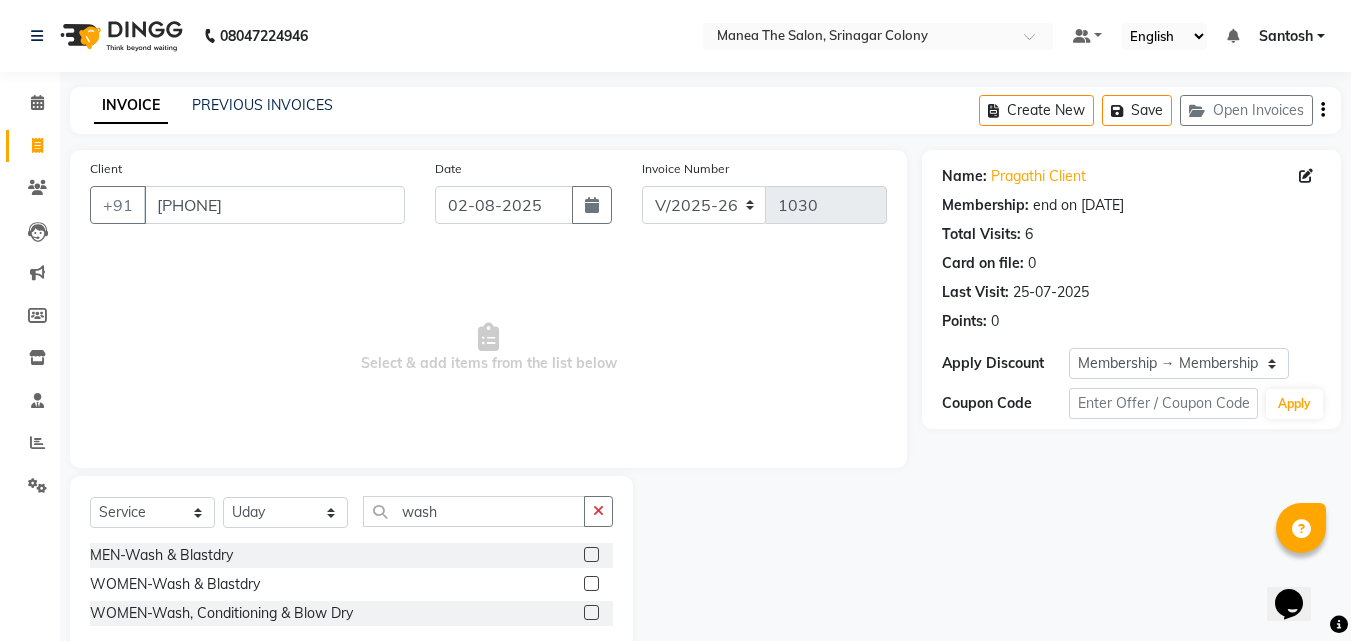 click on "WOMEN-Wash, Conditioning & Blow Dry" 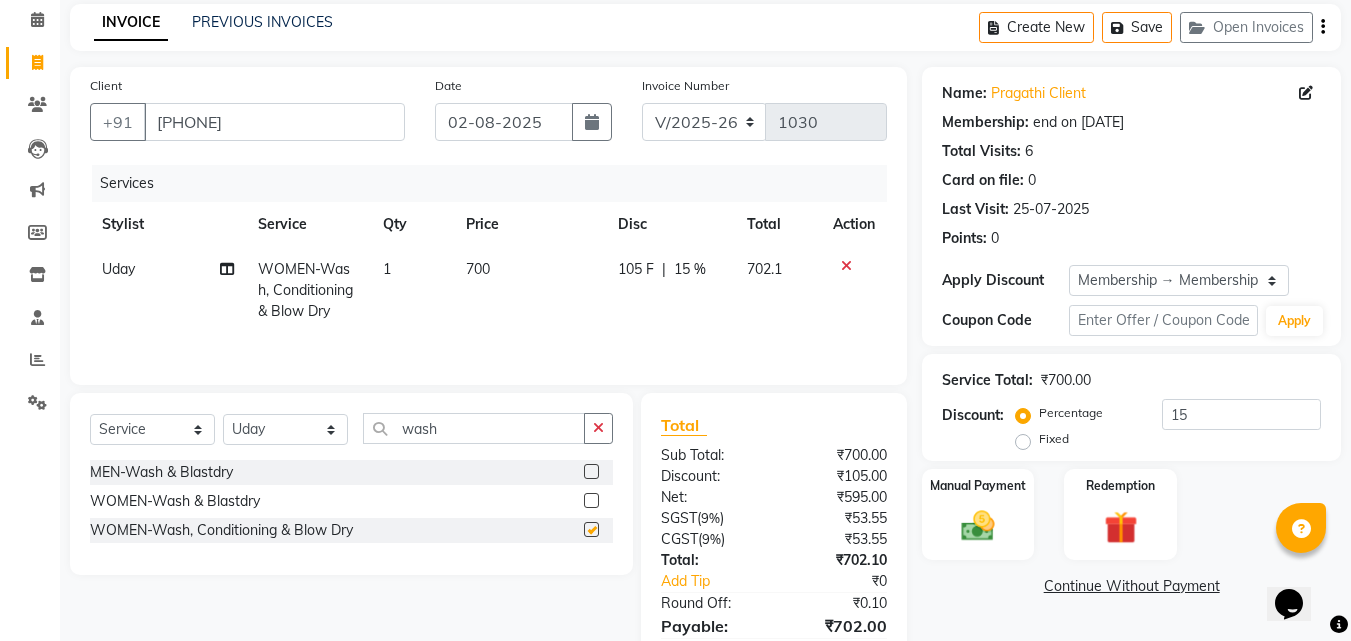 scroll, scrollTop: 180, scrollLeft: 0, axis: vertical 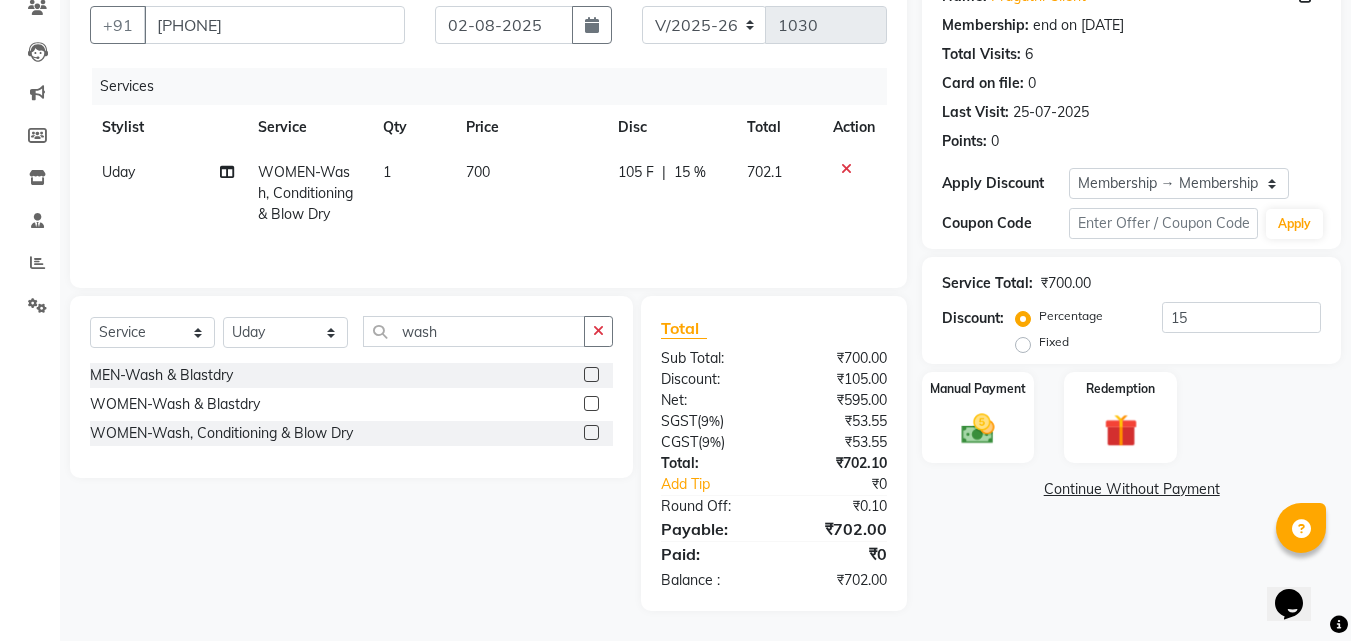 checkbox on "false" 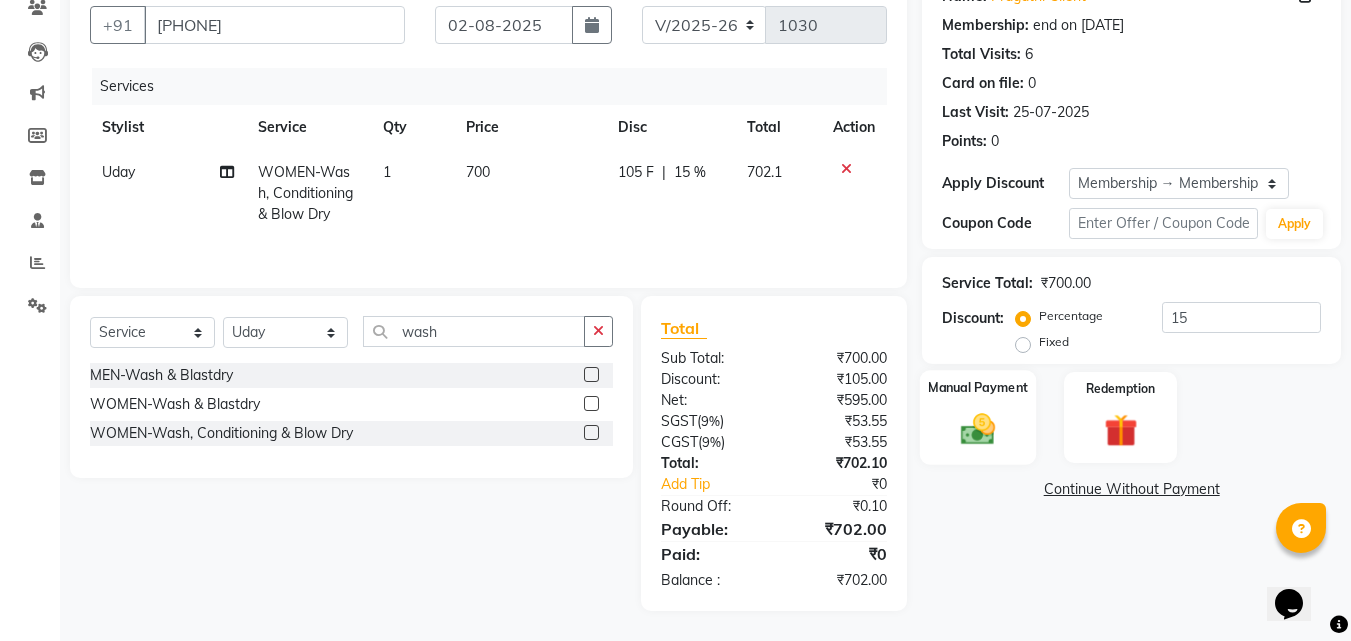 click on "Manual Payment" 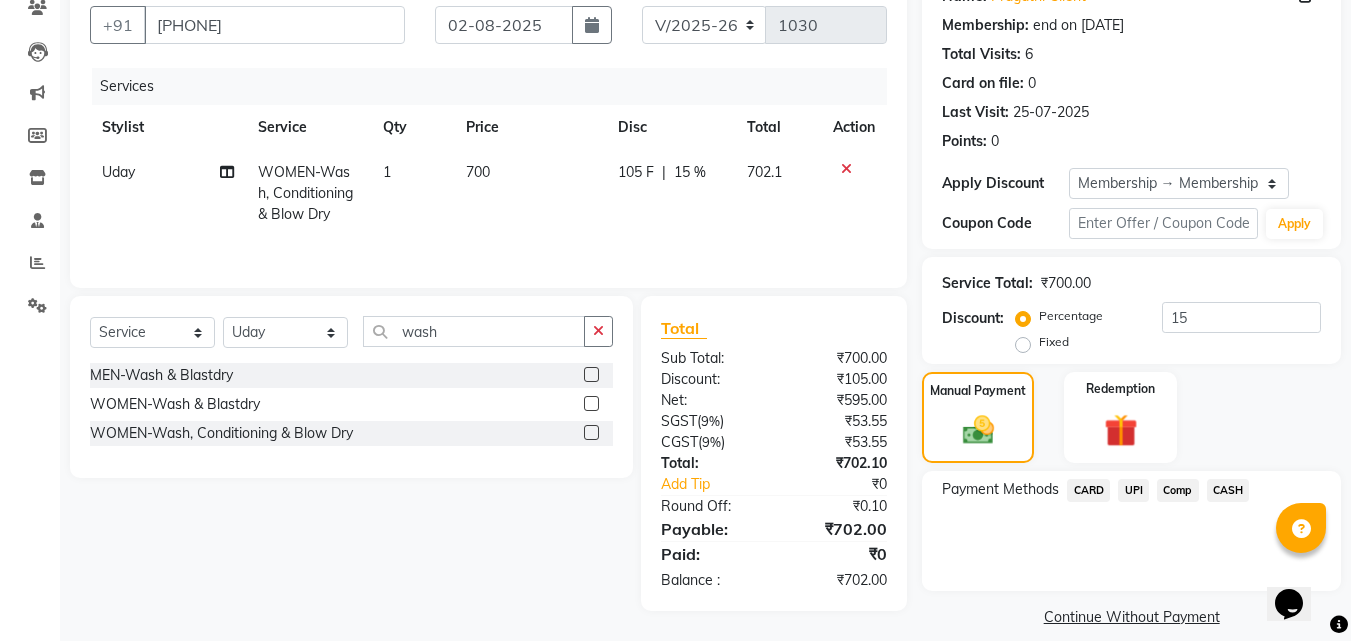 click on "UPI" 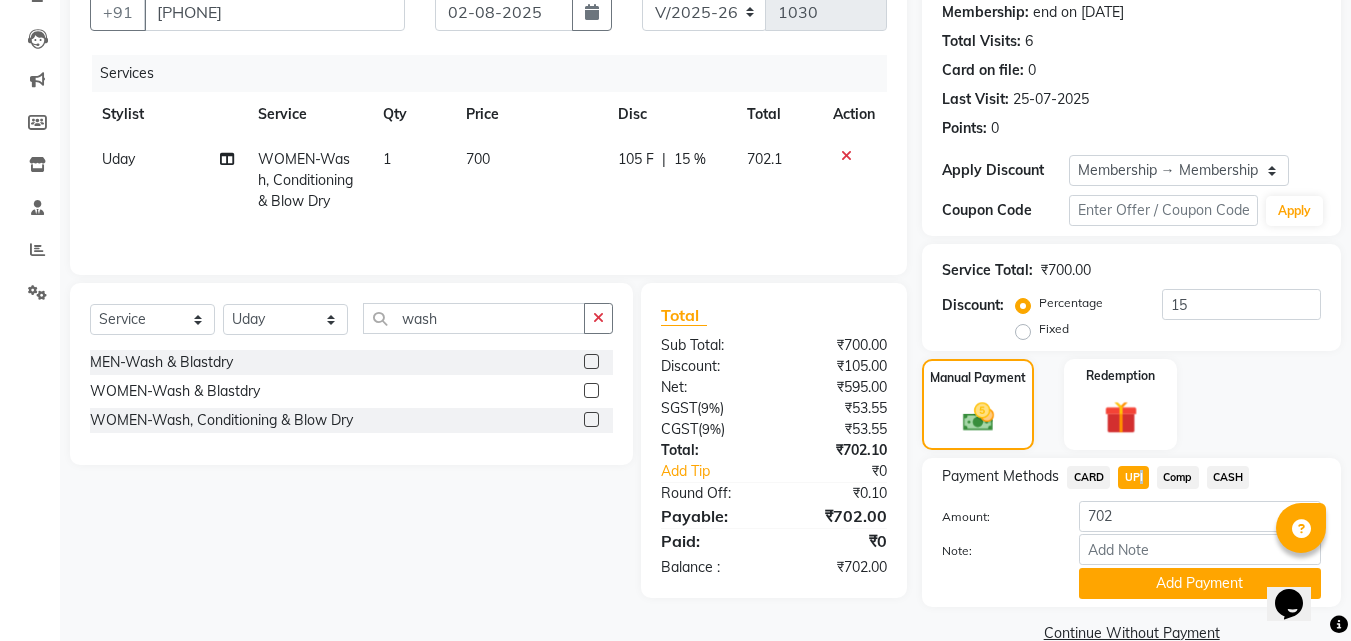 scroll, scrollTop: 230, scrollLeft: 0, axis: vertical 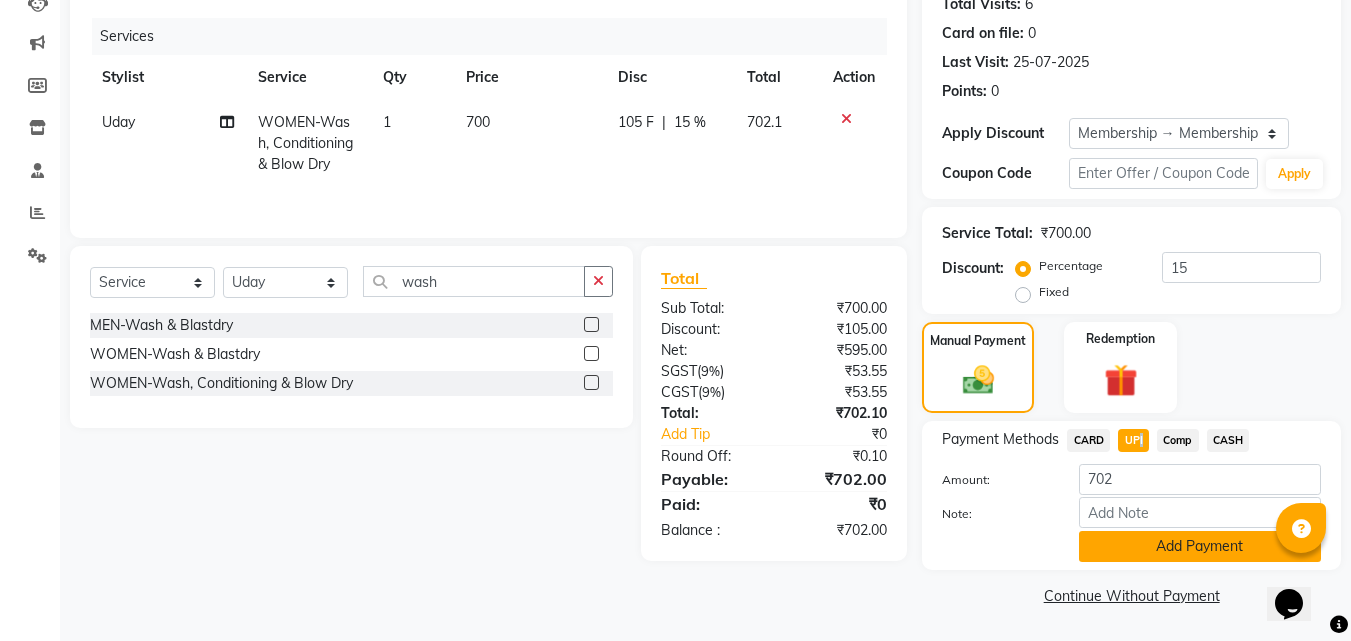 click on "Add Payment" 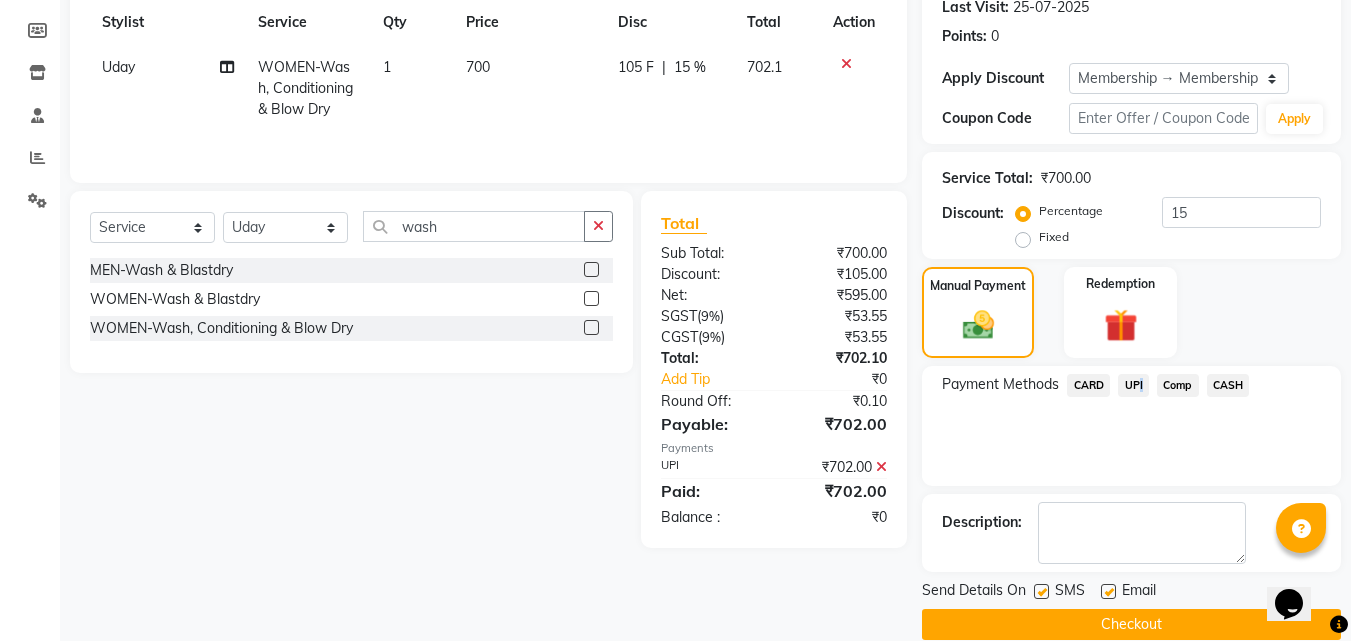 scroll, scrollTop: 314, scrollLeft: 0, axis: vertical 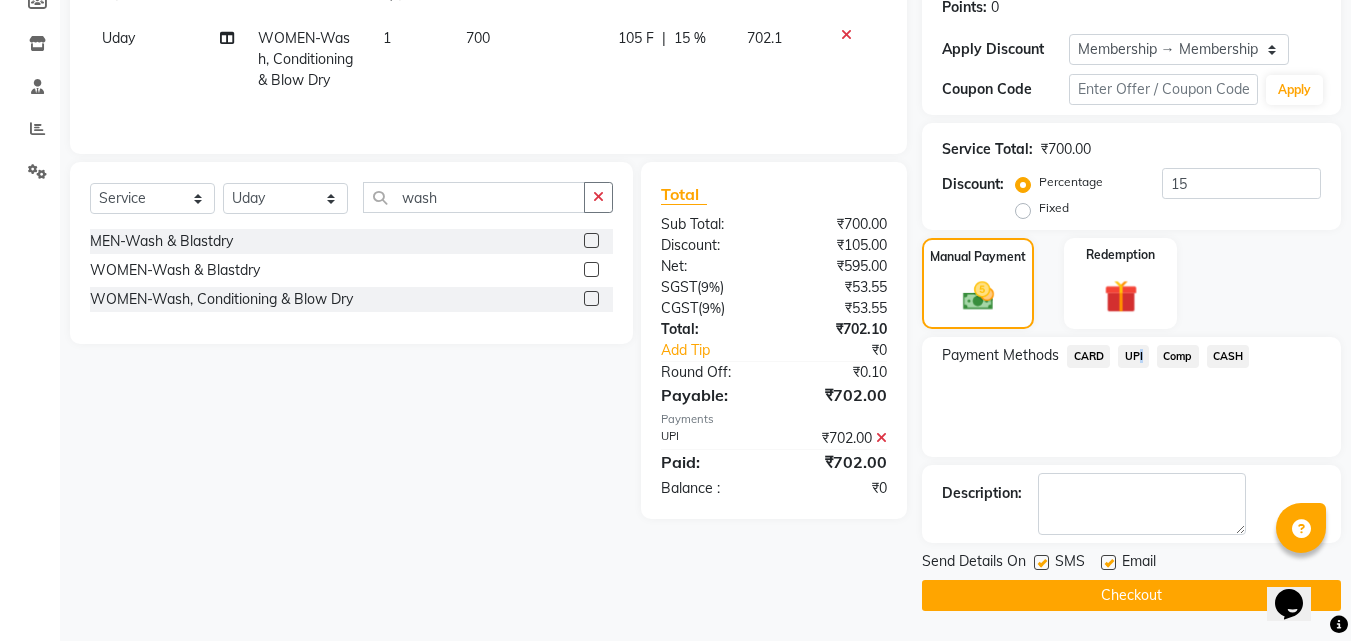 click on "Checkout" 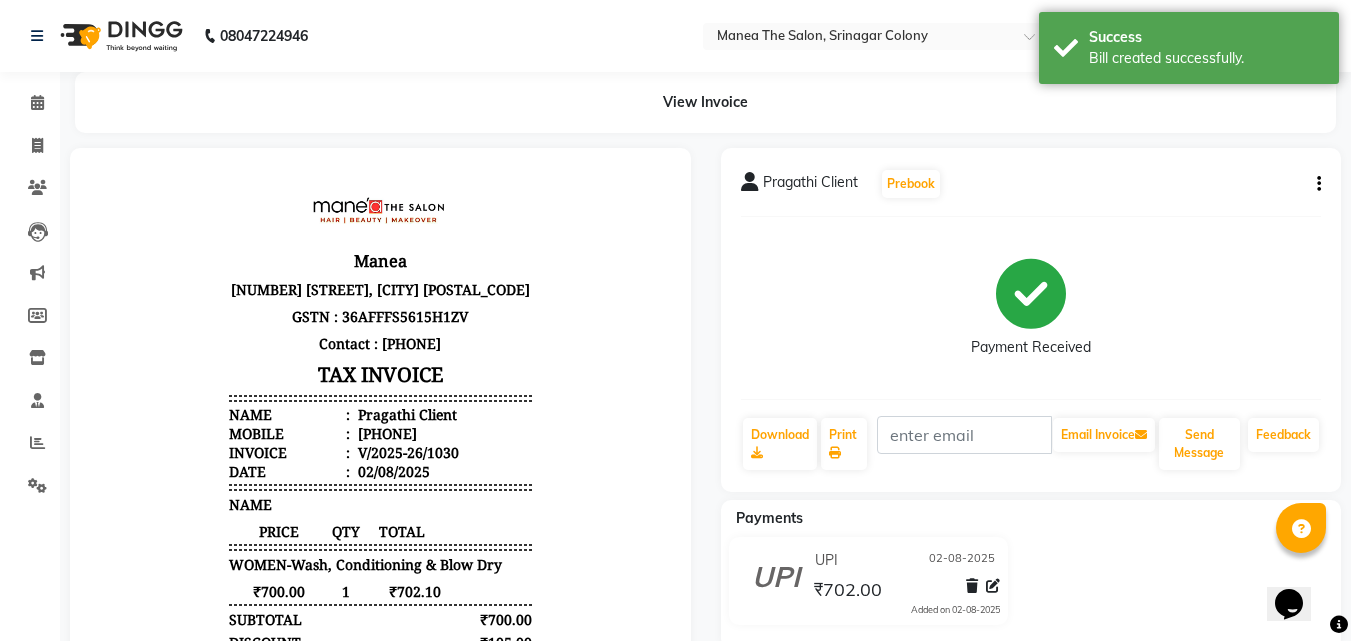 scroll, scrollTop: 0, scrollLeft: 0, axis: both 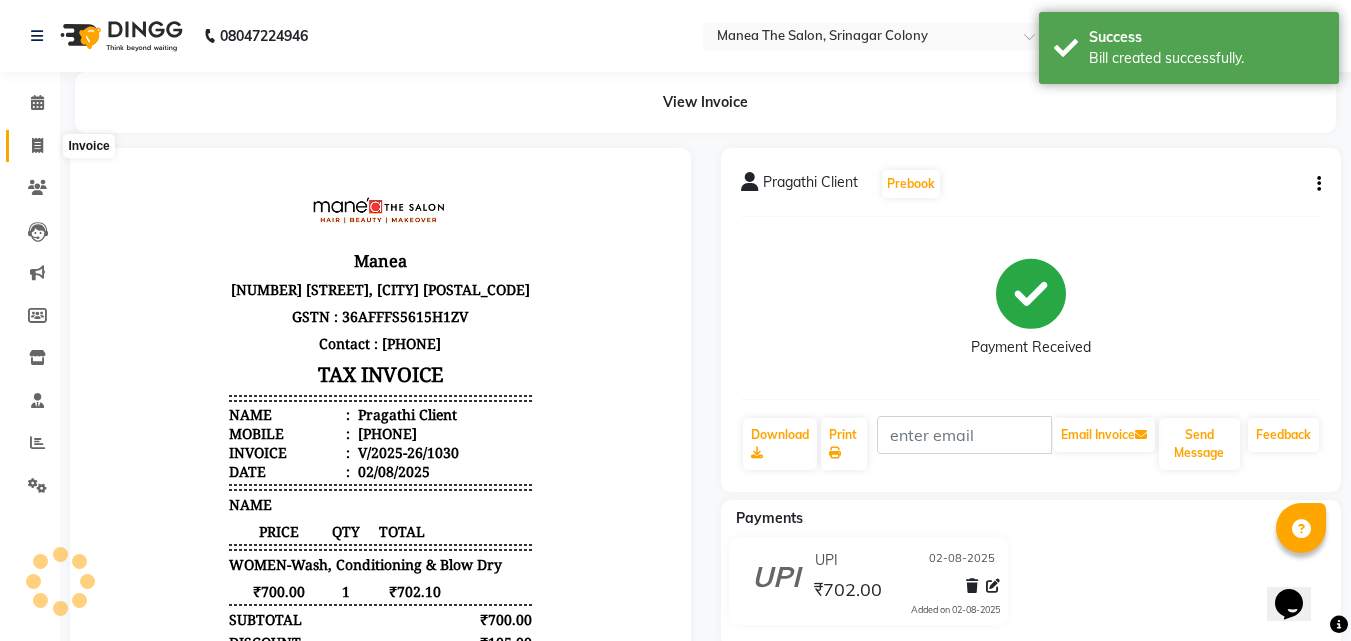 click 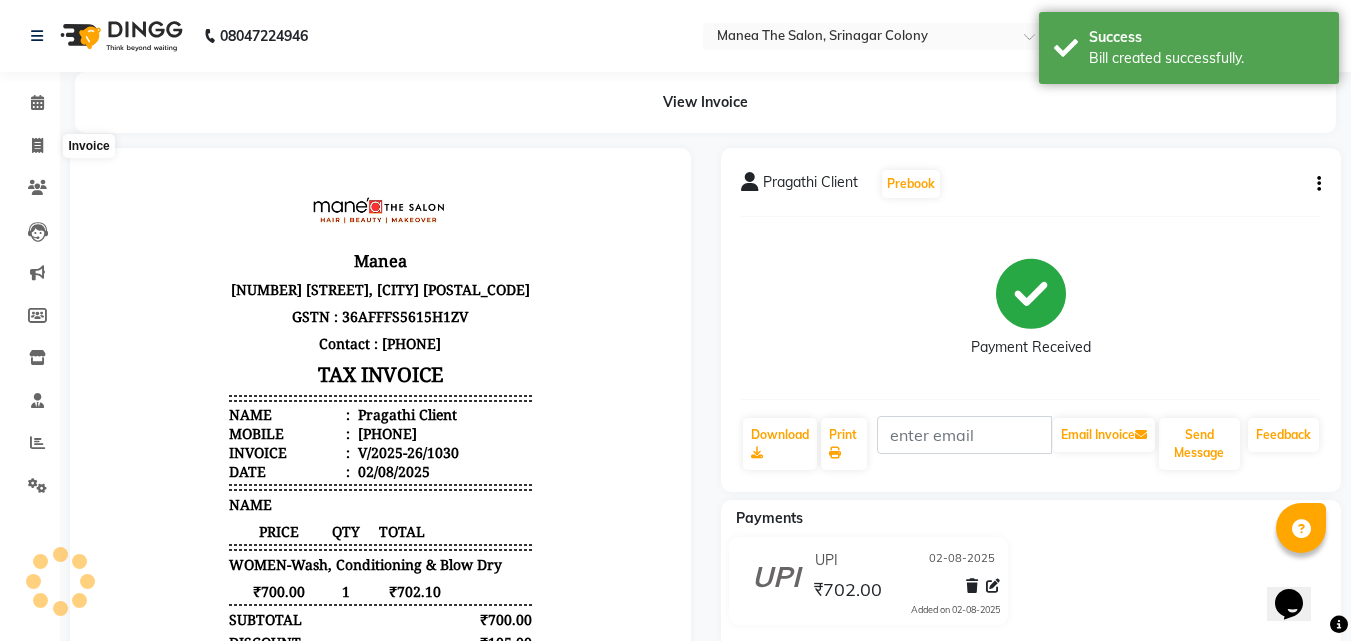 select on "service" 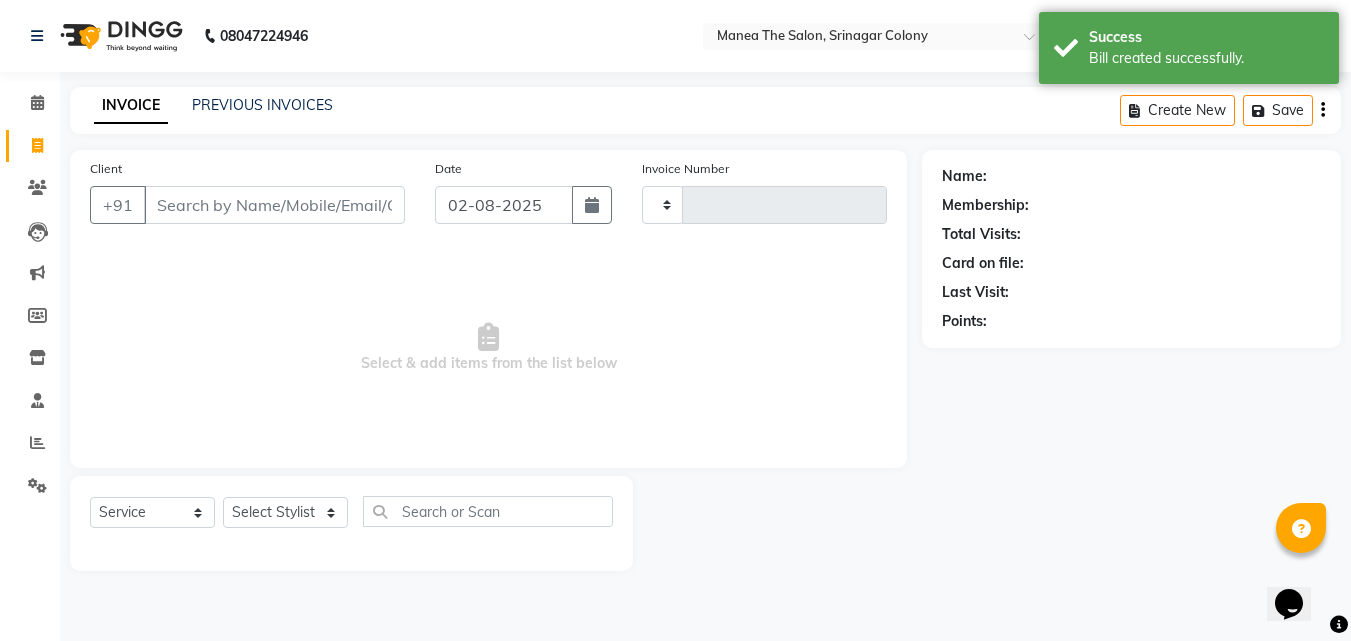 type on "1031" 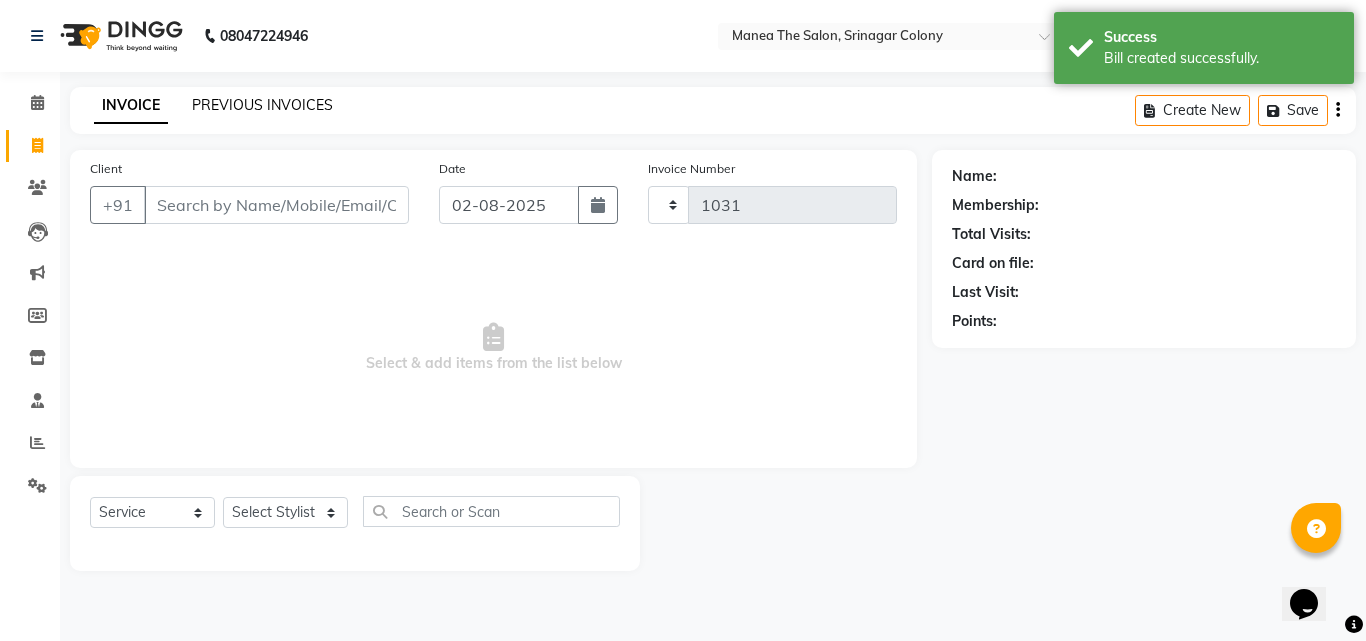 select on "5506" 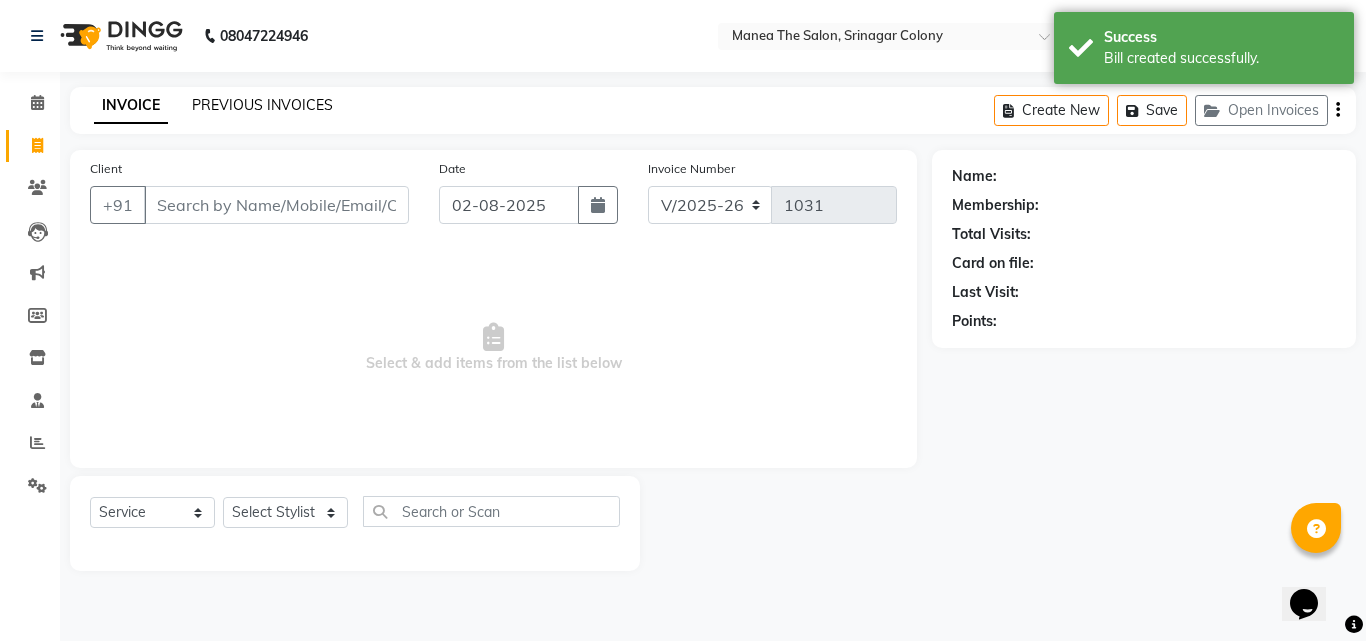 click on "PREVIOUS INVOICES" 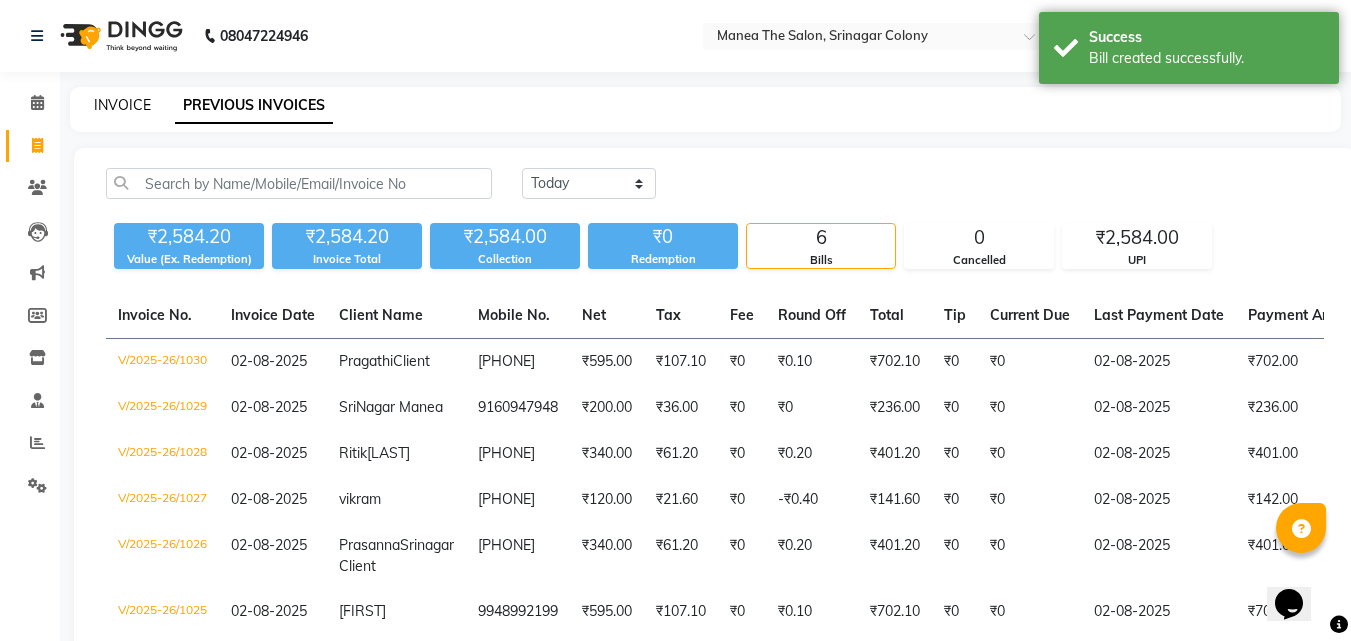click on "INVOICE" 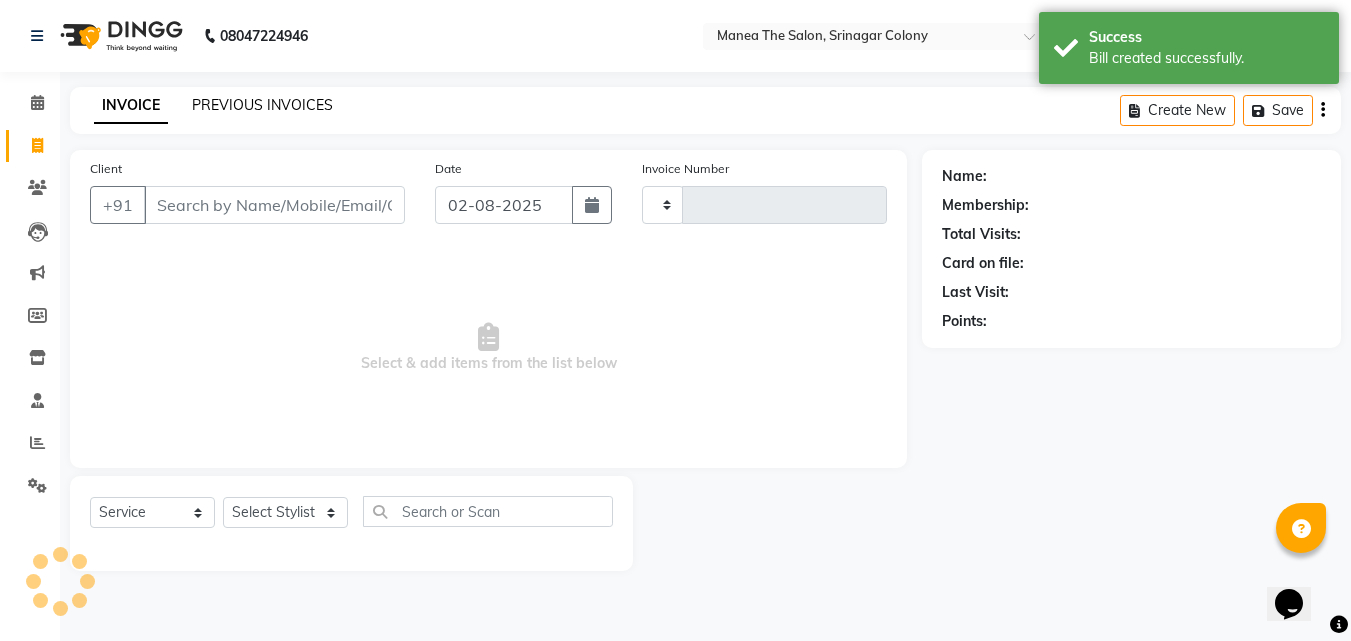 type on "1031" 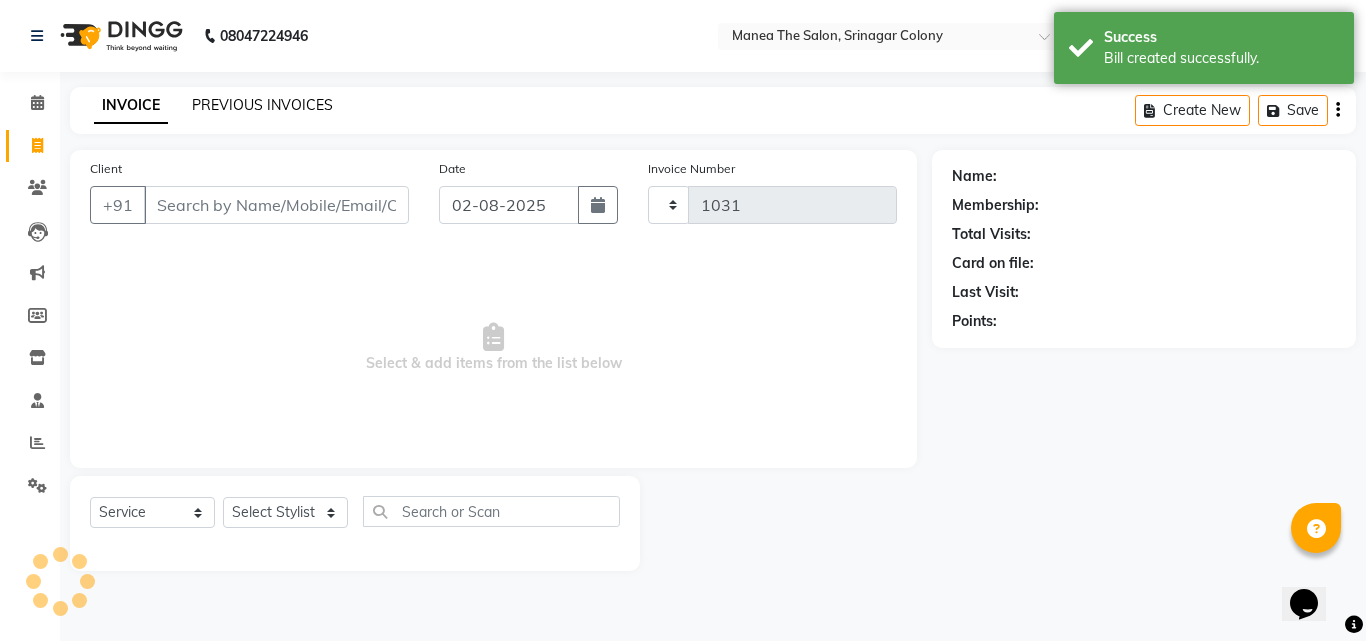 select on "5506" 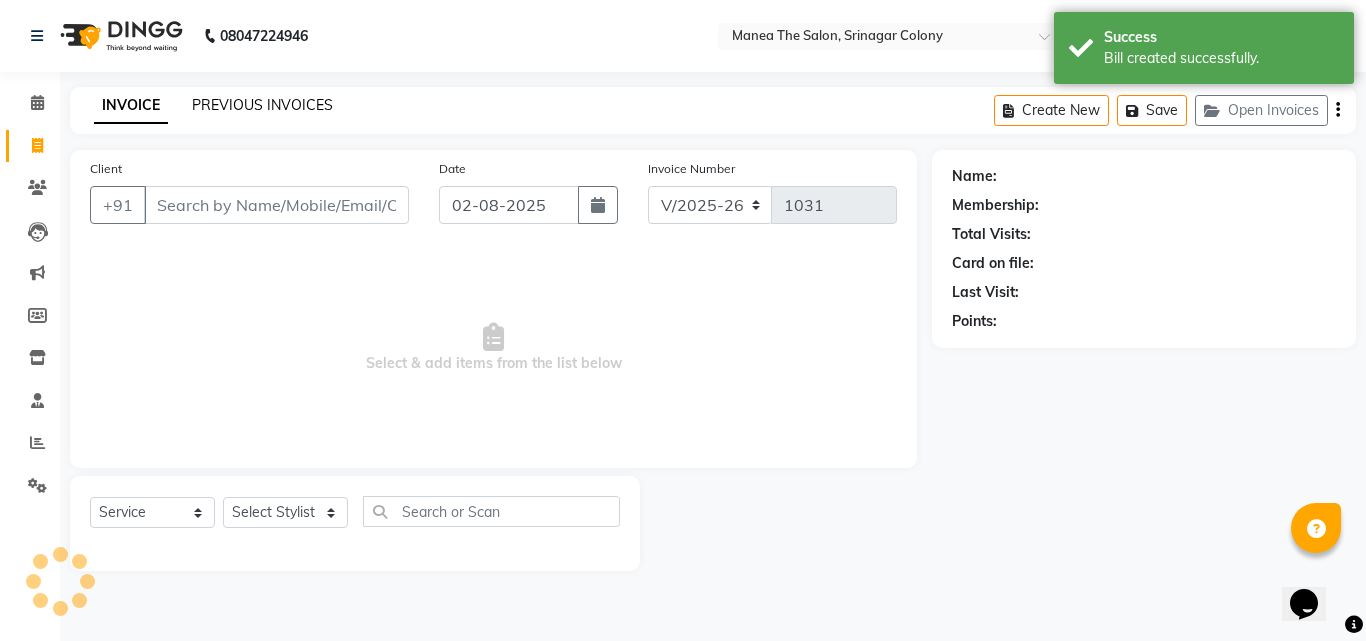click on "PREVIOUS INVOICES" 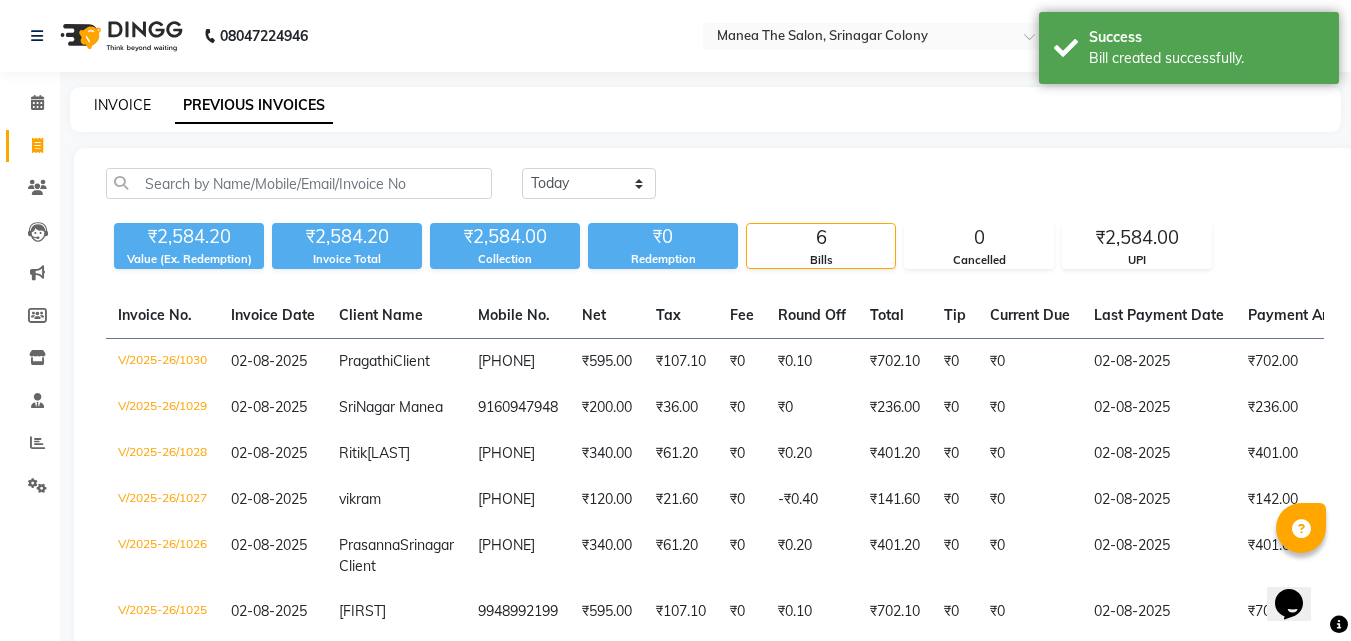 click on "INVOICE" 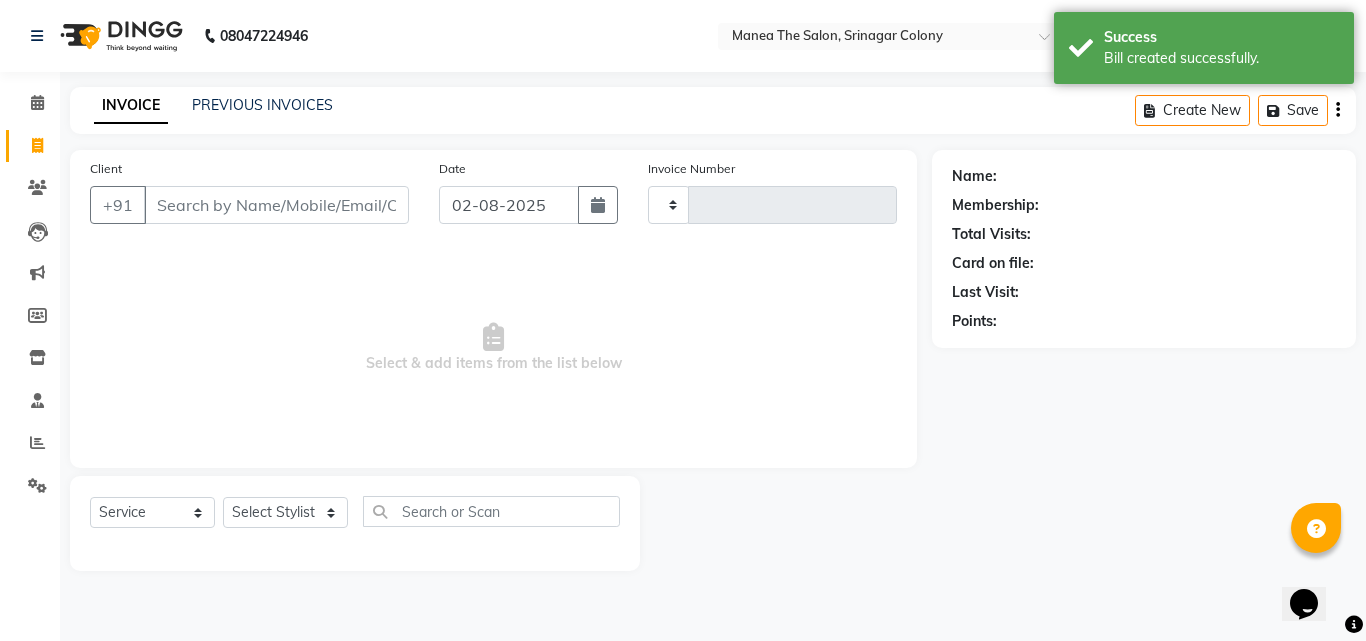 type on "1031" 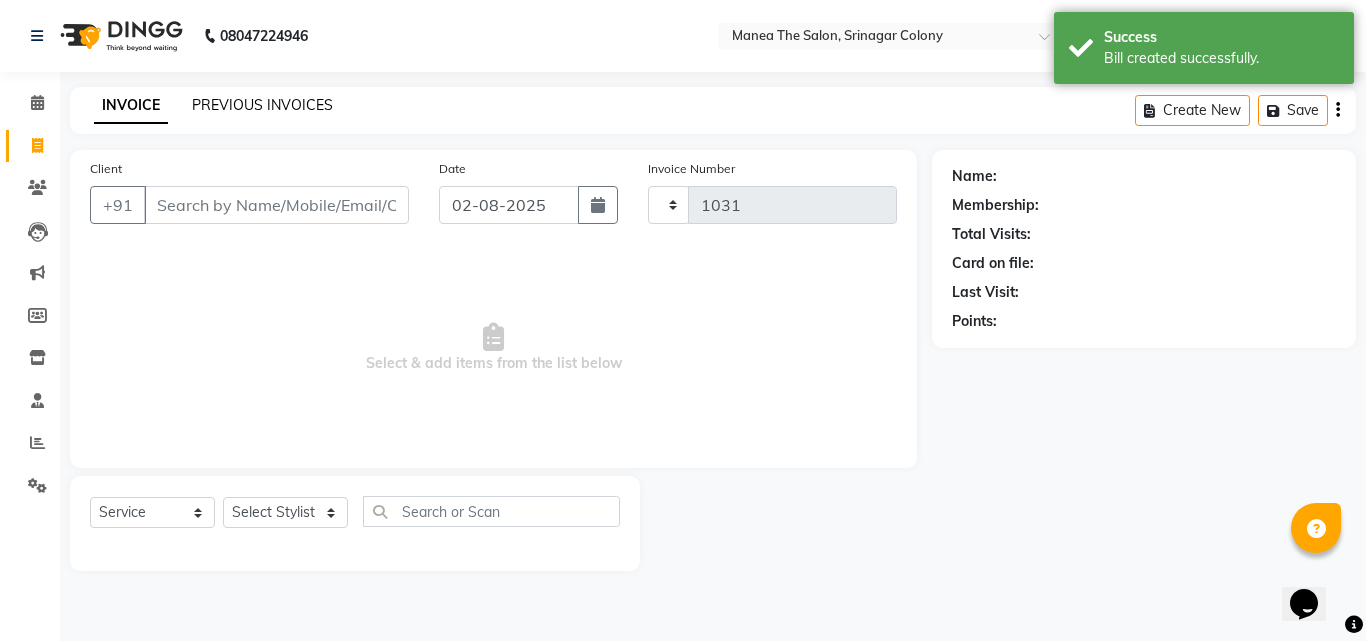 select on "5506" 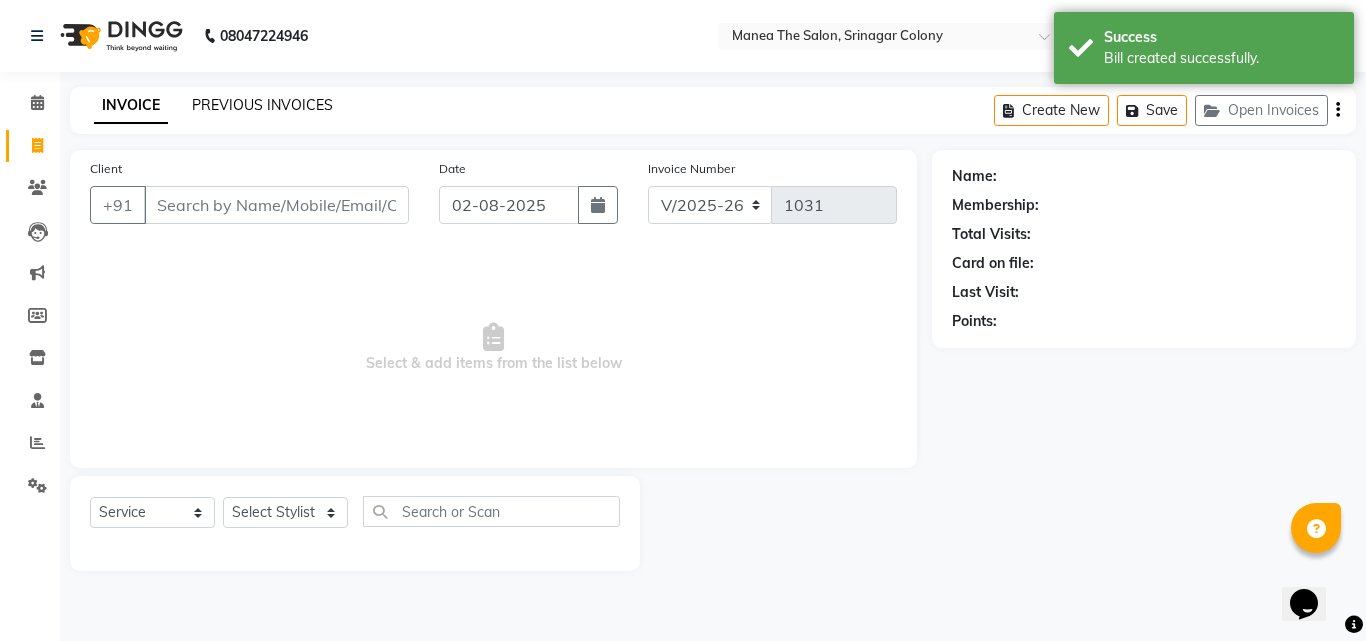 click on "PREVIOUS INVOICES" 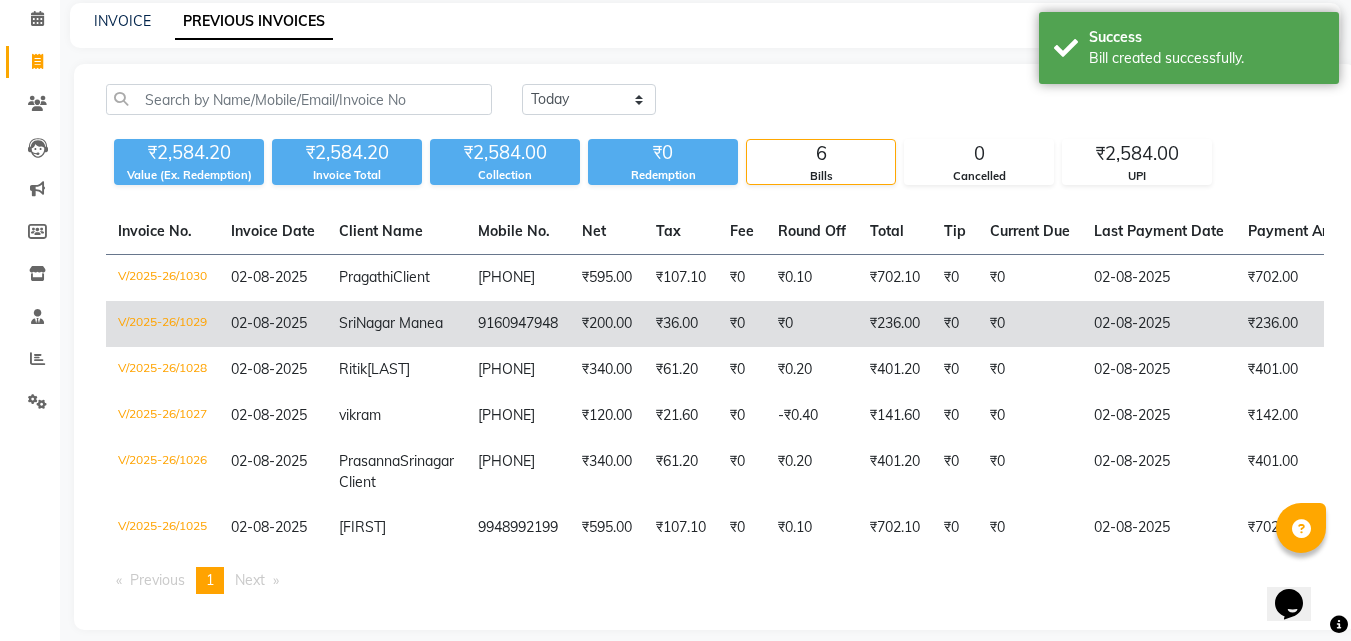scroll, scrollTop: 179, scrollLeft: 0, axis: vertical 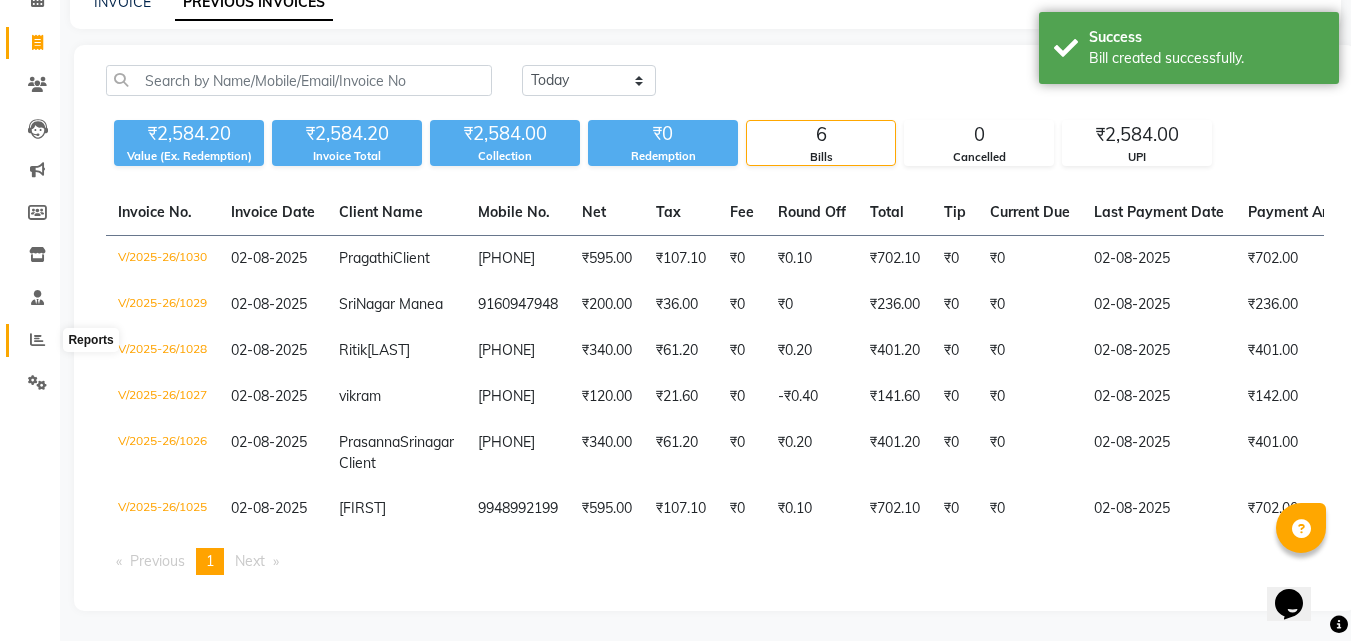 click 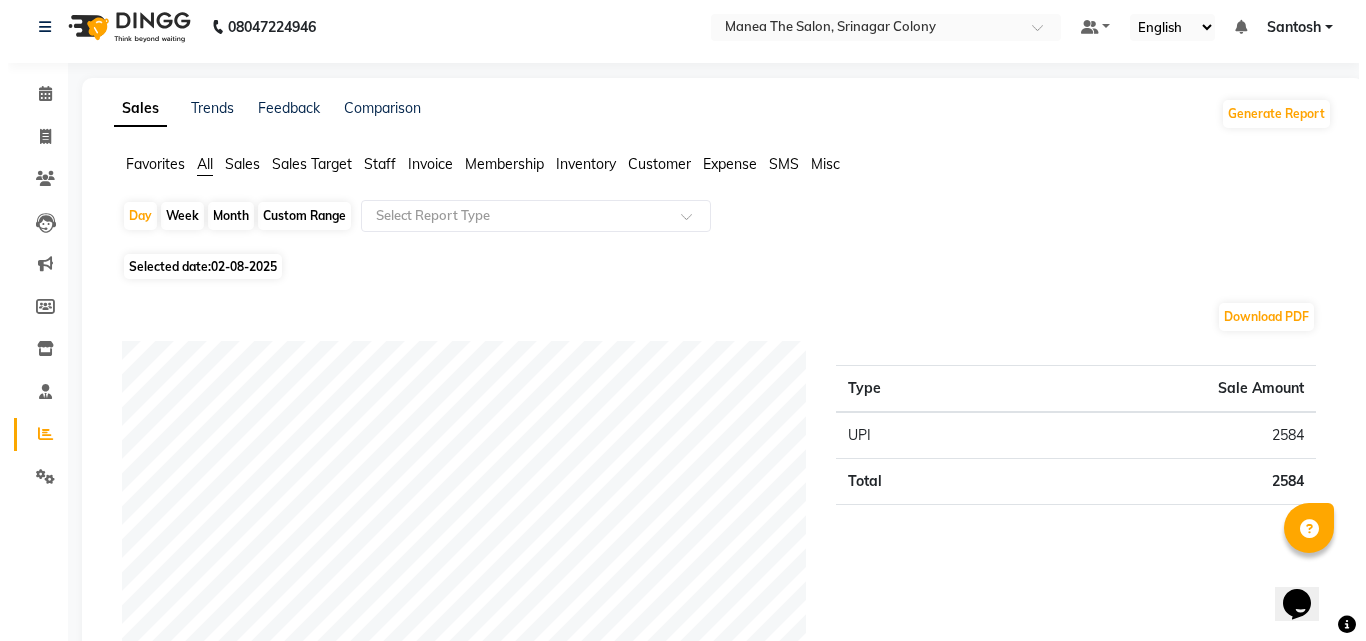 scroll, scrollTop: 0, scrollLeft: 0, axis: both 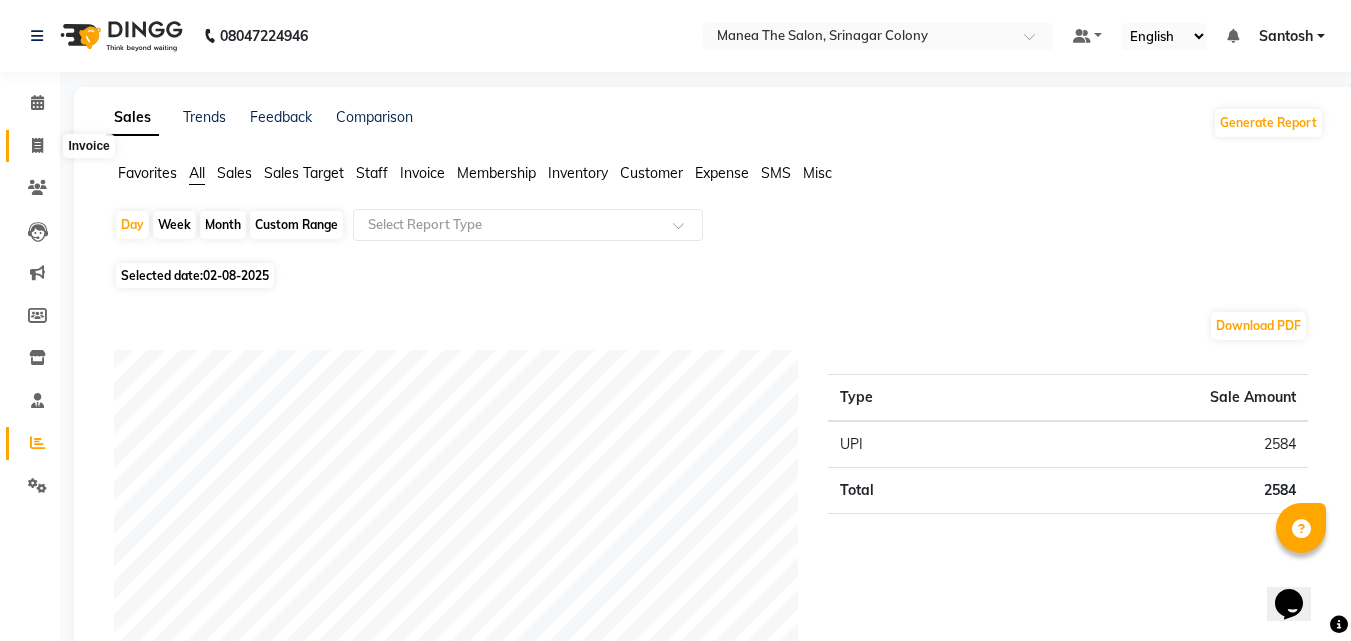 click 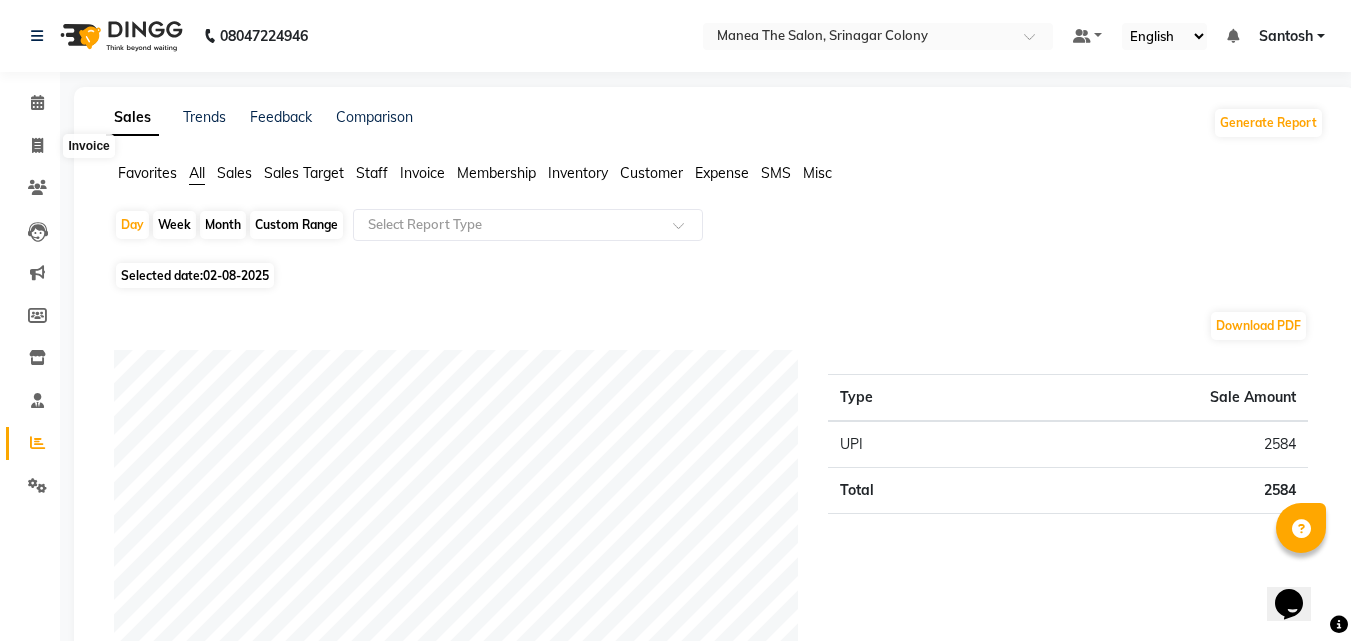 select on "5506" 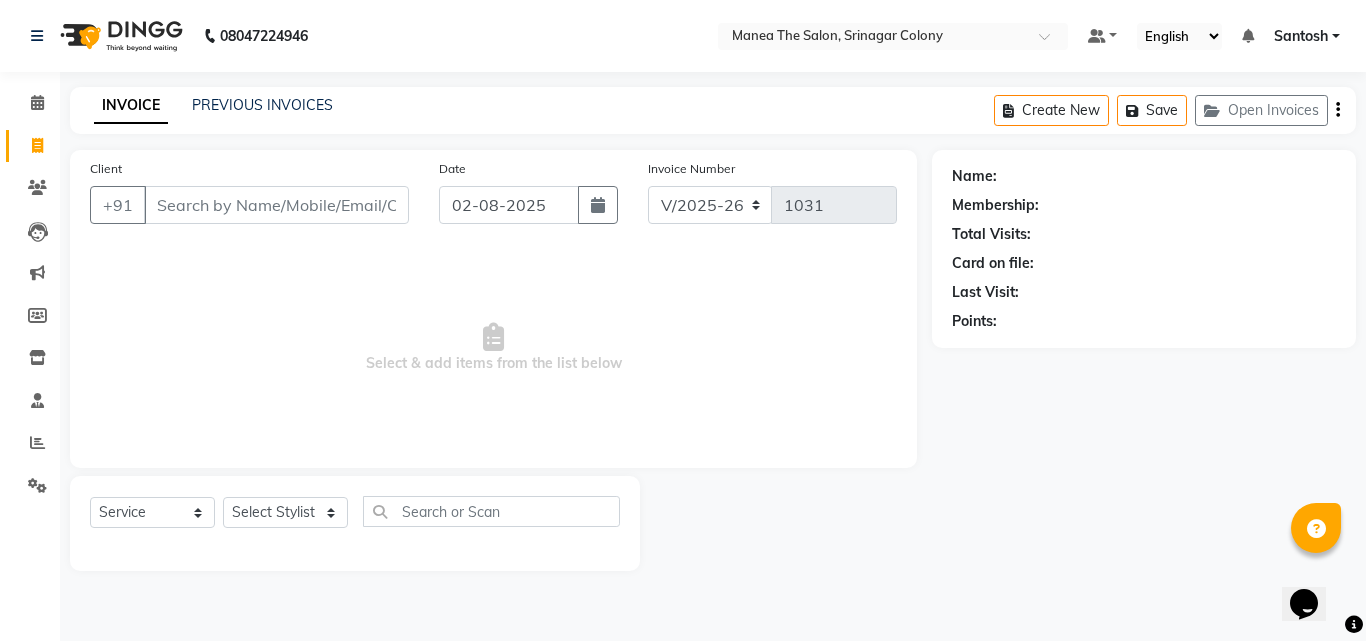 click on "Client" at bounding box center [276, 205] 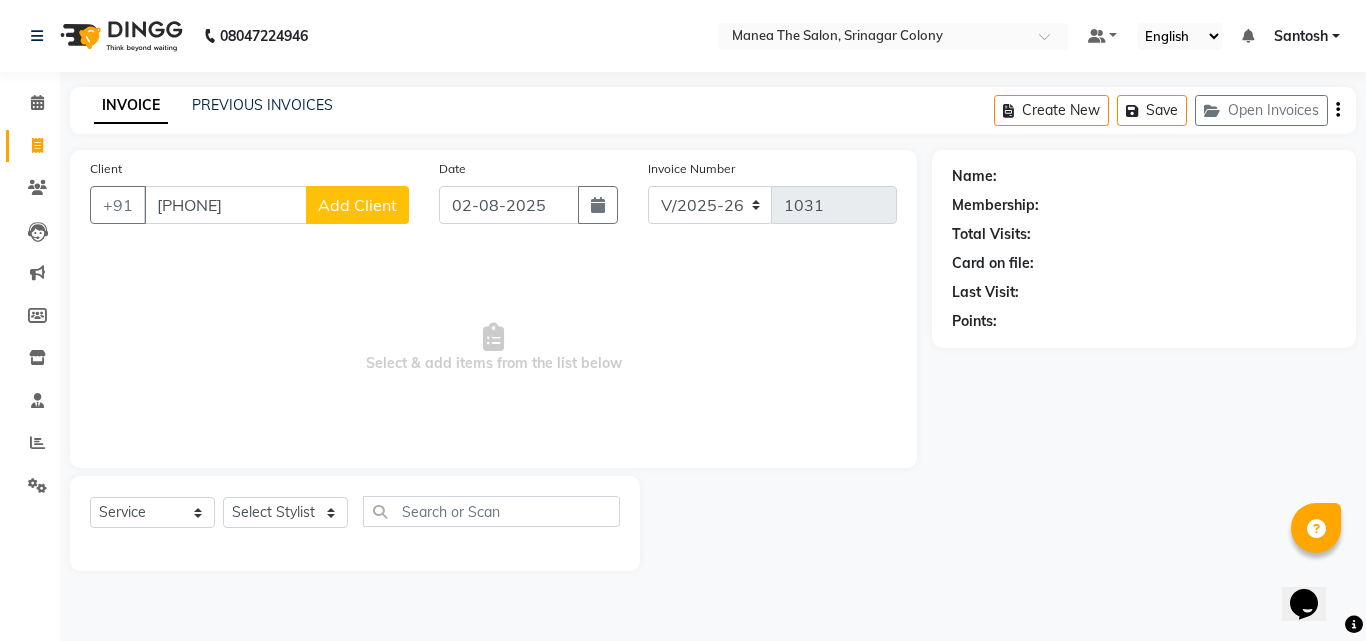 type on "8790692169" 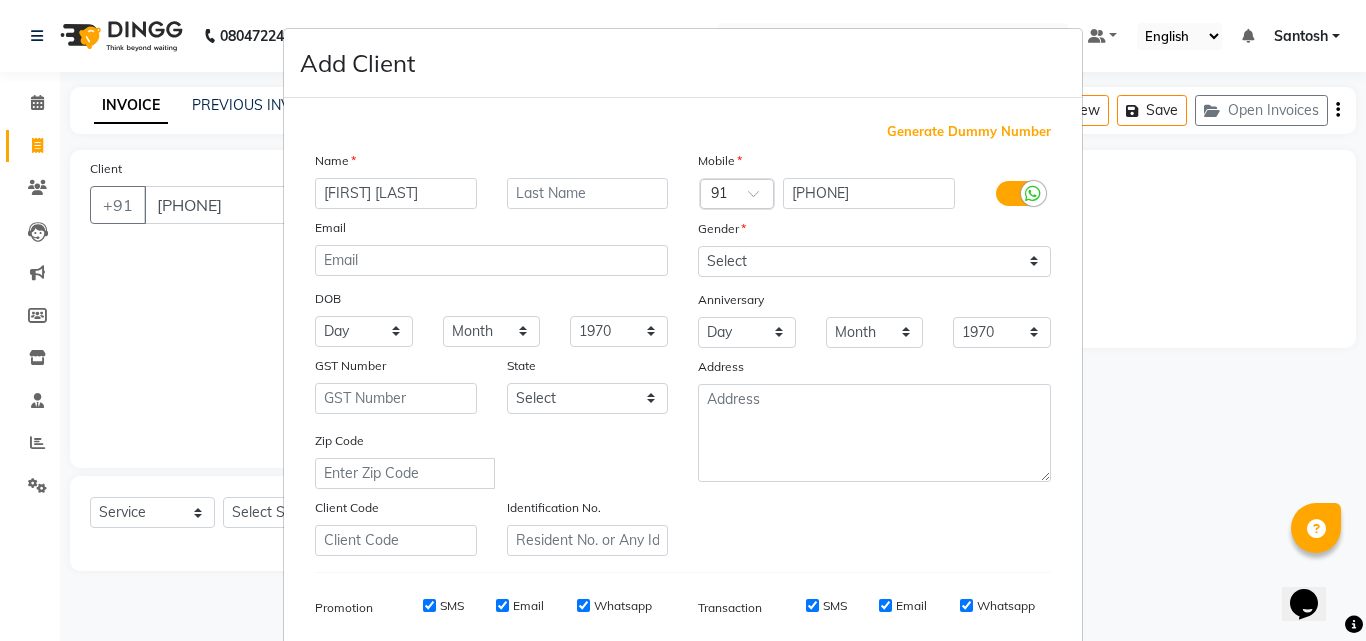 type on "umesh chandra" 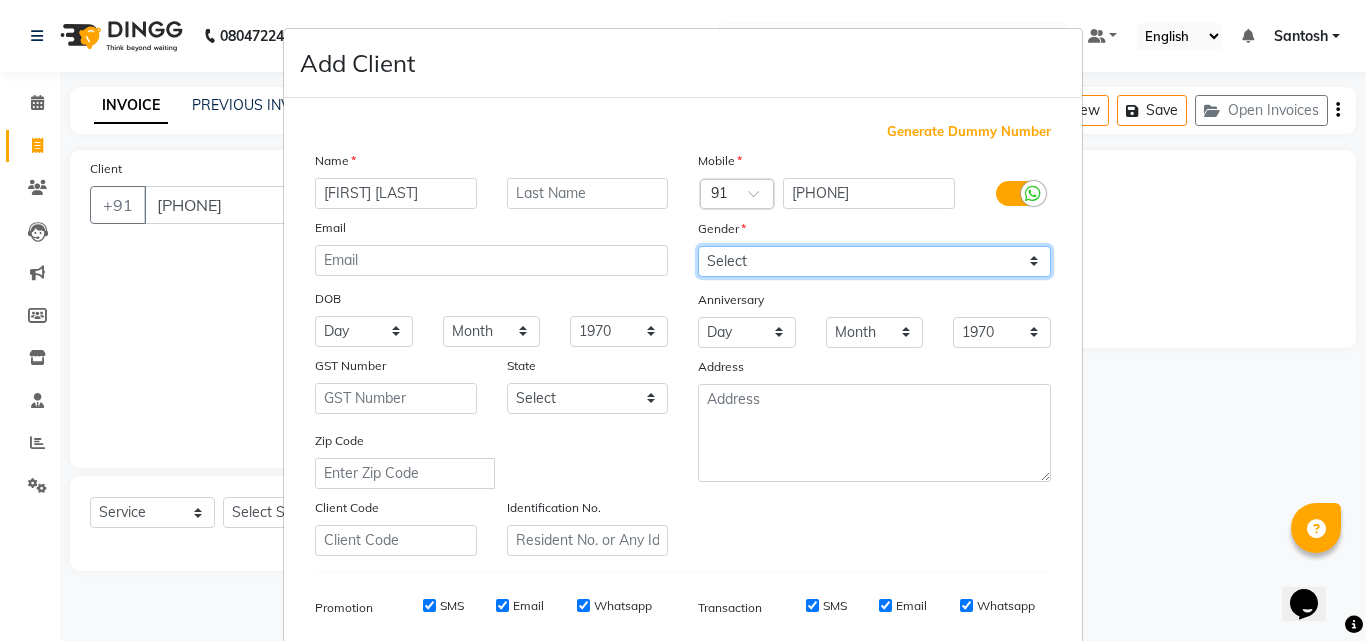 drag, startPoint x: 756, startPoint y: 246, endPoint x: 756, endPoint y: 263, distance: 17 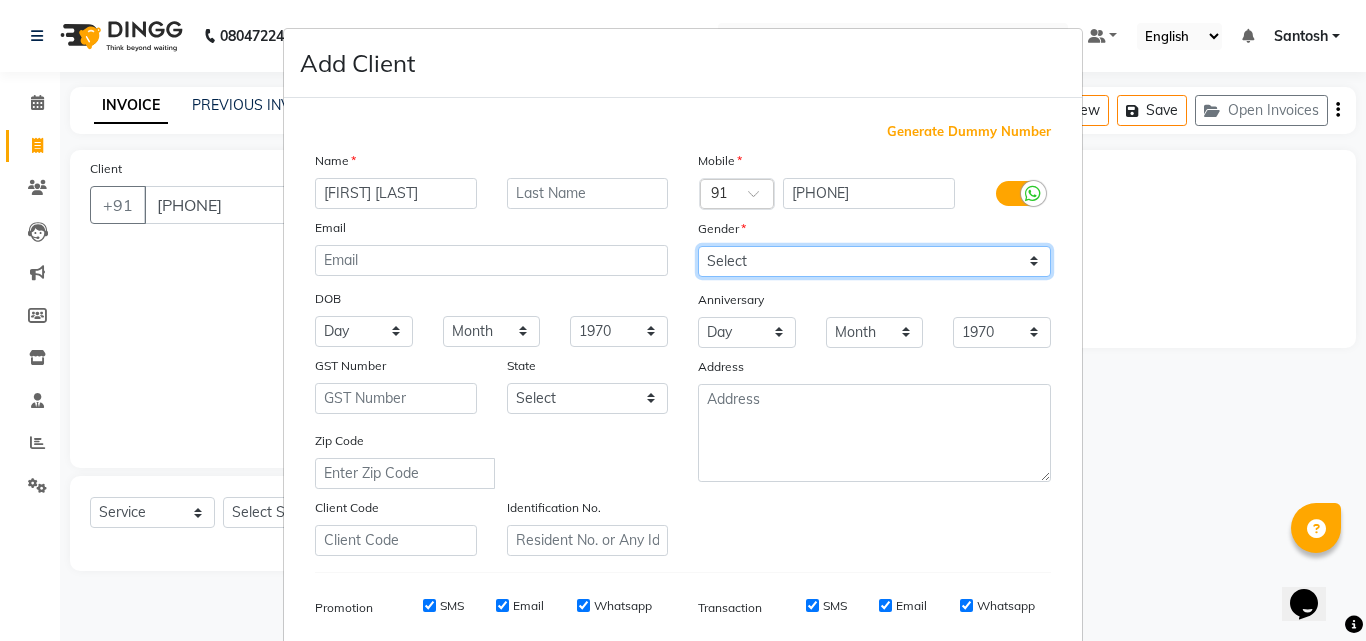 click on "Select Male Female Other Prefer Not To Say" at bounding box center (874, 261) 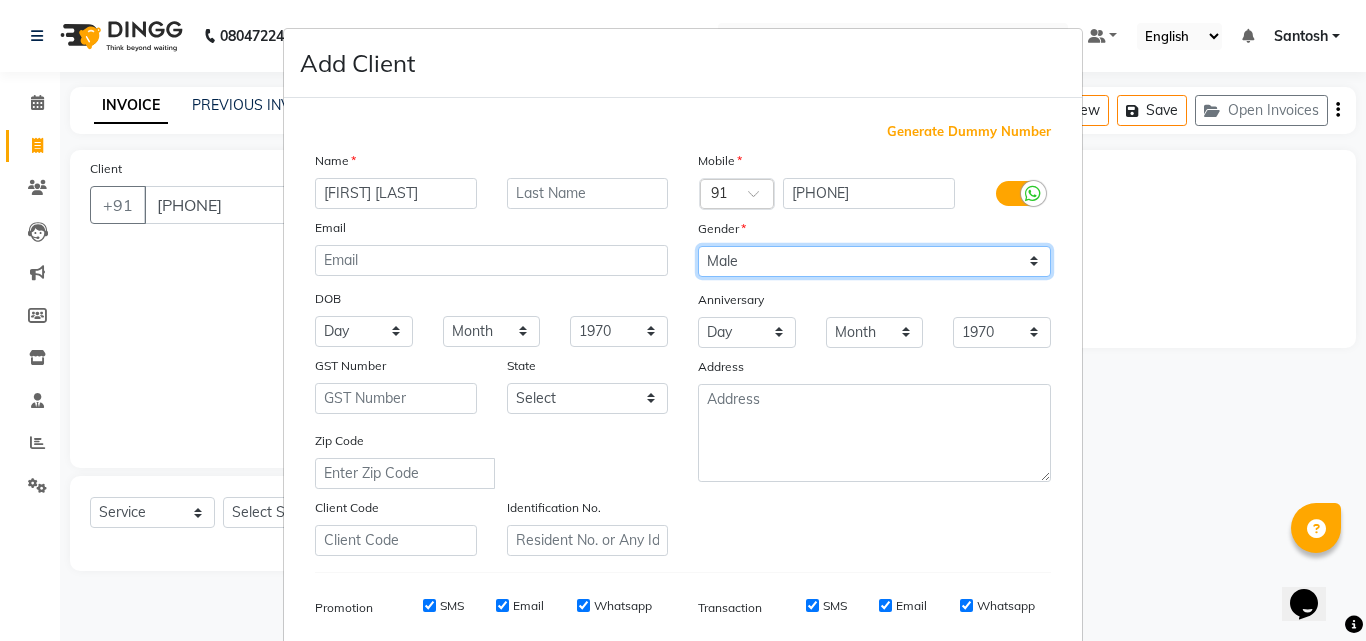 click on "Select Male Female Other Prefer Not To Say" at bounding box center (874, 261) 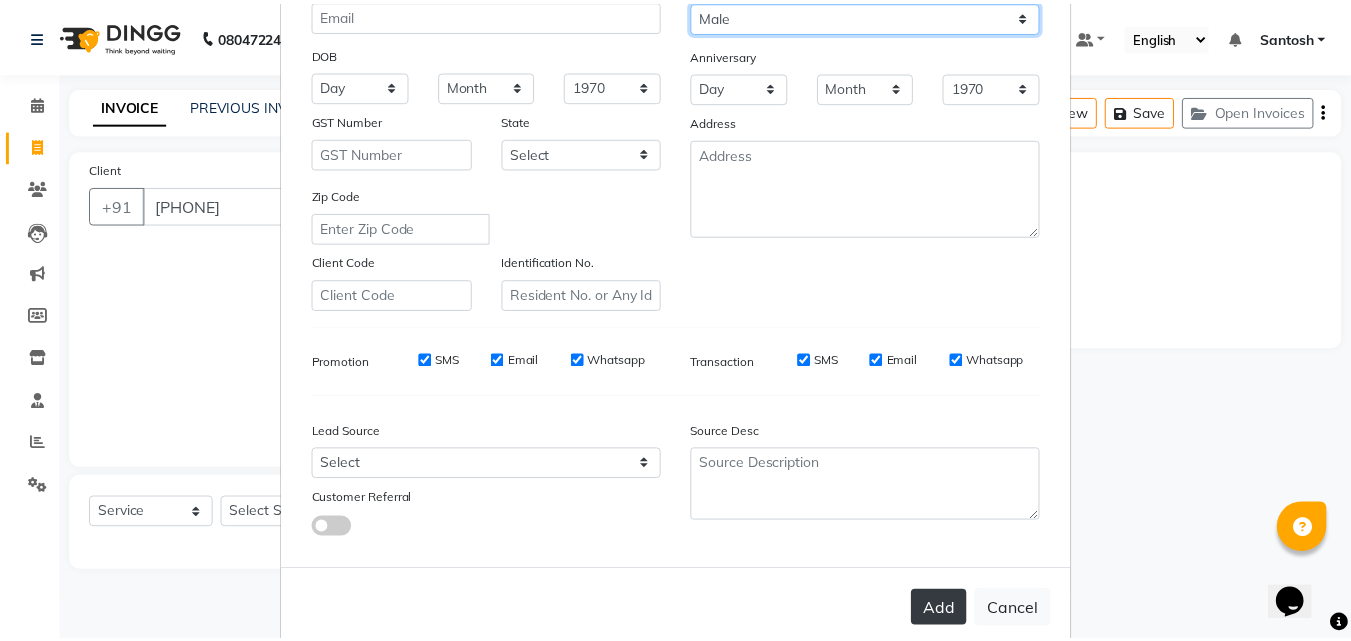 scroll, scrollTop: 282, scrollLeft: 0, axis: vertical 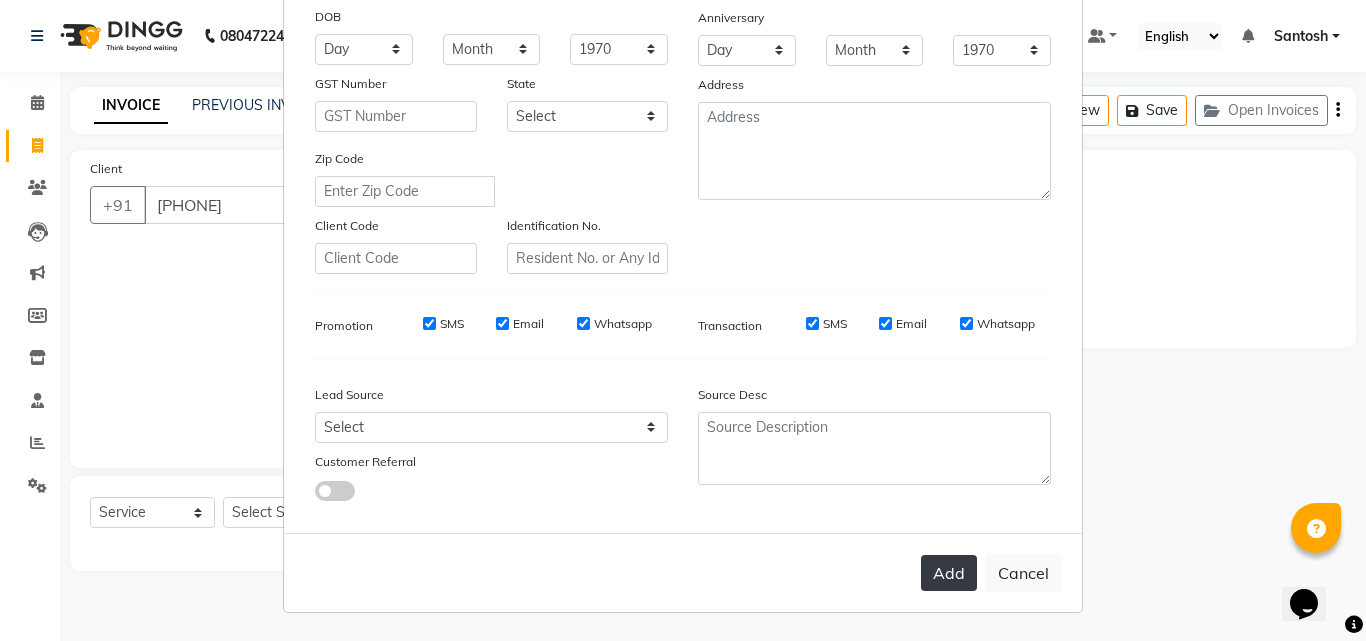 click on "Add" at bounding box center (949, 573) 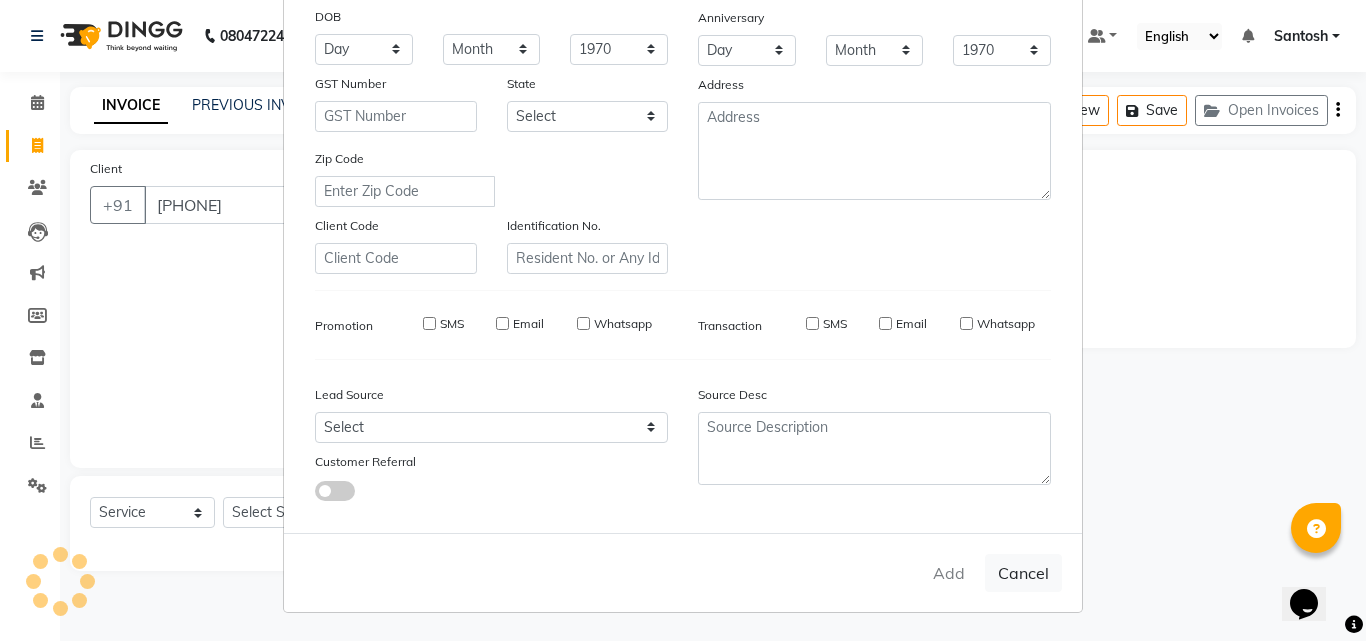 type 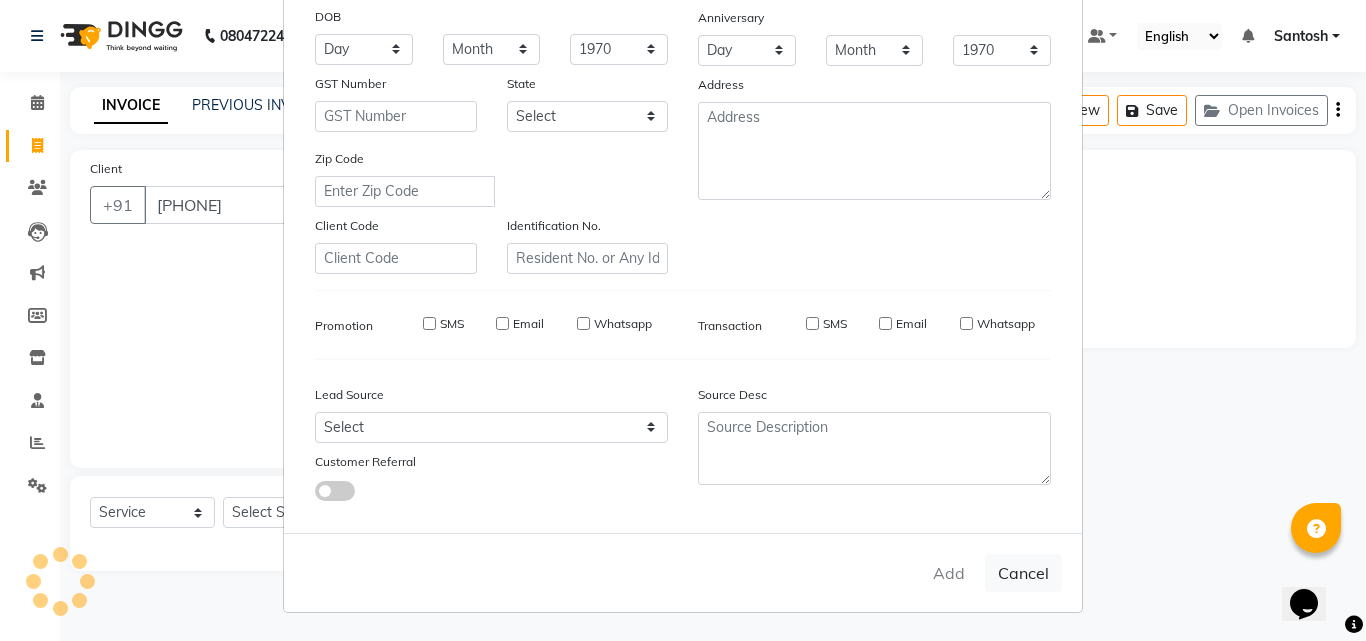 select 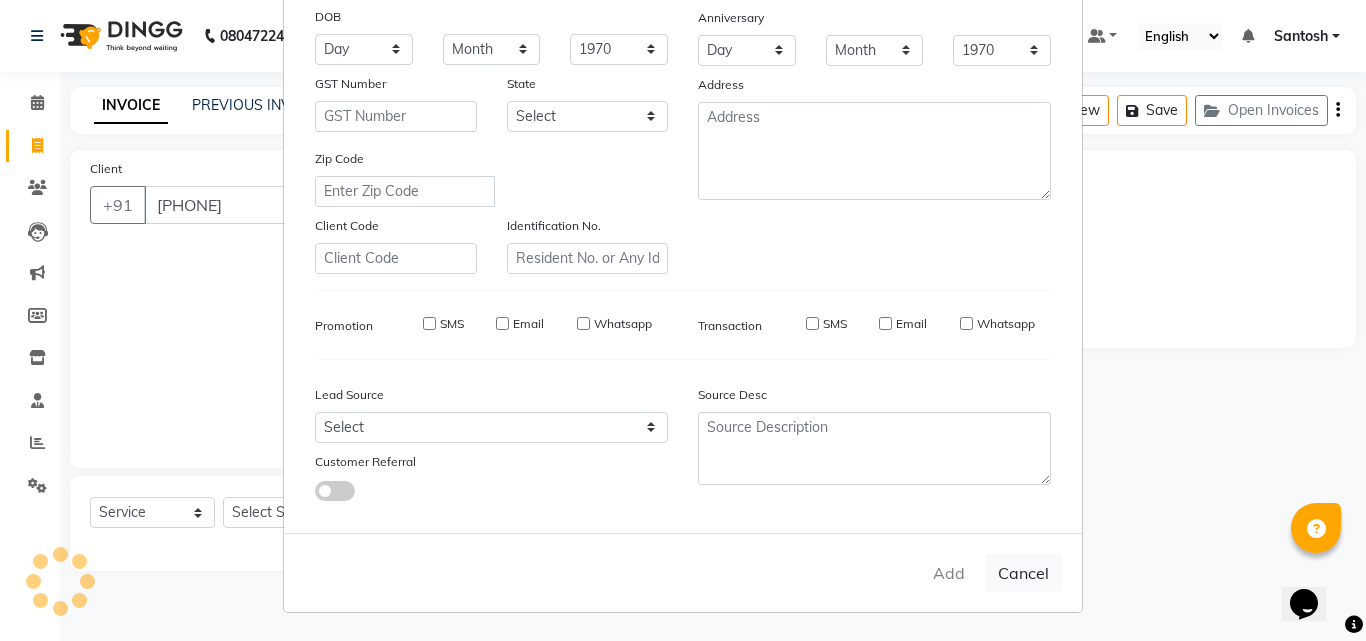 type 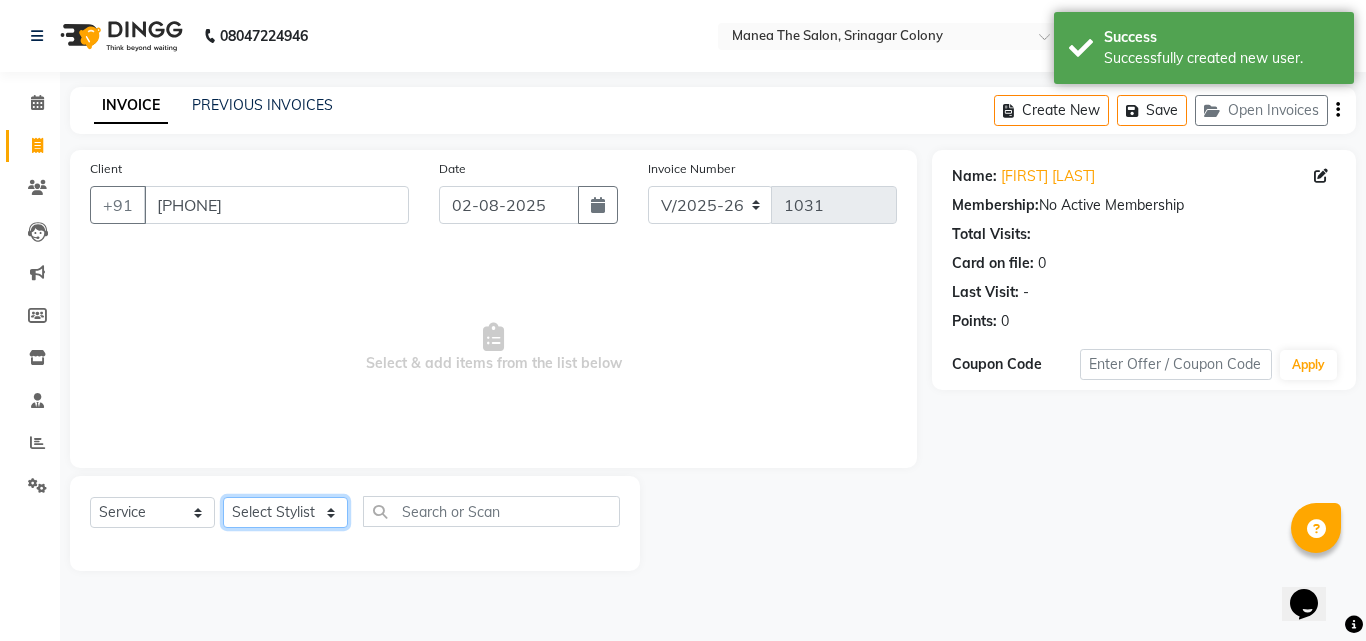 drag, startPoint x: 309, startPoint y: 515, endPoint x: 312, endPoint y: 500, distance: 15.297058 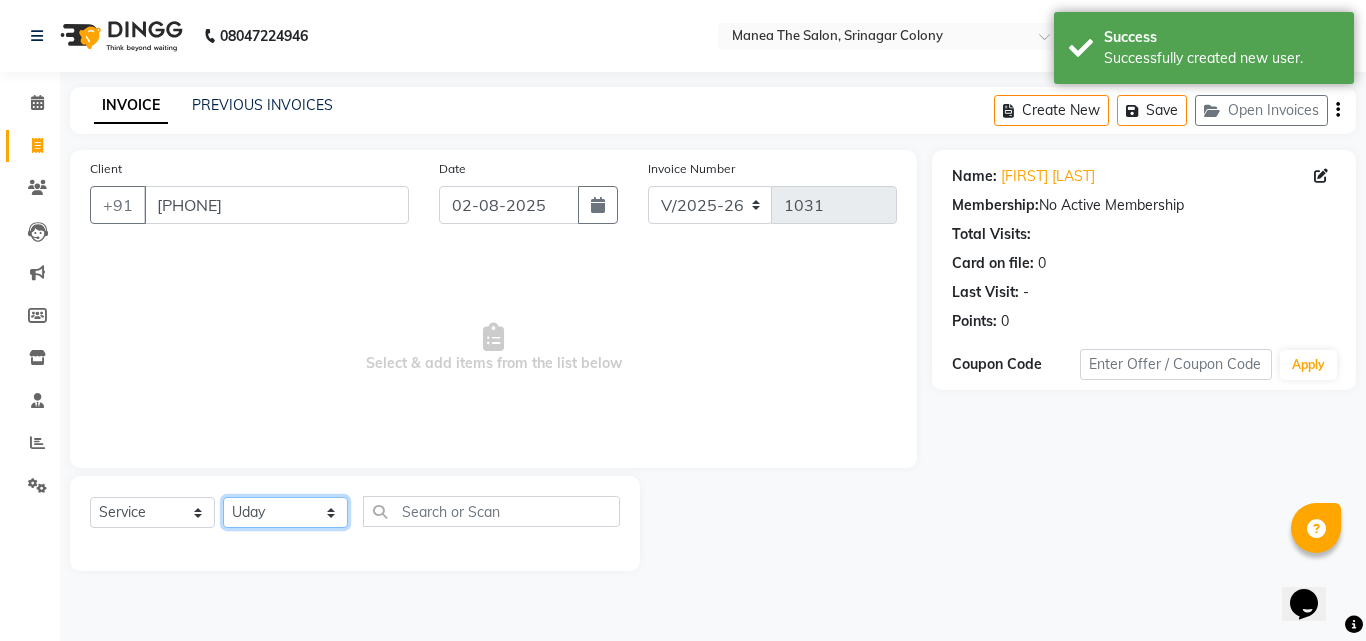 click on "Select Stylist Ashif Ashwini Farhana Manager  Nirutha Prashanth Rohtash Sirisha  Swapna Uday Zoya" 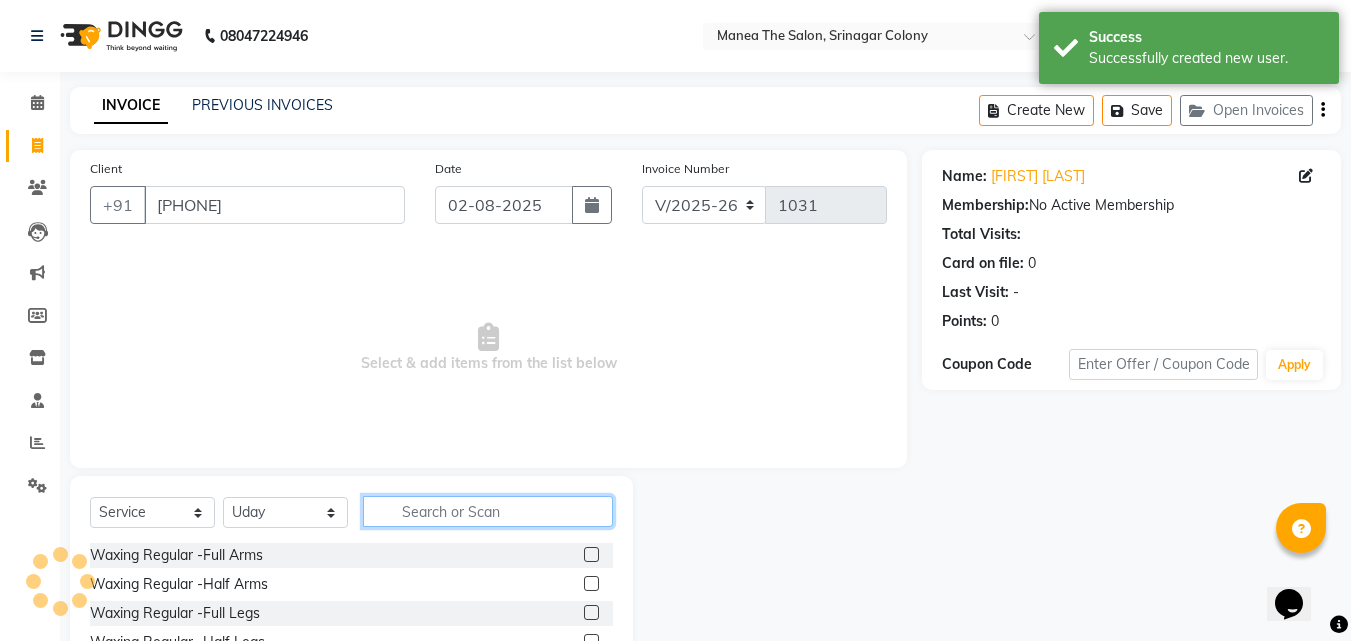 click 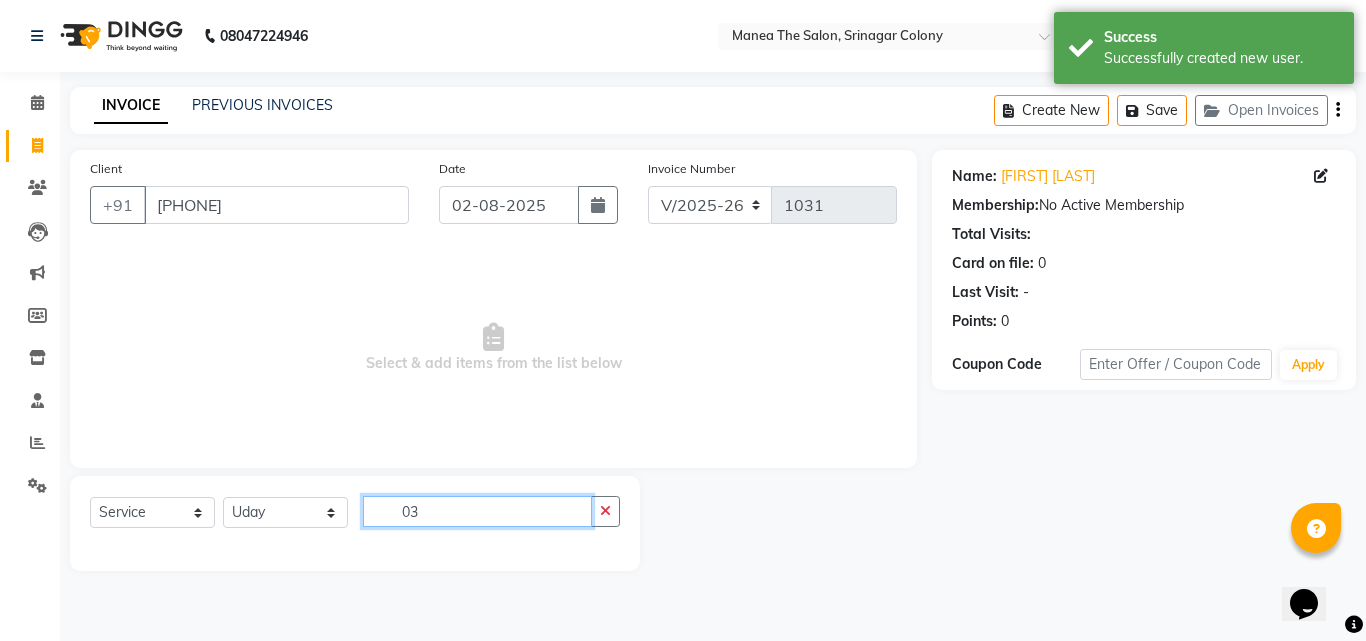 type on "0" 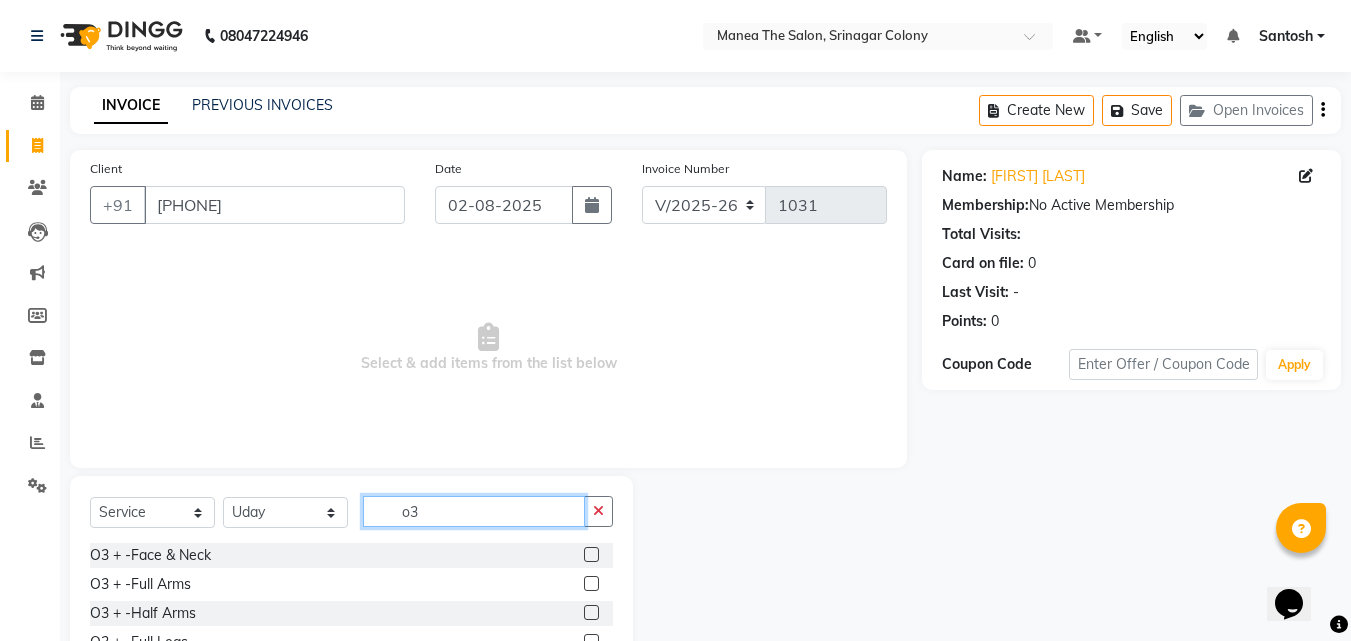 type on "o3" 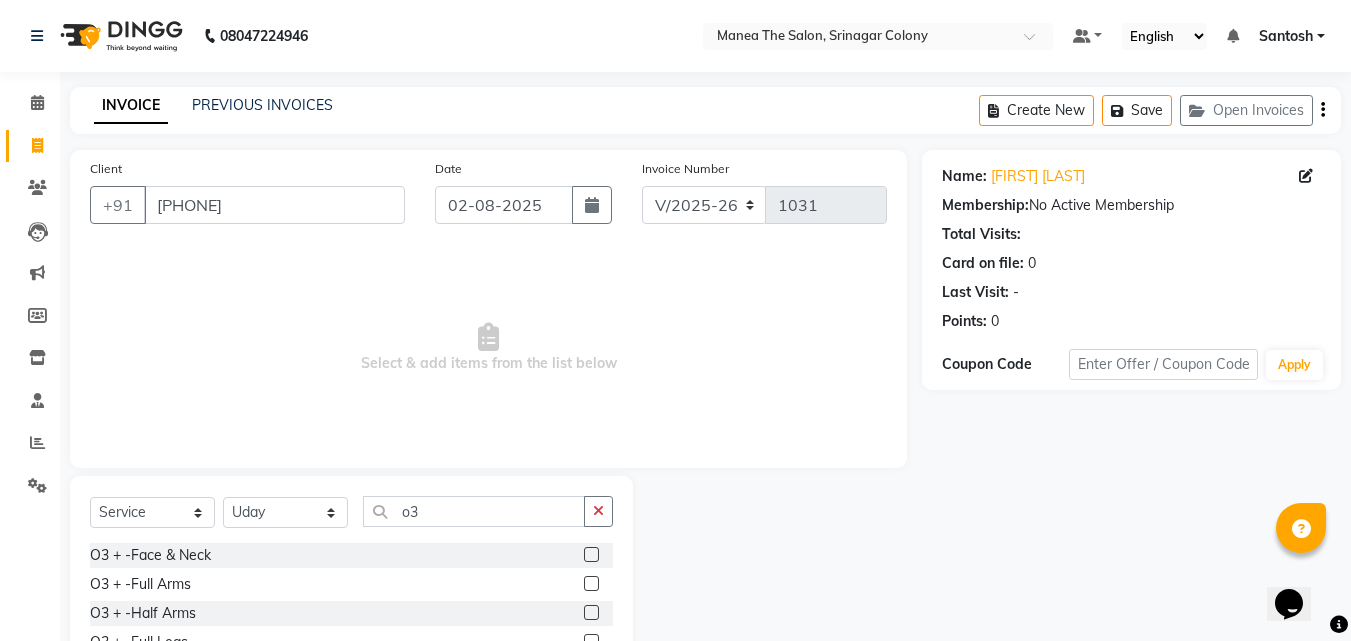 click 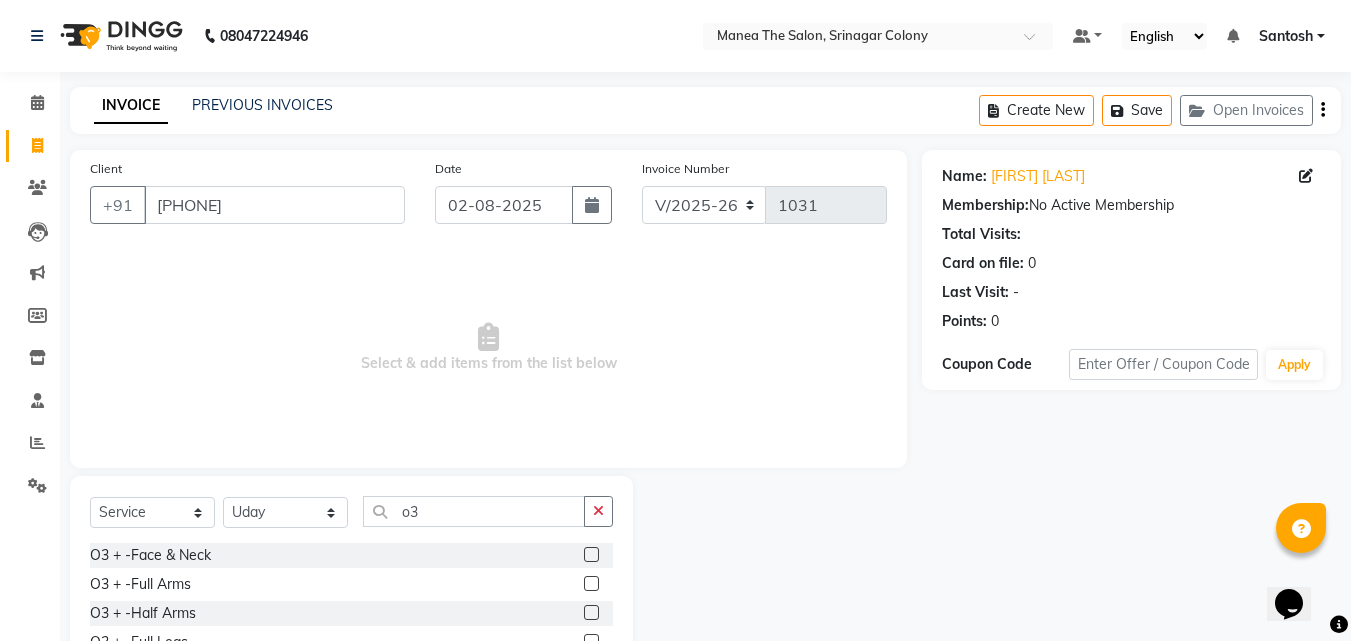 click at bounding box center [590, 555] 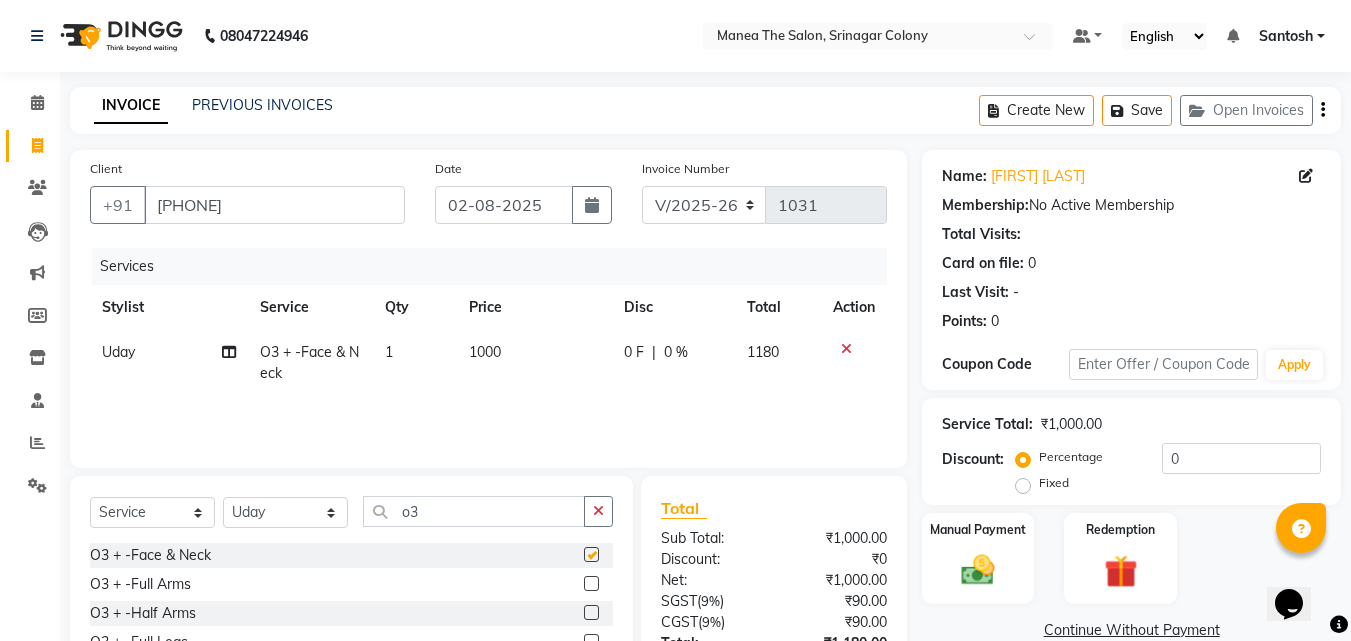 checkbox on "false" 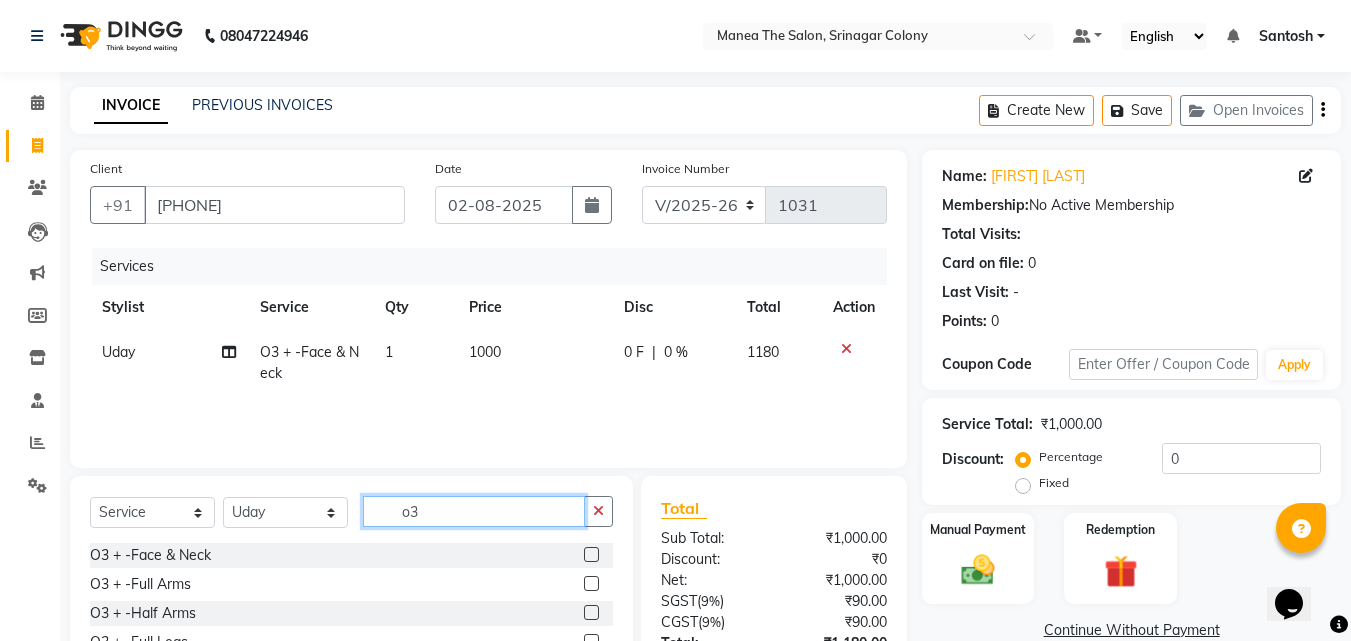 click on "o3" 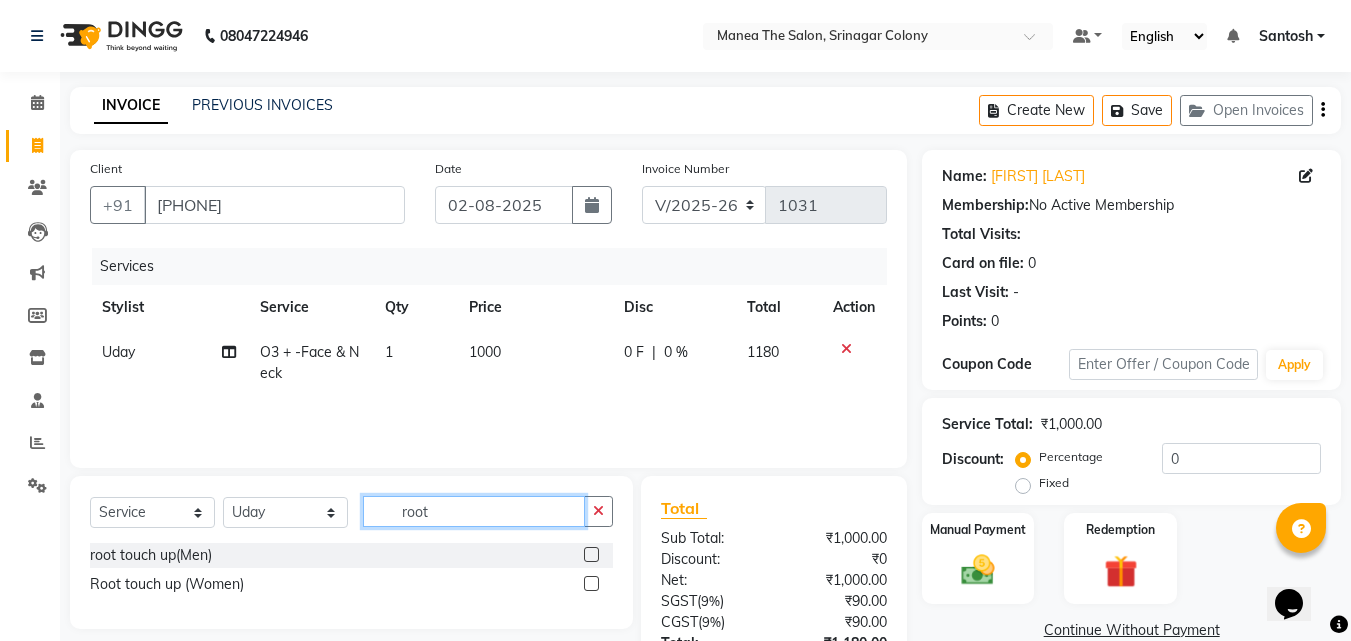 type on "root" 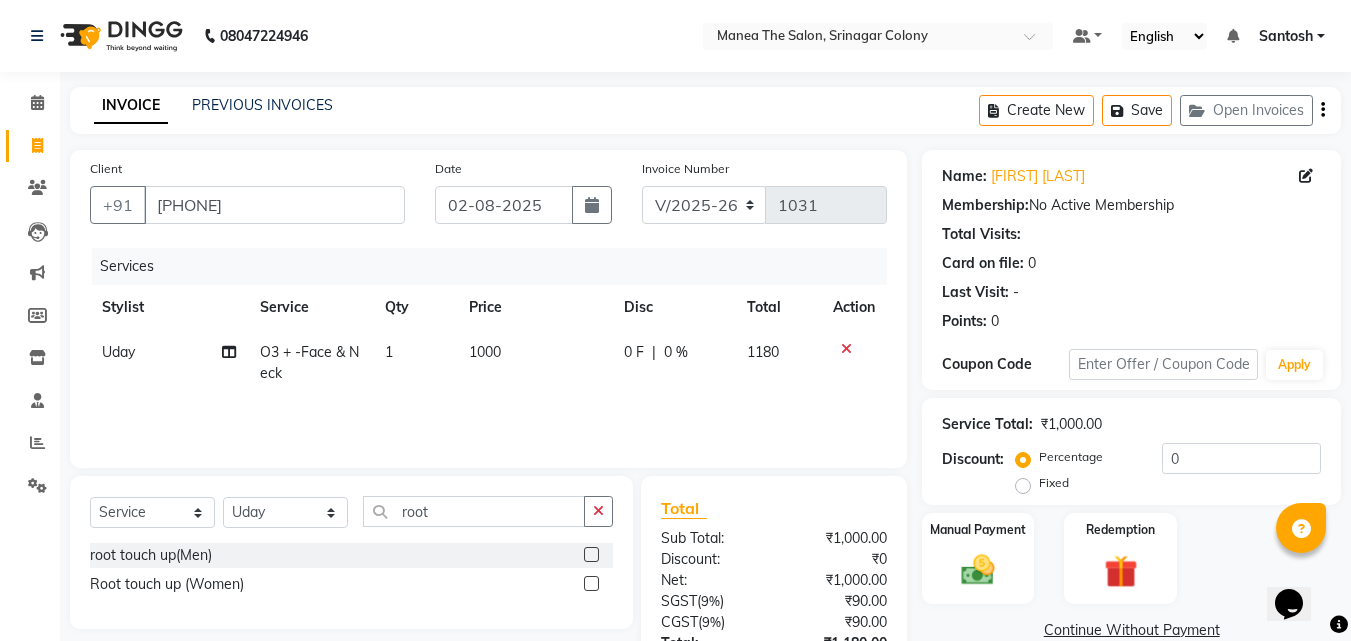 click 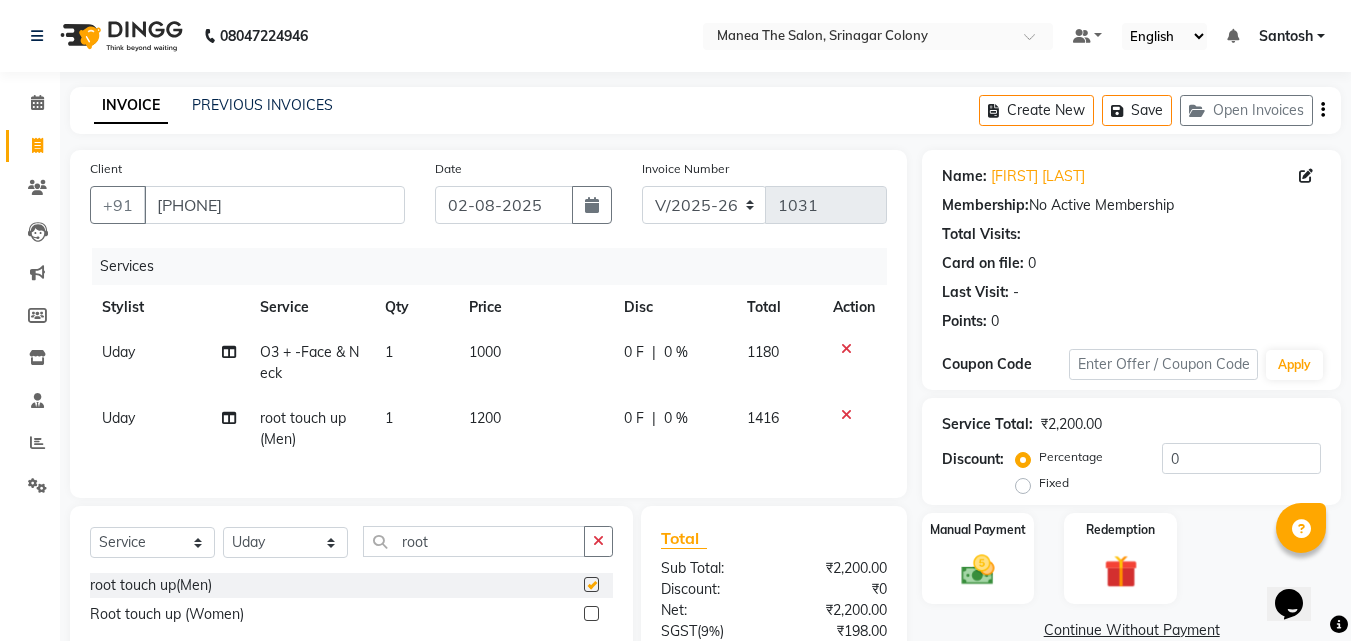 checkbox on "false" 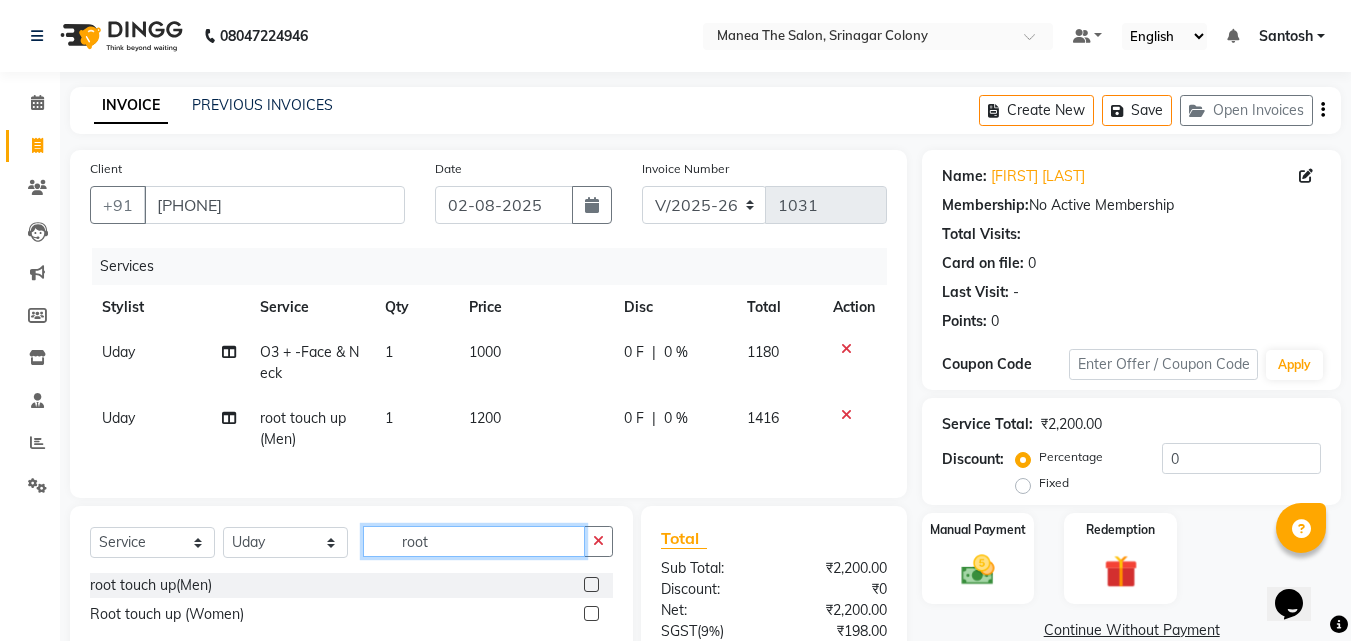 click on "root" 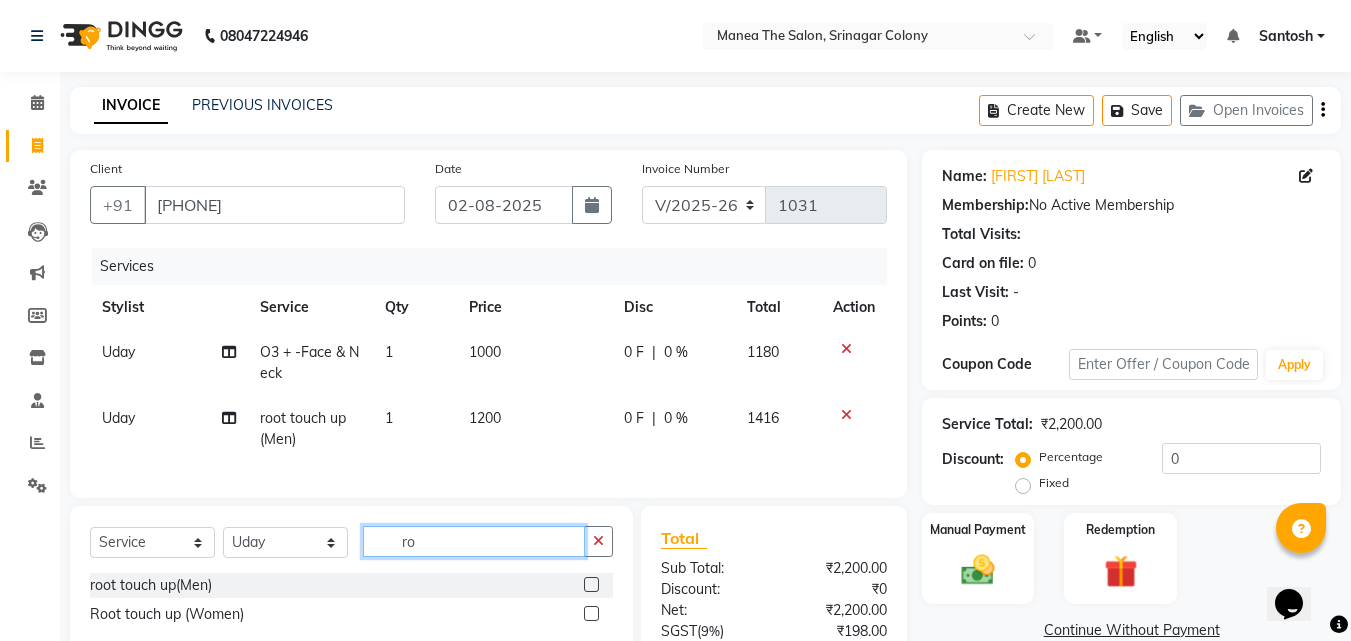 type on "r" 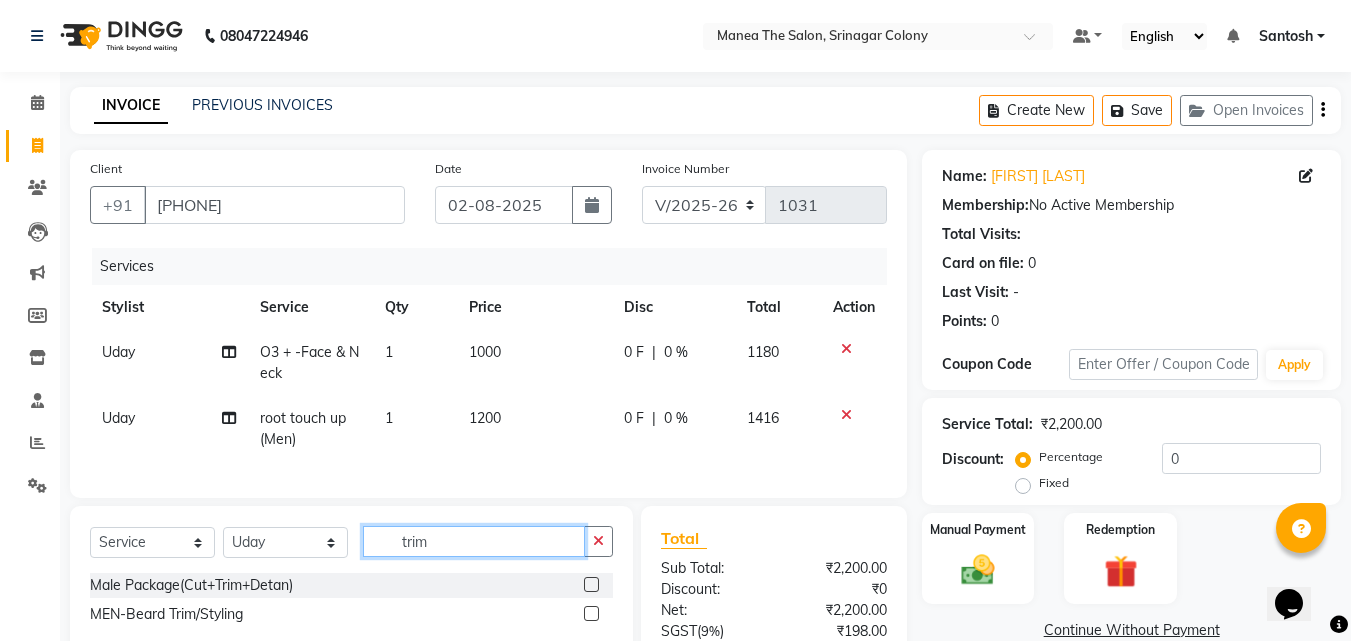 type on "trim" 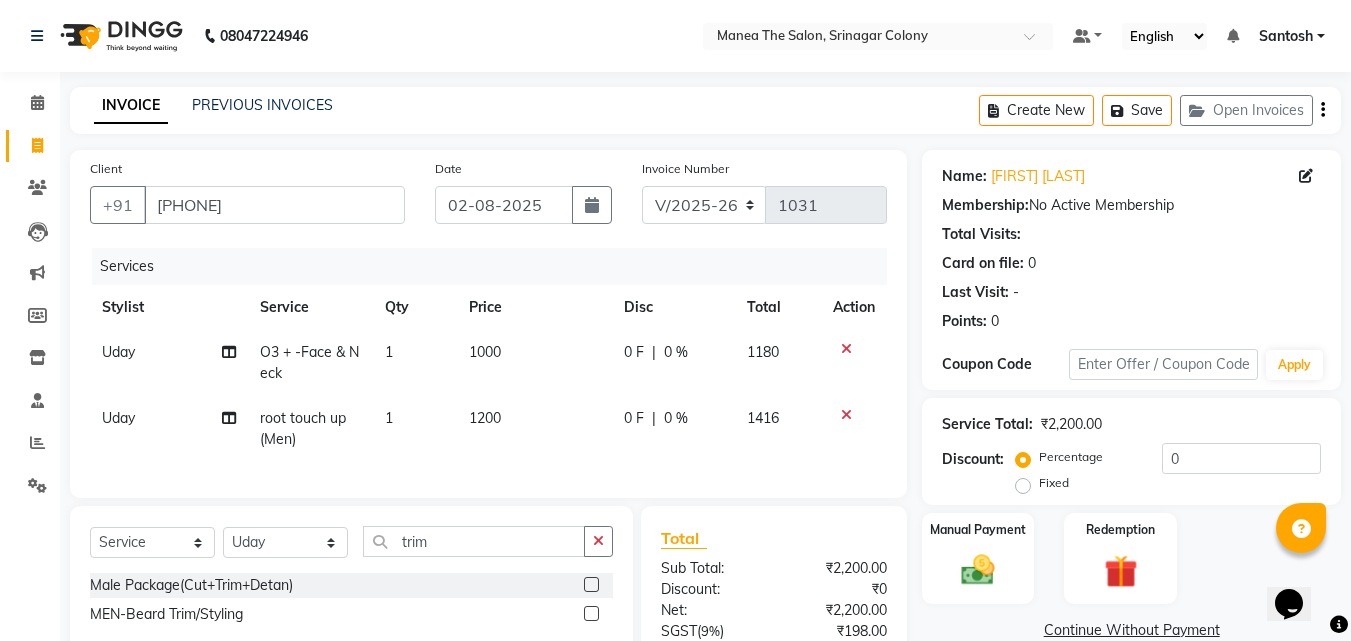 click 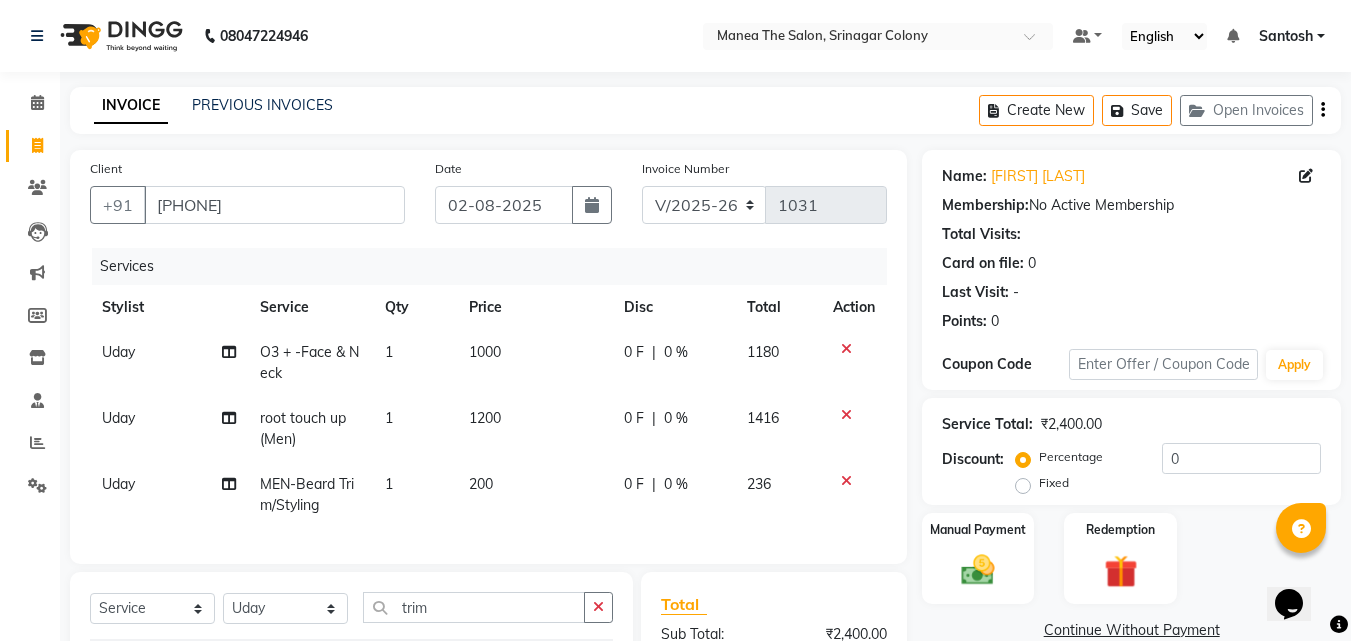 checkbox on "false" 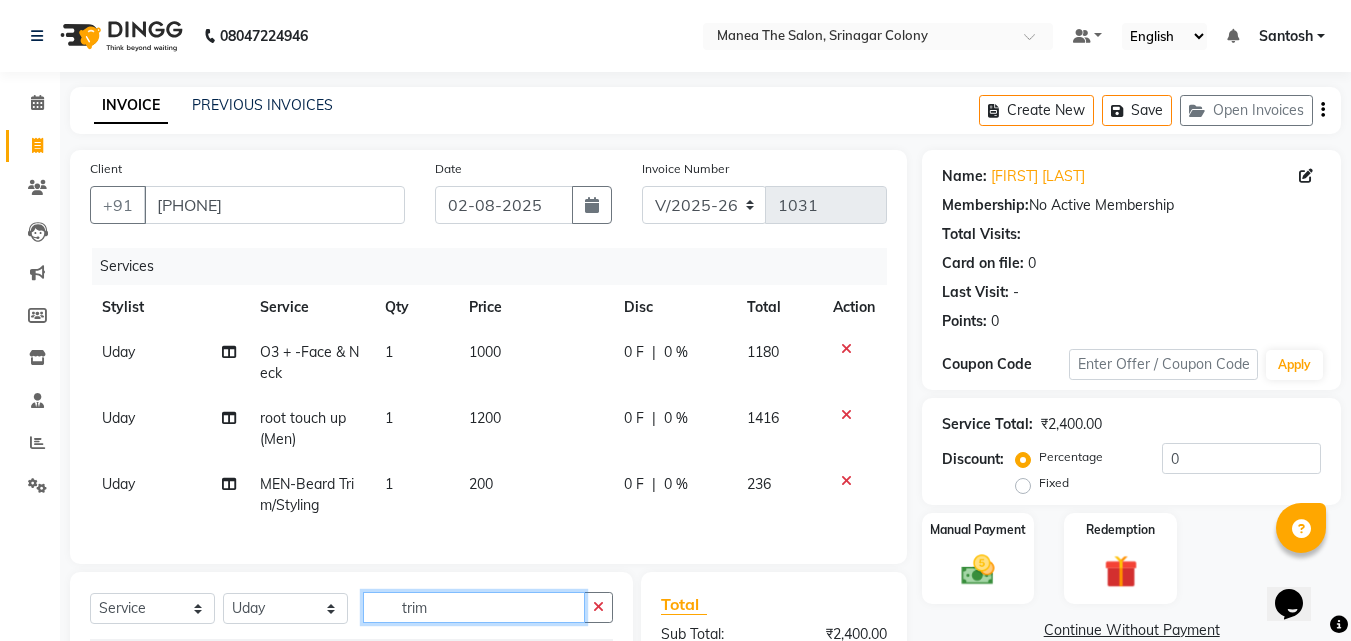 click on "trim" 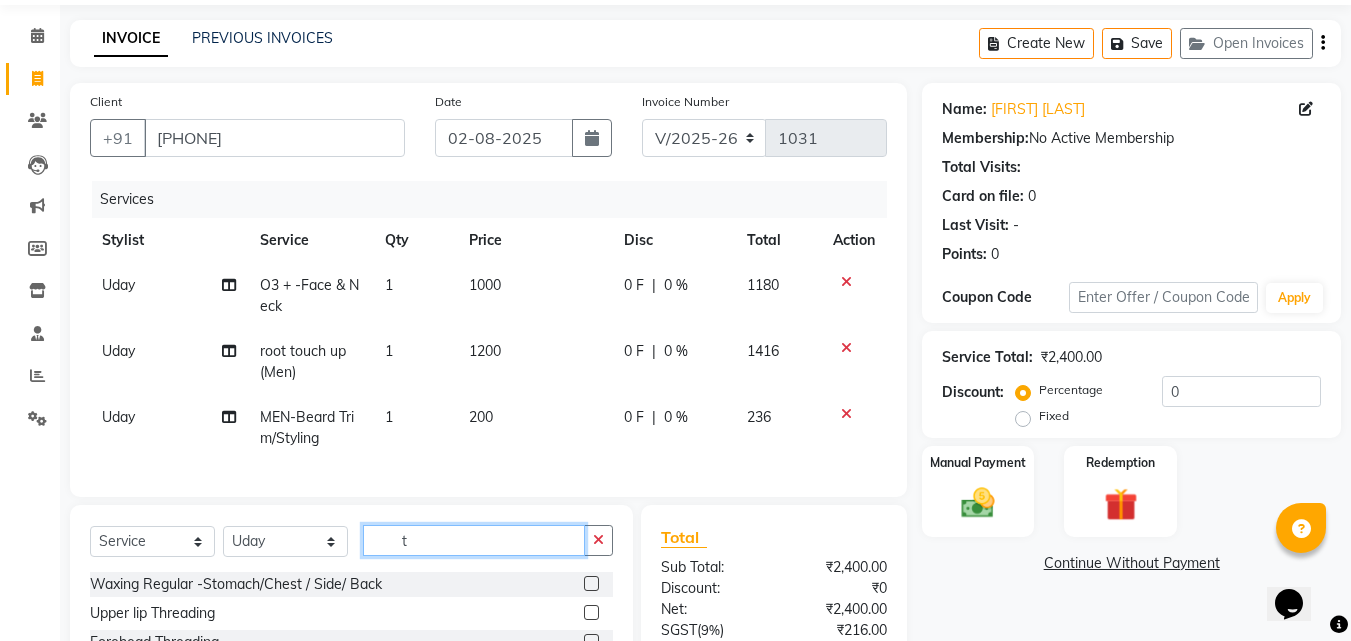 scroll, scrollTop: 271, scrollLeft: 0, axis: vertical 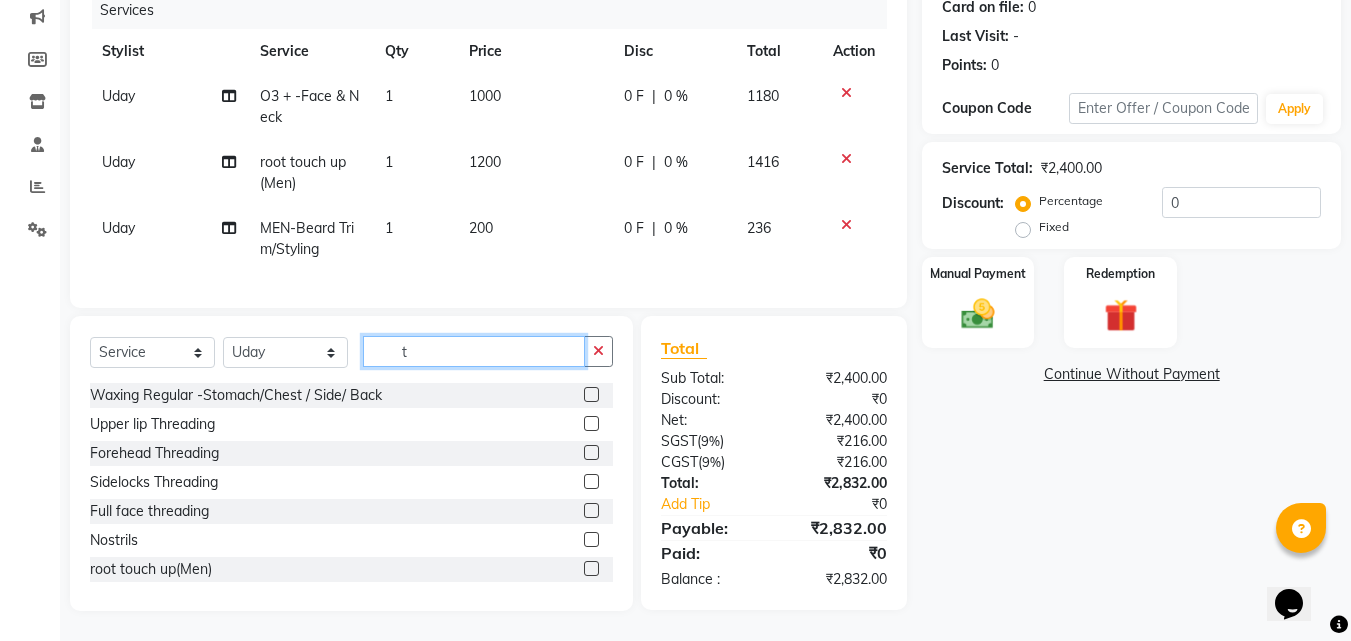 type on "t" 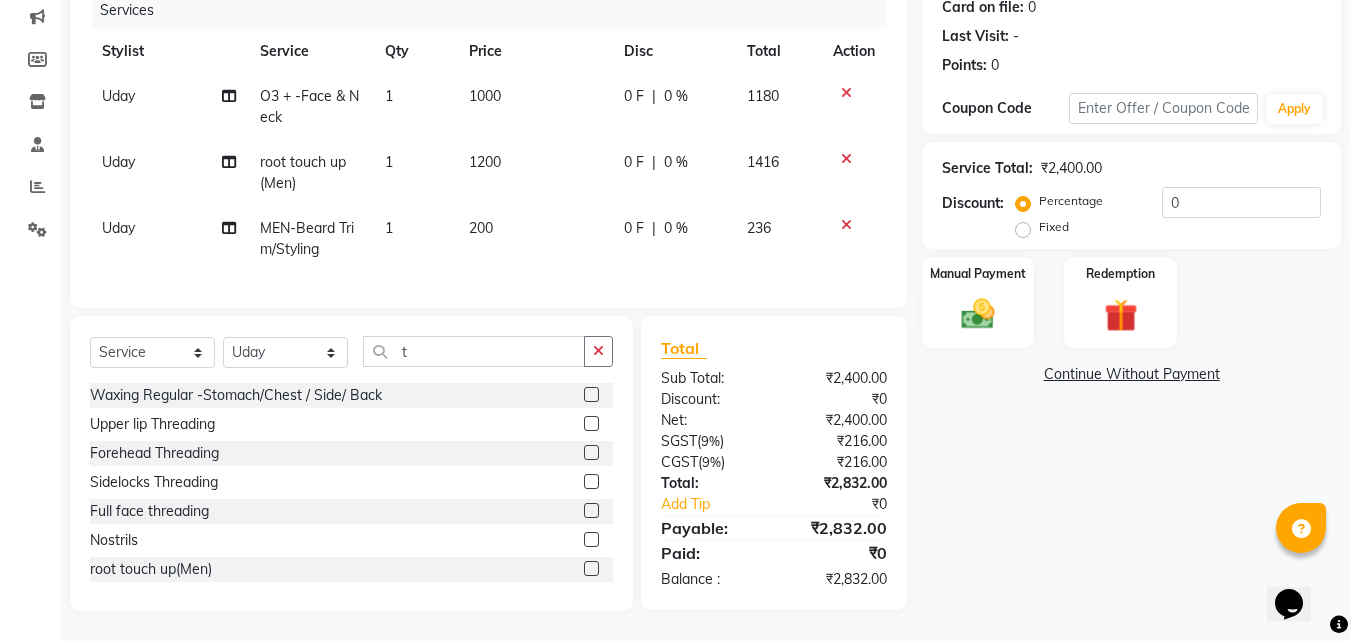 click on "Select  Service  Product  Membership  Package Voucher Prepaid Gift Card  Select Stylist Ashif Ashwini Farhana Manager  Nirutha Prashanth Rohtash Sirisha  Swapna Uday Zoya t Waxing Regular -Stomach/Chest / Side/ Back  Upper lip Threading  Forehead Threading  Sidelocks Threading  Full face  threading   Nostrils  root touch up(Men)  Global Highlights(Men)  Moustache Colour  Global Short(women)  Ammonia Free- Short(Women)  Root touch up (Women)  Highlights - Short(Women)  Highlights - Medium(Women)  Highlights - Long(Women)  Toning  Repair Rejuvenate hair spa  U HAIRCUT  BOTOX MEN  BOTOX WOMEN MEDIUM HAIR  Repair Rejuvenate hair spa men  Straightening/Smoothening(Men)  keratin(Men)  Keratin(Women) Short  Keratin(Women) Medium  Keratin(Women) Long  Straightening(Women) Short  Straightening(Women) Medium  Straightening(Women) Long  BOTOX WOMEN Short HAIR  BOTOX WOMEN Long HAIR  Moisturising Hair spa (Men)  Moisturising Hair spa (Women)  Colour Protect Hair Spa(Men)  Colour Protect Hair Spa(Women)  Warts" 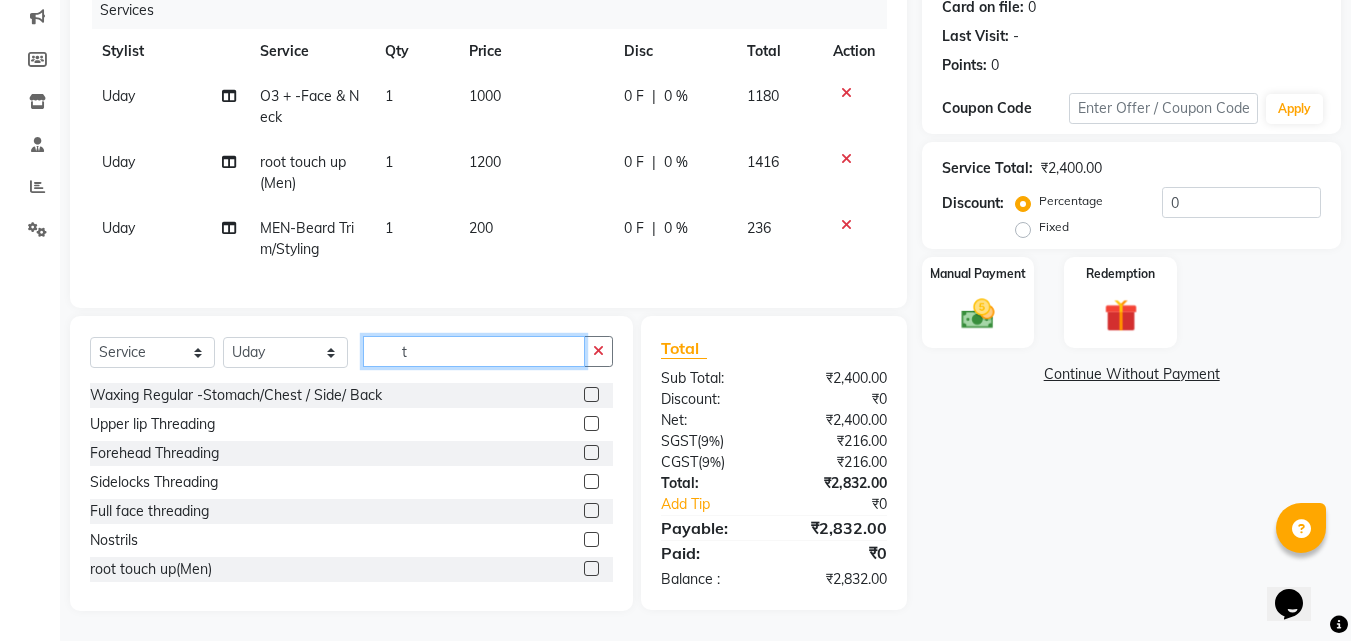 click on "t" 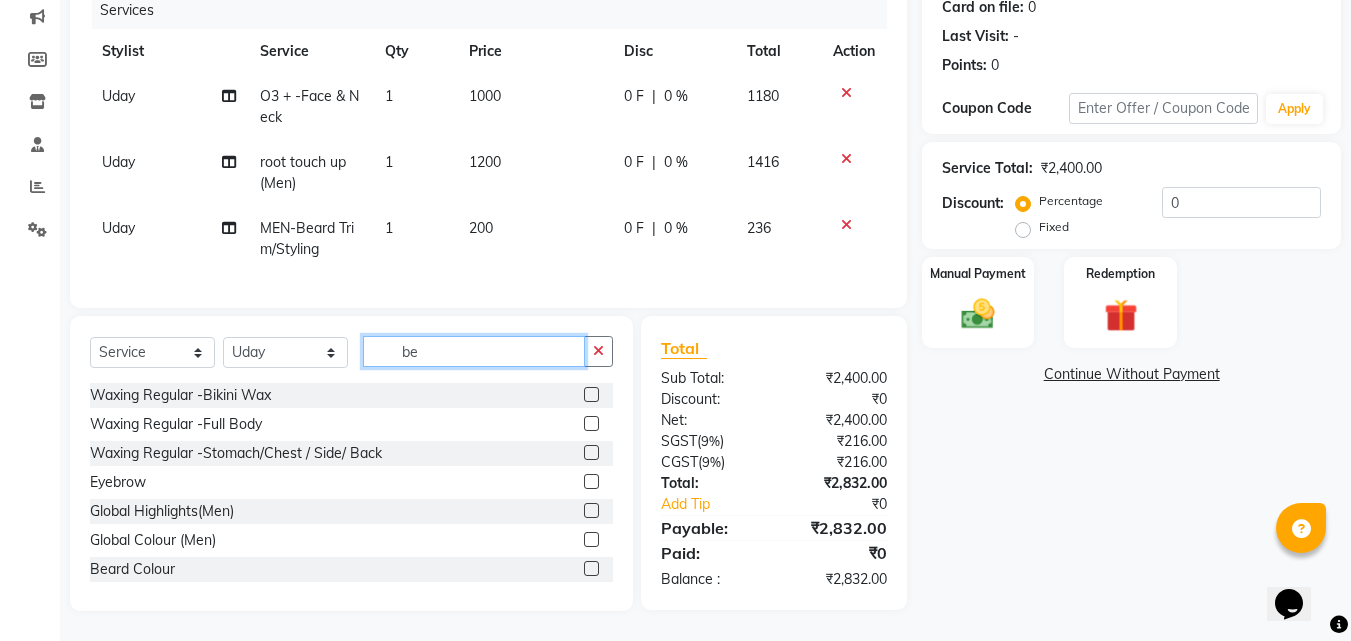 scroll, scrollTop: 270, scrollLeft: 0, axis: vertical 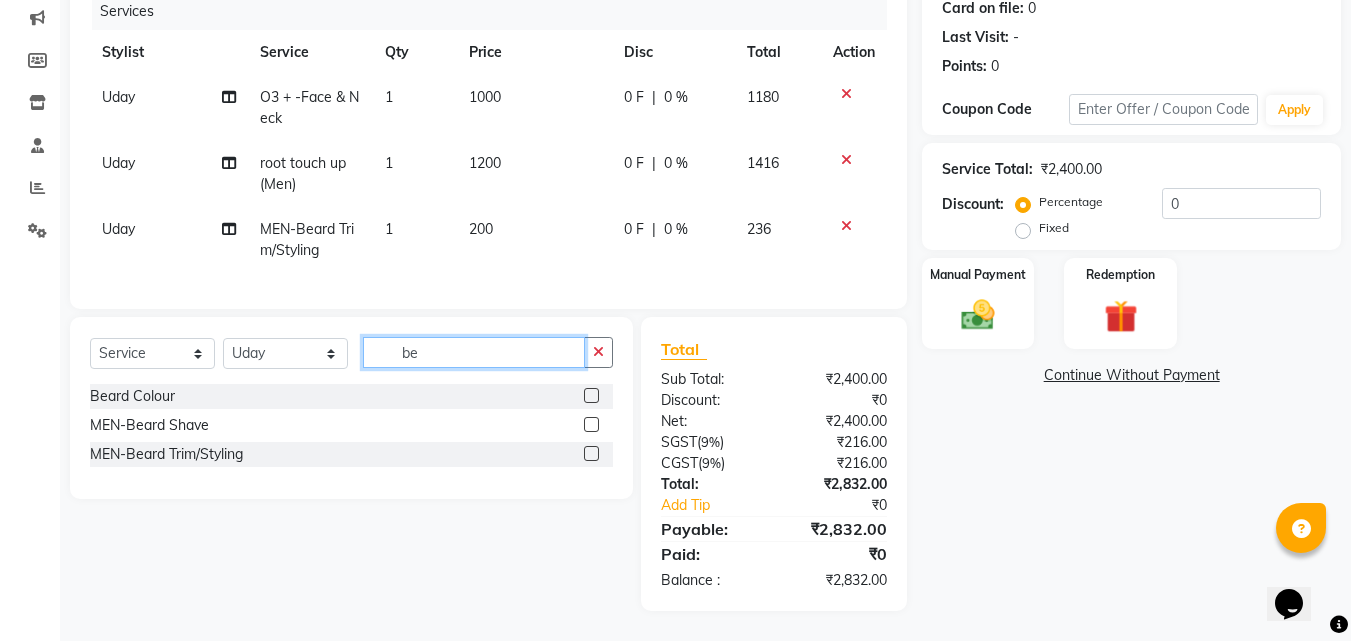 type on "be" 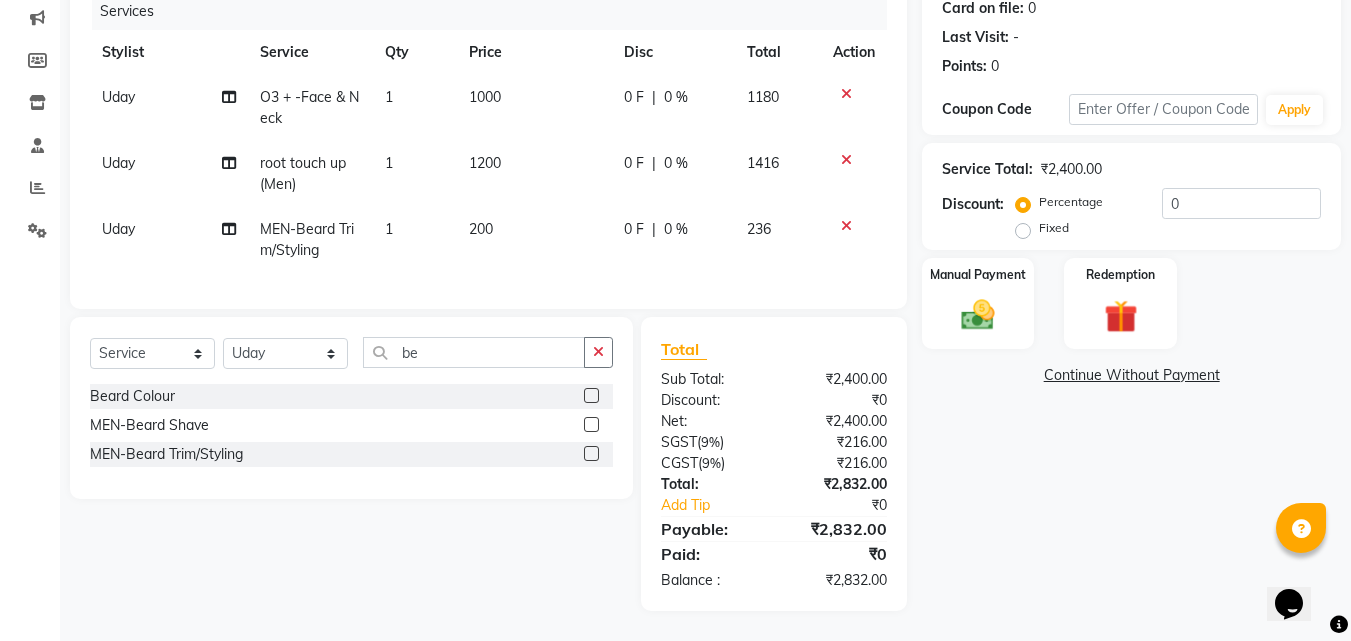 click 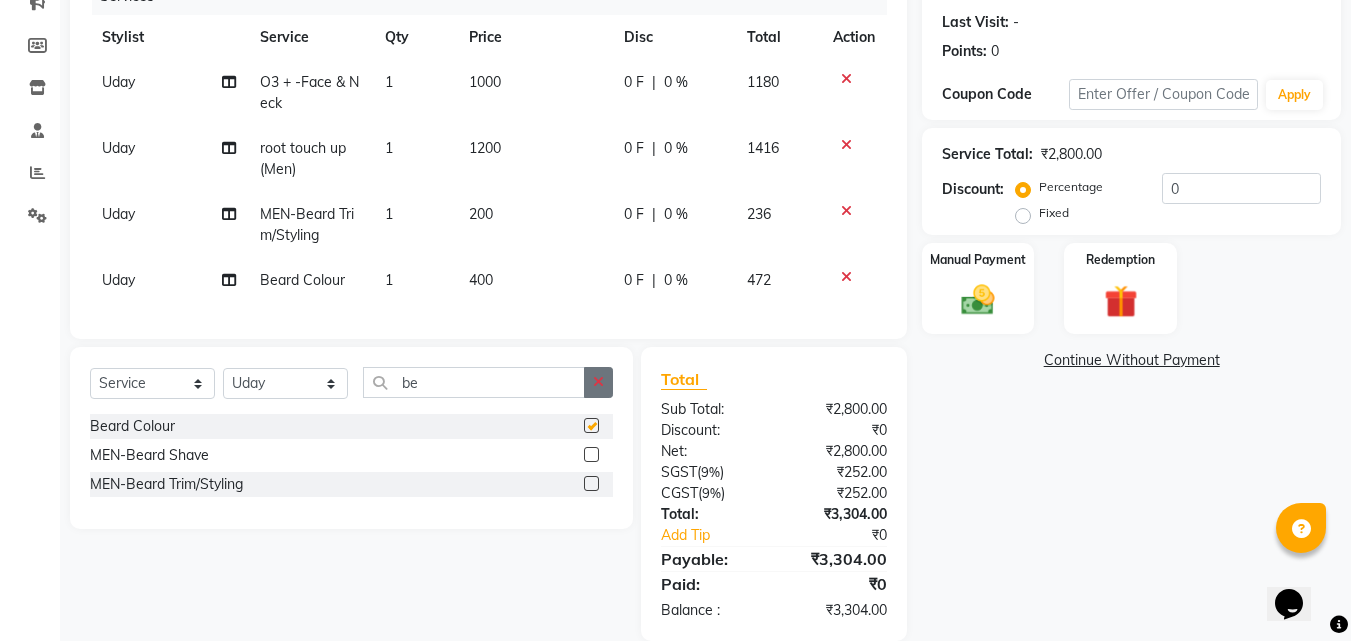 checkbox on "false" 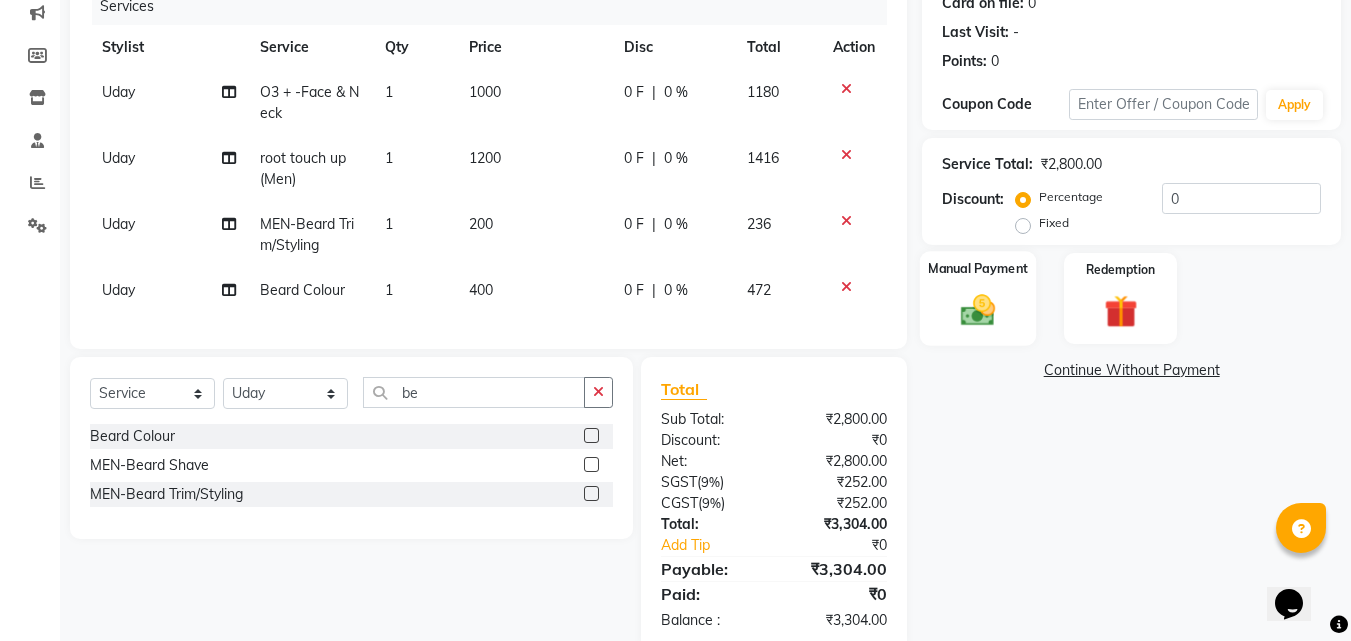 scroll, scrollTop: 215, scrollLeft: 0, axis: vertical 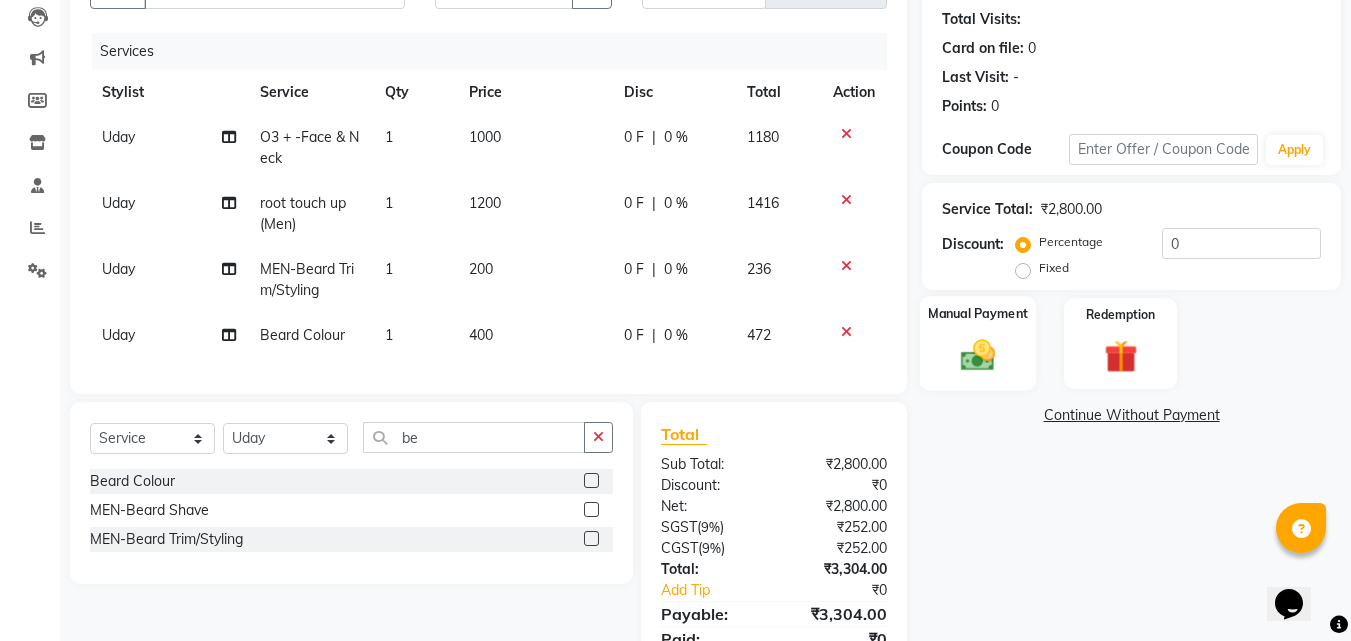 click 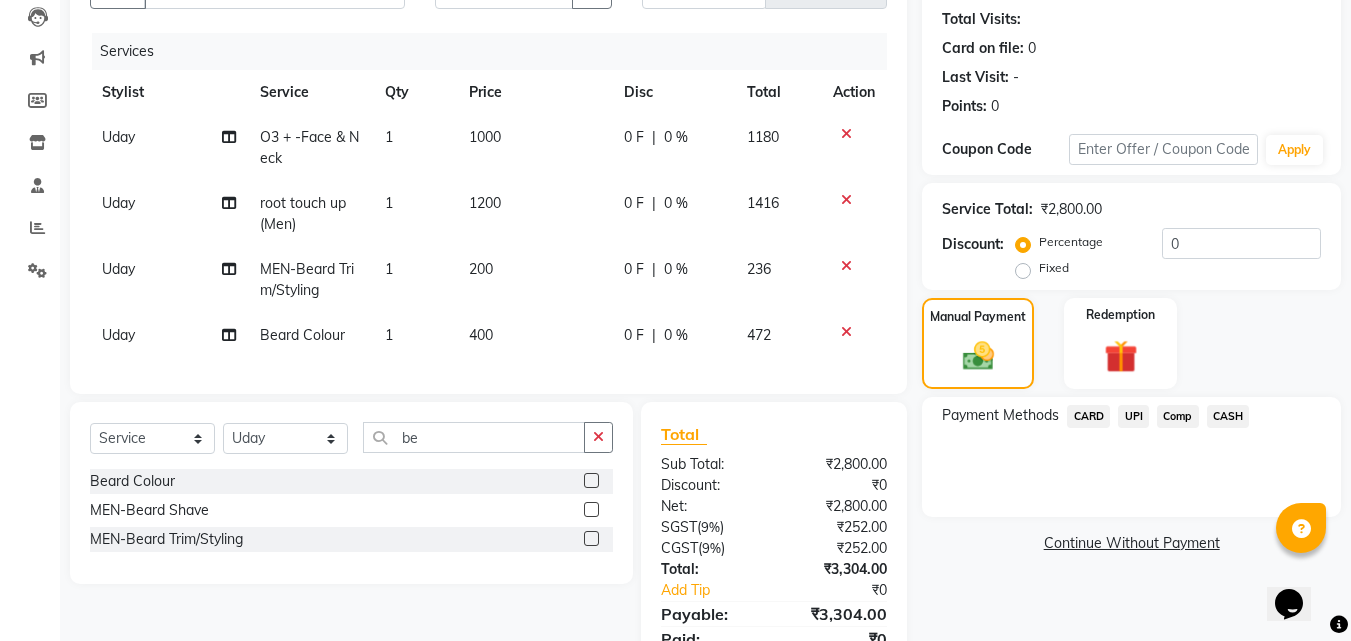click on "CASH" 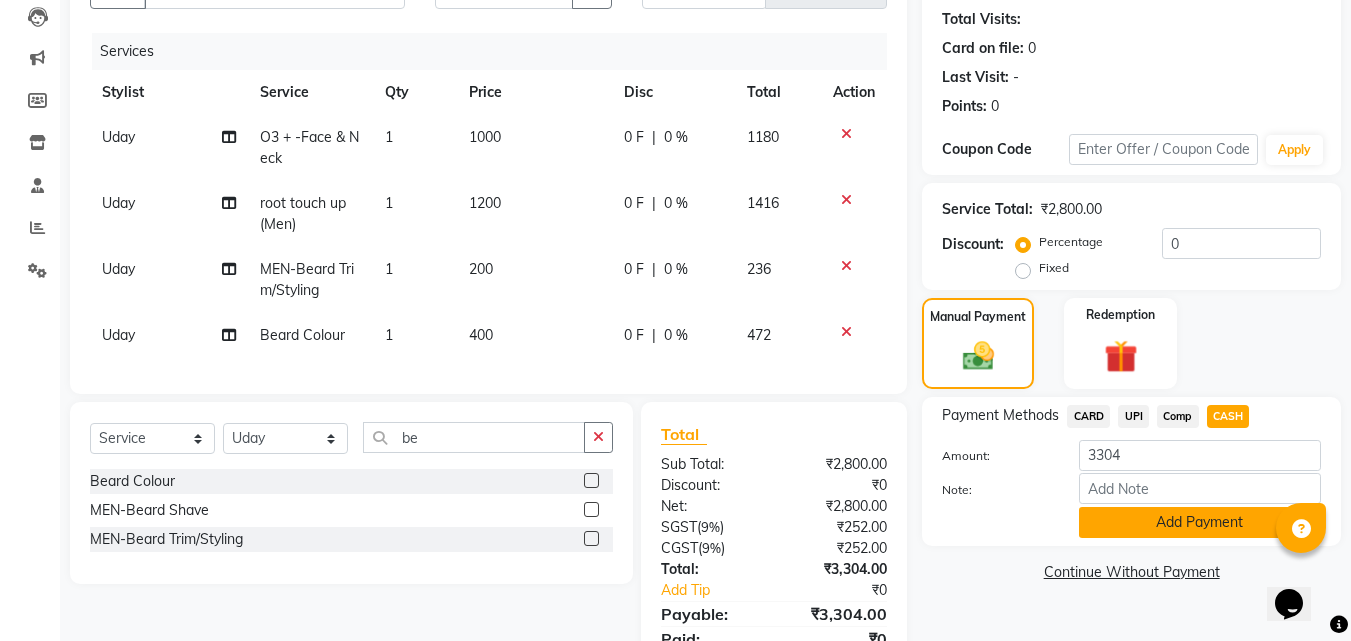 click on "Add Payment" 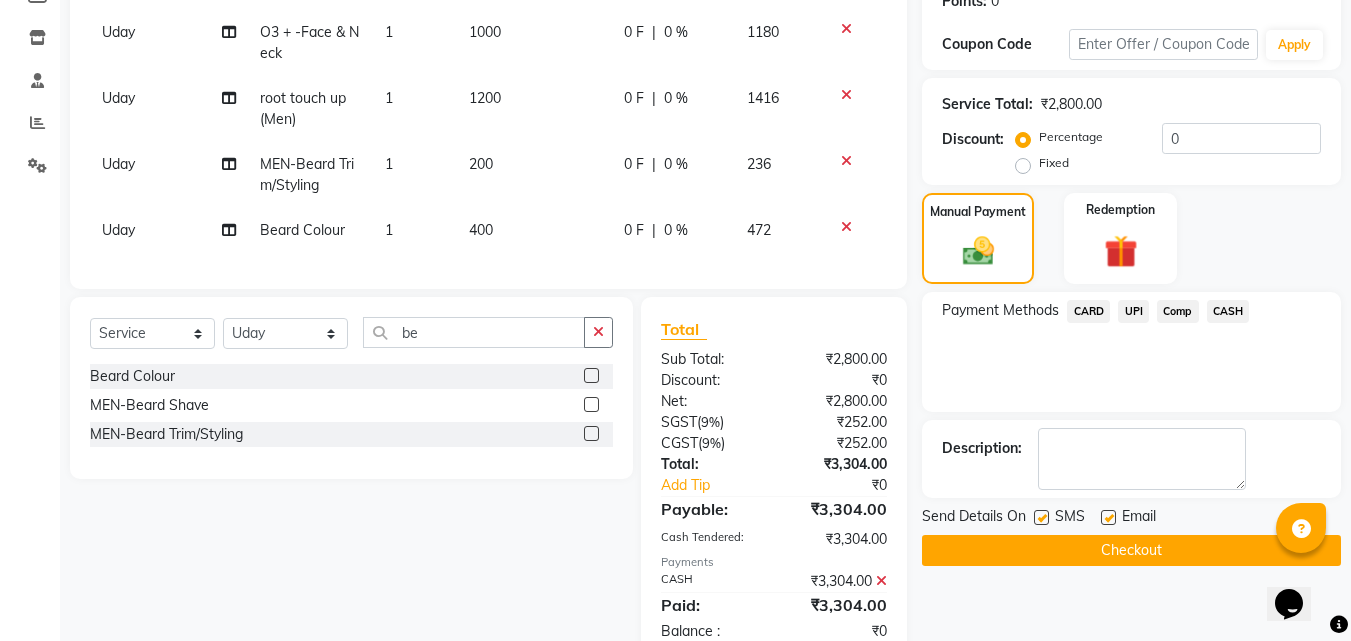 scroll, scrollTop: 386, scrollLeft: 0, axis: vertical 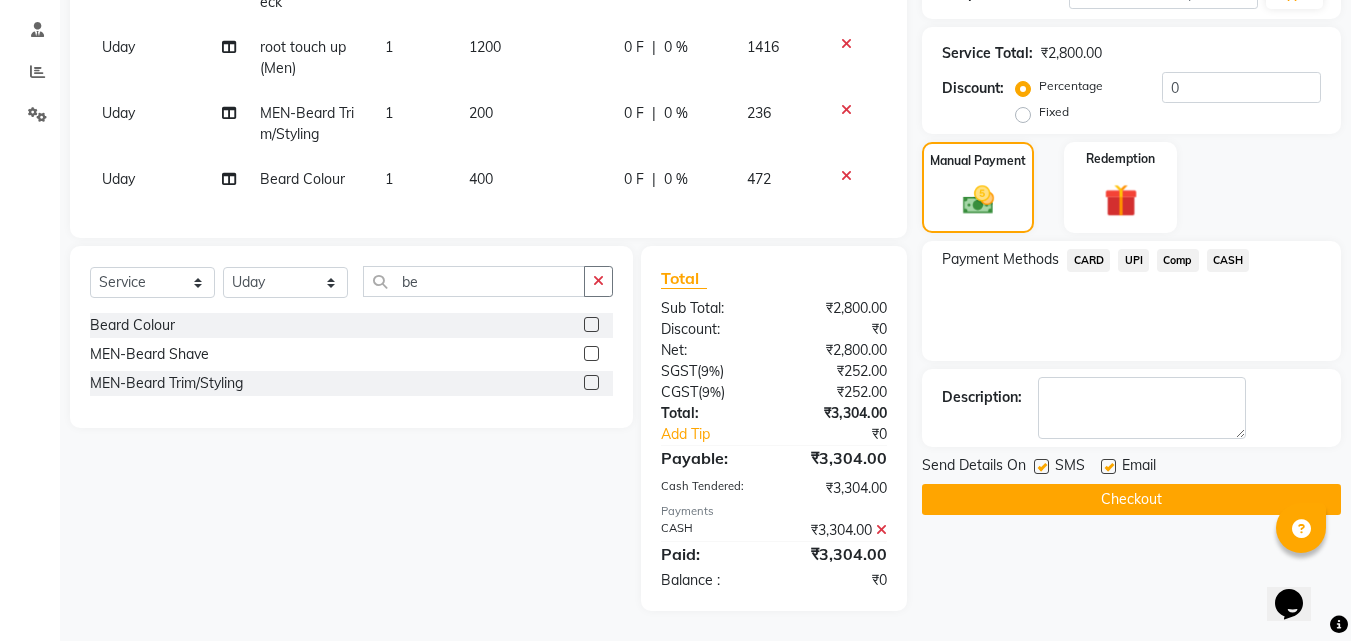 click on "Checkout" 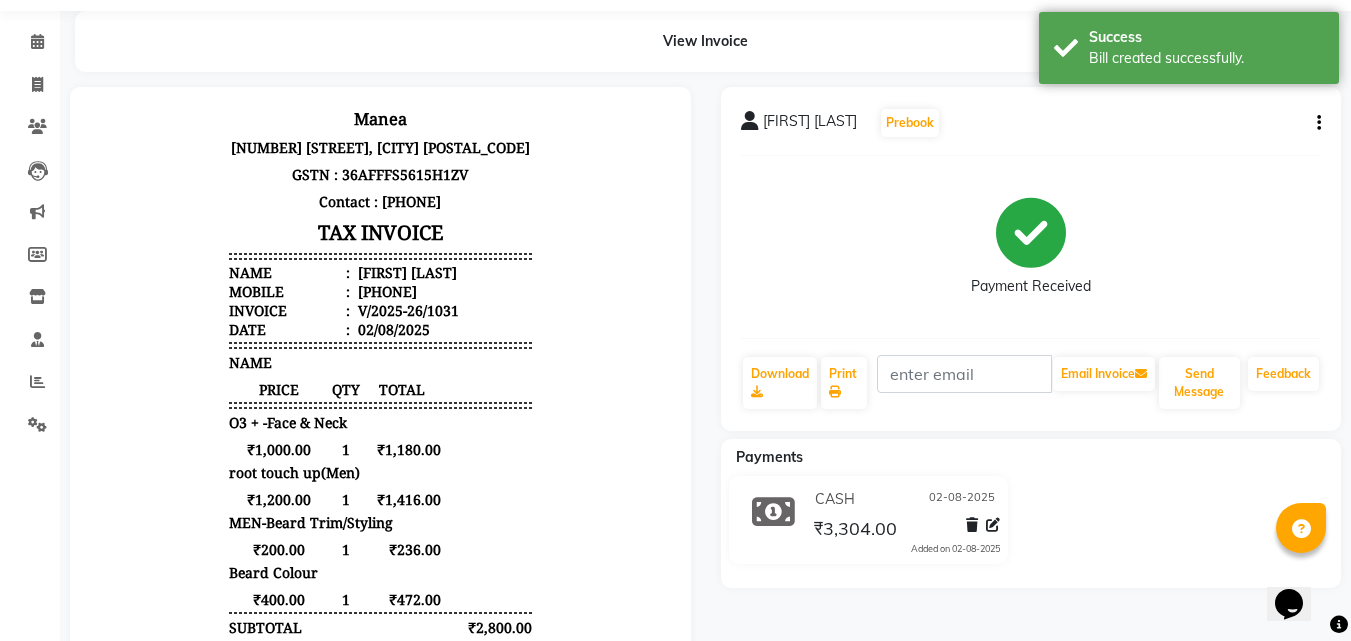 scroll, scrollTop: 26, scrollLeft: 0, axis: vertical 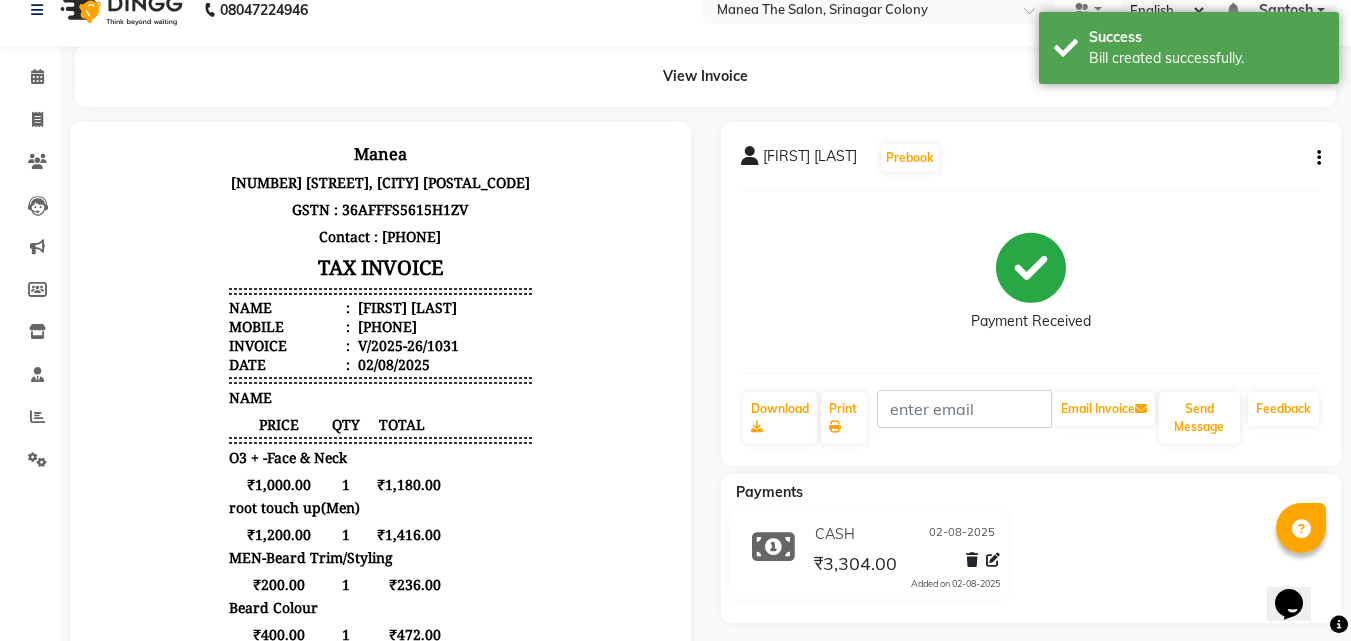 click 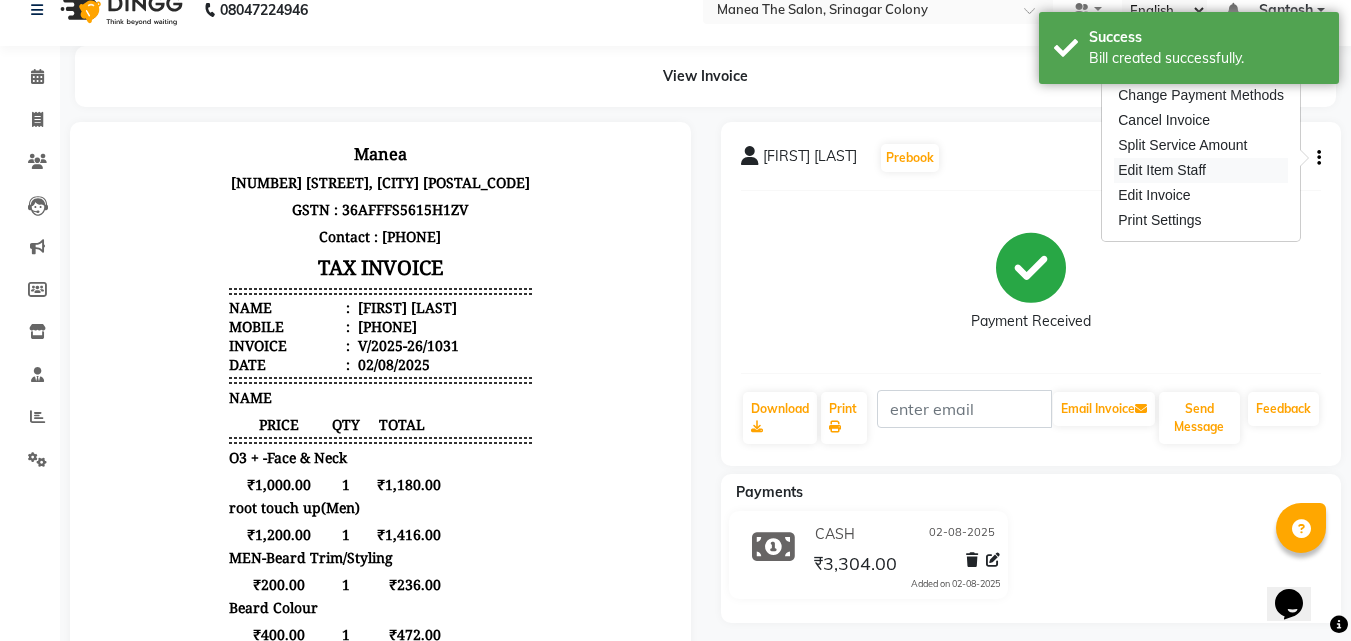 click on "Edit Item Staff" at bounding box center [1201, 170] 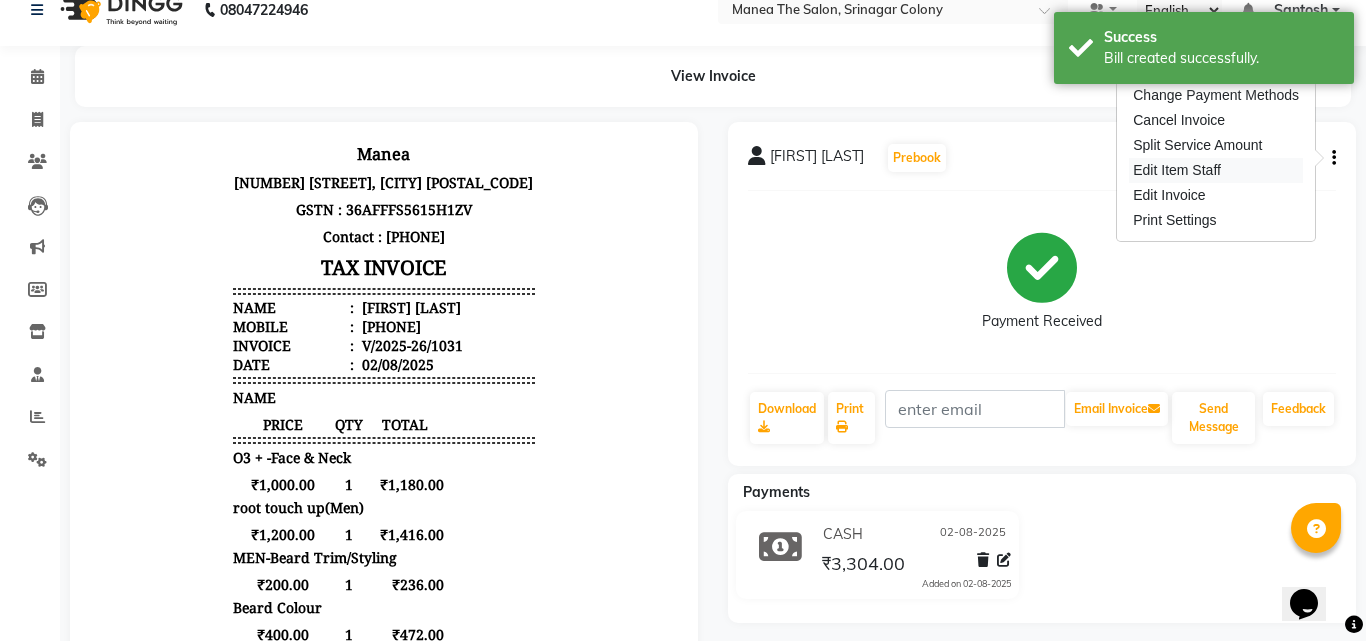 select 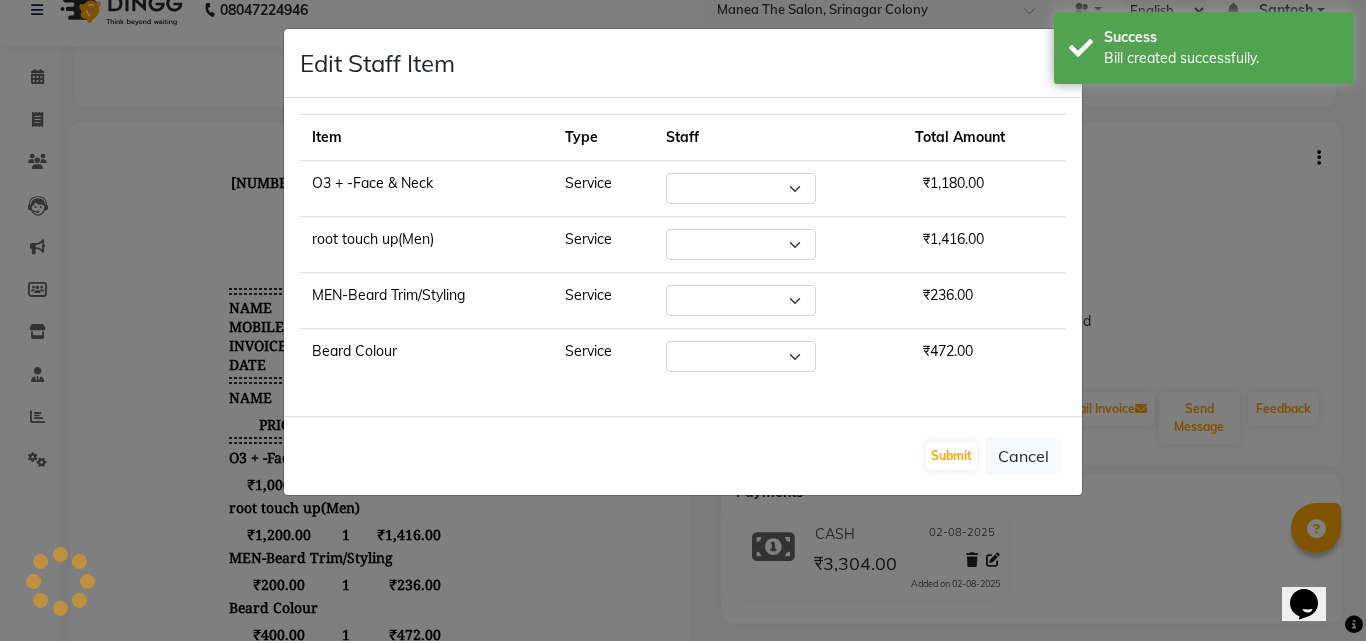 select on "50205" 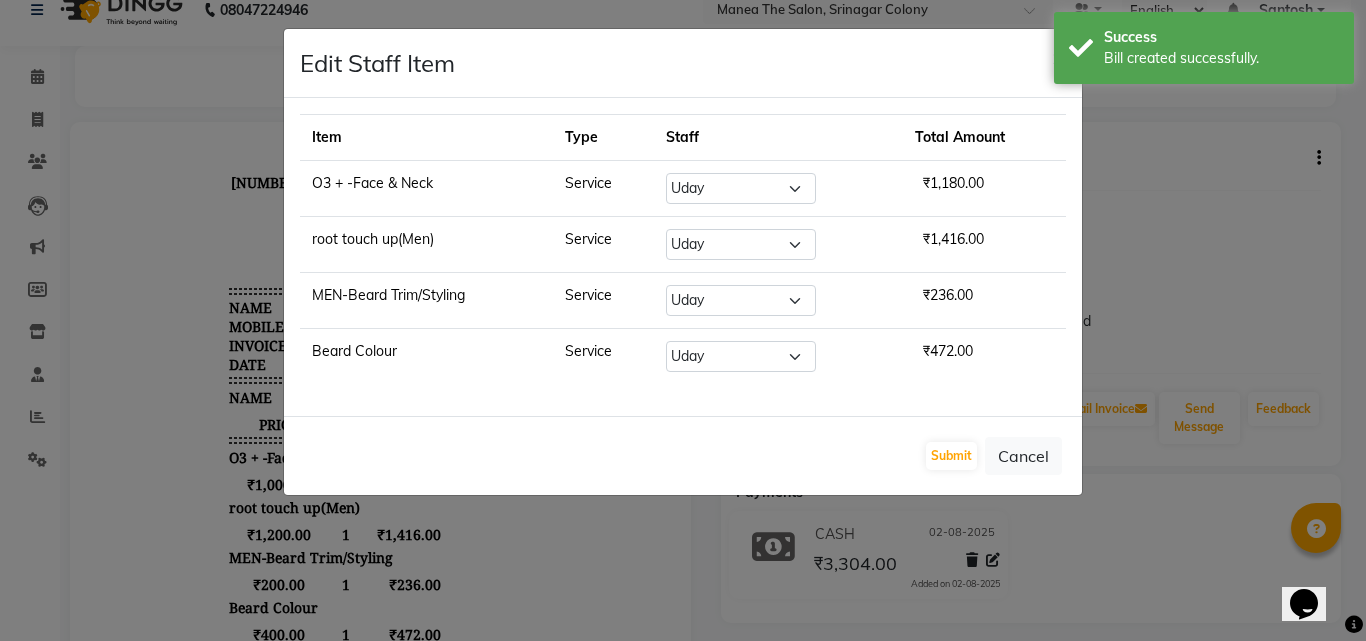click on "Edit Staff Item  × Item Type Staff Total Amount O3 + -Face & Neck Service Select  Ashif   Ashwini   Farhana   Manager    Nirutha   Prashanth   Rohtash   Sirisha    Swapna   Uday   Zoya  ₹1,180.00 root touch up(Men) Service Select  Ashif   Ashwini   Farhana   Manager    Nirutha   Prashanth   Rohtash   Sirisha    Swapna   Uday   Zoya  ₹1,416.00 MEN-Beard Trim/Styling Service Select  Ashif   Ashwini   Farhana   Manager    Nirutha   Prashanth   Rohtash   Sirisha    Swapna   Uday   Zoya  ₹236.00 Beard Colour Service Select  Ashif   Ashwini   Farhana   Manager    Nirutha   Prashanth   Rohtash   Sirisha    Swapna   Uday   Zoya  ₹472.00  Submit   Cancel" 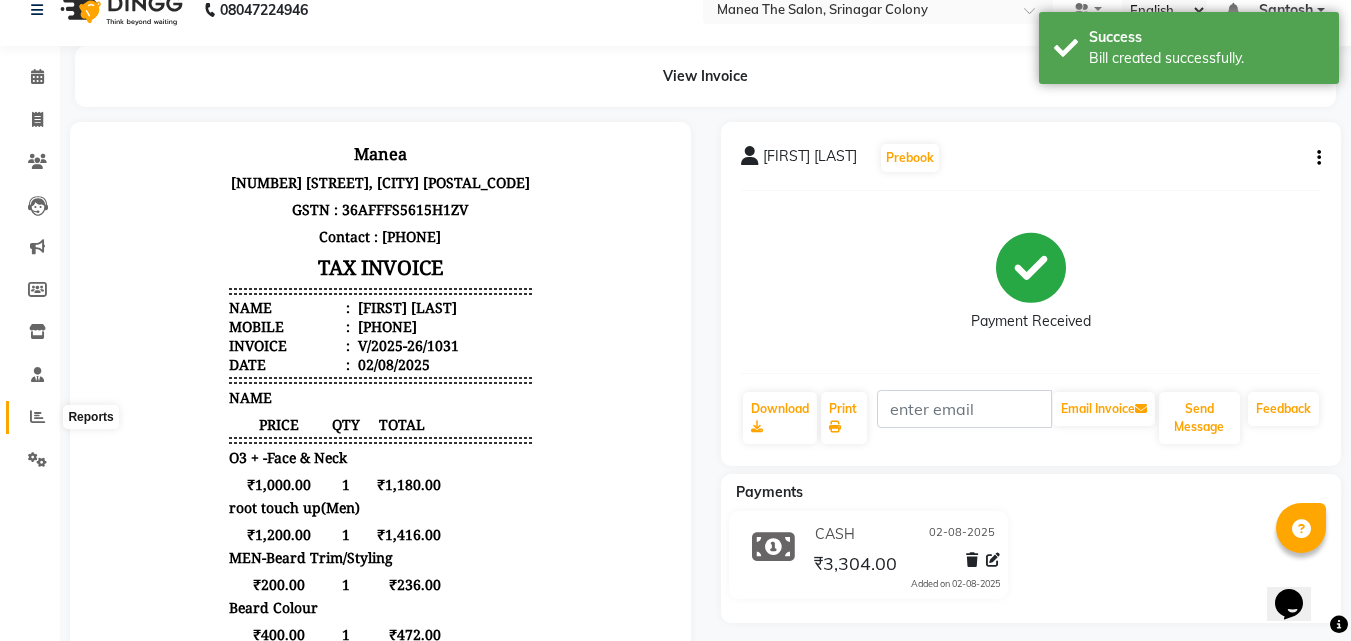click 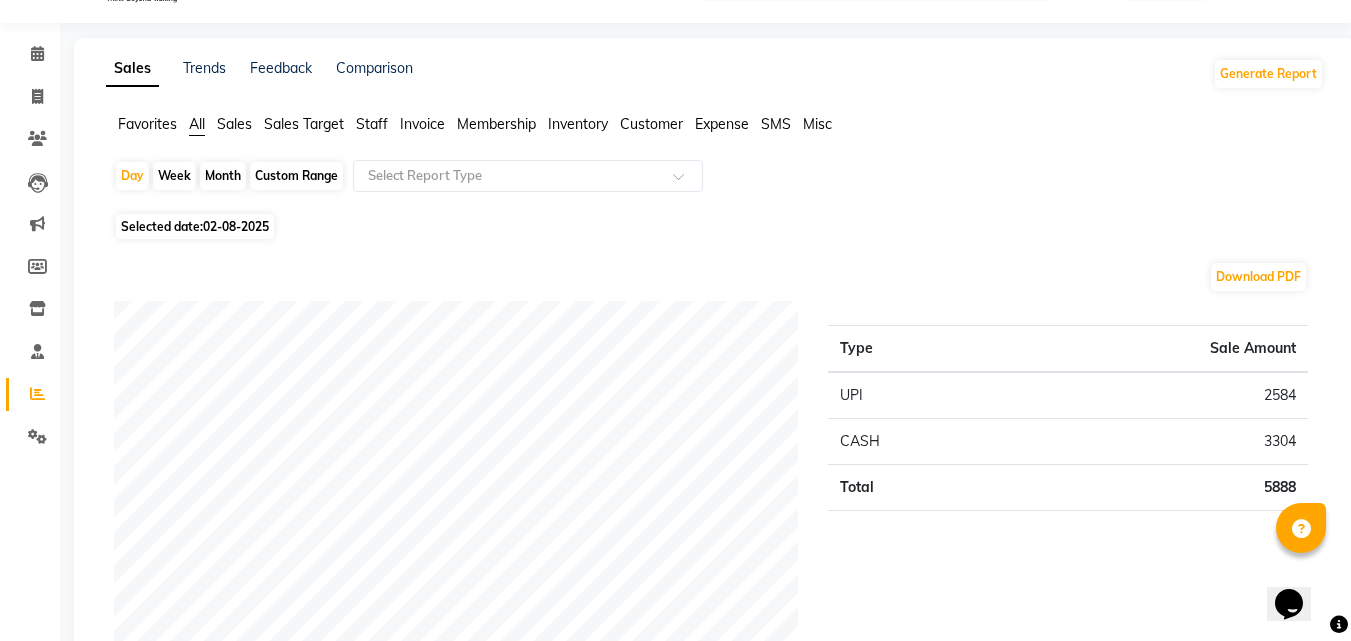 scroll, scrollTop: 0, scrollLeft: 0, axis: both 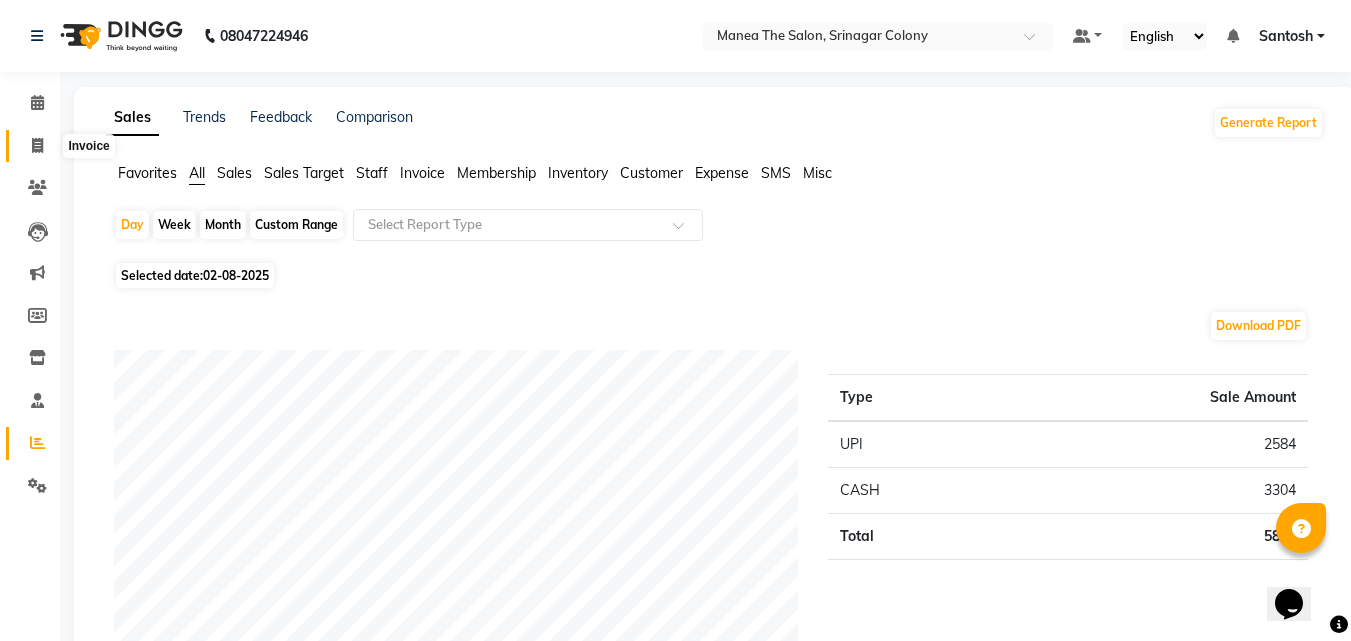 click 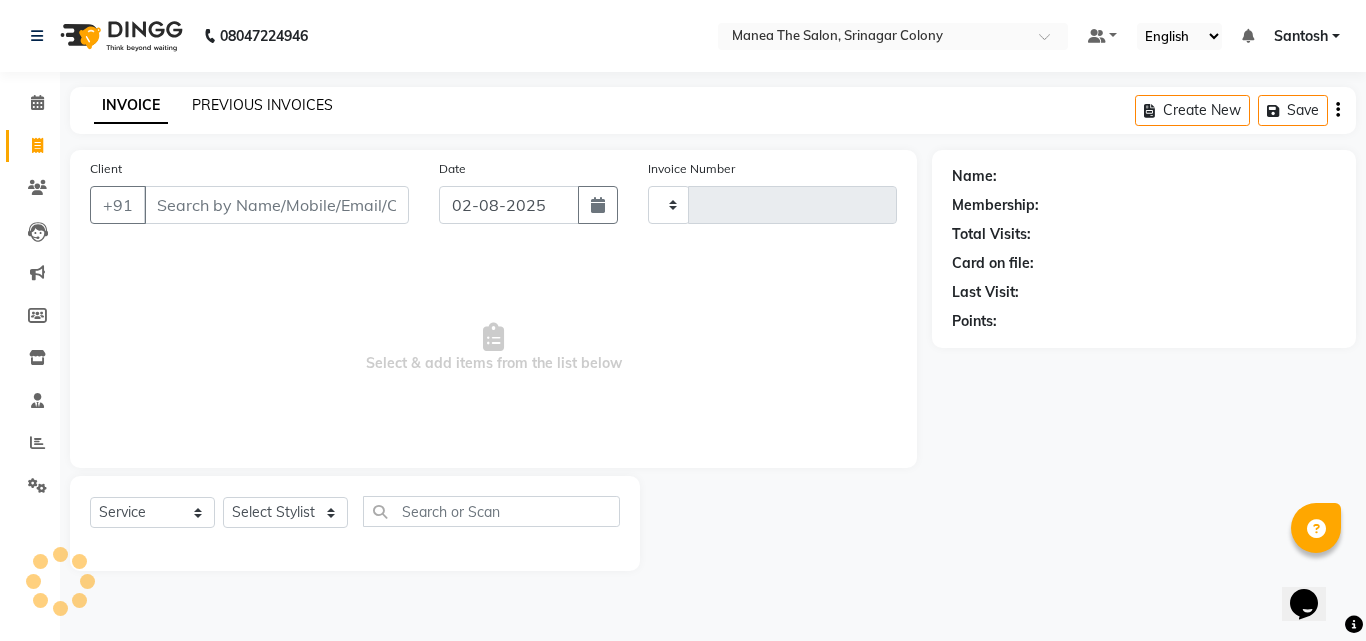 type on "1032" 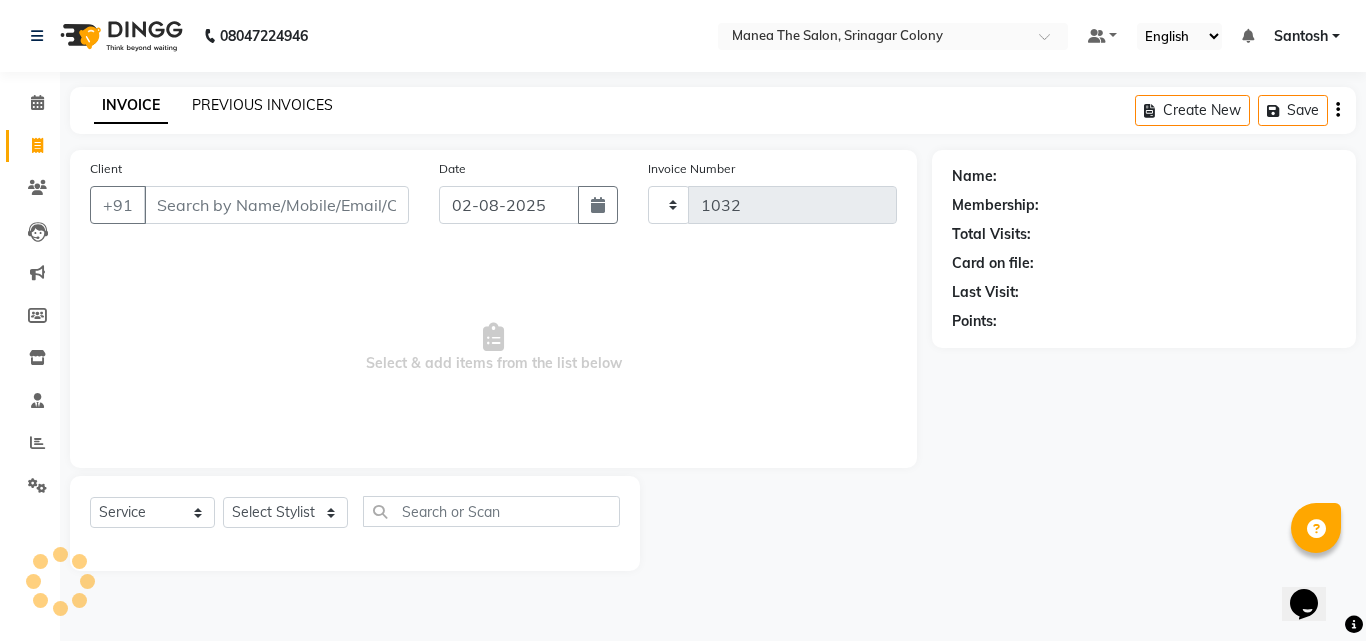 select on "5506" 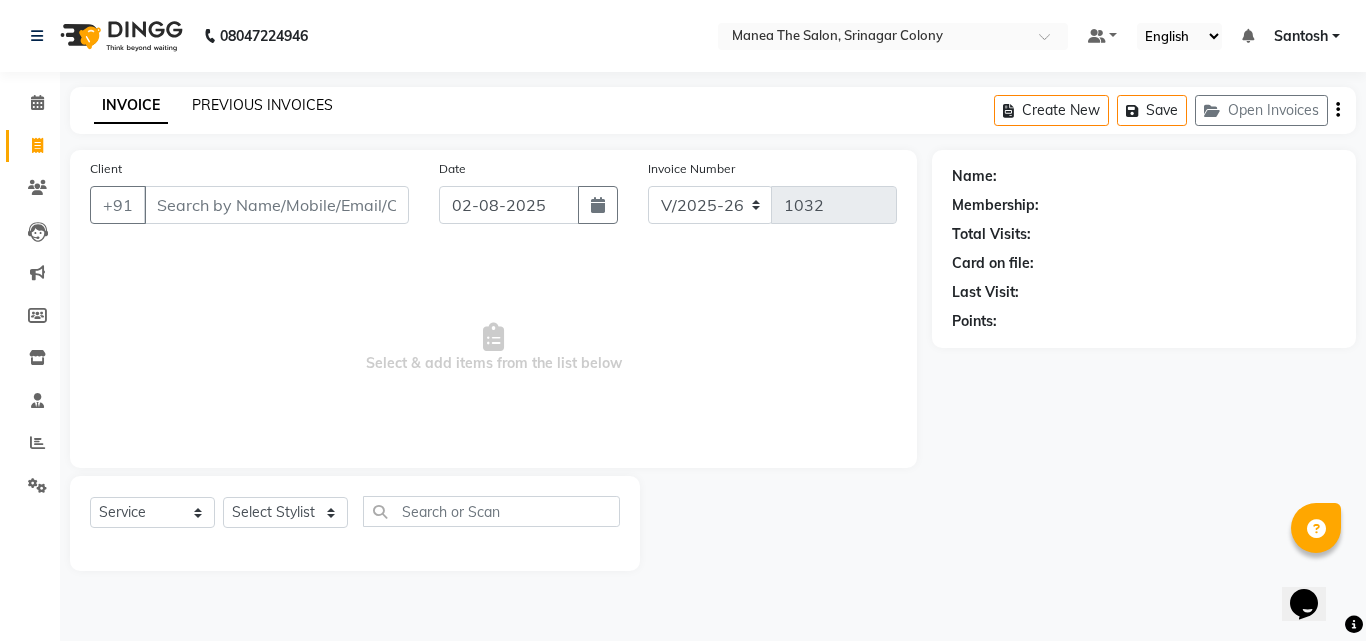 click on "PREVIOUS INVOICES" 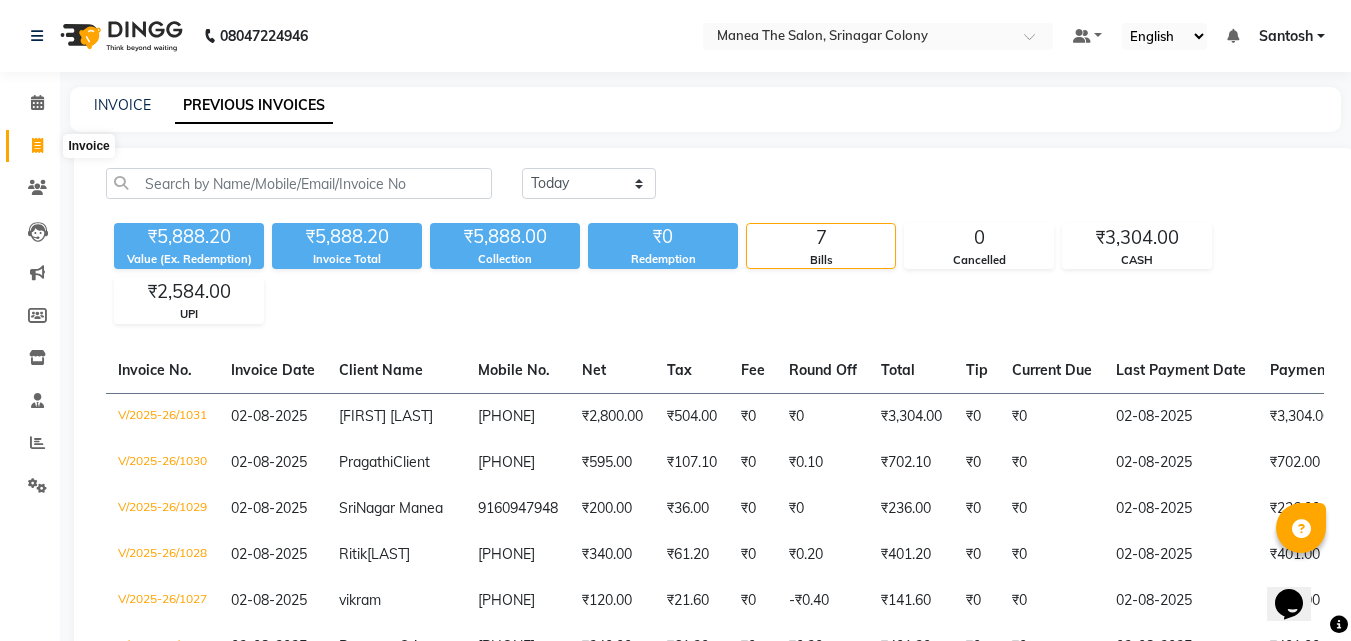 click 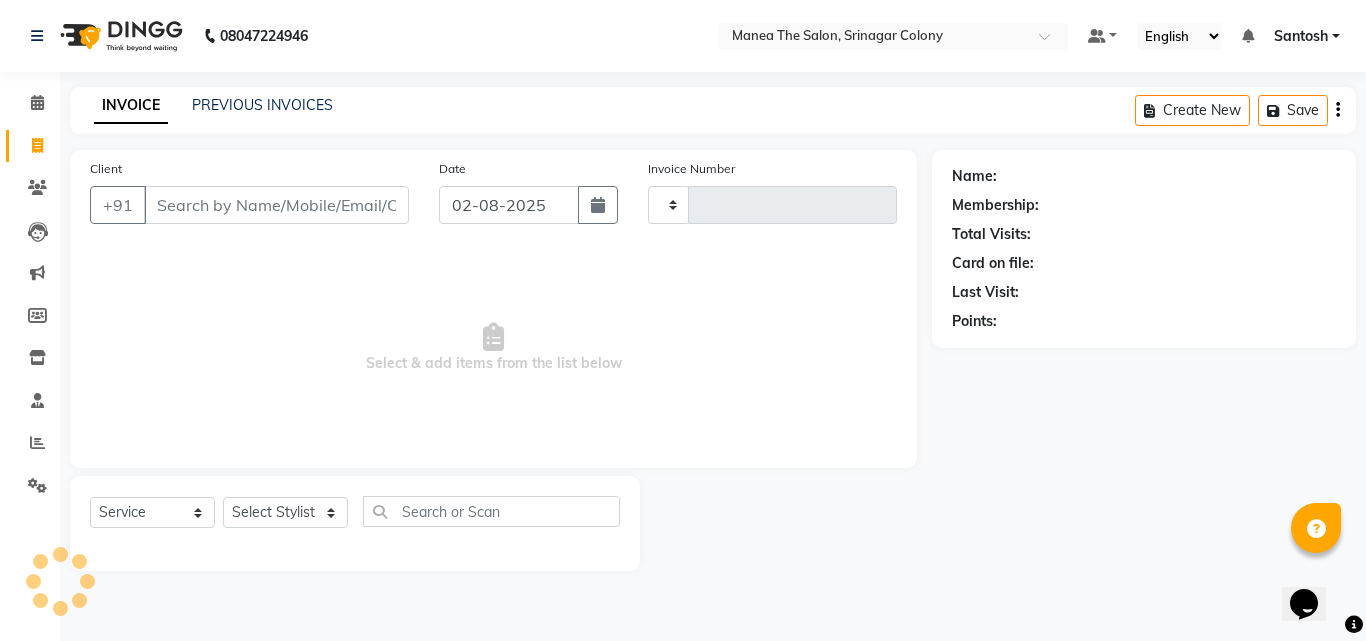type on "1032" 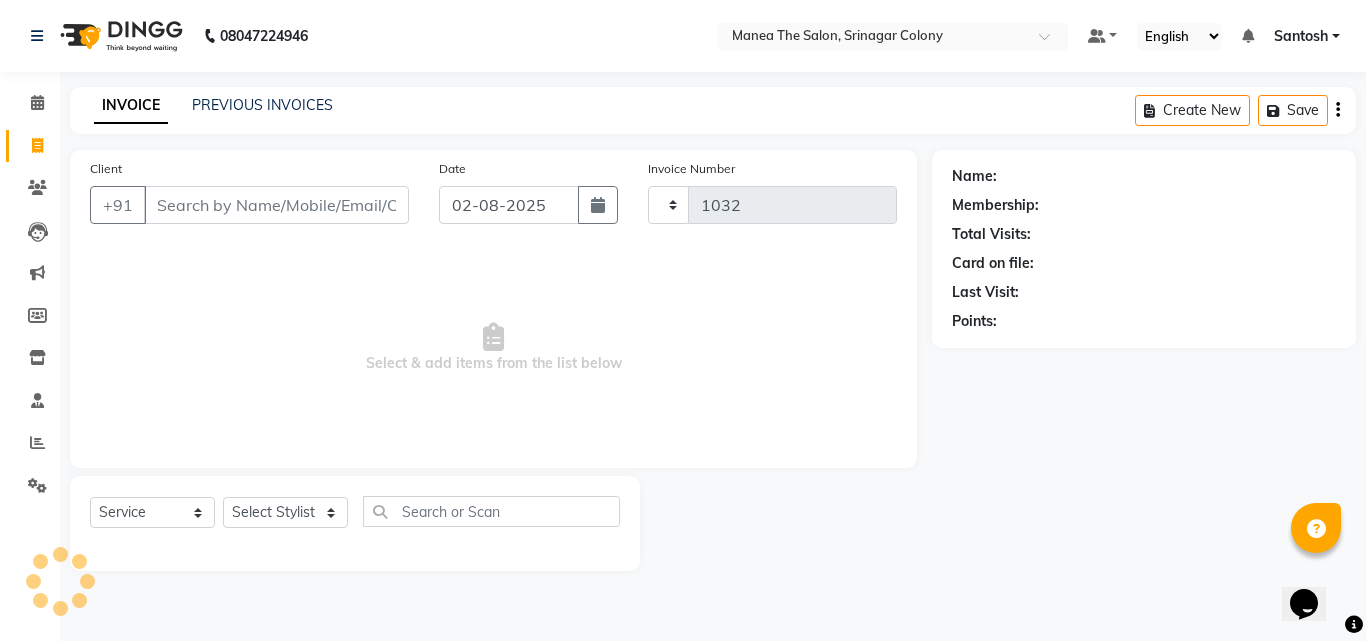 select on "5506" 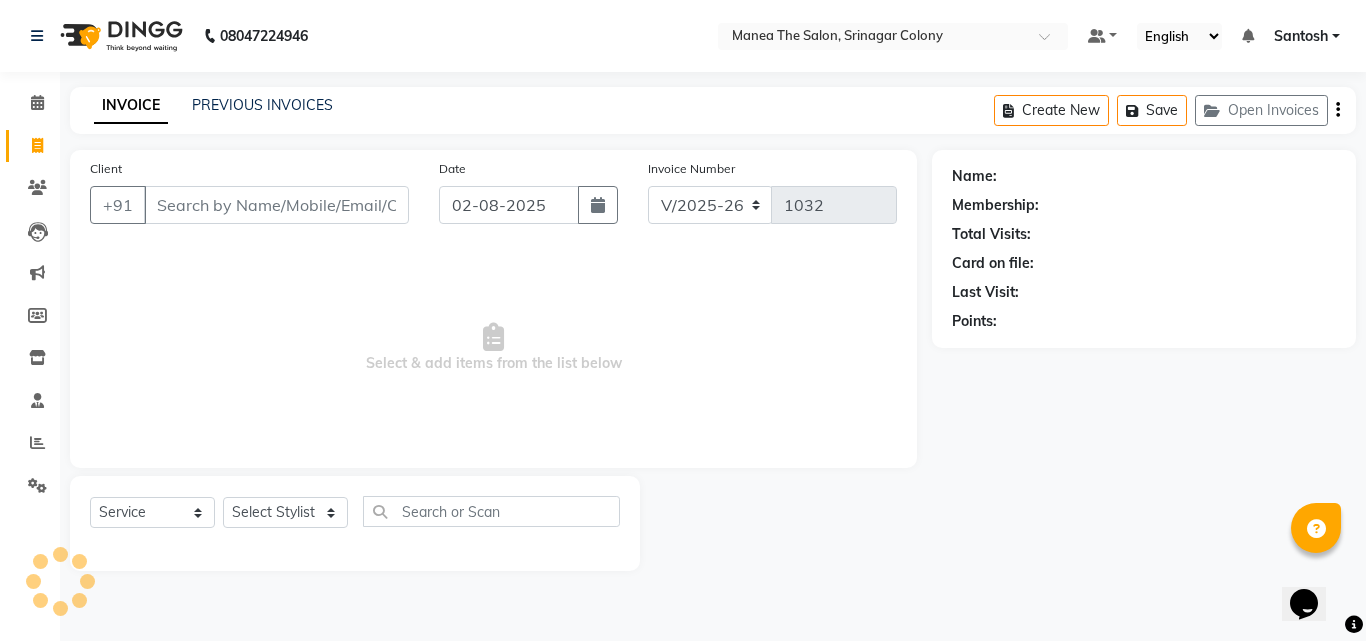 click on "Client" at bounding box center (276, 205) 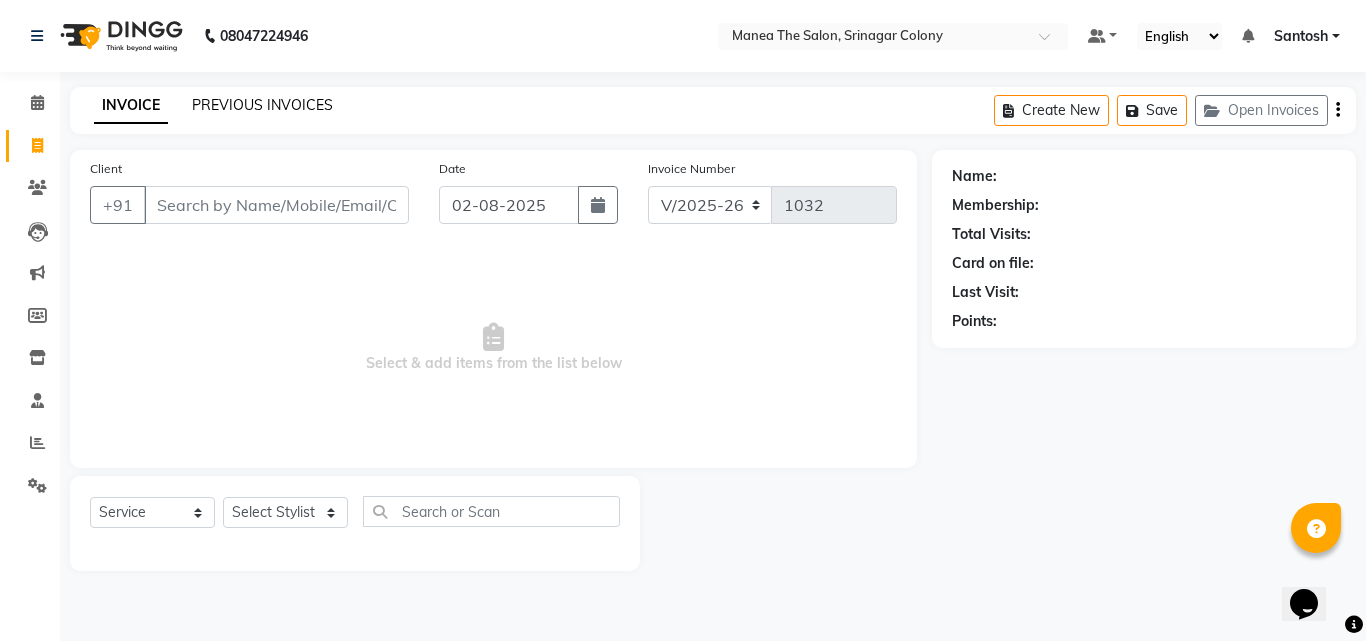 click on "PREVIOUS INVOICES" 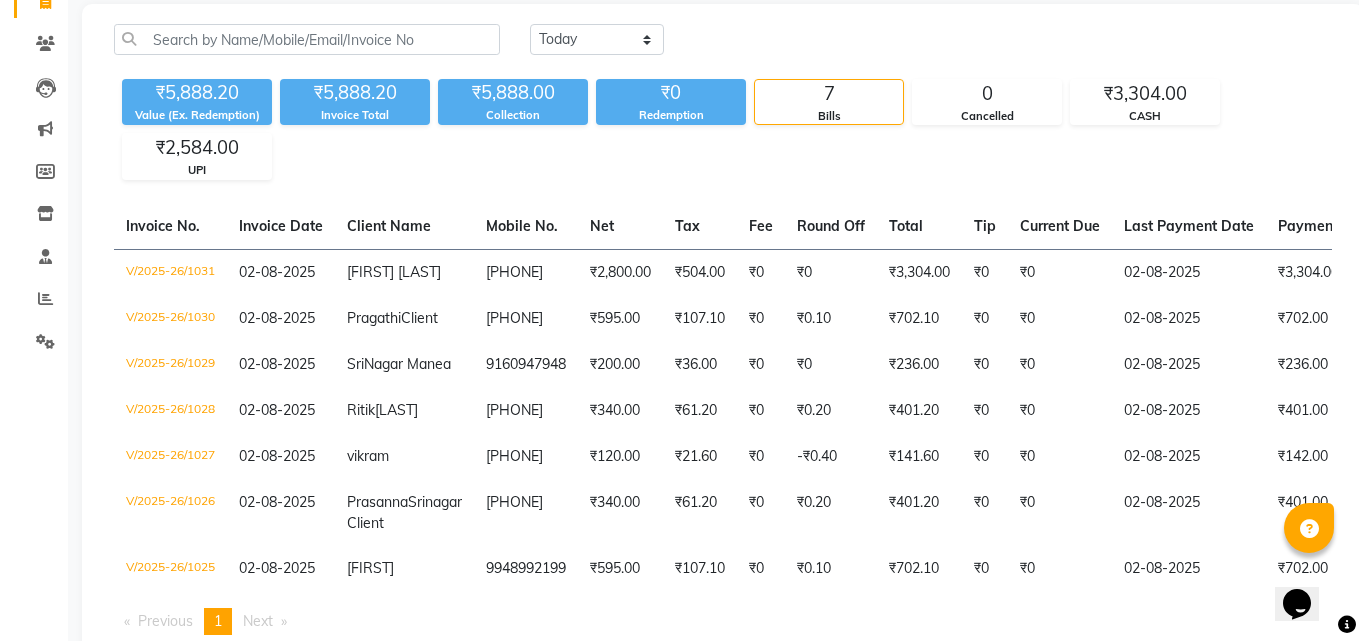 scroll, scrollTop: 0, scrollLeft: 0, axis: both 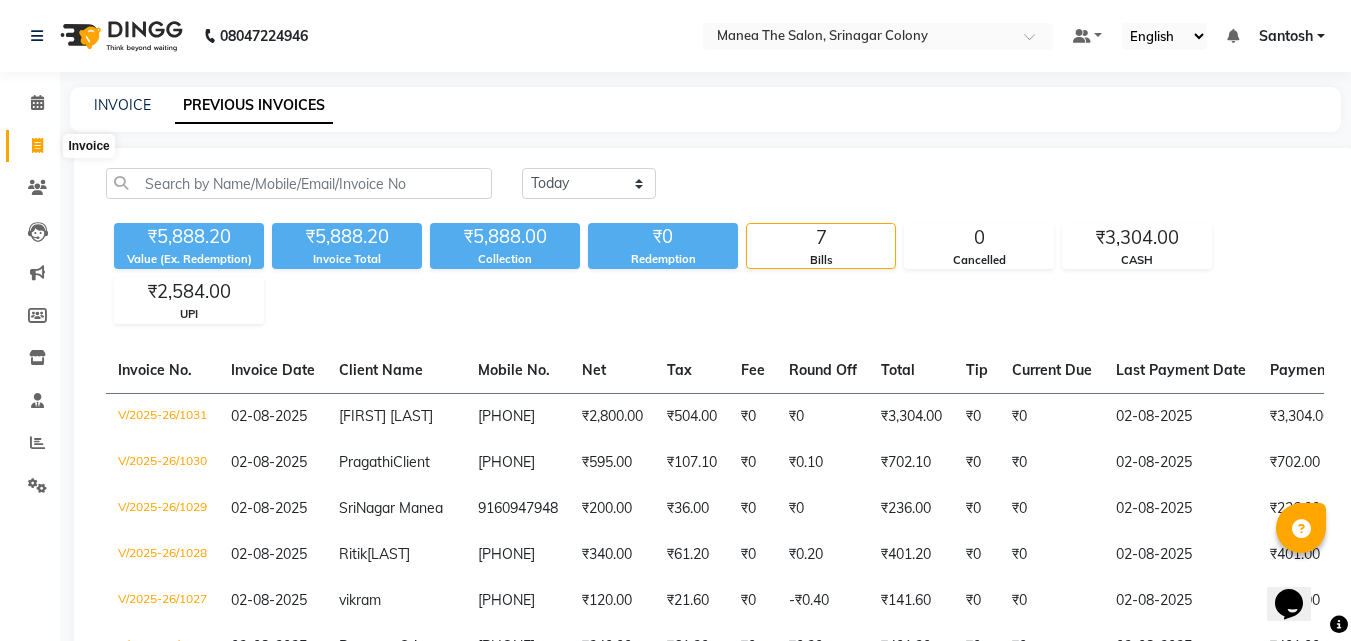 click 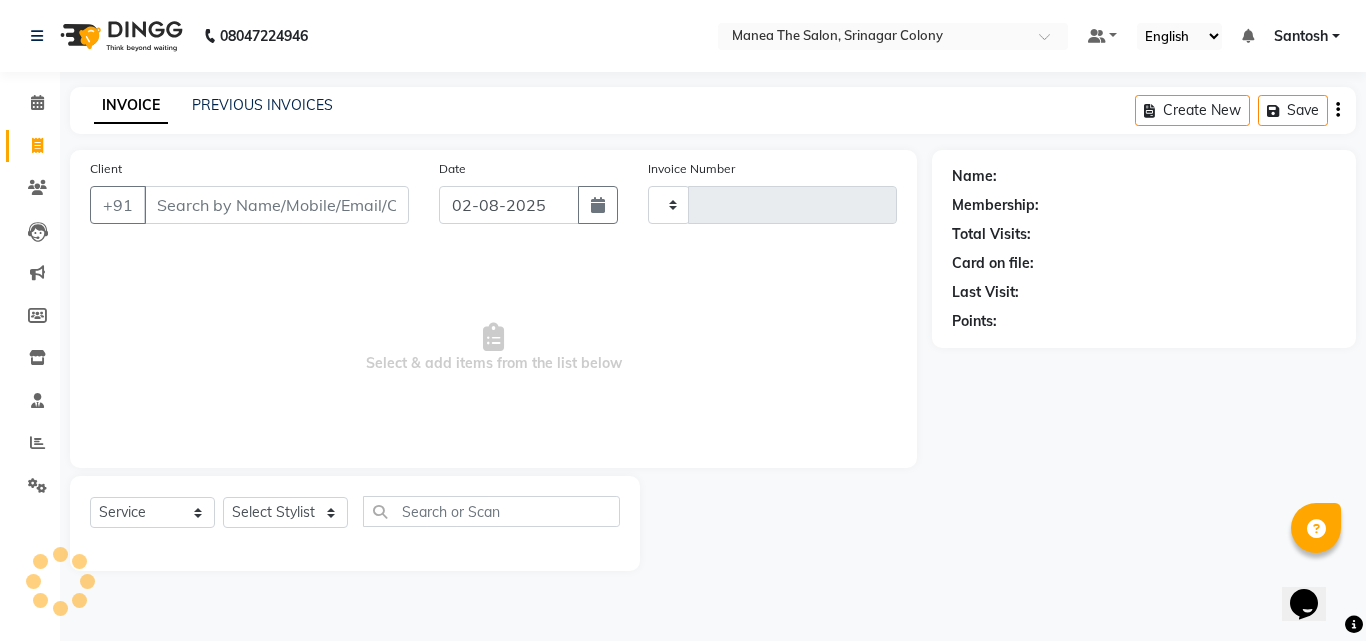 type on "1032" 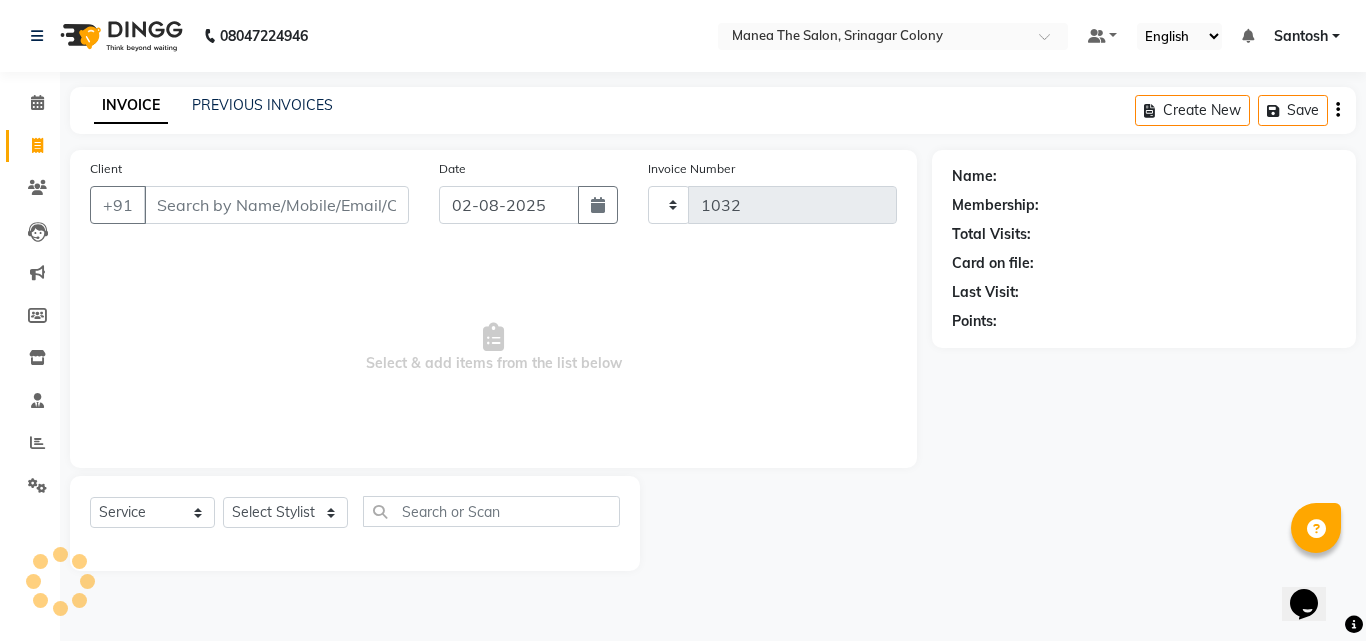 select on "5506" 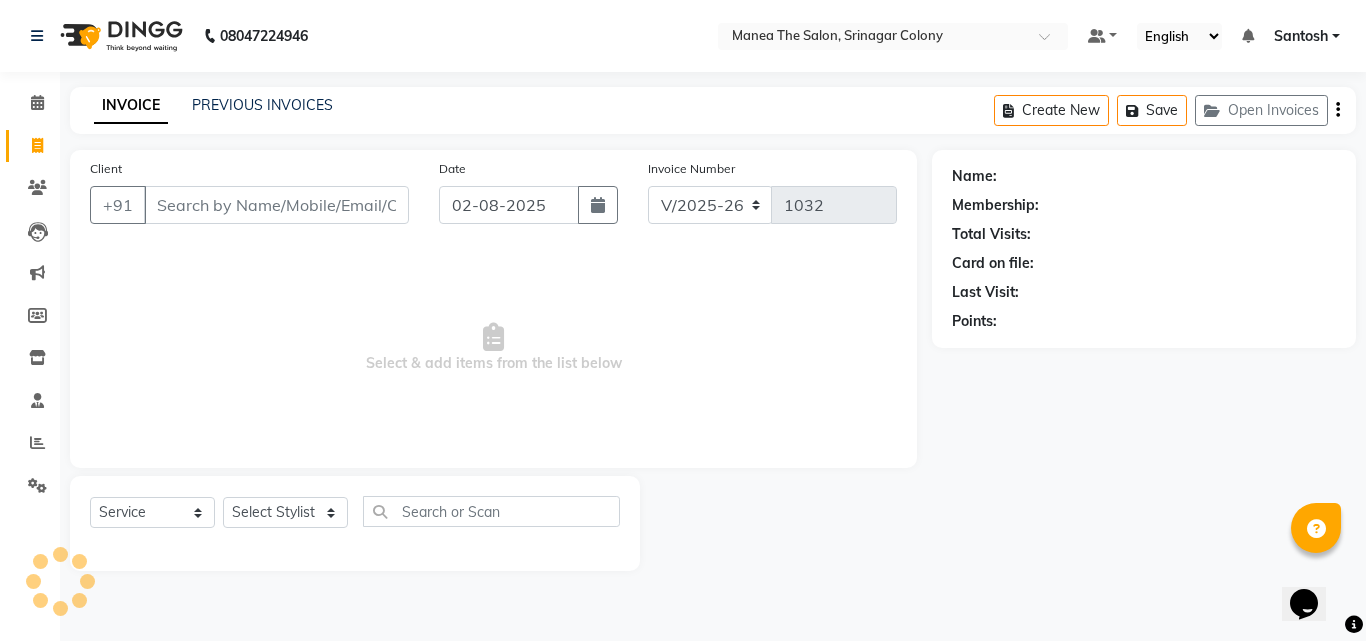 click on "Client" at bounding box center (276, 205) 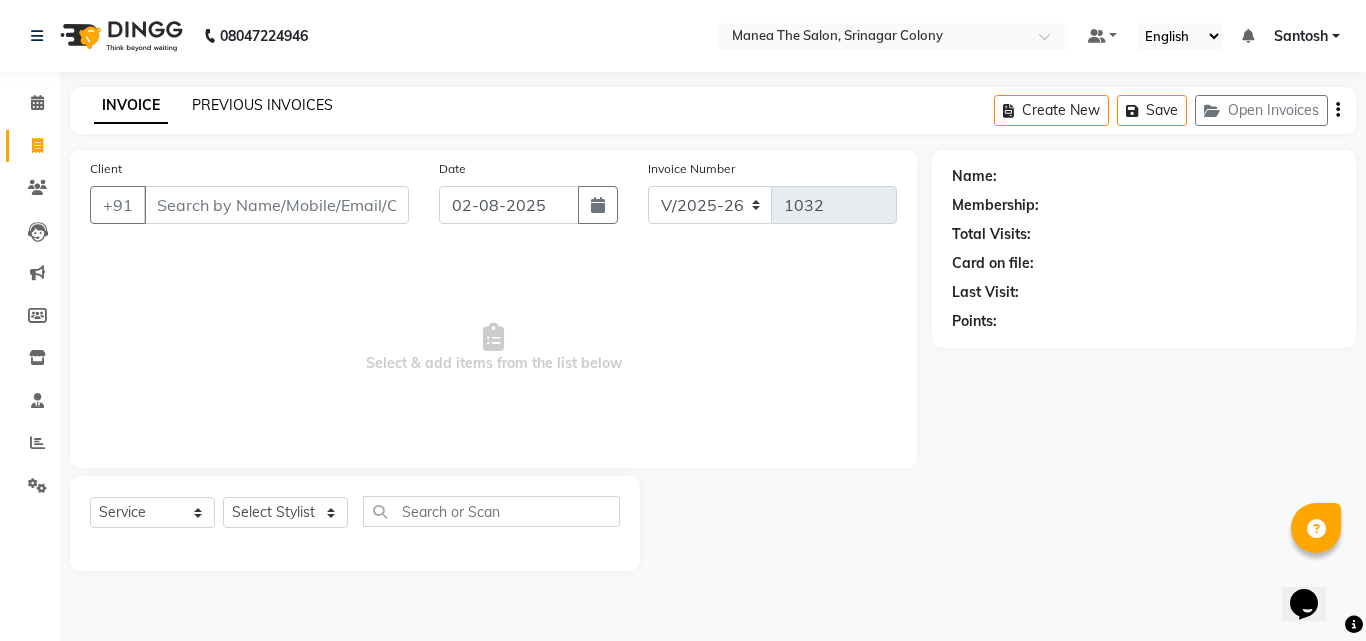 click on "PREVIOUS INVOICES" 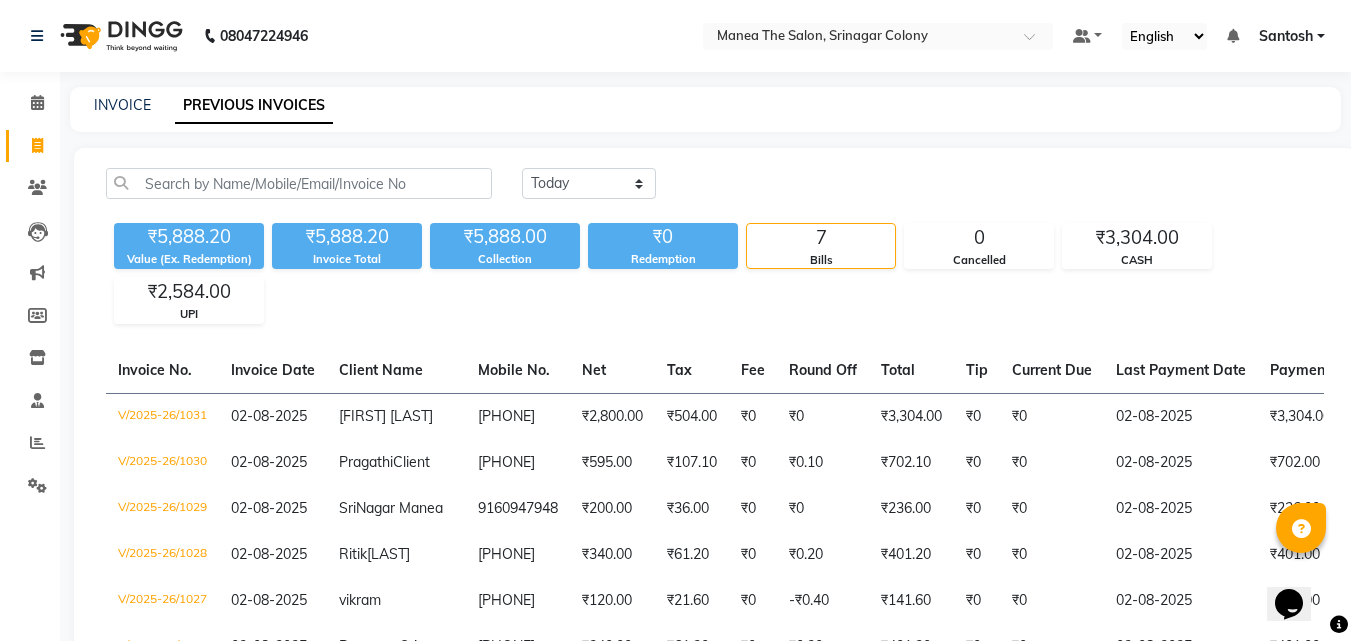 click on "Invoice" 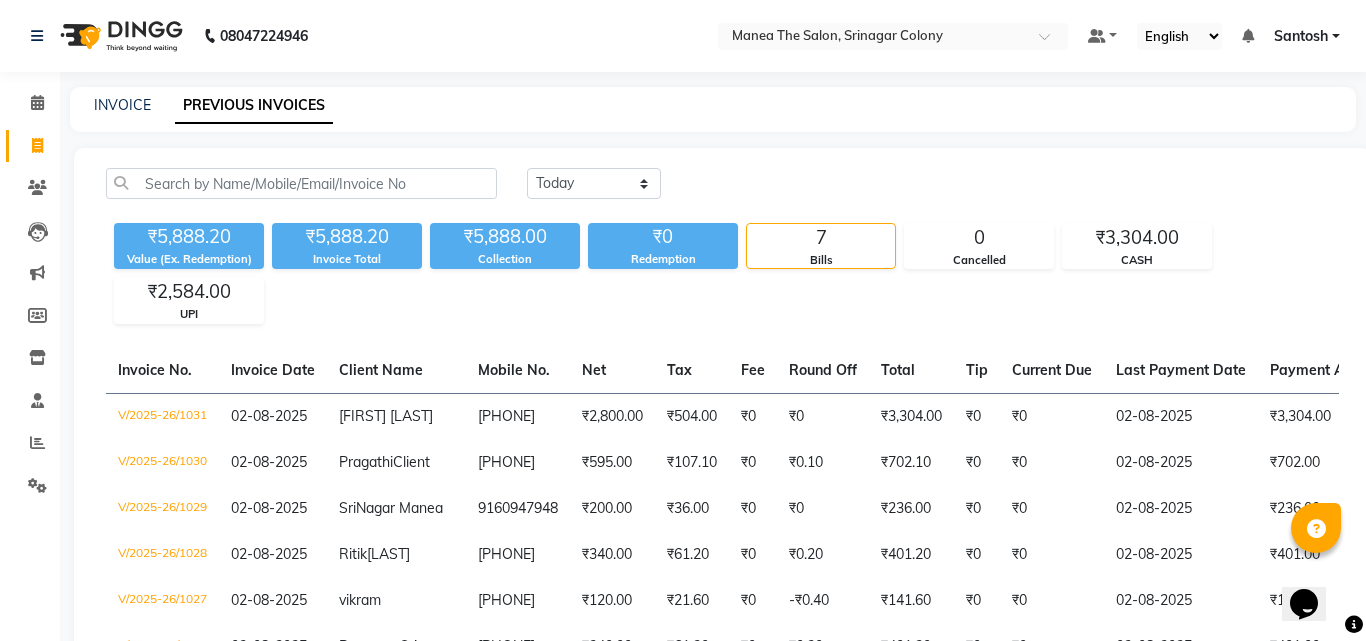 select on "5506" 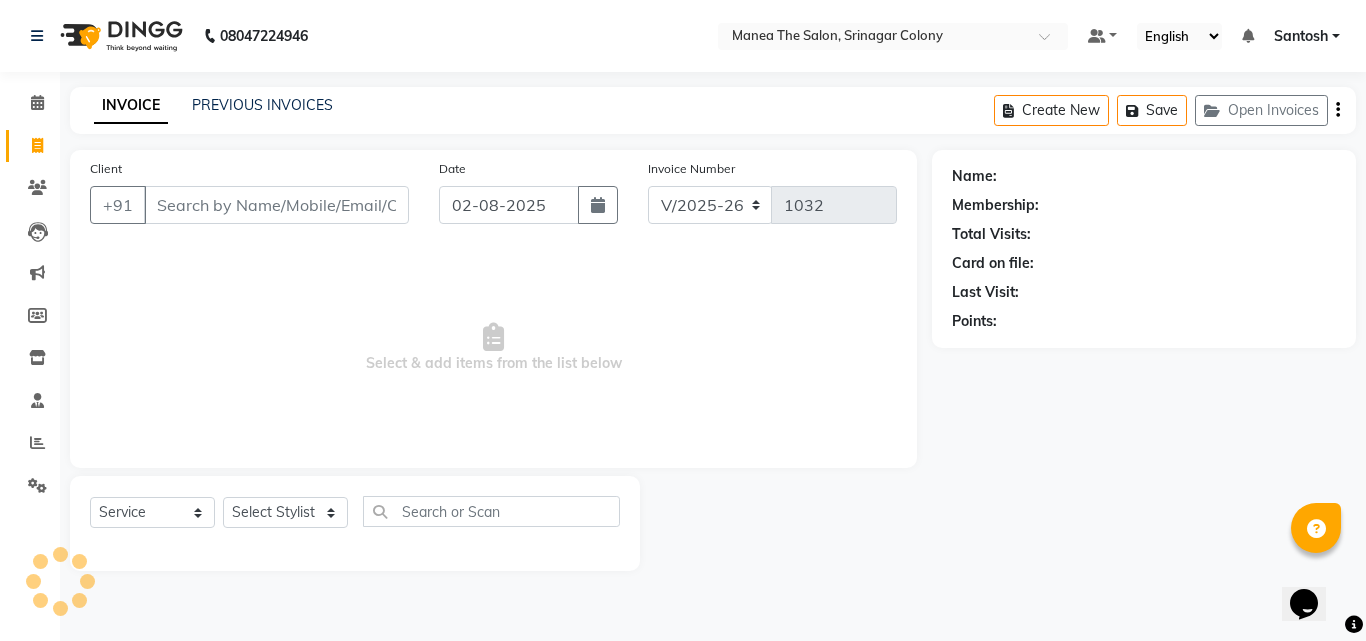 click on "Client" at bounding box center [276, 205] 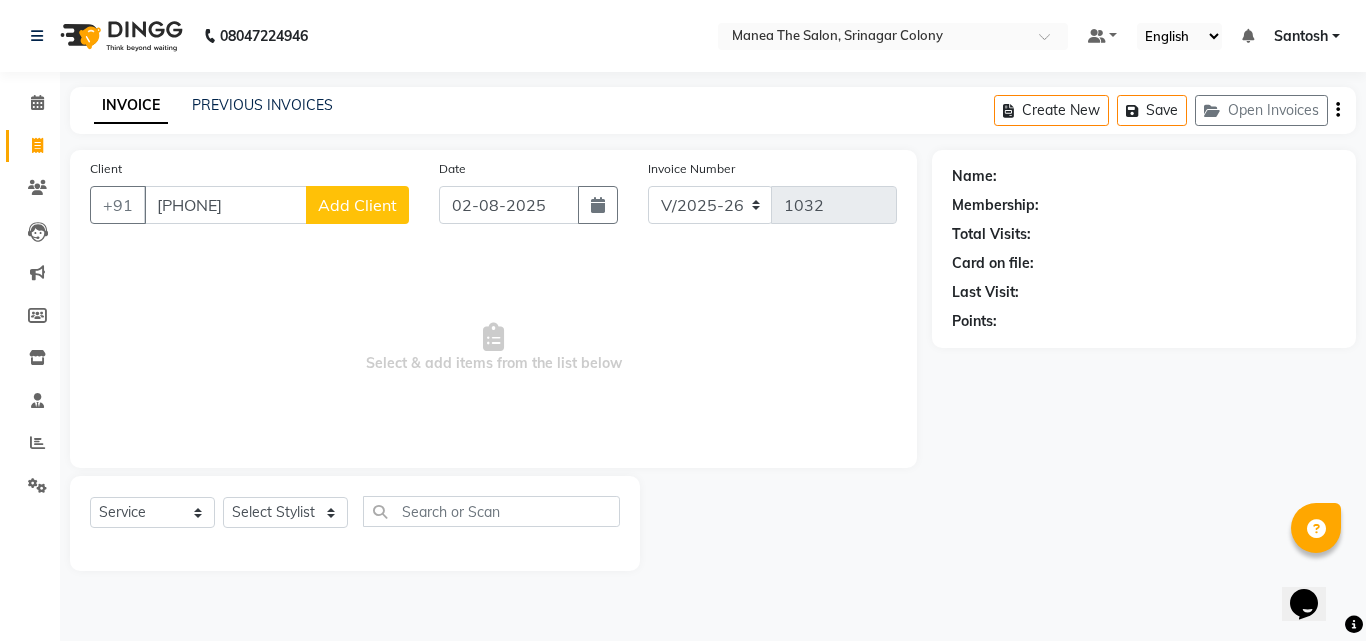 type on "9182382194" 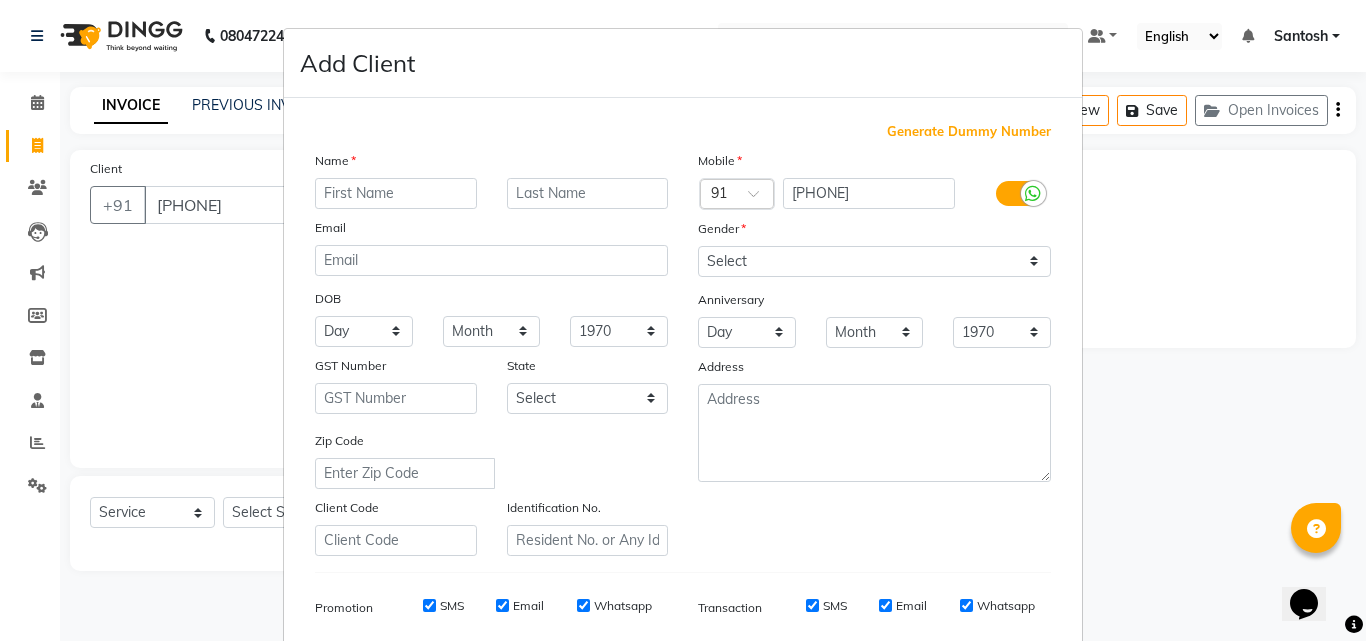 click at bounding box center [396, 193] 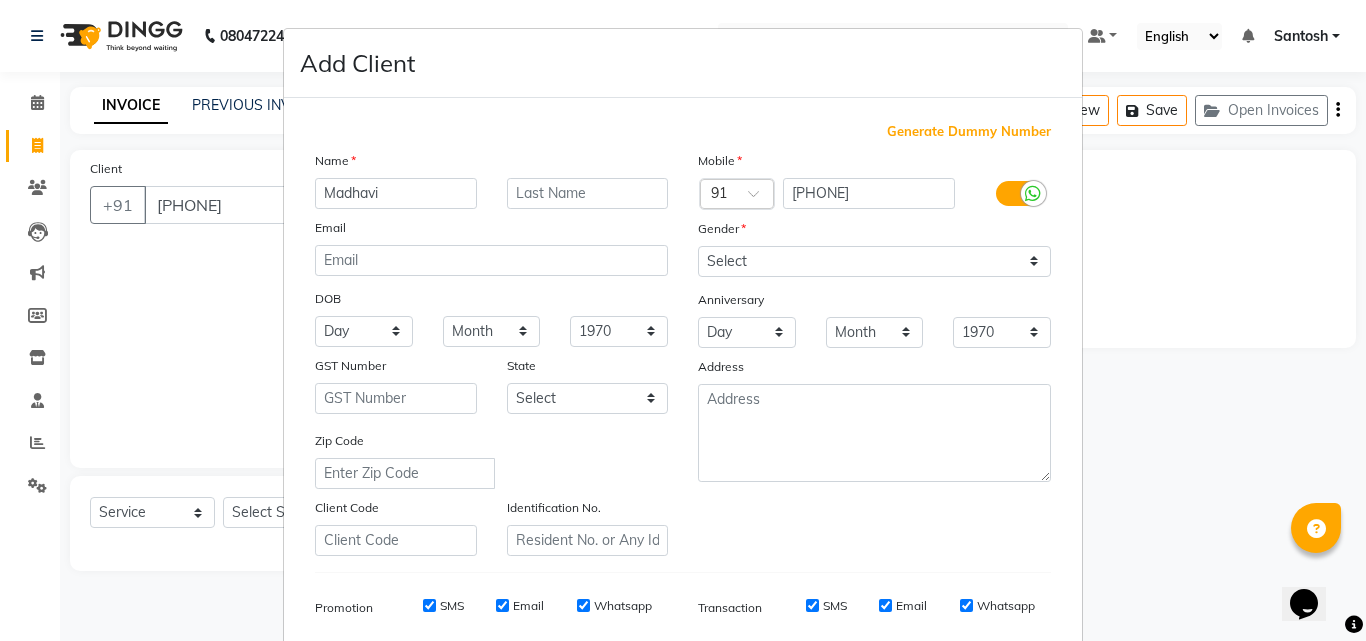 type on "Madhavi" 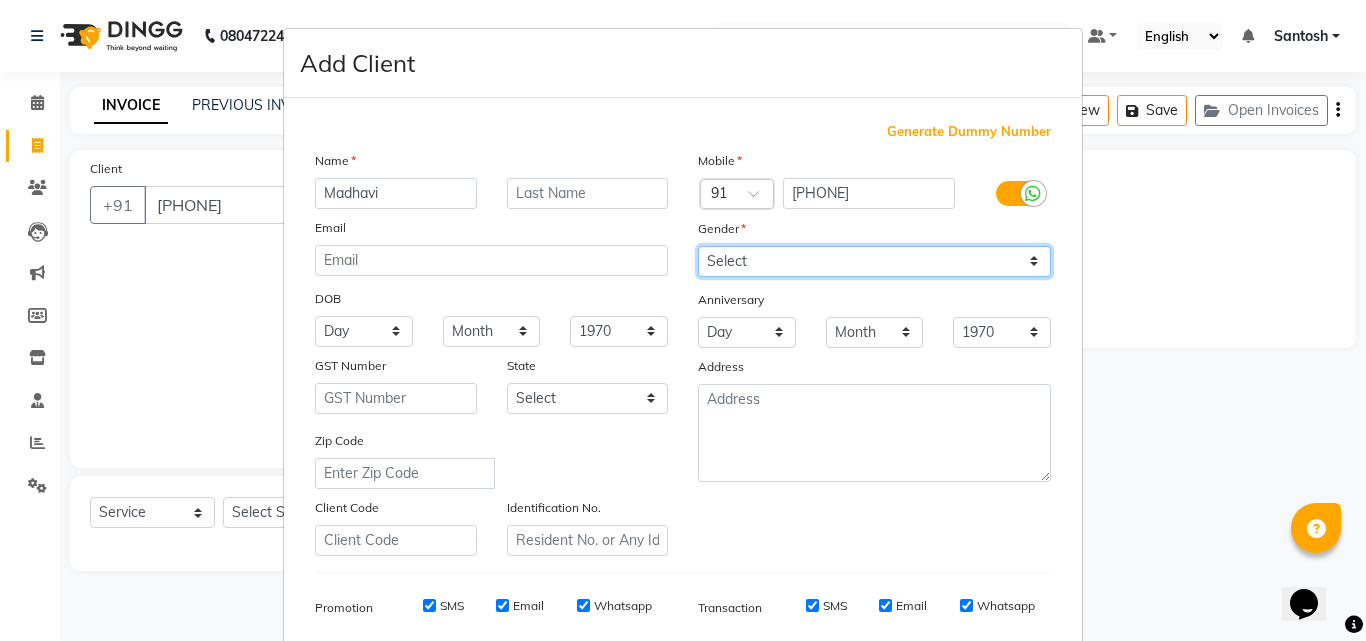 click on "Select Male Female Other Prefer Not To Say" at bounding box center (874, 261) 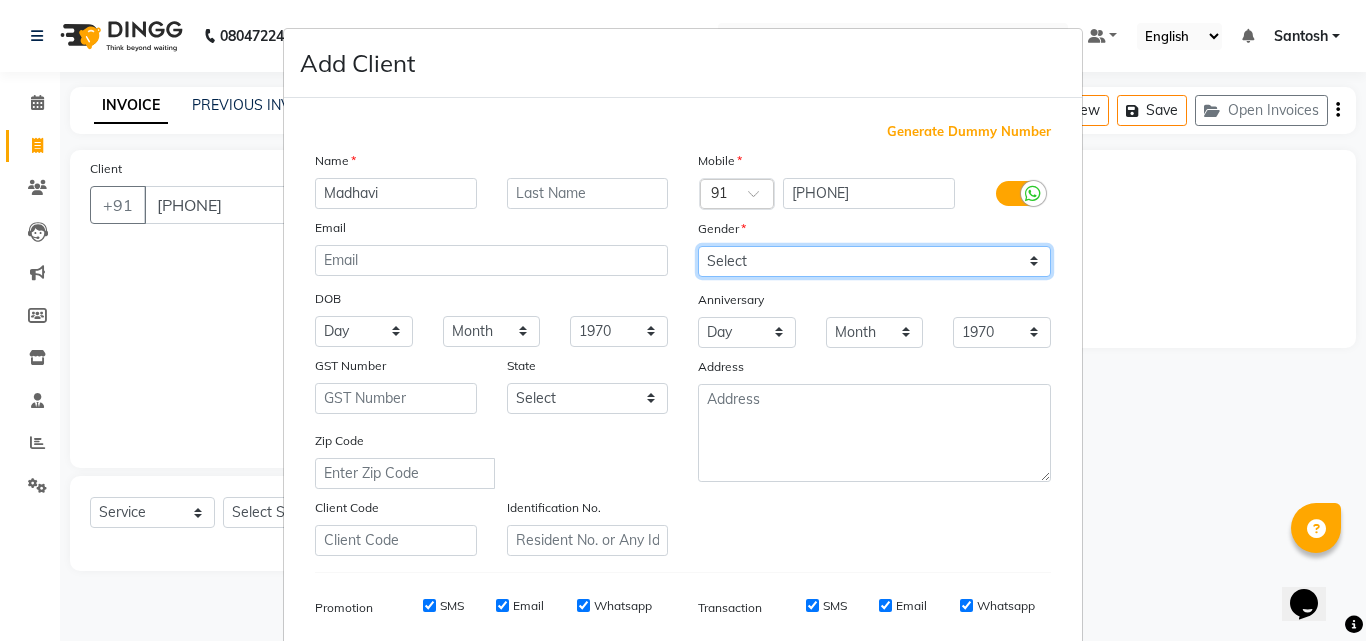select on "female" 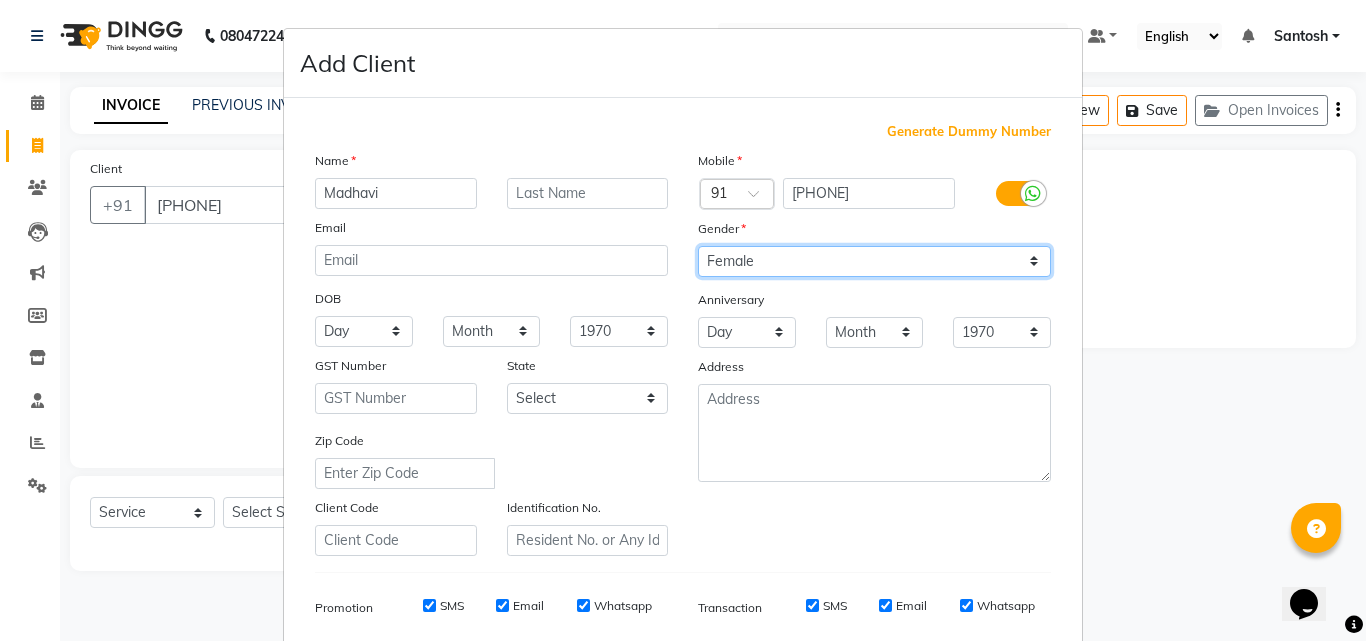 click on "Select Male Female Other Prefer Not To Say" at bounding box center [874, 261] 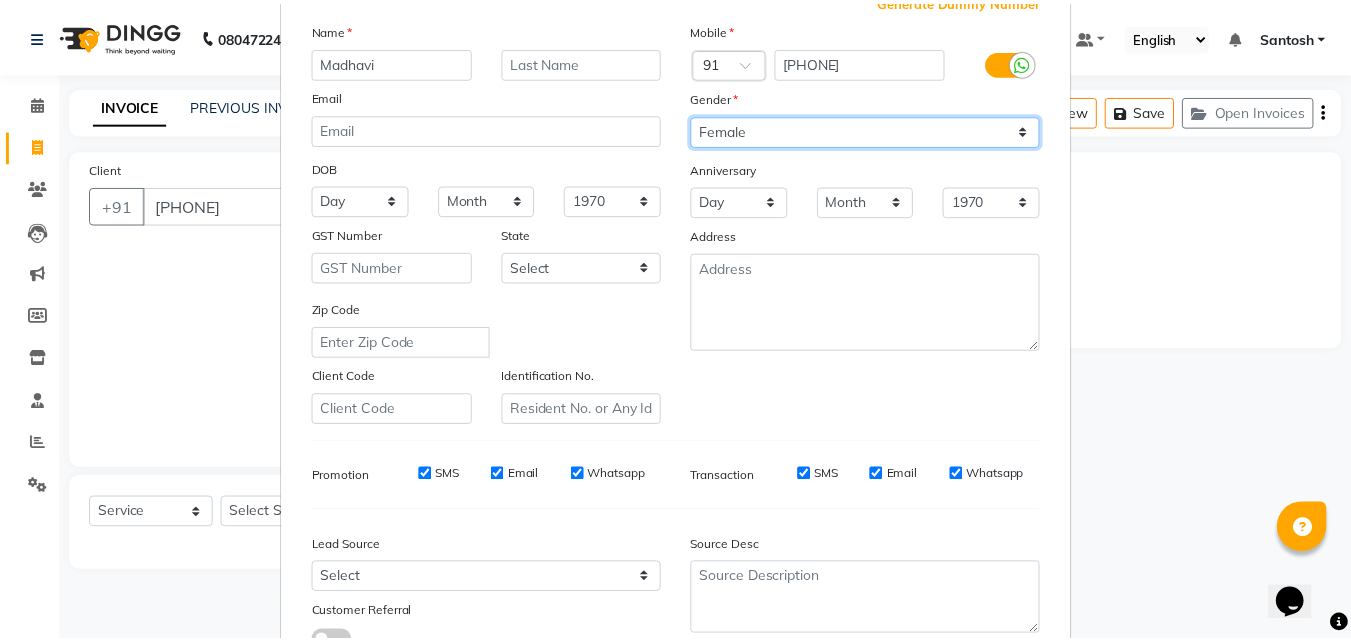 scroll, scrollTop: 282, scrollLeft: 0, axis: vertical 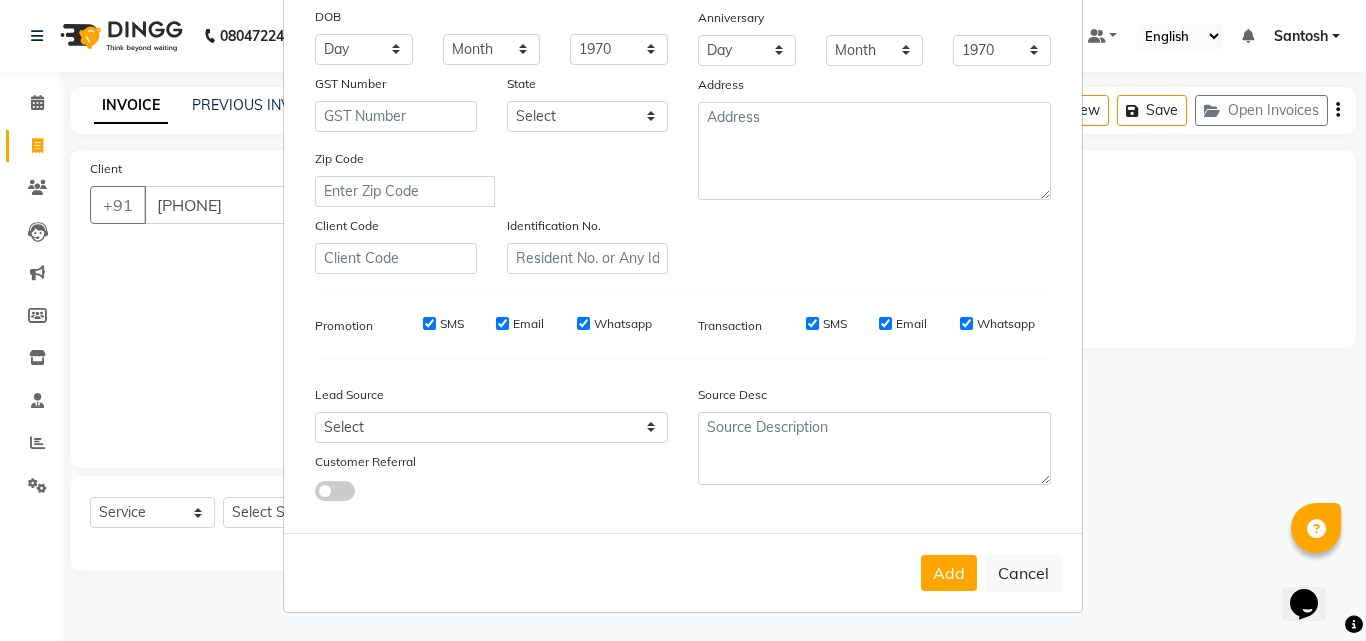 click on "Add   Cancel" at bounding box center (683, 572) 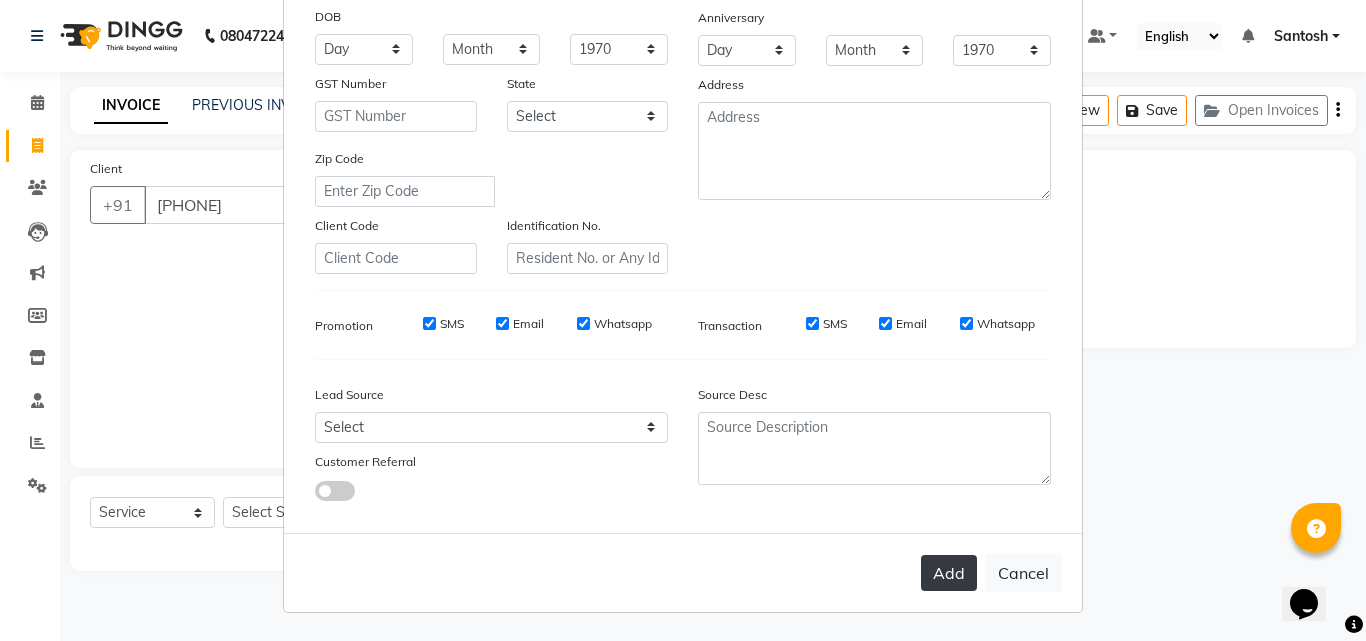 click on "Add" at bounding box center [949, 573] 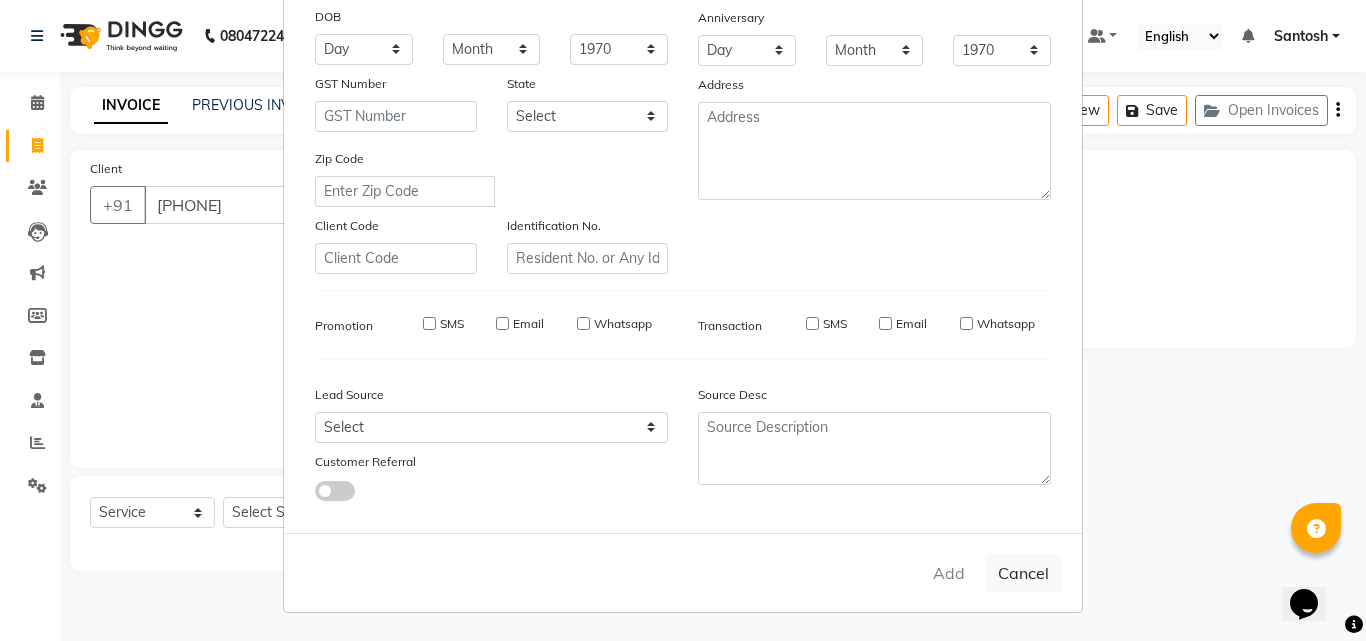 type 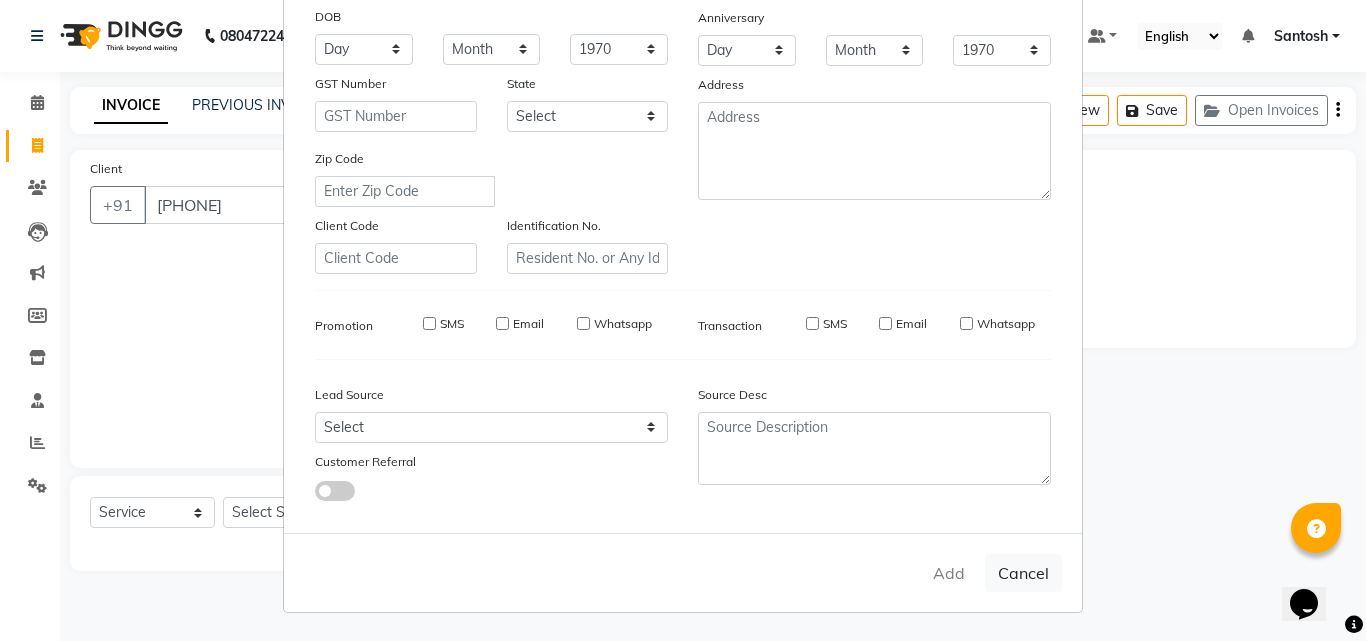 select 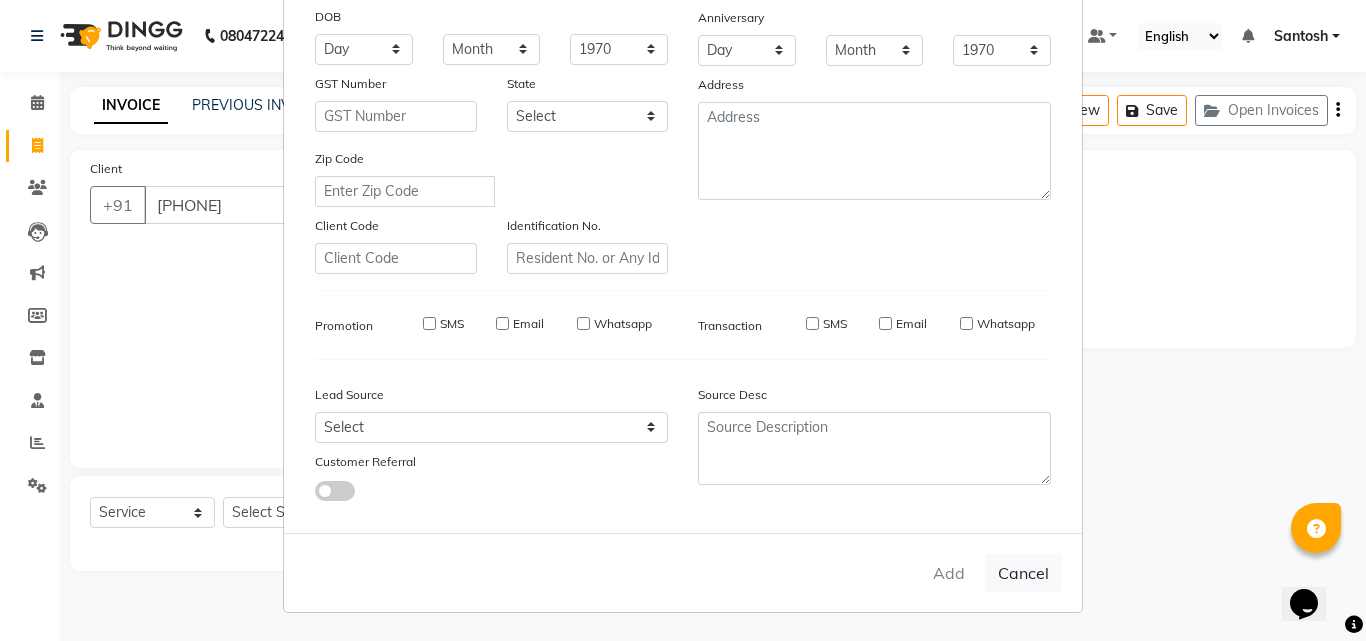 type 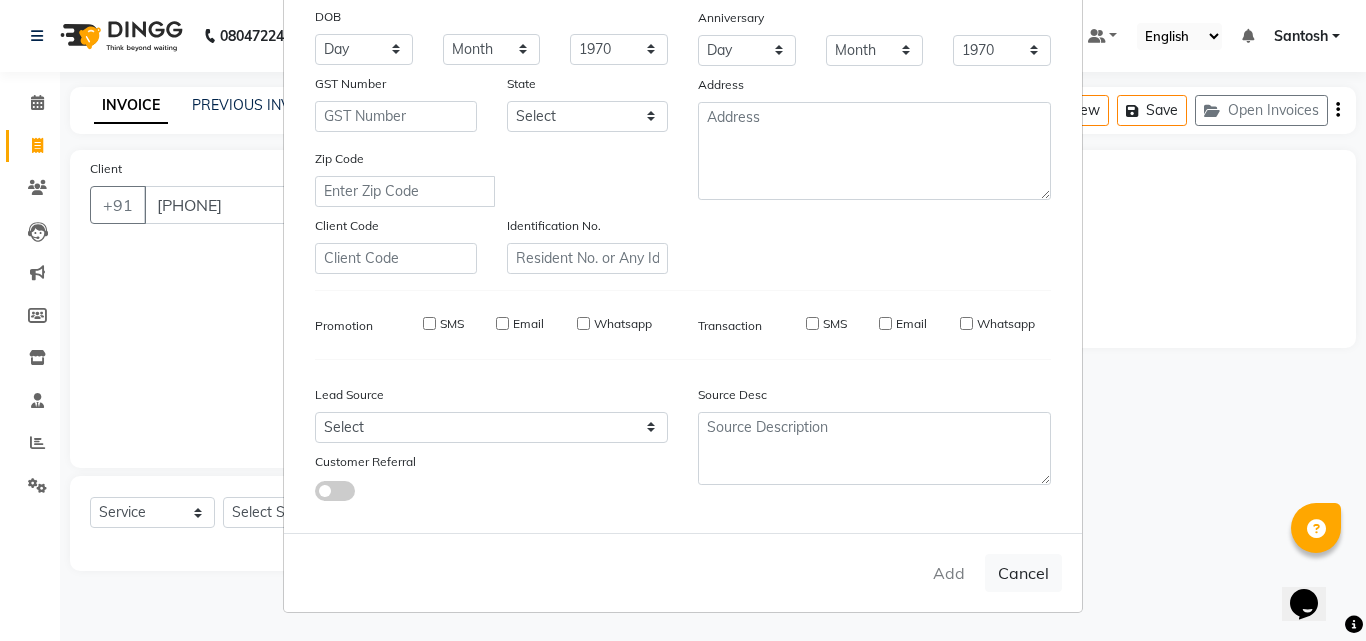 select 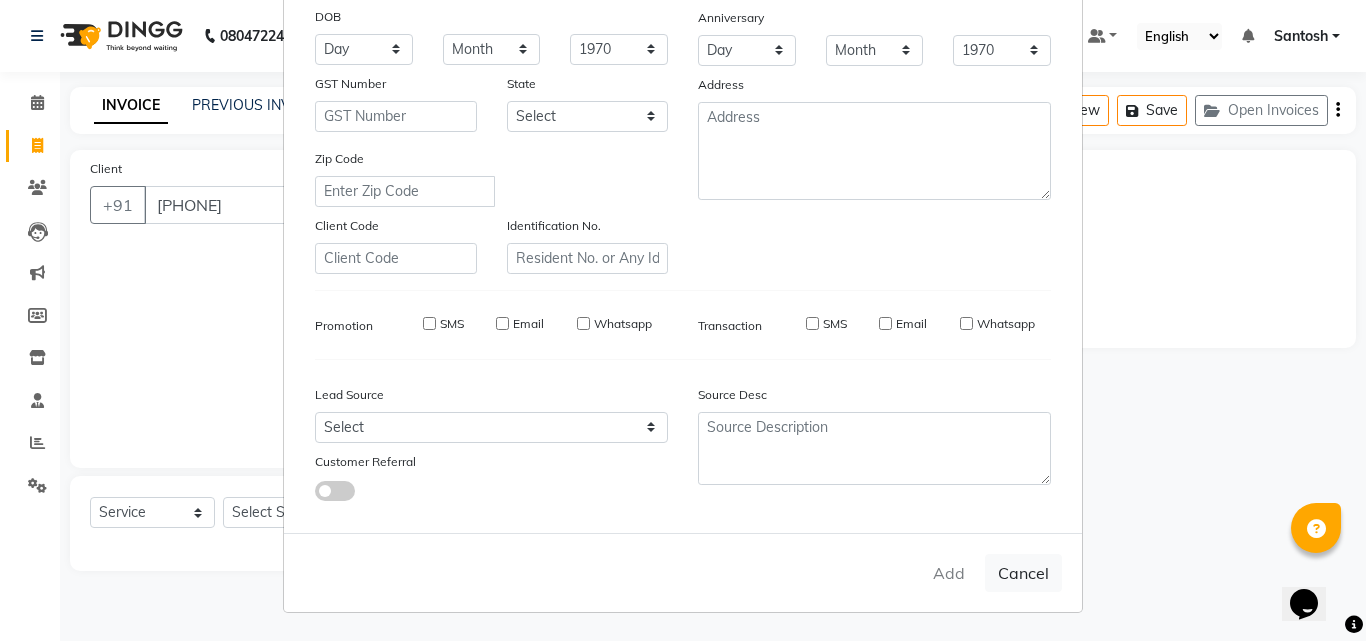 checkbox on "false" 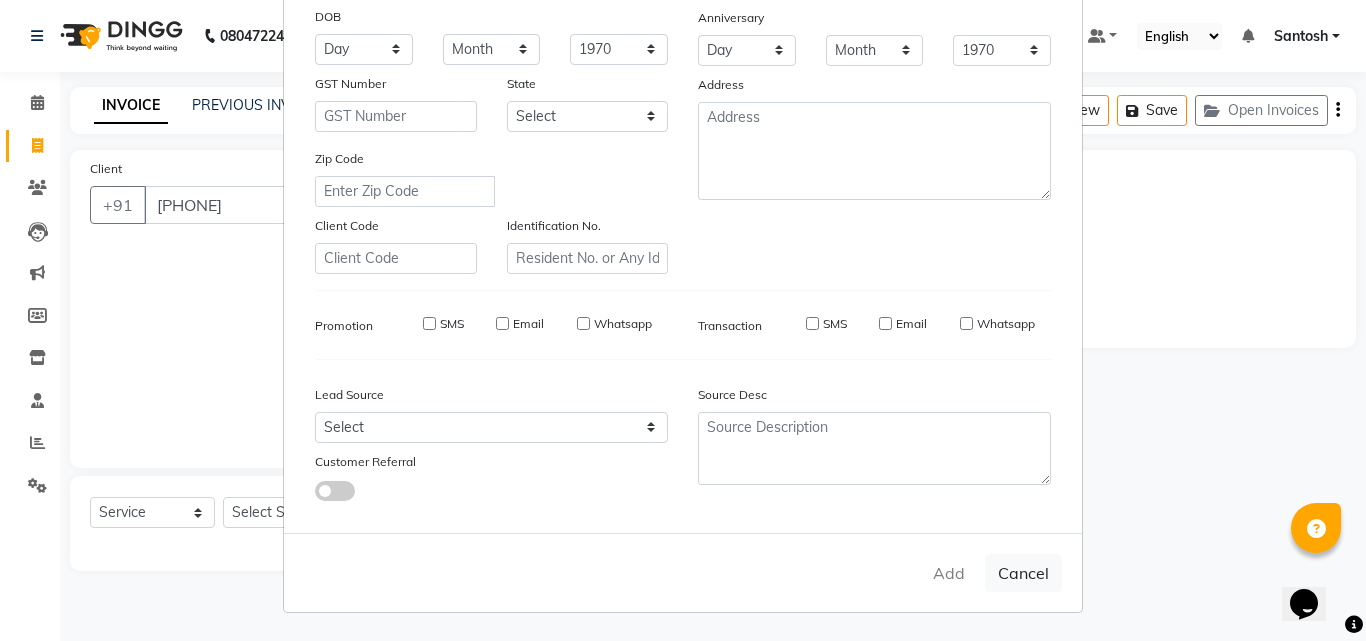 checkbox on "false" 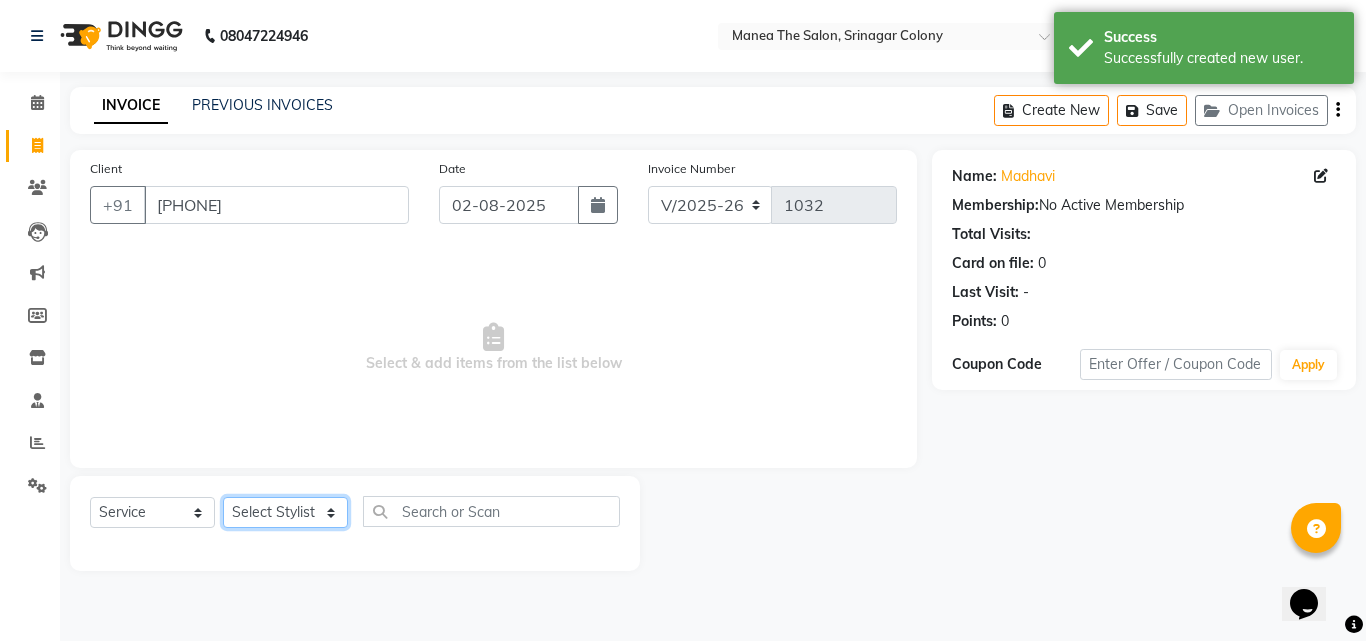 click on "Select Stylist Ashif Ashwini Farhana Manager  Nirutha Prashanth Rohtash Sirisha  Swapna Uday Zoya" 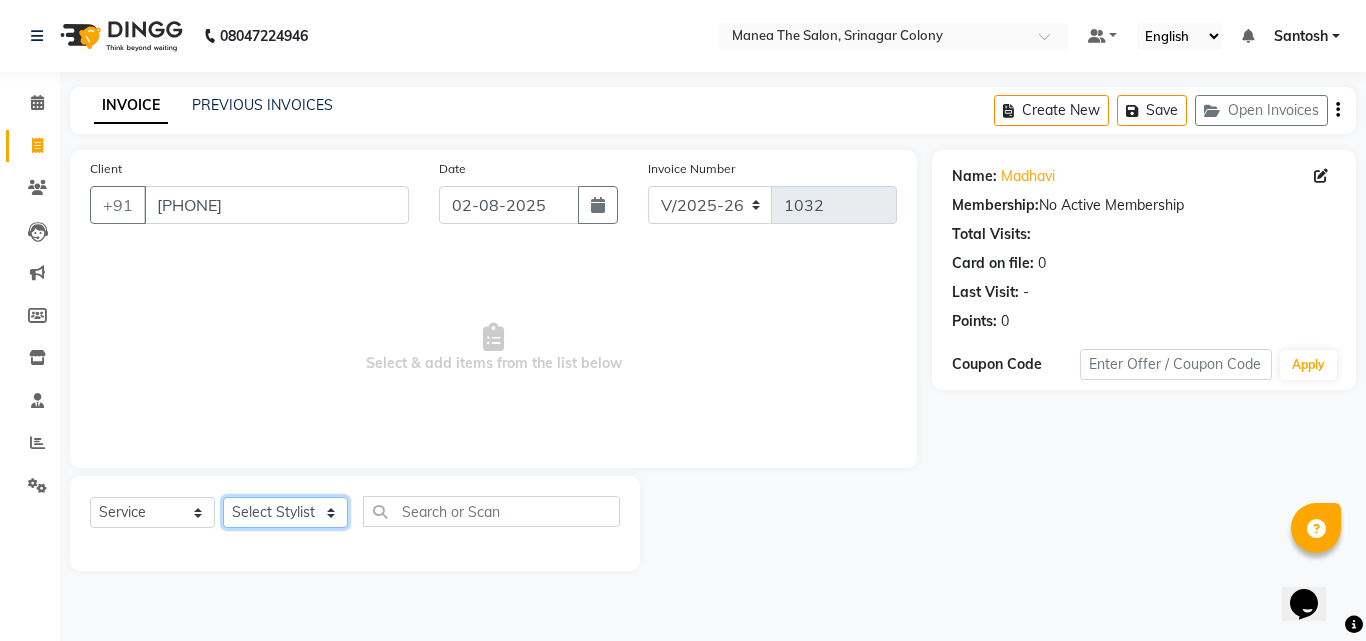 select on "76778" 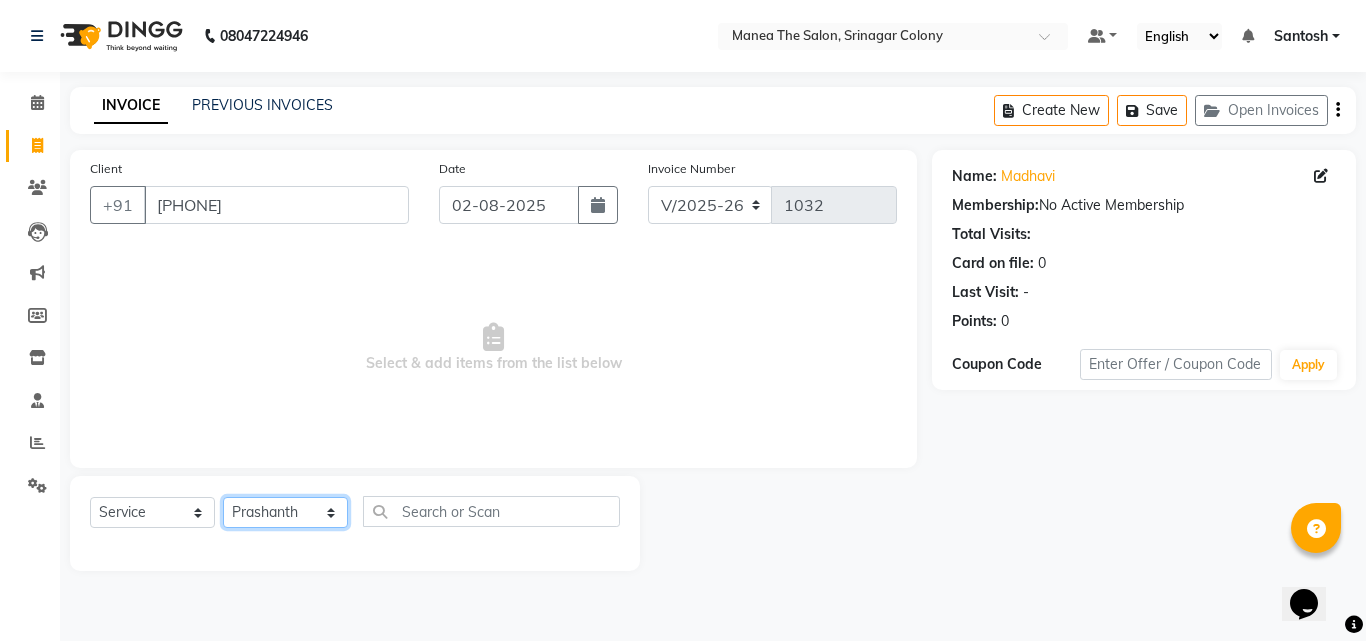 click on "Select Stylist Ashif Ashwini Farhana Manager  Nirutha Prashanth Rohtash Sirisha  Swapna Uday Zoya" 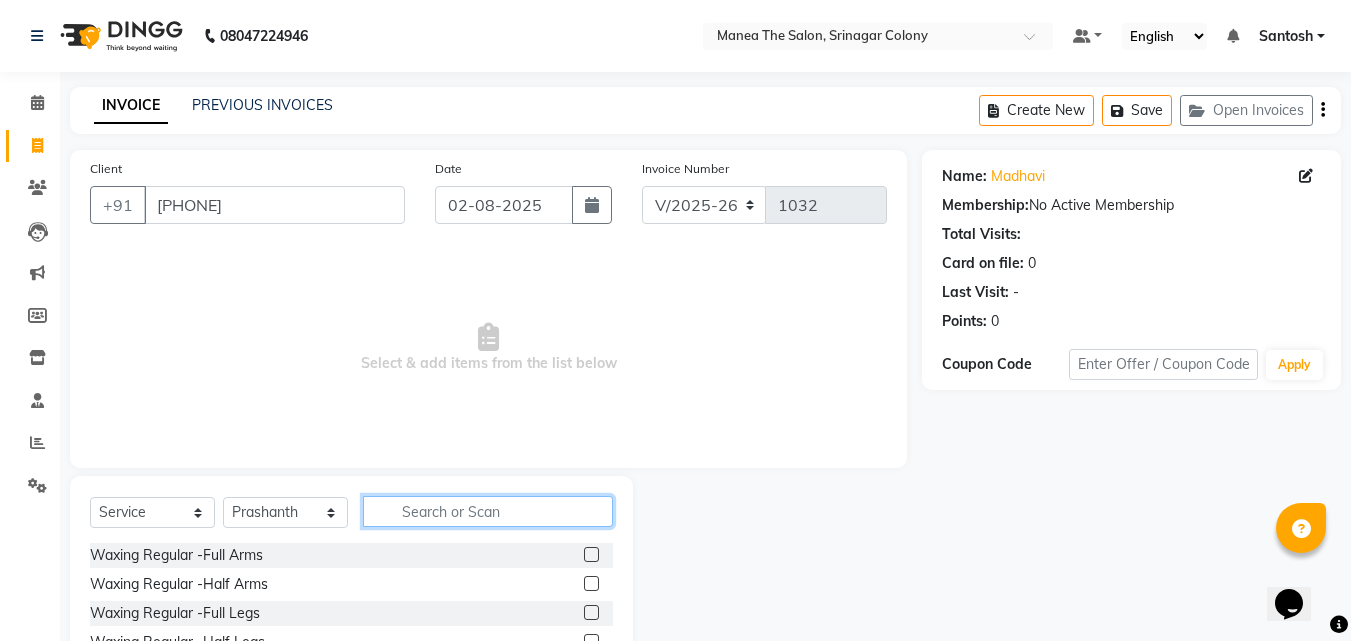 click 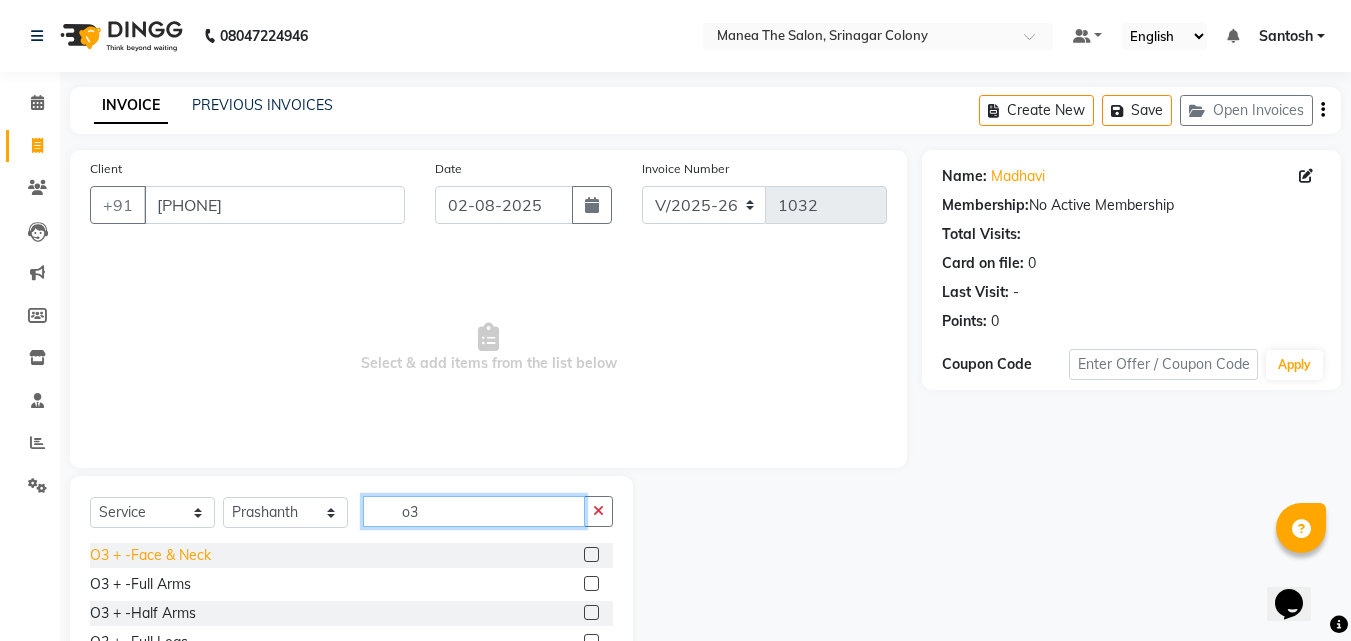 type on "o3" 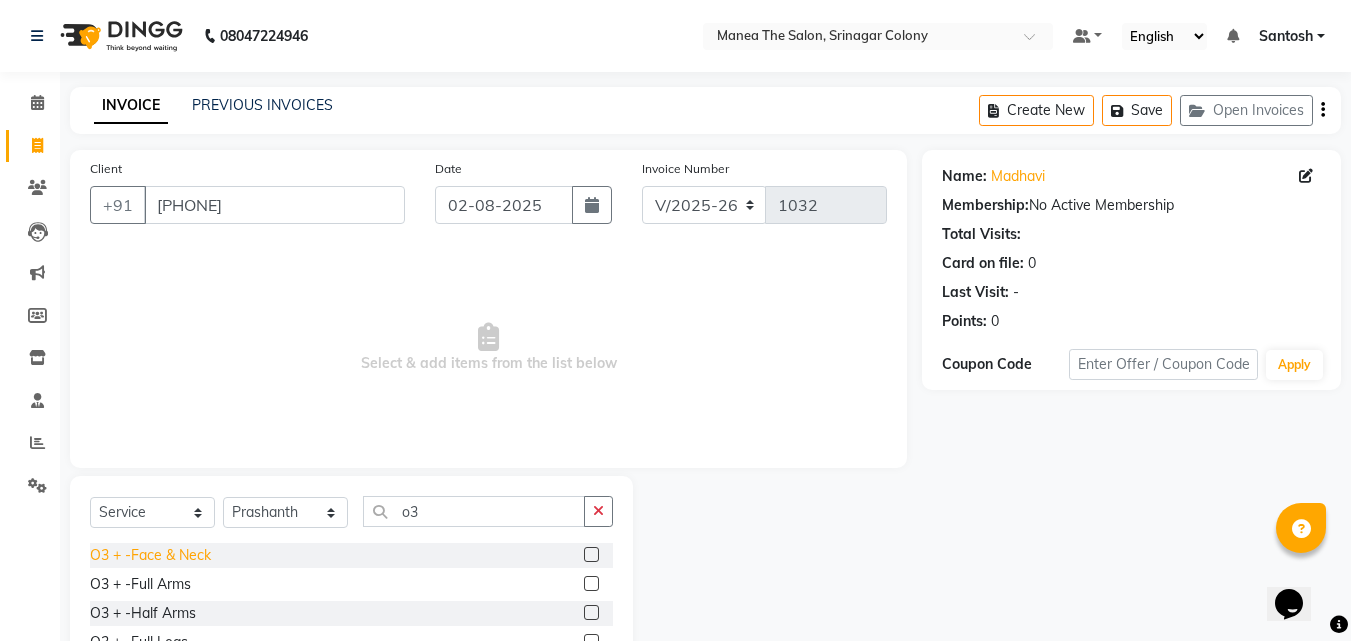 click on "O3 + -Face & Neck" 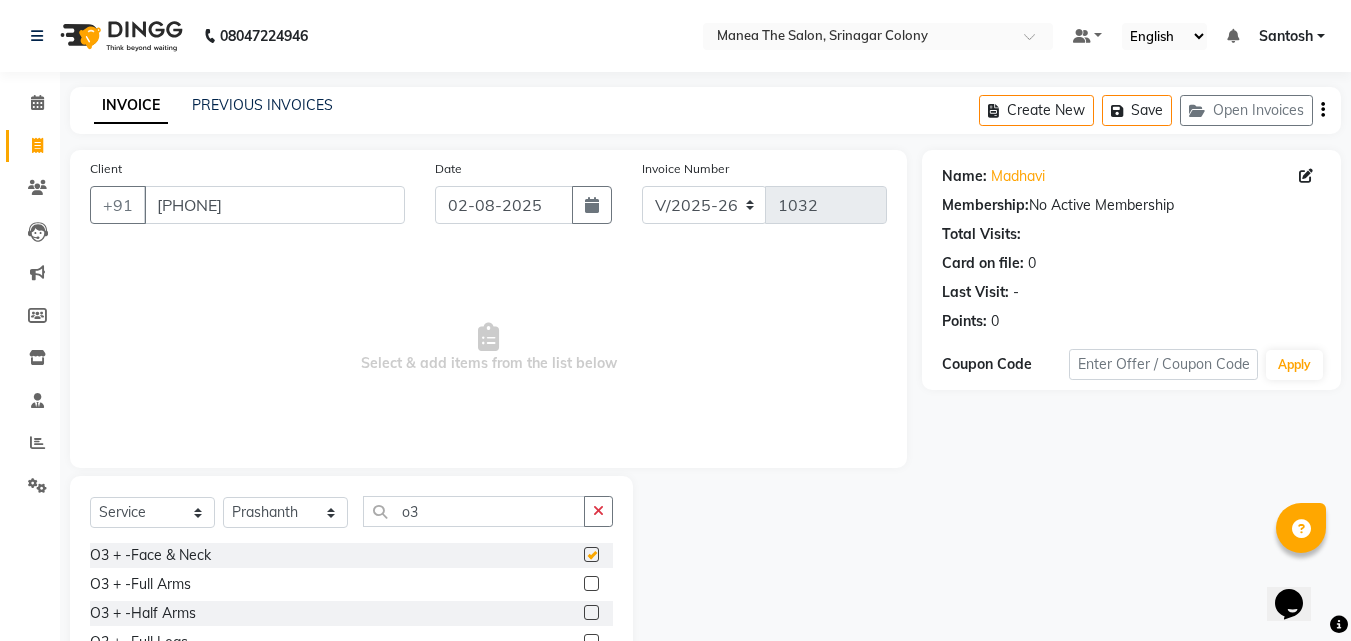 checkbox on "false" 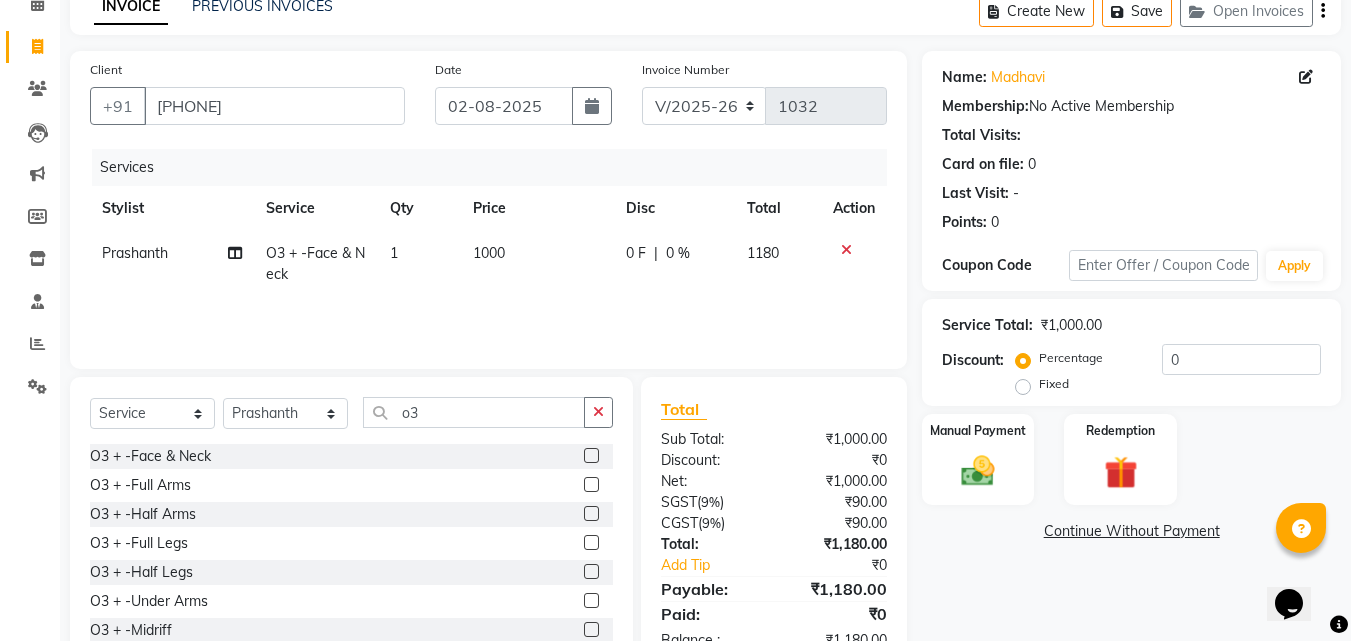 scroll, scrollTop: 100, scrollLeft: 0, axis: vertical 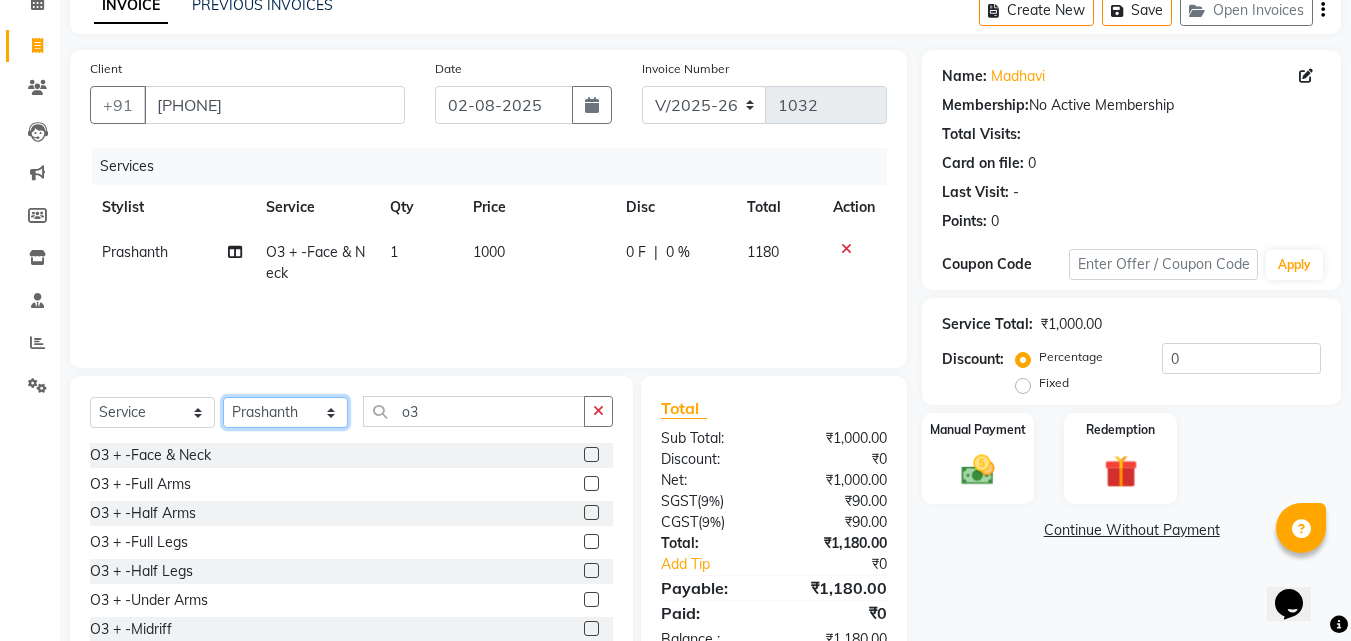 click on "Select Stylist Ashif Ashwini Farhana Manager  Nirutha Prashanth Rohtash Sirisha  Swapna Uday Zoya" 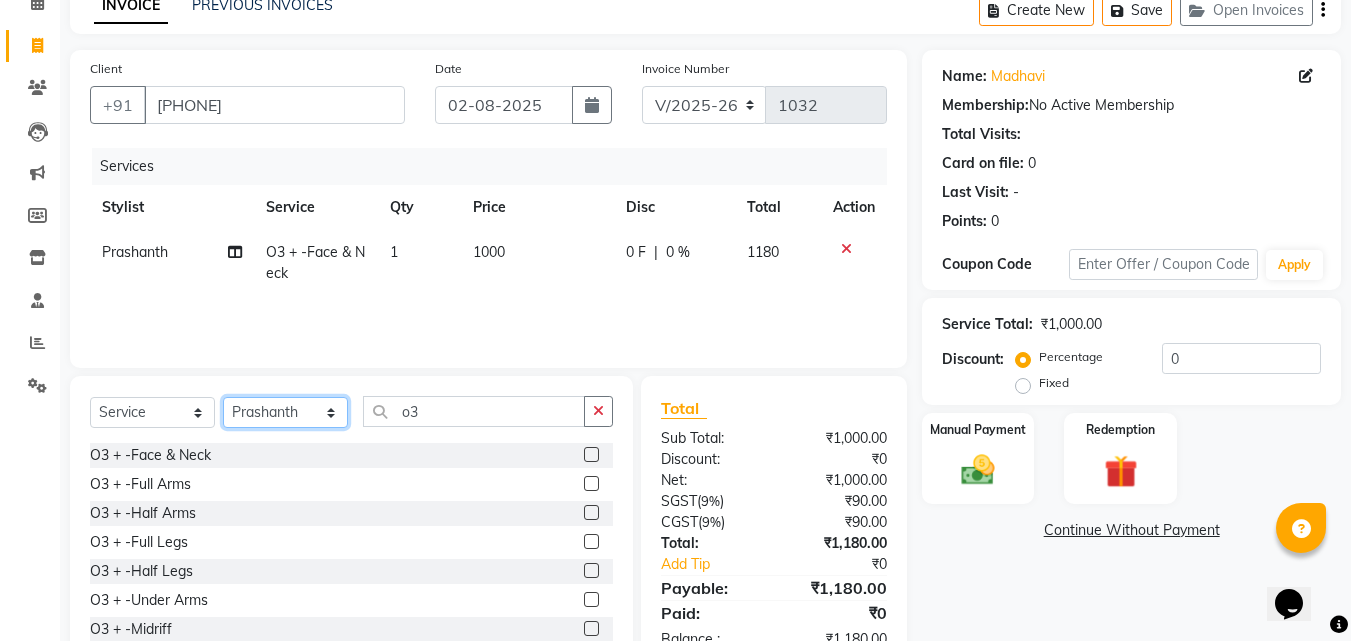 select on "65084" 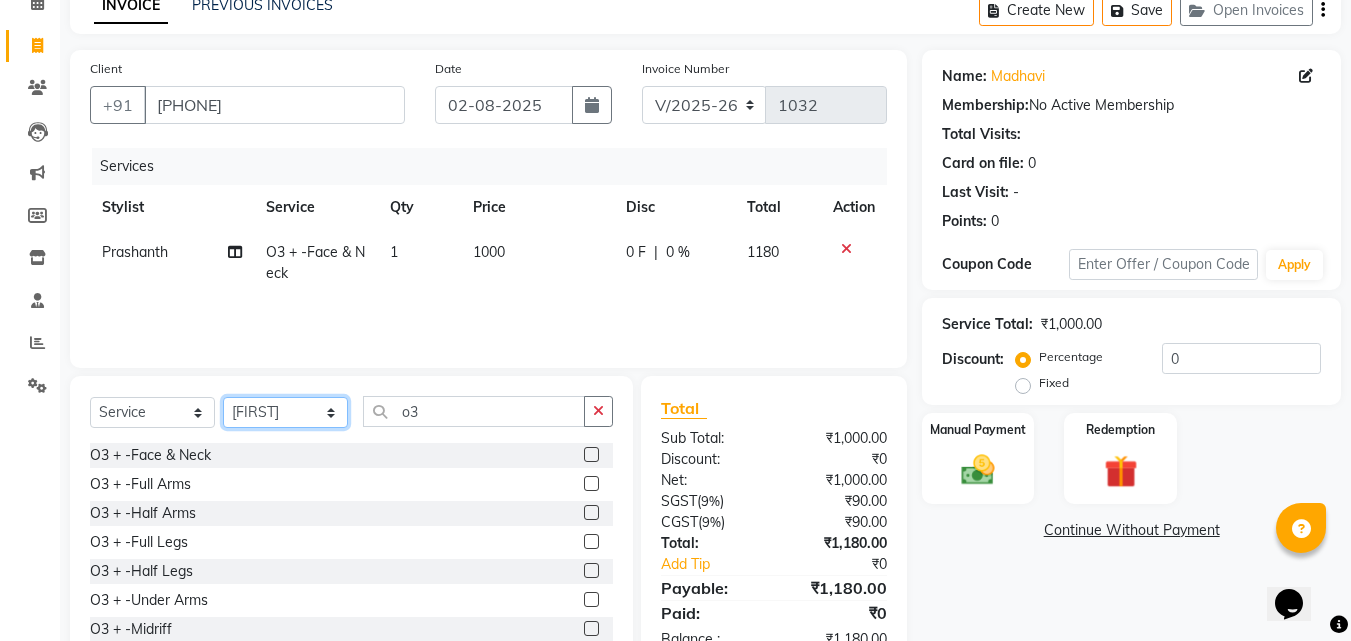 click on "Select Stylist Ashif Ashwini Farhana Manager  Nirutha Prashanth Rohtash Sirisha  Swapna Uday Zoya" 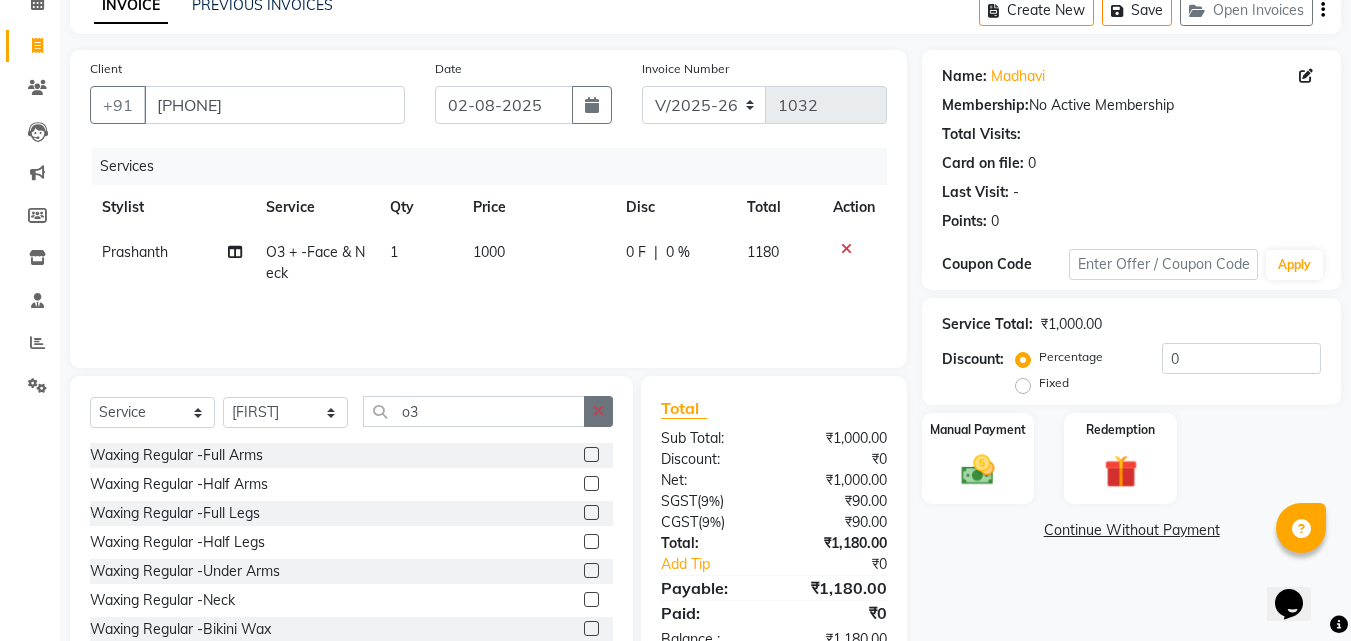 click 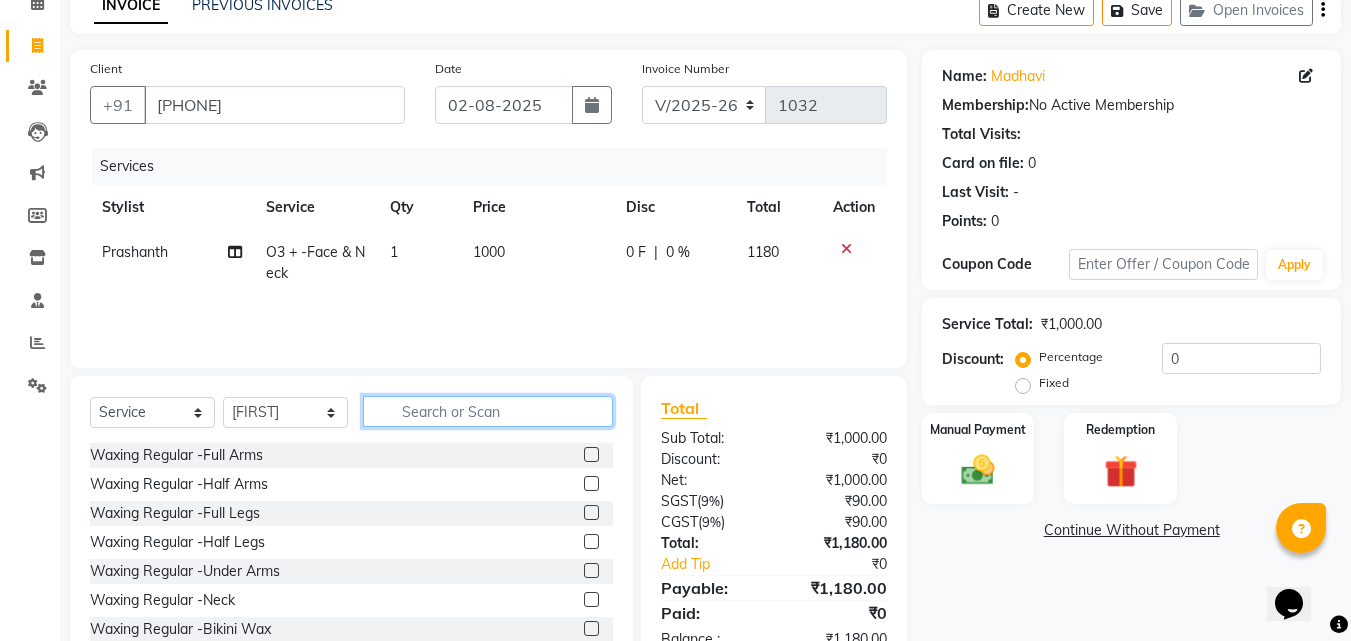 click 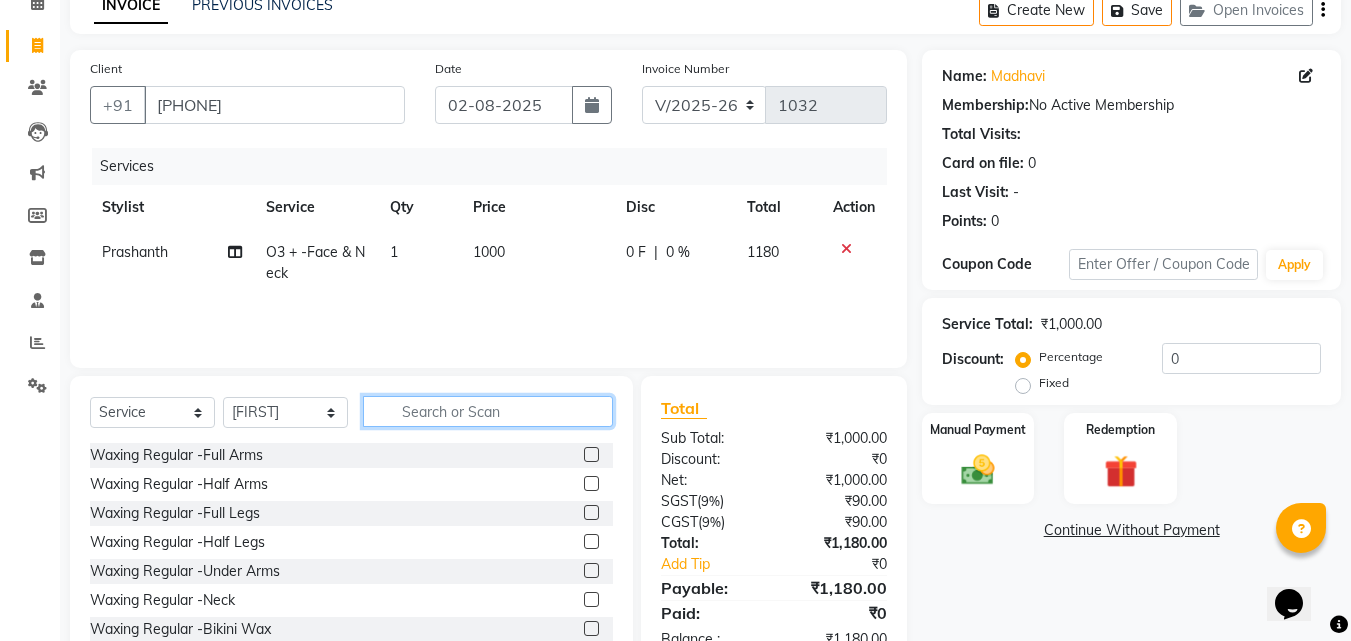 click 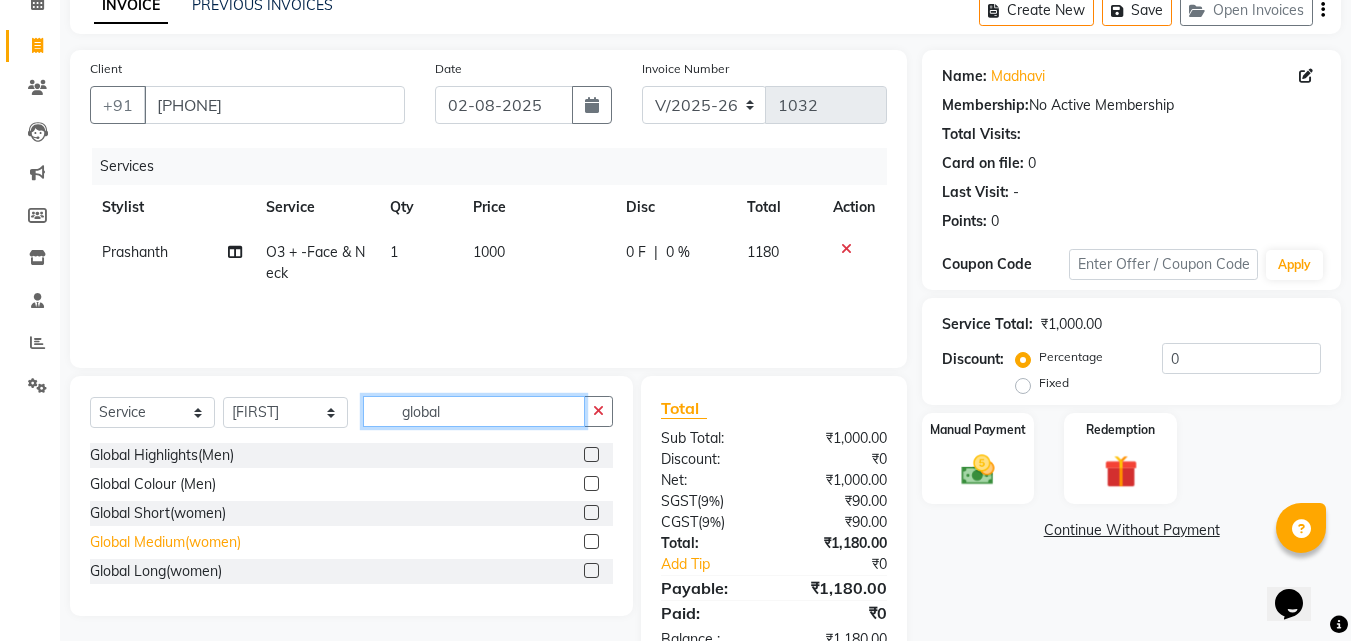 type on "global" 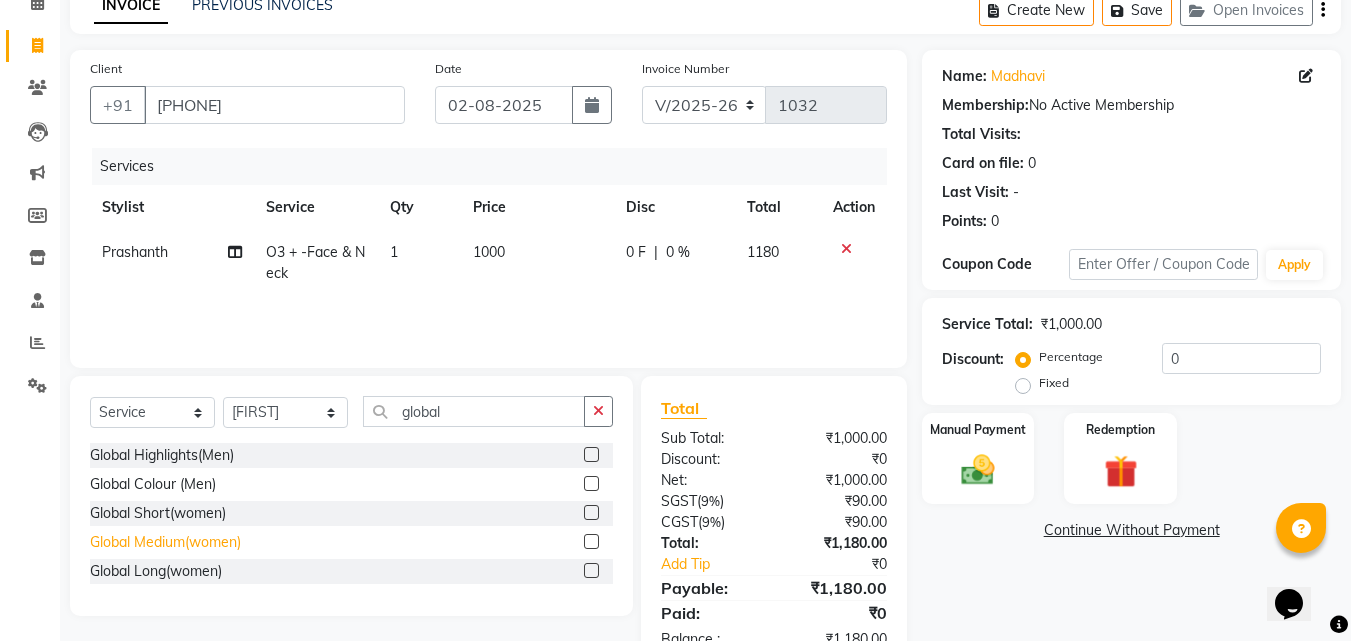 click on "Global Medium(women)" 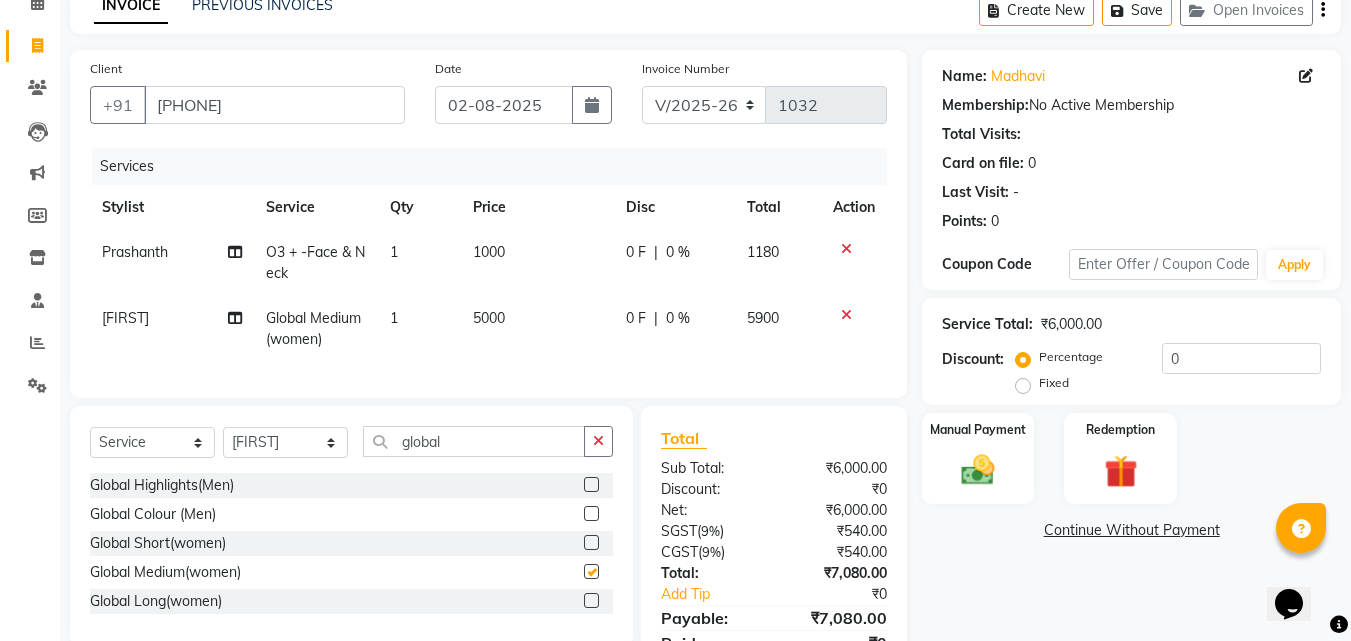 checkbox on "false" 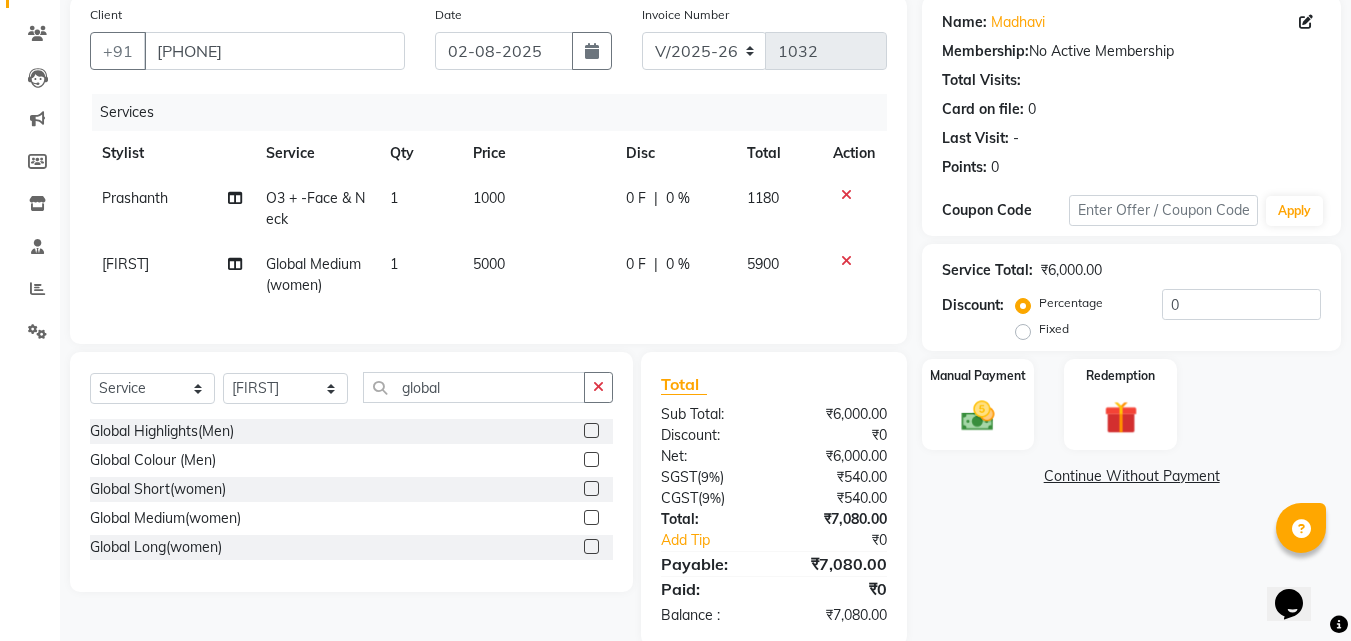 scroll, scrollTop: 200, scrollLeft: 0, axis: vertical 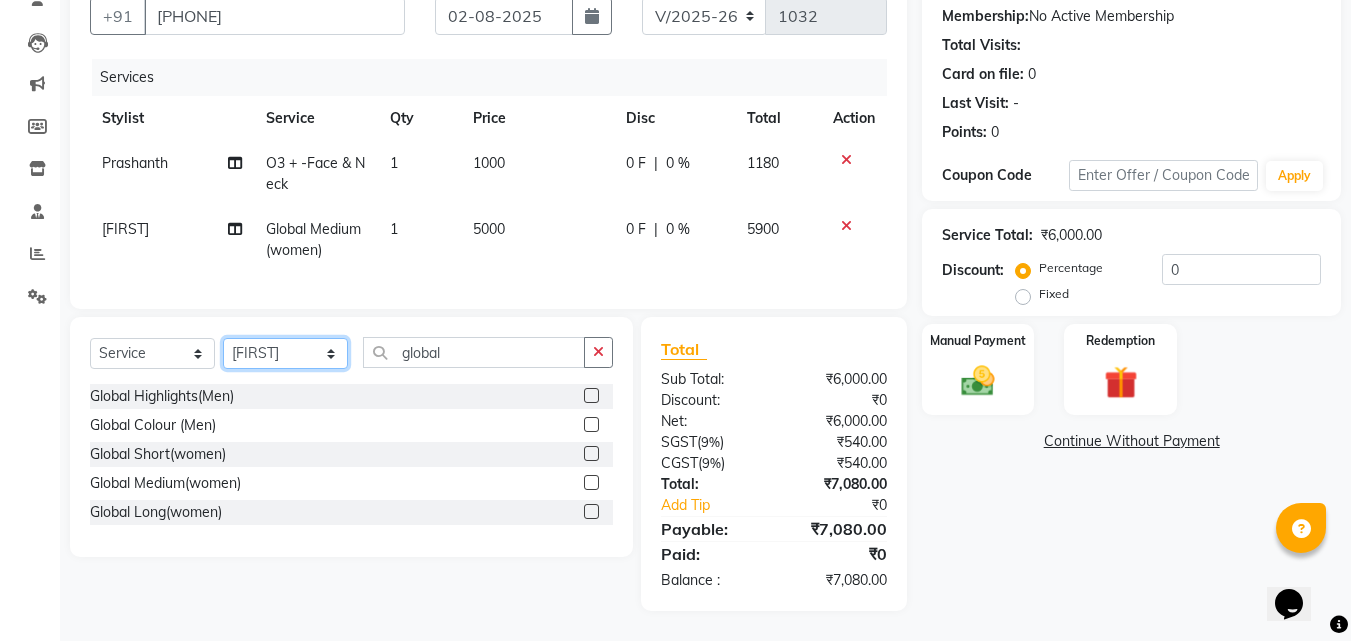 click on "Select Stylist Ashif Ashwini Farhana Manager  Nirutha Prashanth Rohtash Sirisha  Swapna Uday Zoya" 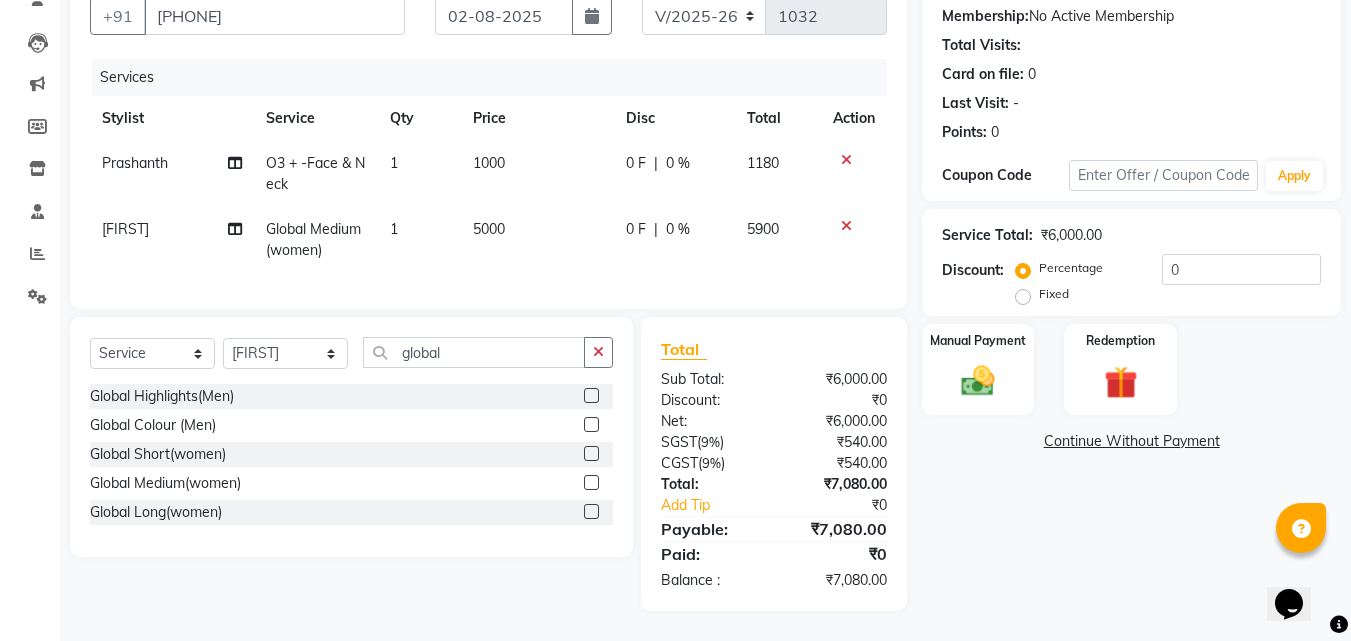 click on "Name: Madhavi  Membership:  No Active Membership  Total Visits:   Card on file:  0 Last Visit:   - Points:   0  Coupon Code Apply Service Total:  ₹6,000.00  Discount:  Percentage   Fixed  0 Manual Payment Redemption  Continue Without Payment" 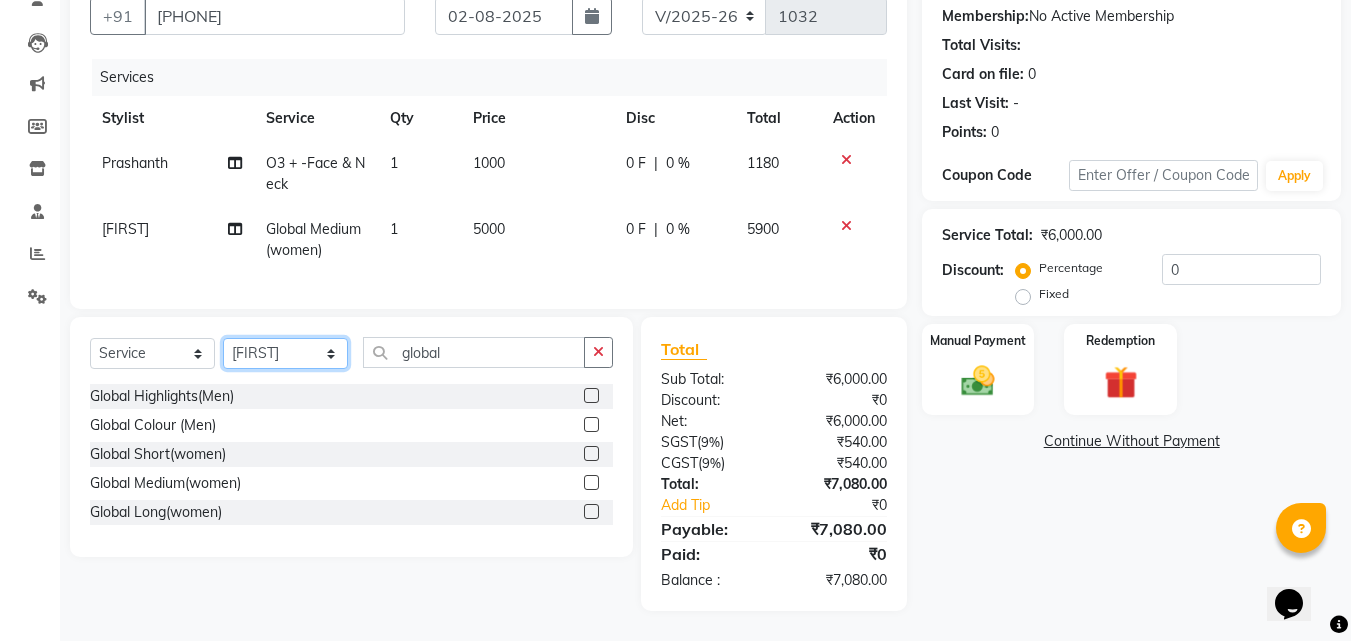 click on "Select Stylist Ashif Ashwini Farhana Manager  Nirutha Prashanth Rohtash Sirisha  Swapna Uday Zoya" 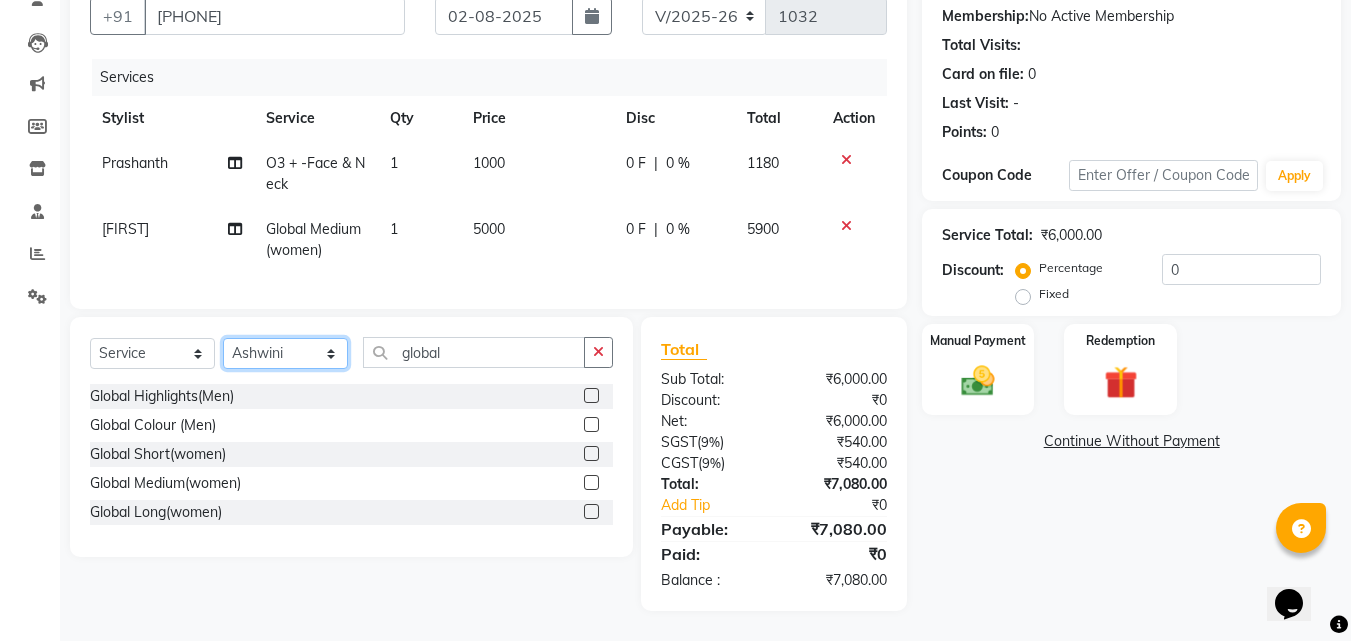 click on "Select Stylist Ashif Ashwini Farhana Manager  Nirutha Prashanth Rohtash Sirisha  Swapna Uday Zoya" 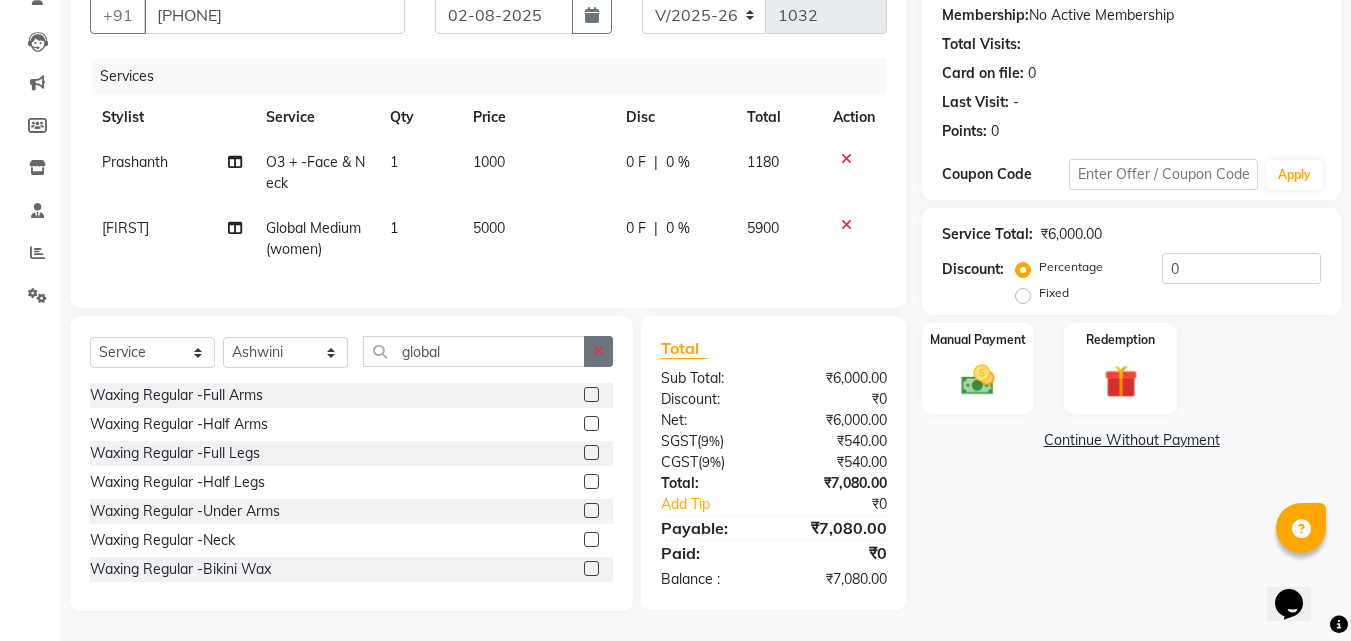 click 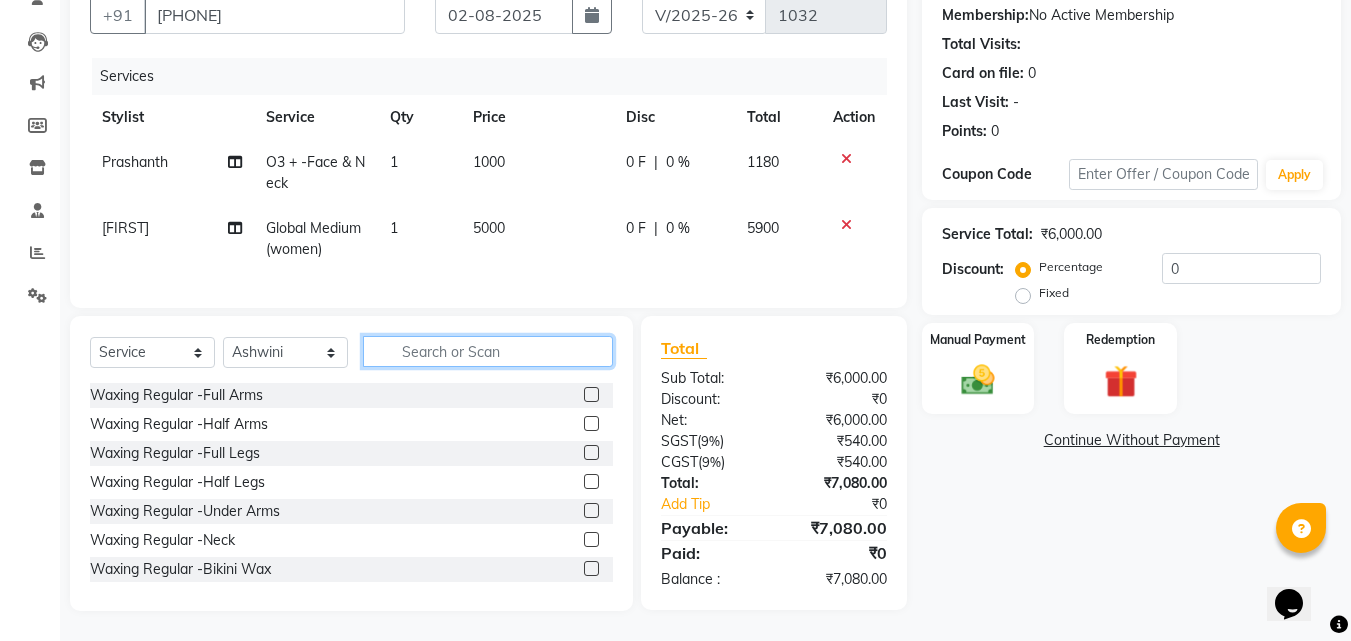 click 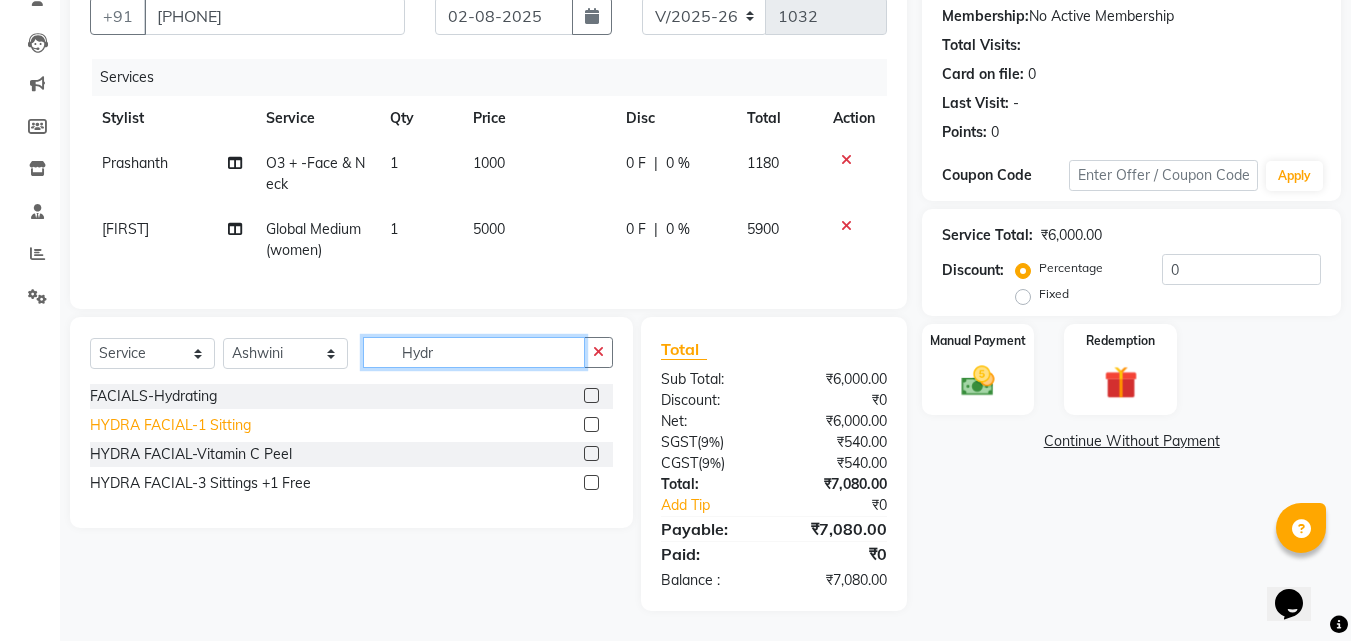 type on "Hydr" 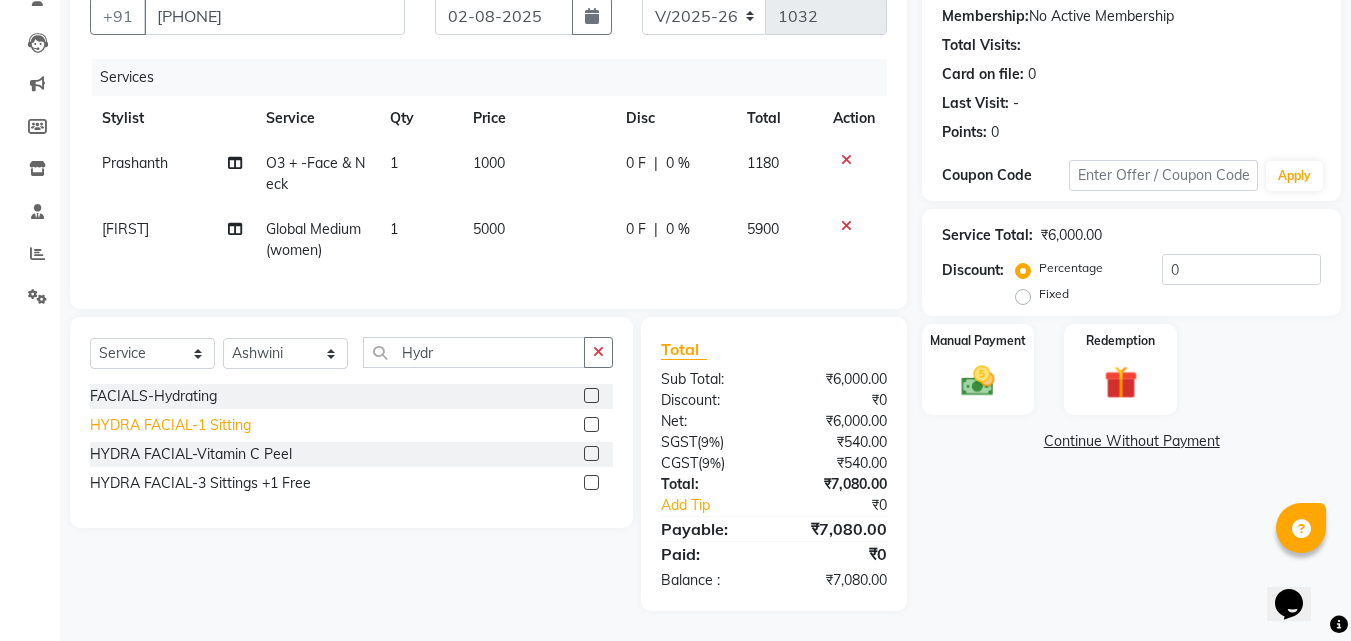 click on "HYDRA FACIAL-1 Sitting" 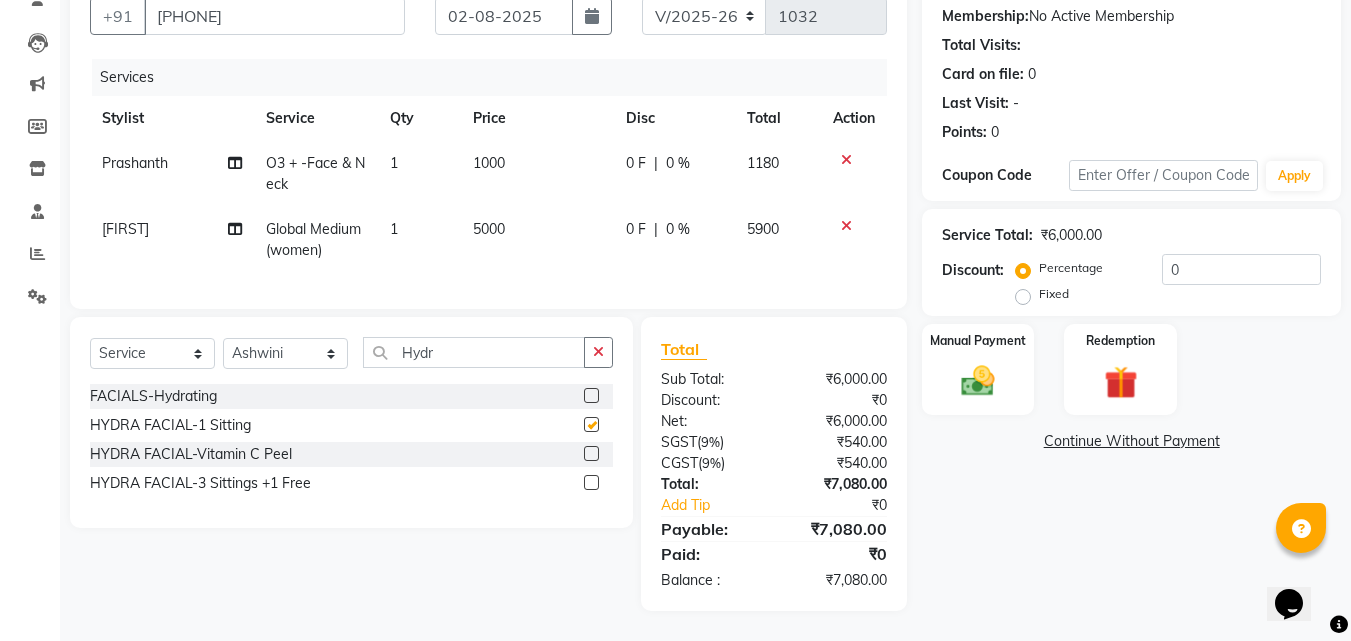 checkbox on "false" 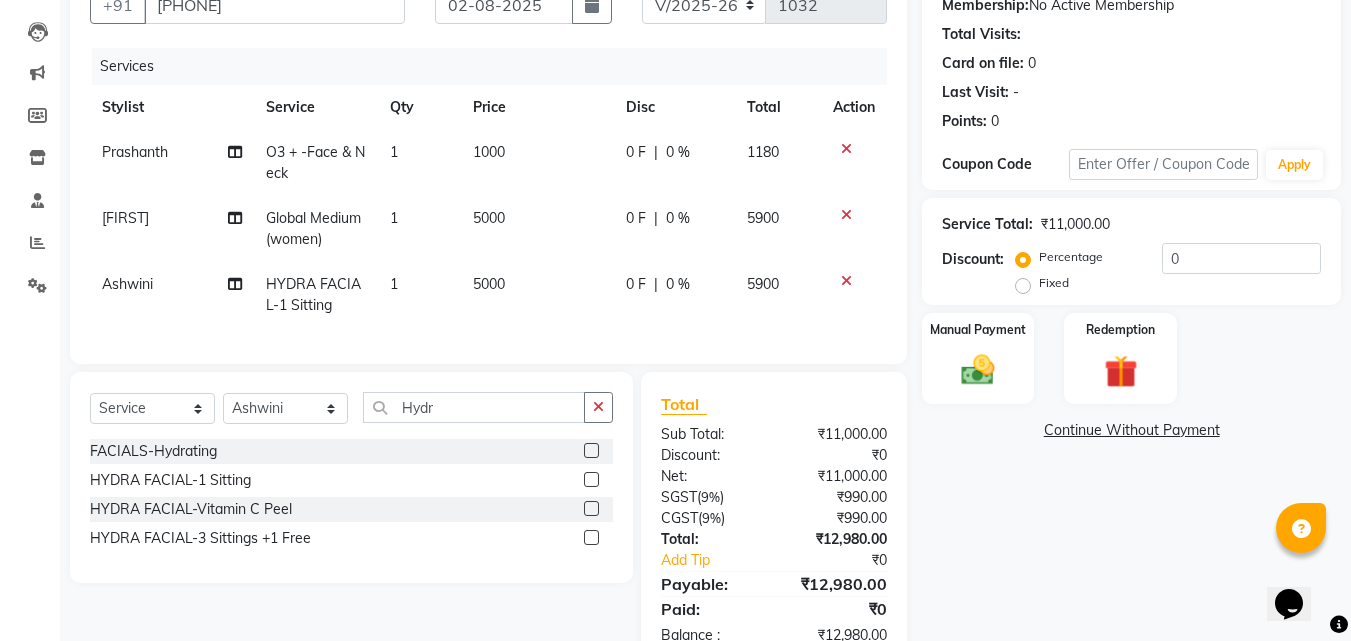 click on "5000" 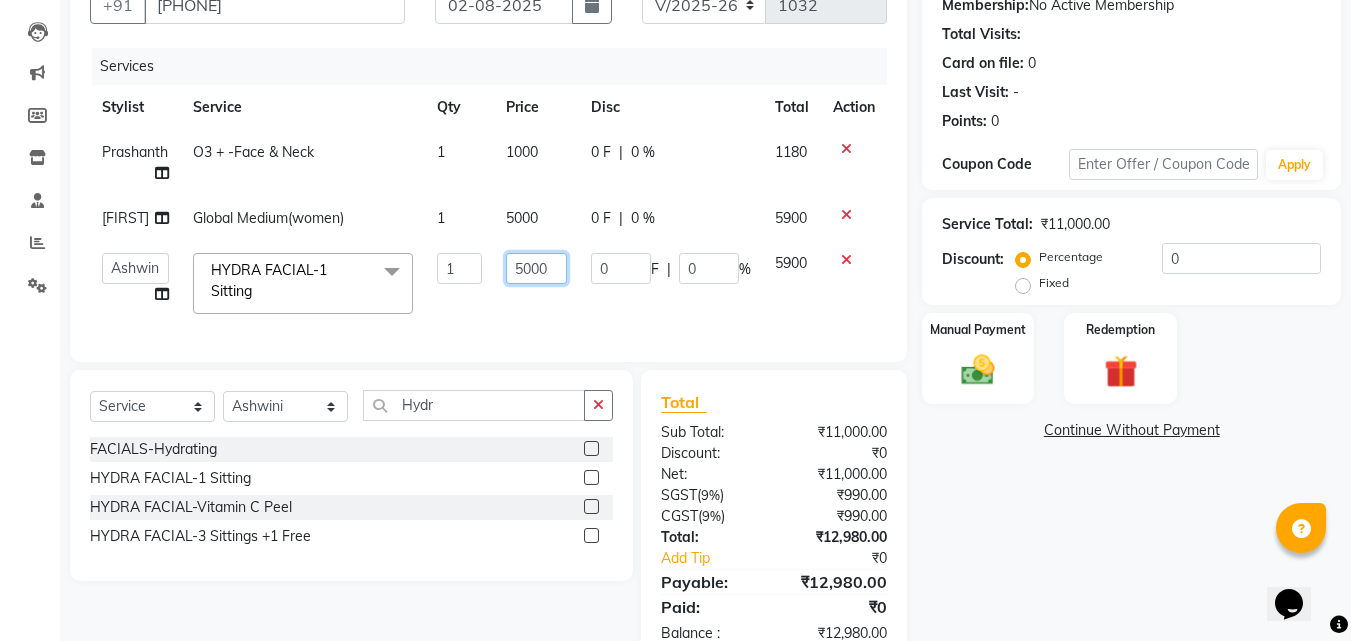 click on "5000" 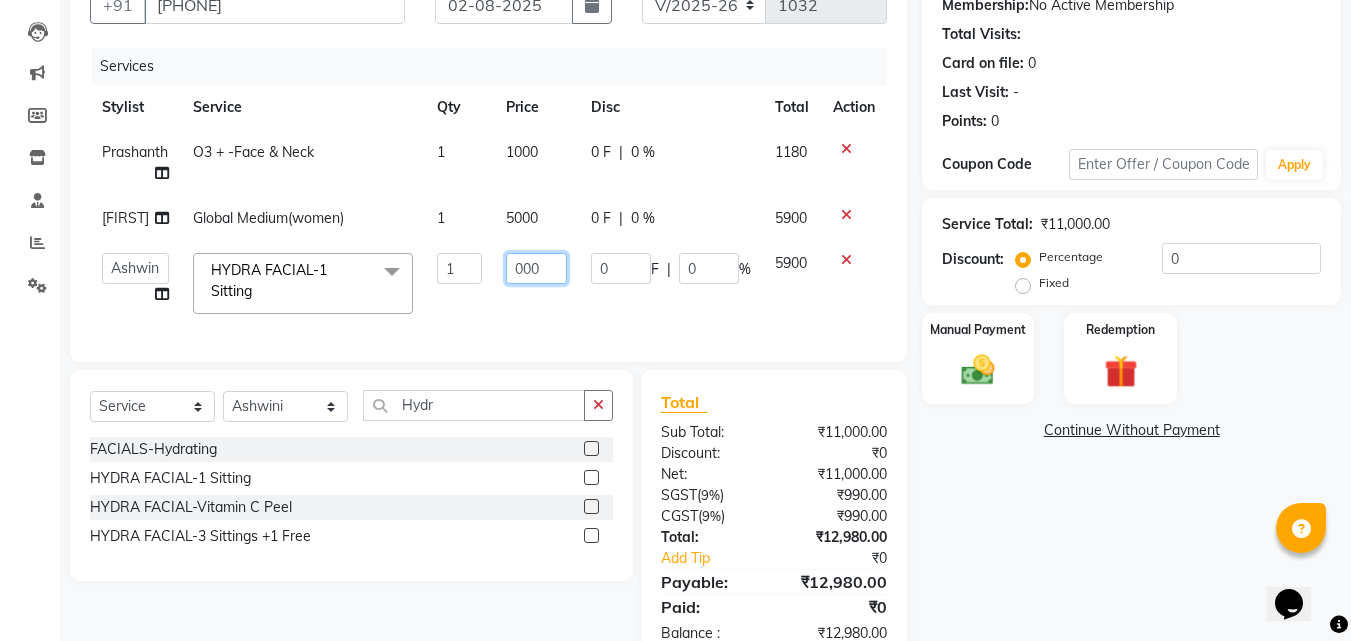 type on "6000" 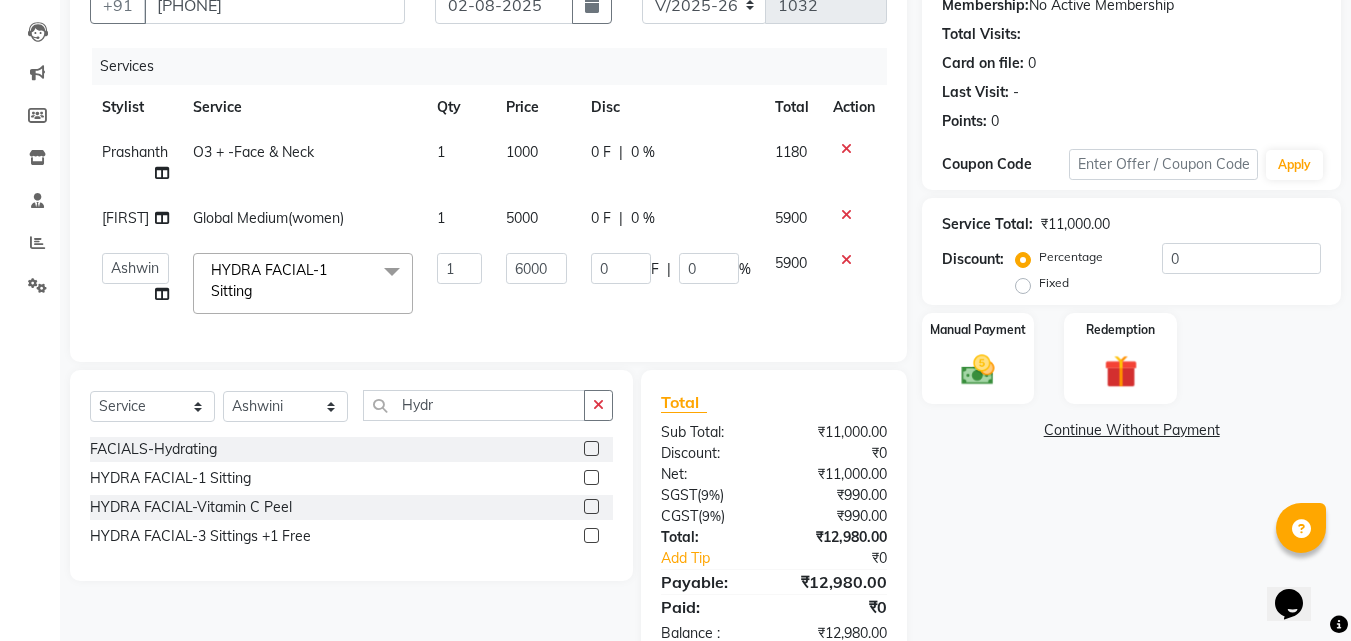 click on "Name: Madhavi  Membership:  No Active Membership  Total Visits:   Card on file:  0 Last Visit:   - Points:   0  Coupon Code Apply Service Total:  ₹11,000.00  Discount:  Percentage   Fixed  0 Manual Payment Redemption  Continue Without Payment" 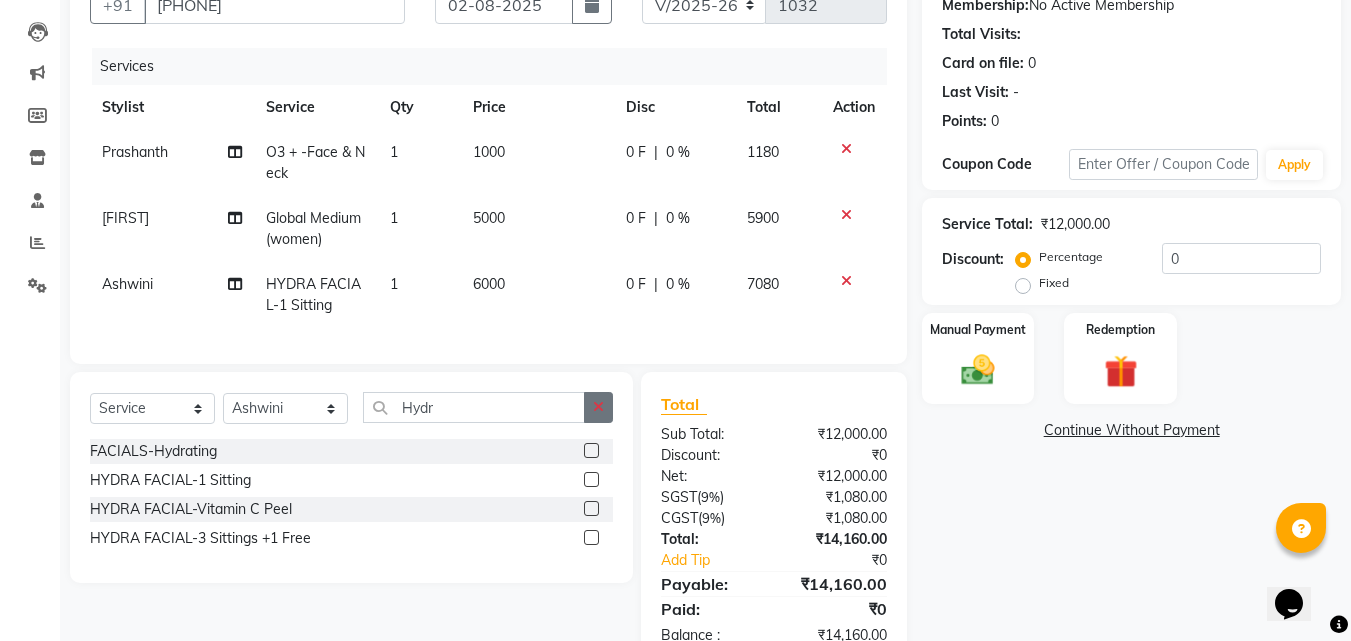 click 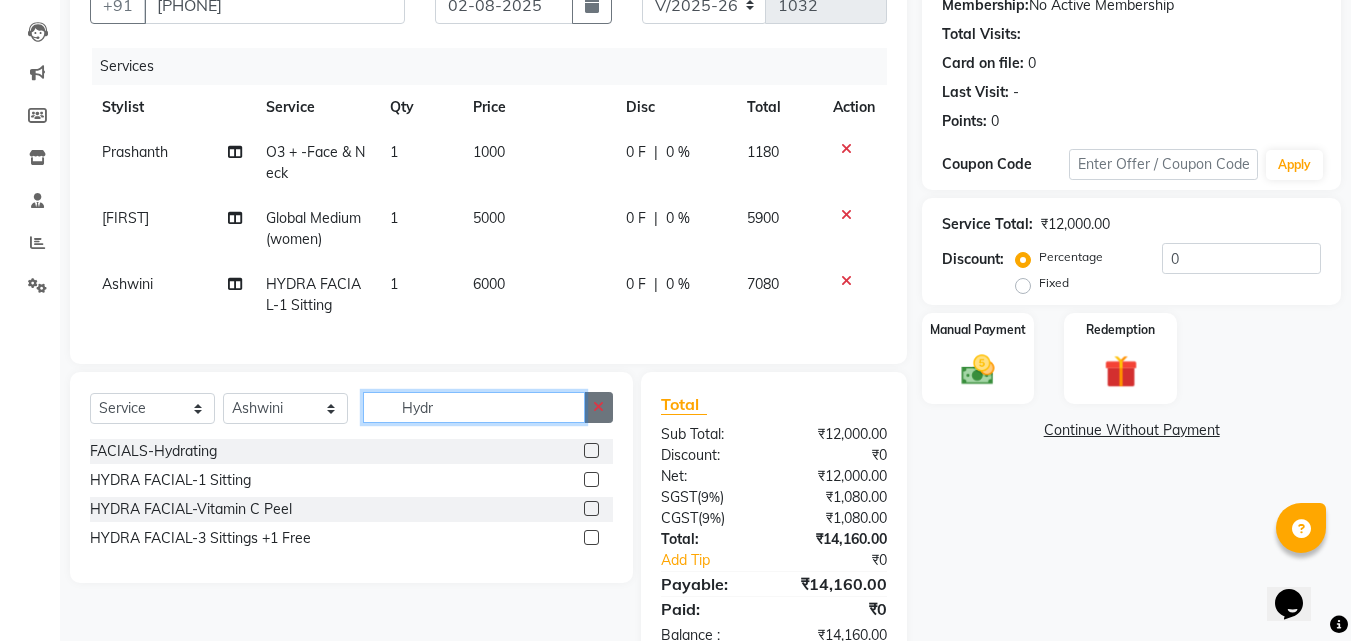 type 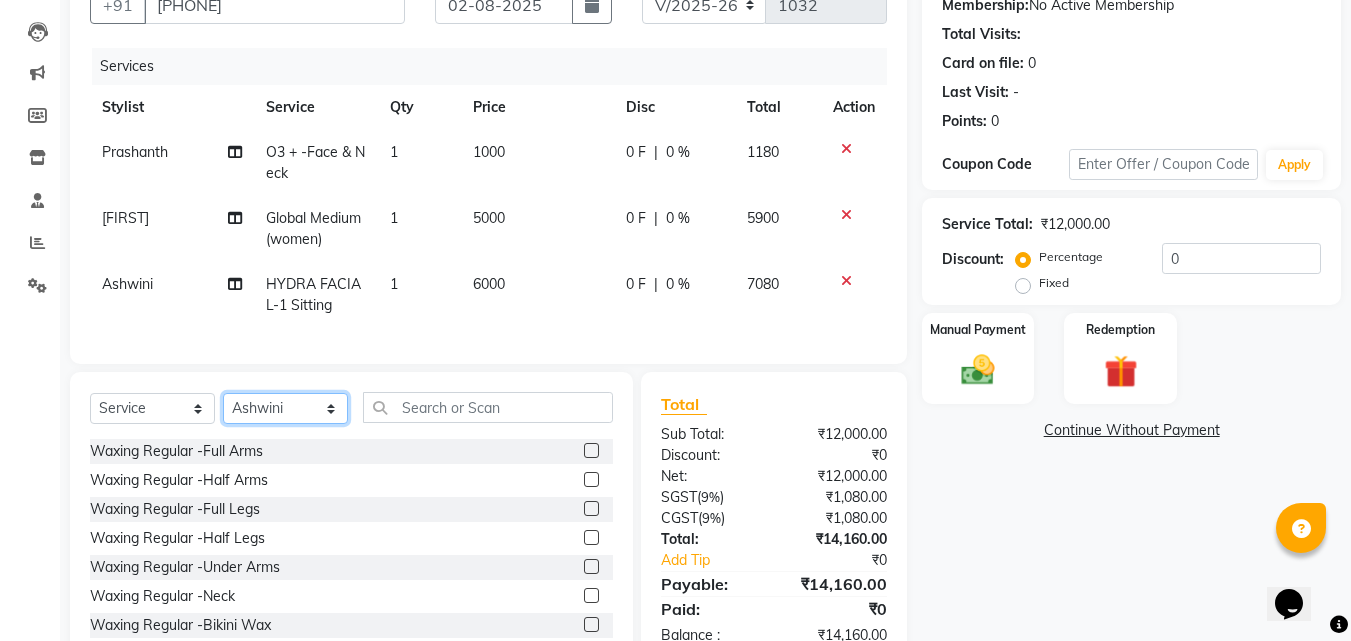 click on "Select Stylist Ashif Ashwini Farhana Manager  Nirutha Prashanth Rohtash Sirisha  Swapna Uday Zoya" 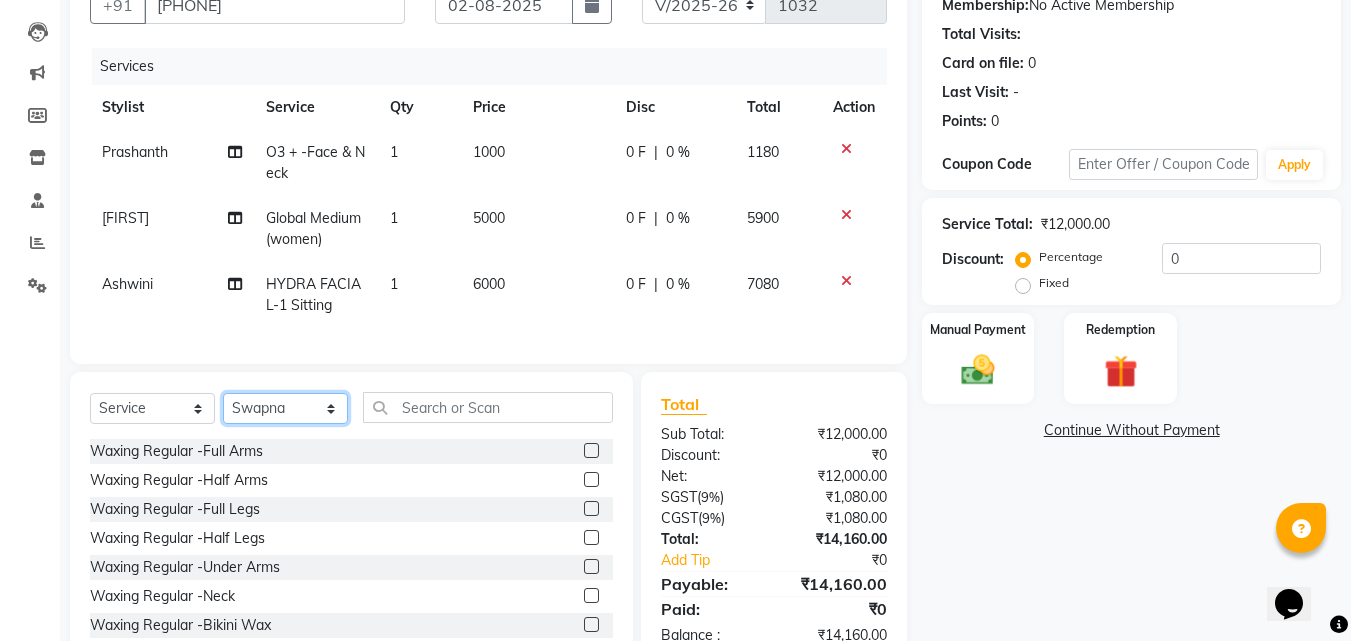click on "Select Stylist Ashif Ashwini Farhana Manager  Nirutha Prashanth Rohtash Sirisha  Swapna Uday Zoya" 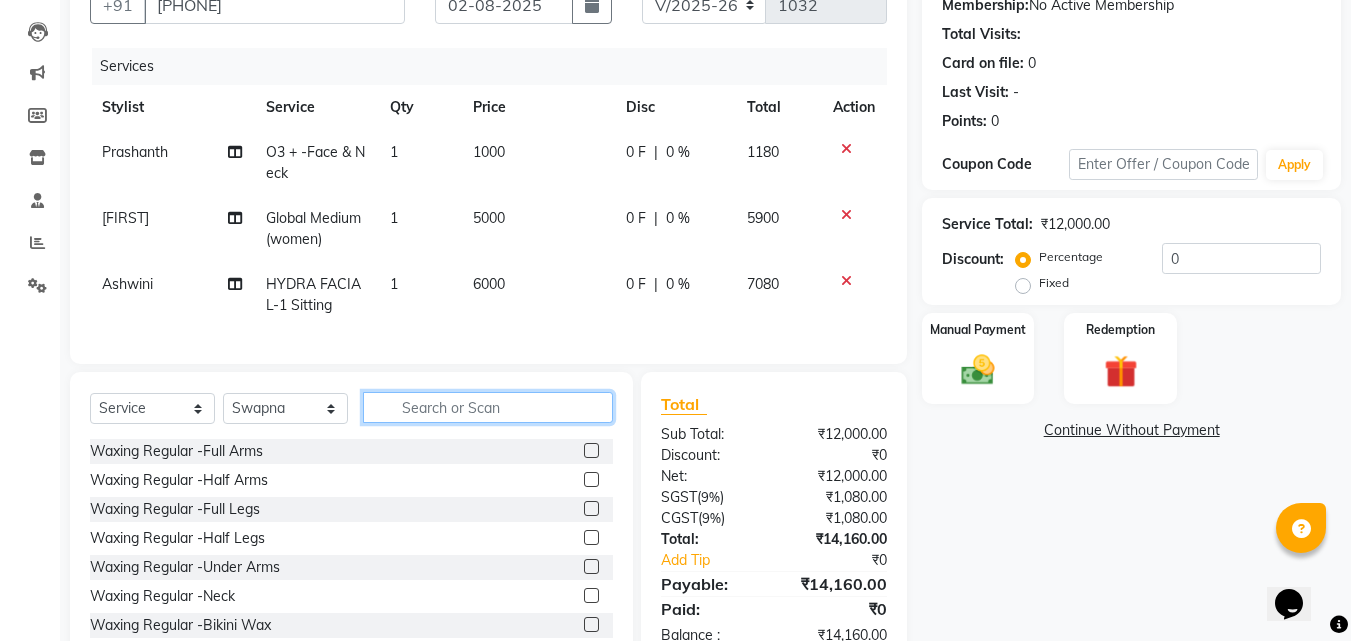 click 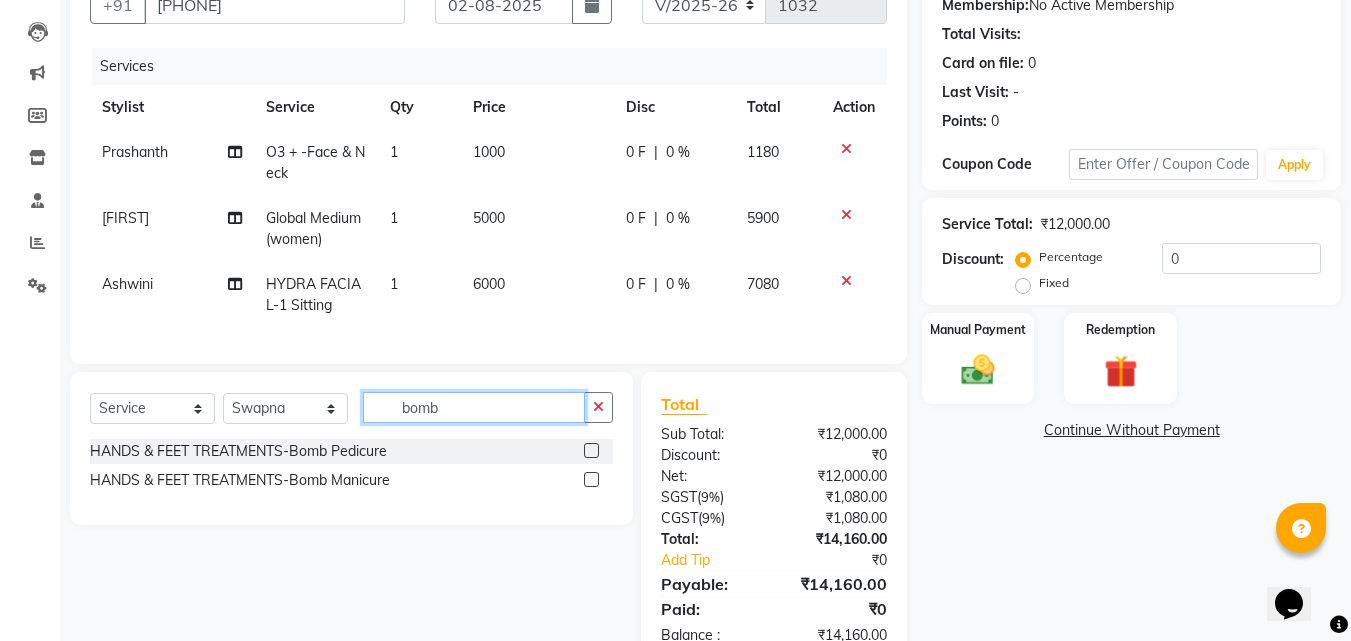type on "bomb" 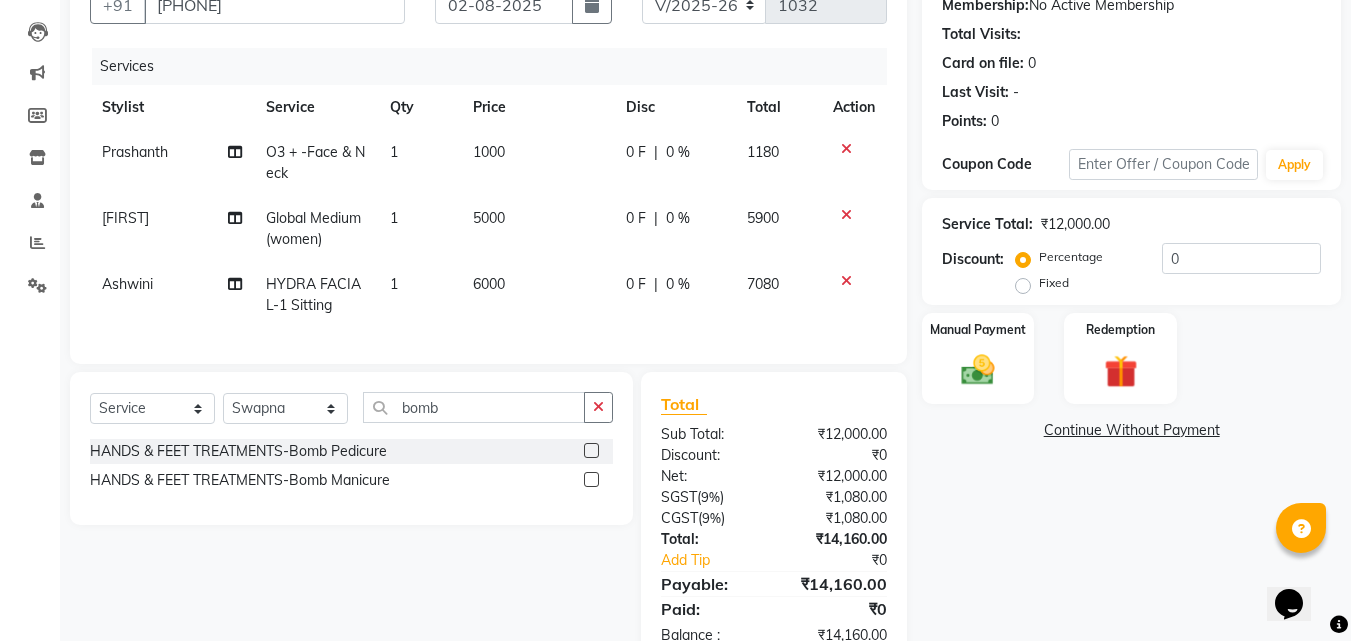 click 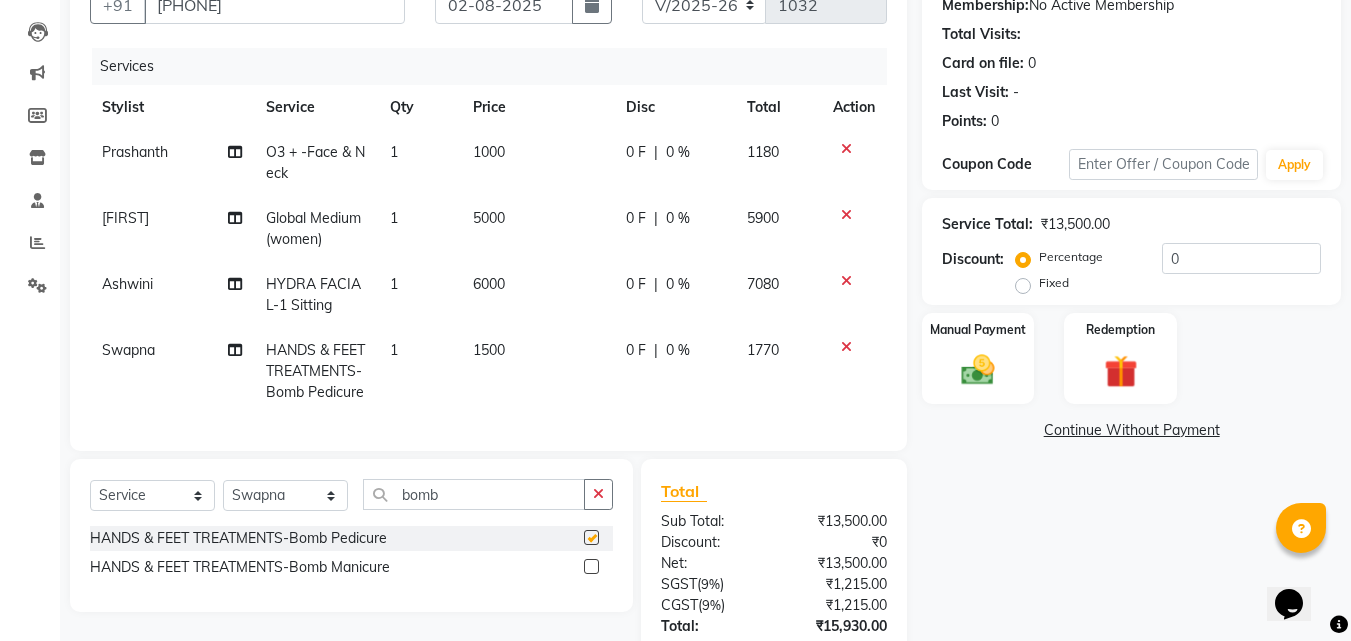 checkbox on "false" 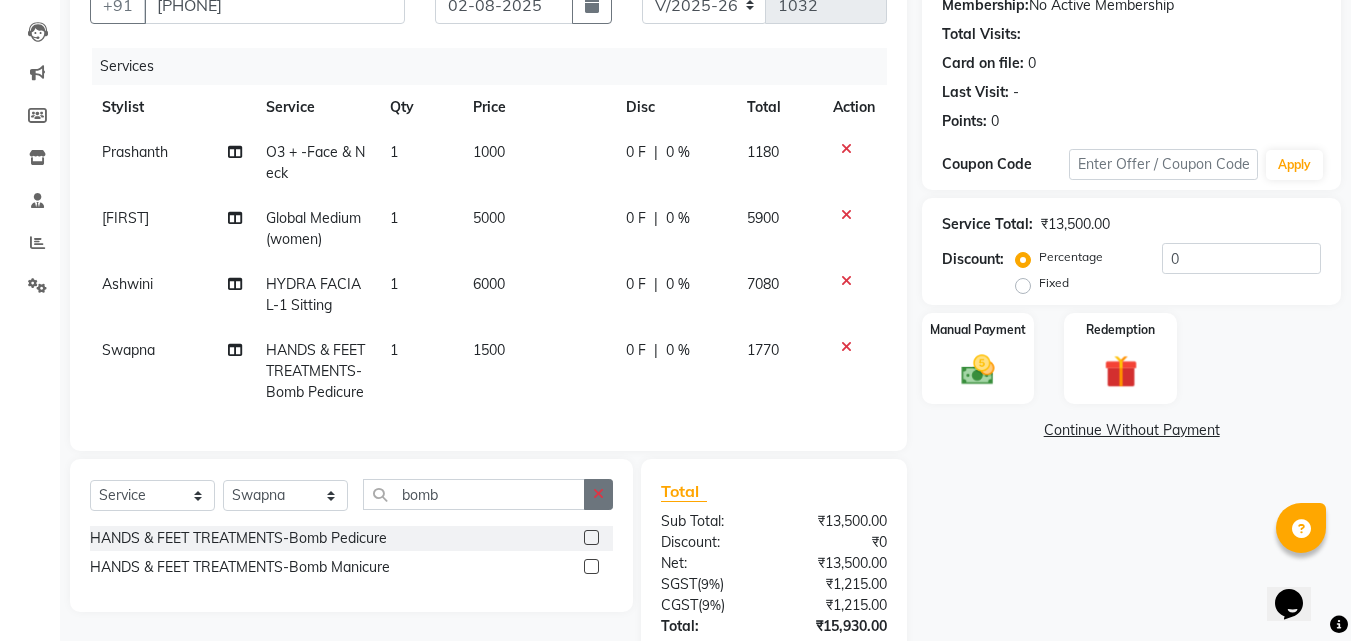 click 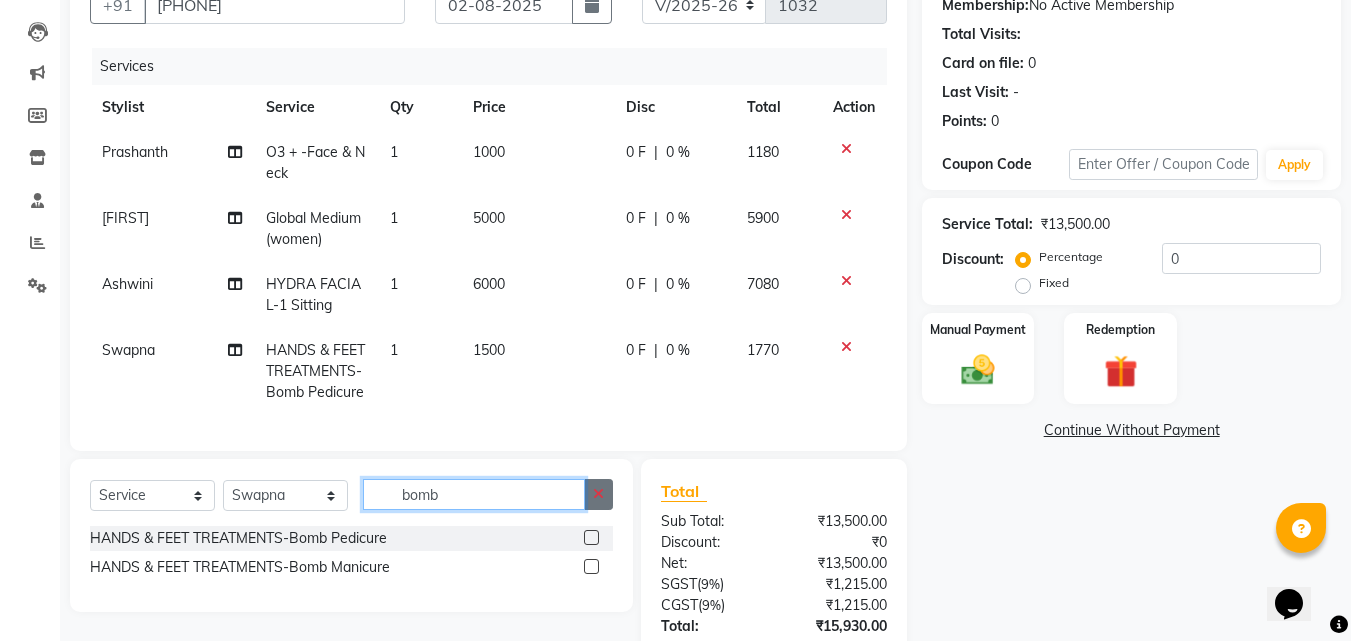 type 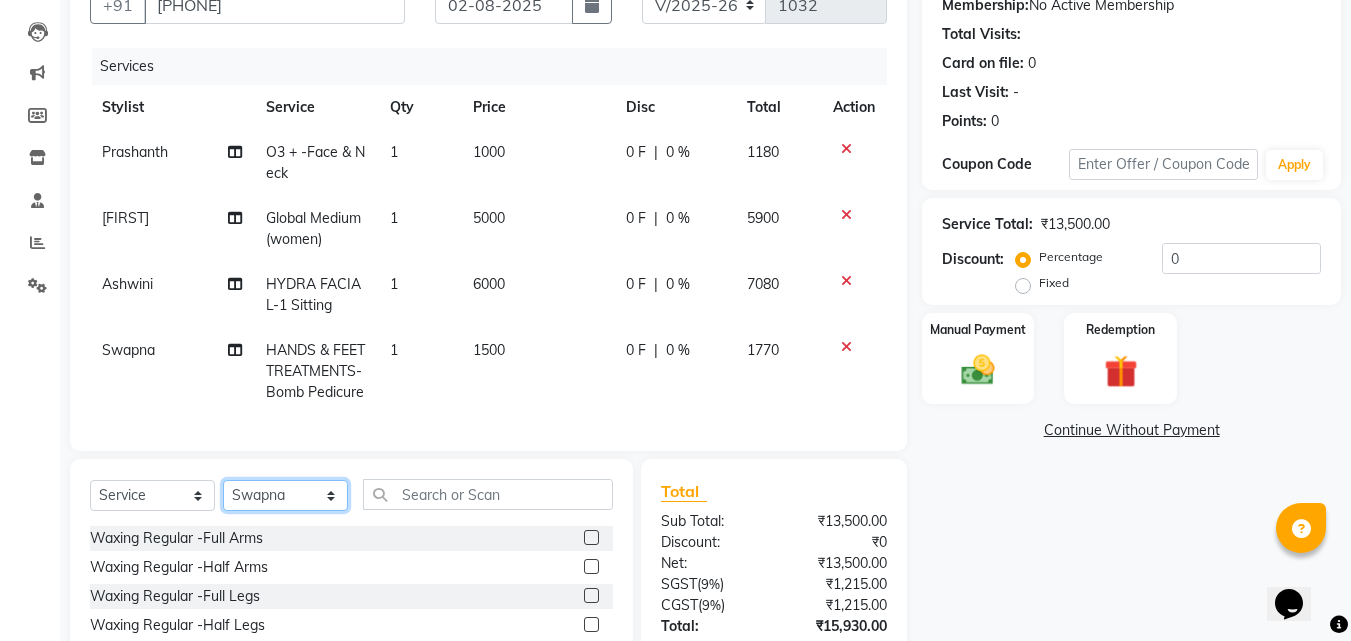 click on "Select Stylist Ashif Ashwini Farhana Manager  Nirutha Prashanth Rohtash Sirisha  Swapna Uday Zoya" 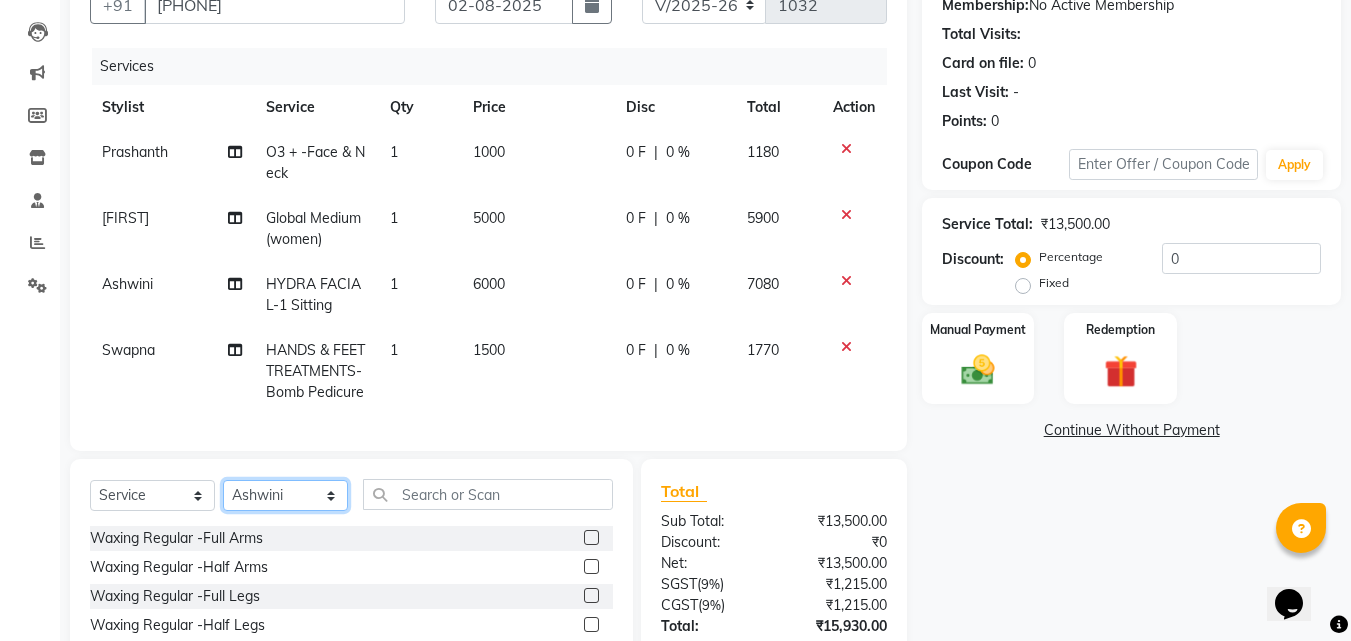 click on "Select Stylist Ashif Ashwini Farhana Manager  Nirutha Prashanth Rohtash Sirisha  Swapna Uday Zoya" 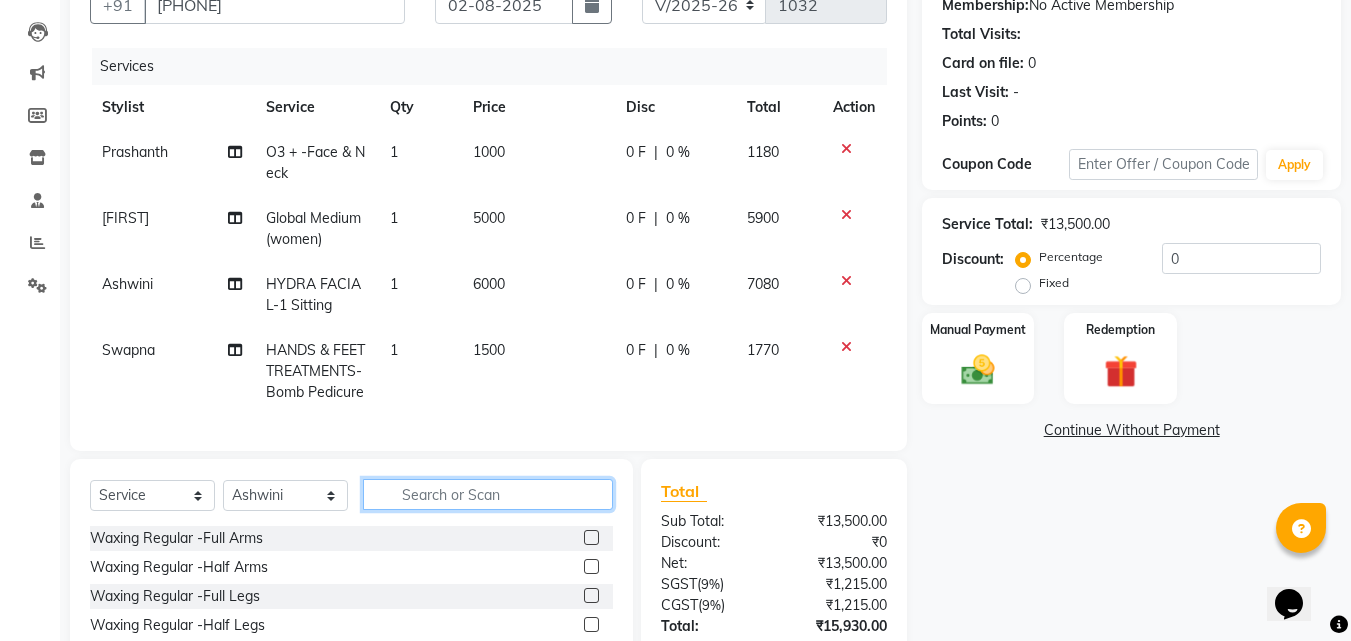 click 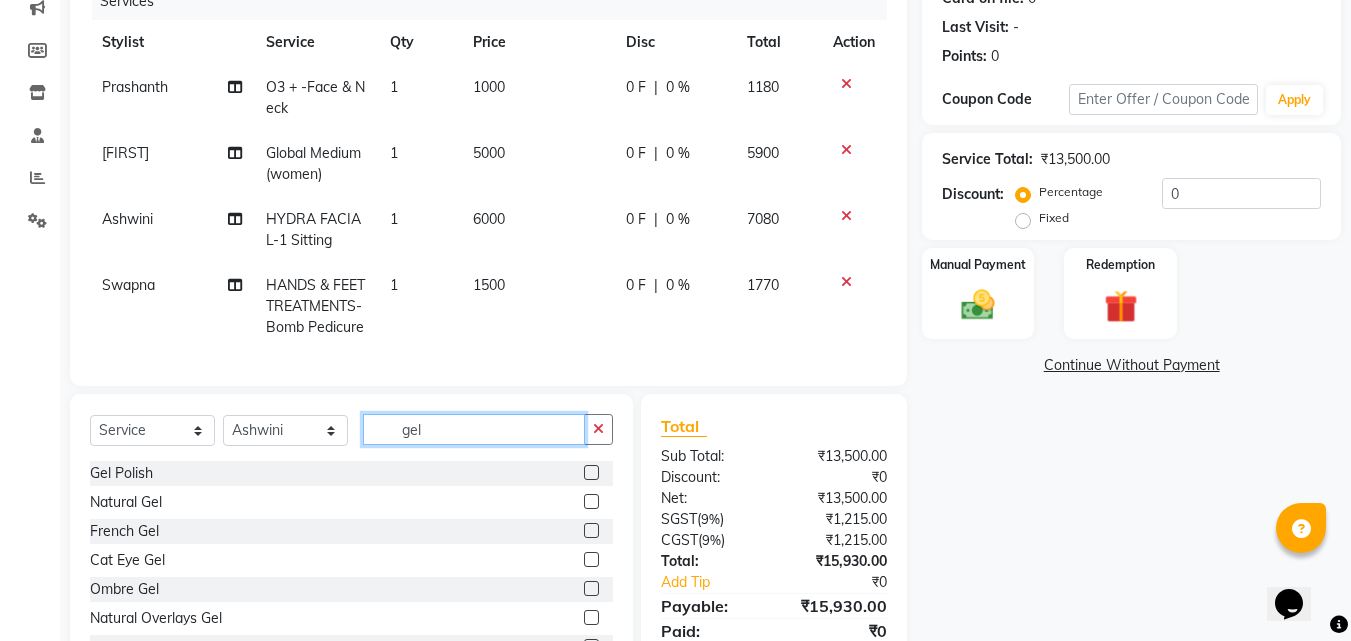 scroll, scrollTop: 300, scrollLeft: 0, axis: vertical 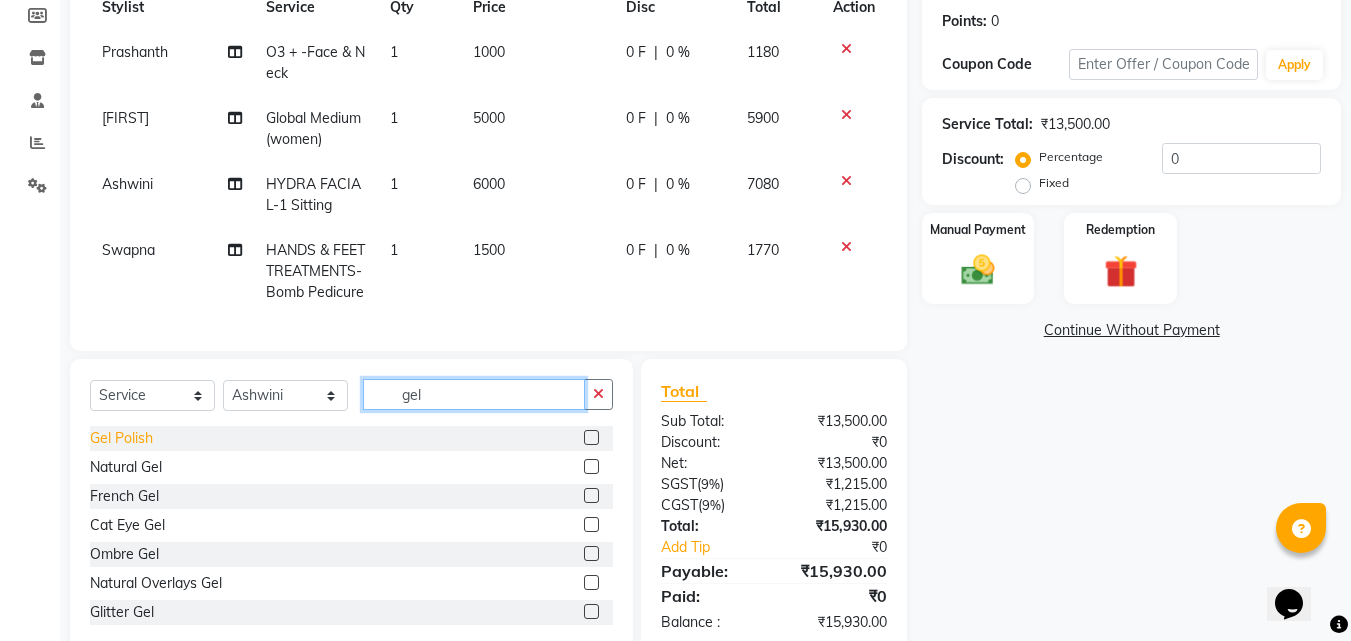 type on "gel" 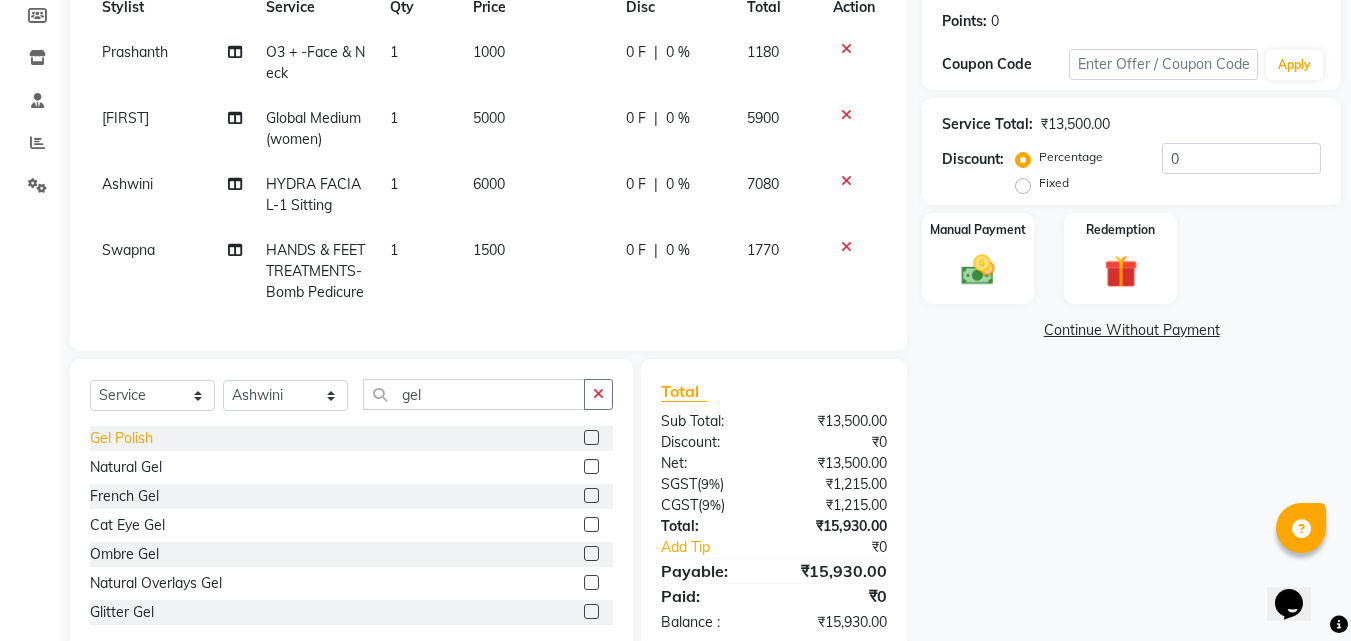click on "Gel Polish" 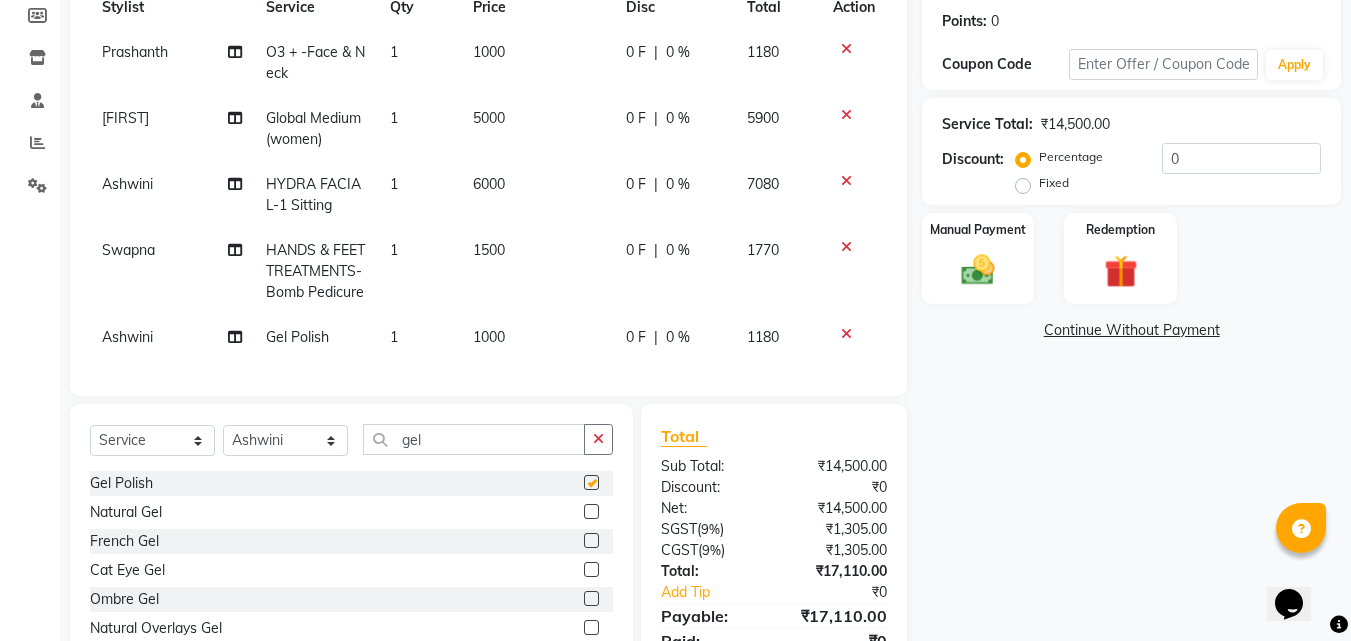 checkbox on "false" 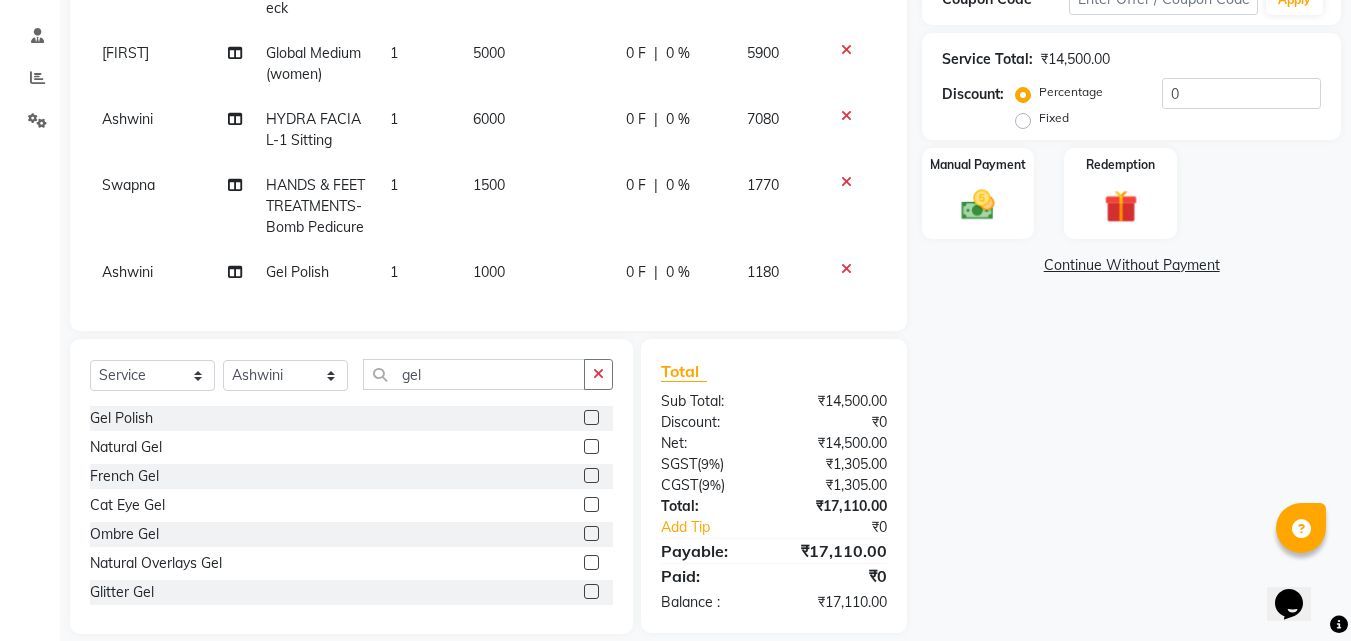 scroll, scrollTop: 403, scrollLeft: 0, axis: vertical 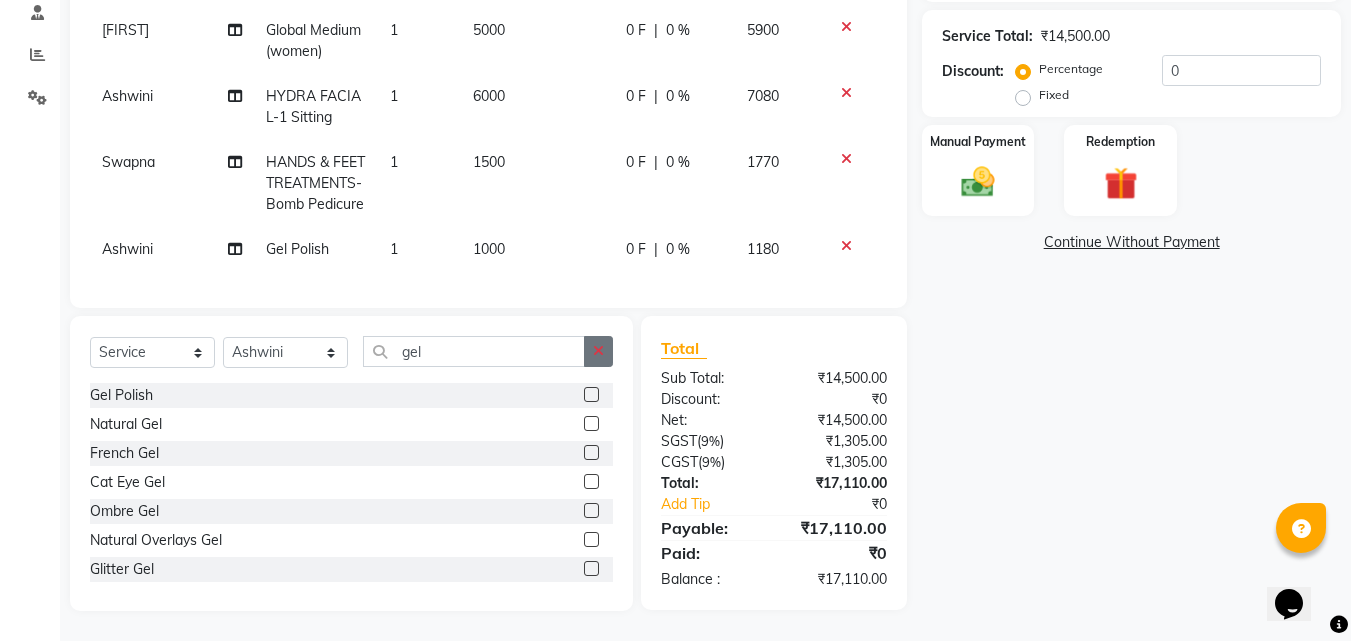 click 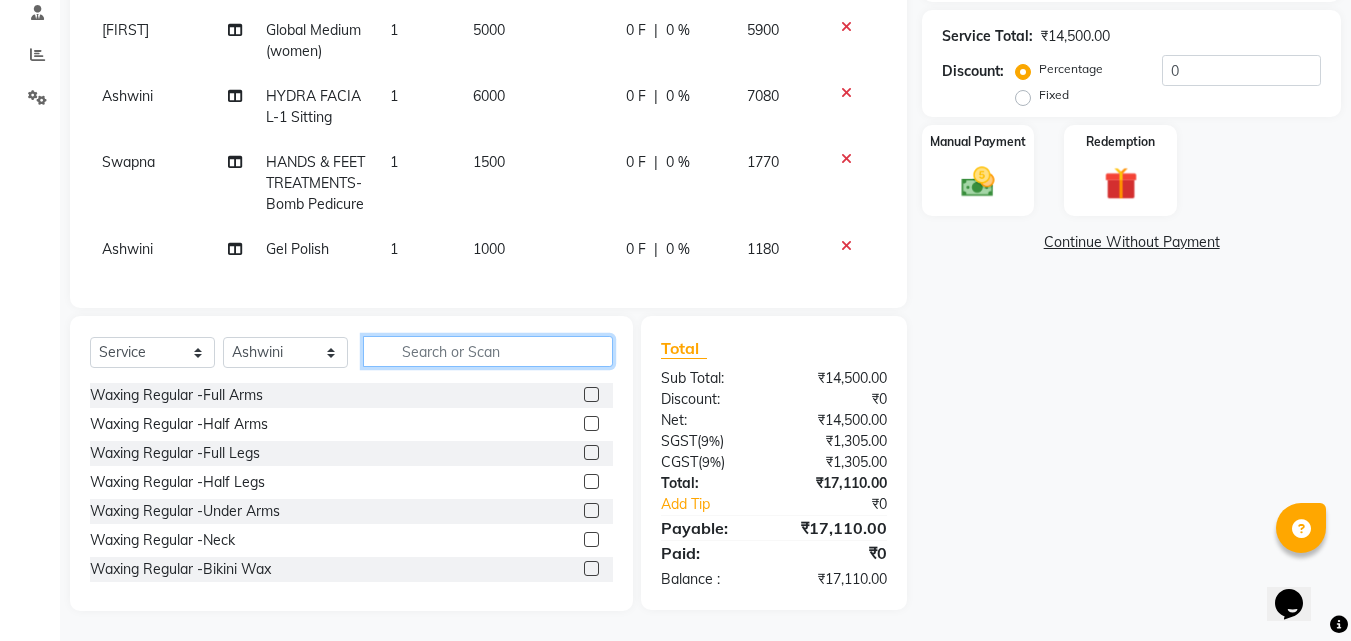click 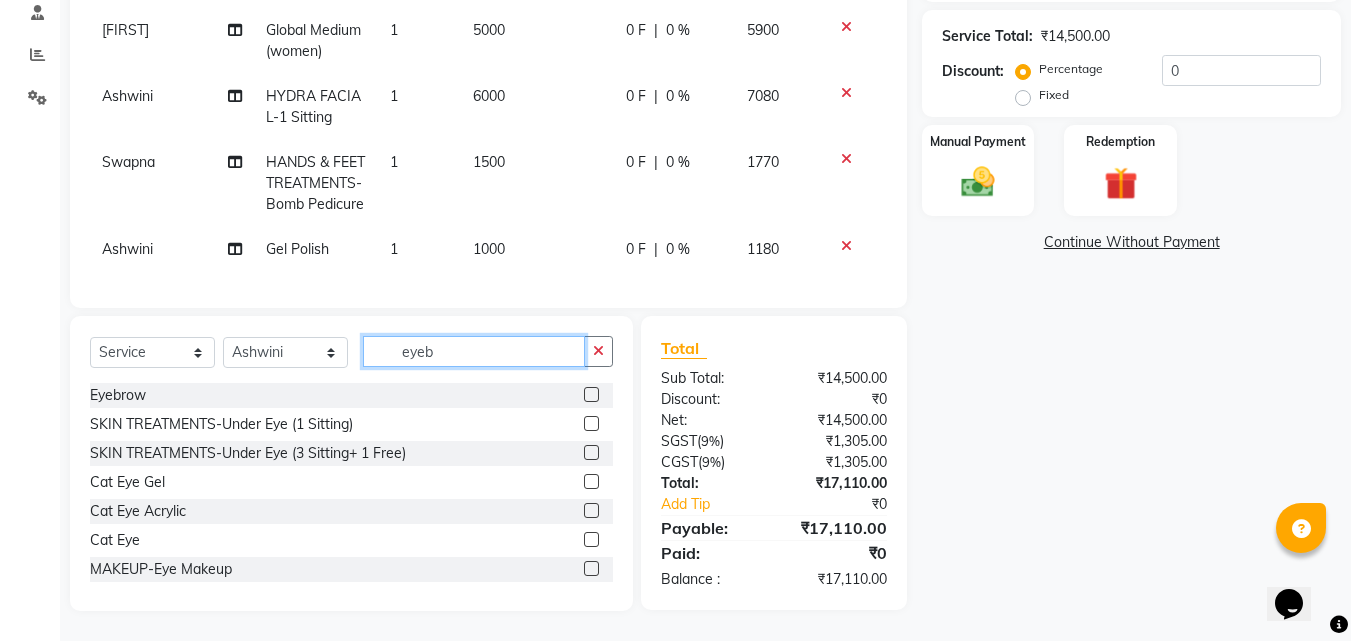 scroll, scrollTop: 402, scrollLeft: 0, axis: vertical 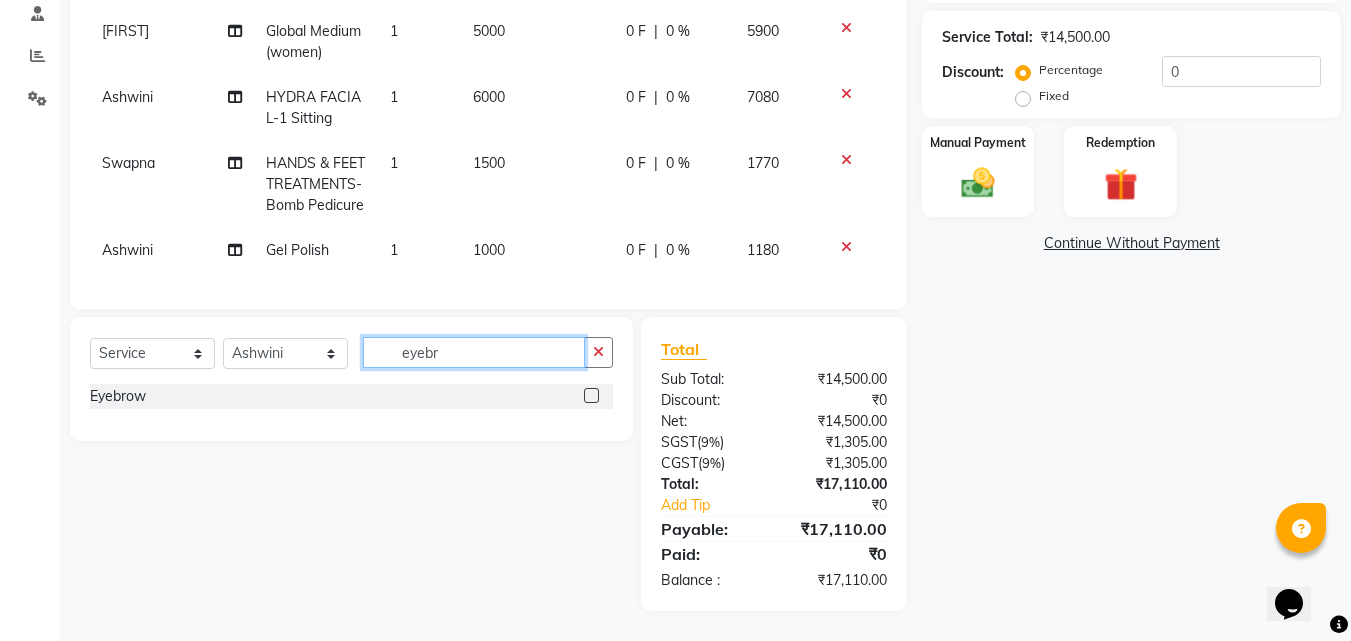 type on "eyebr" 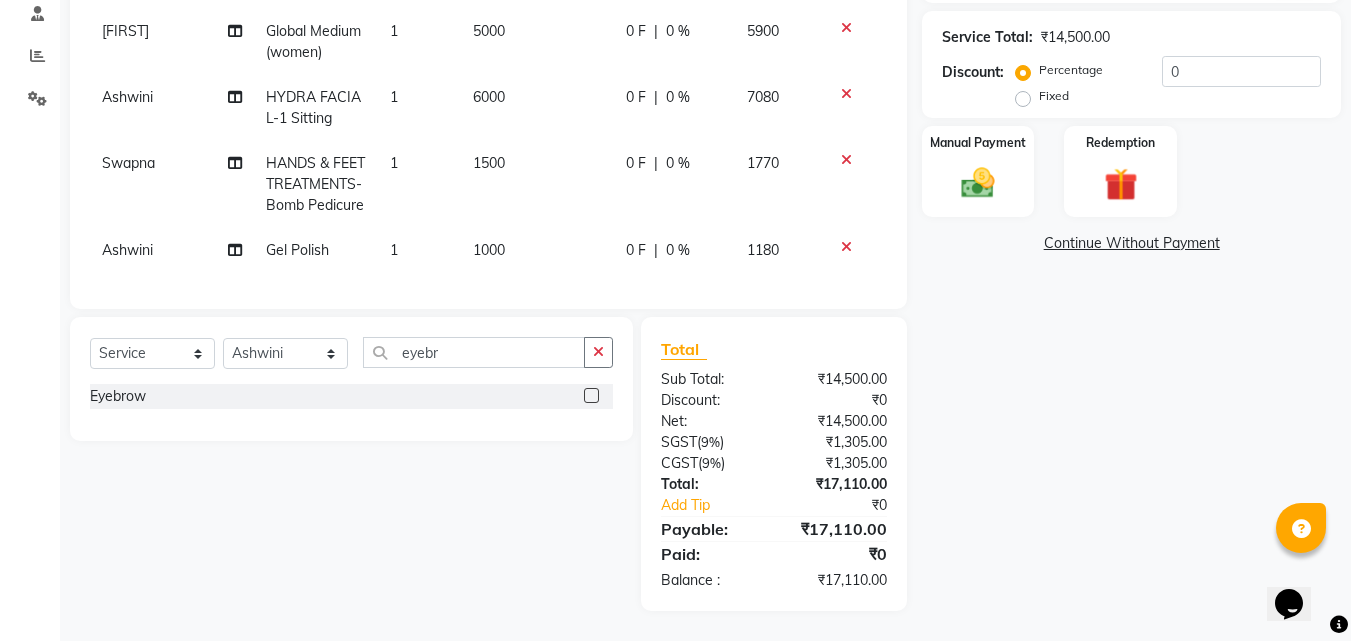 click 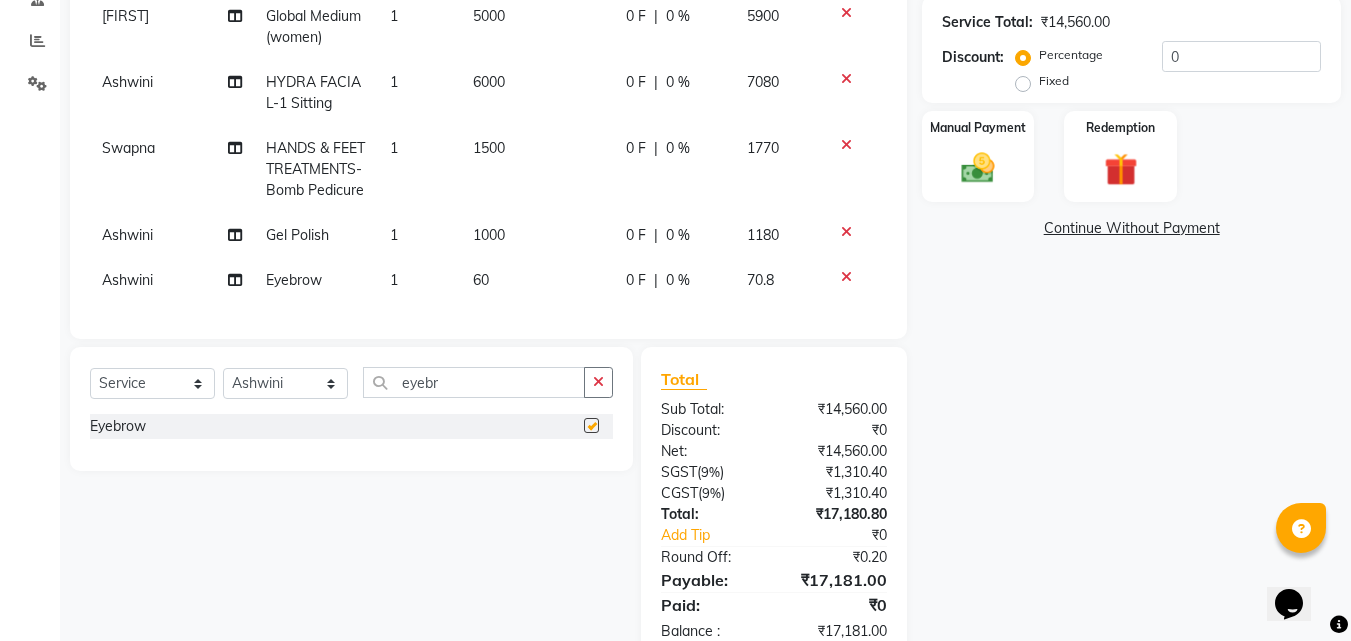 checkbox on "false" 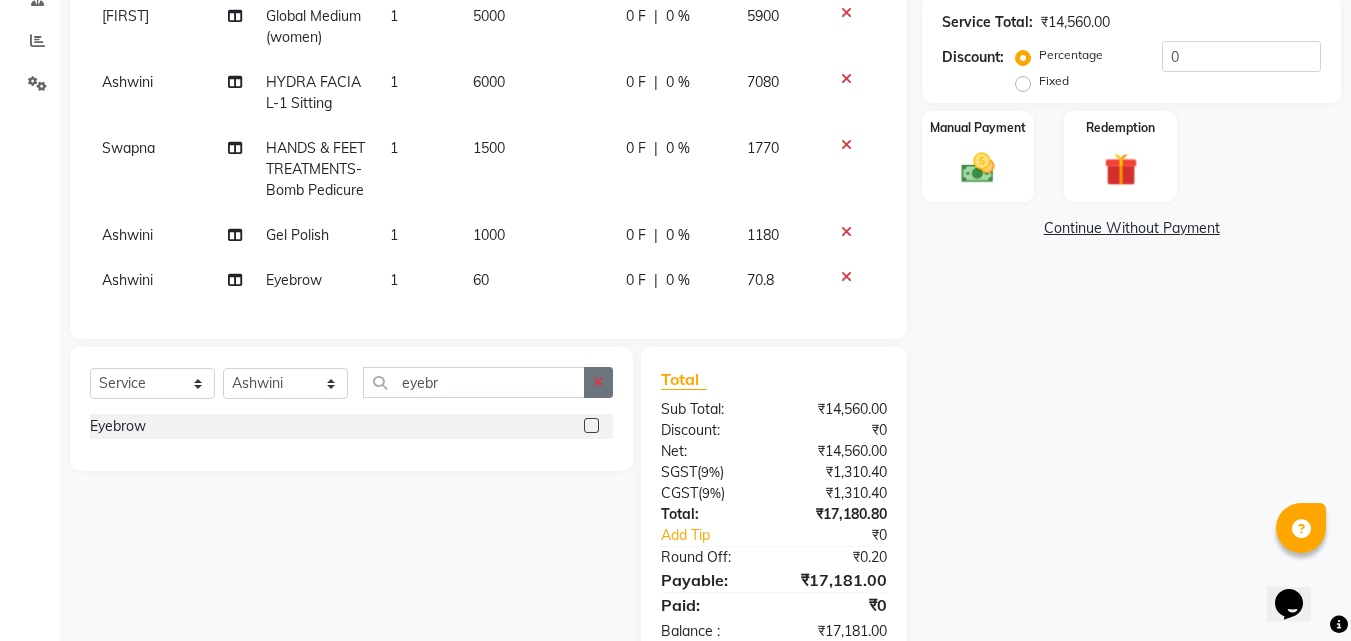 click 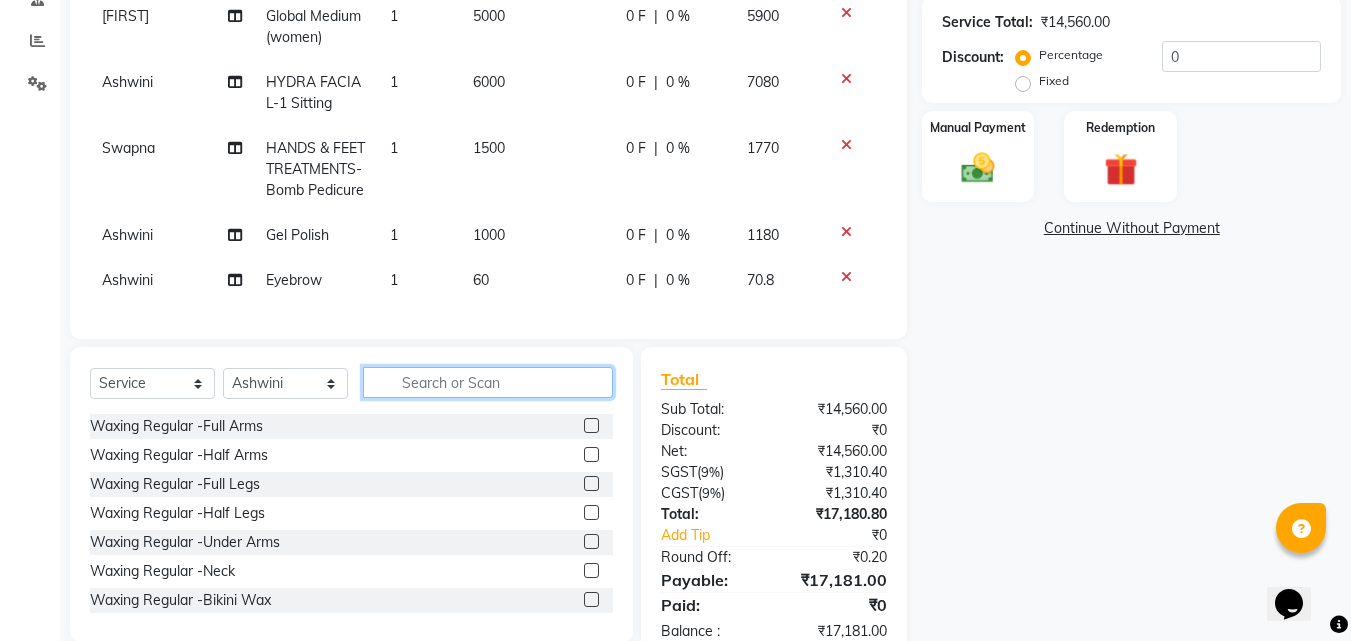 click 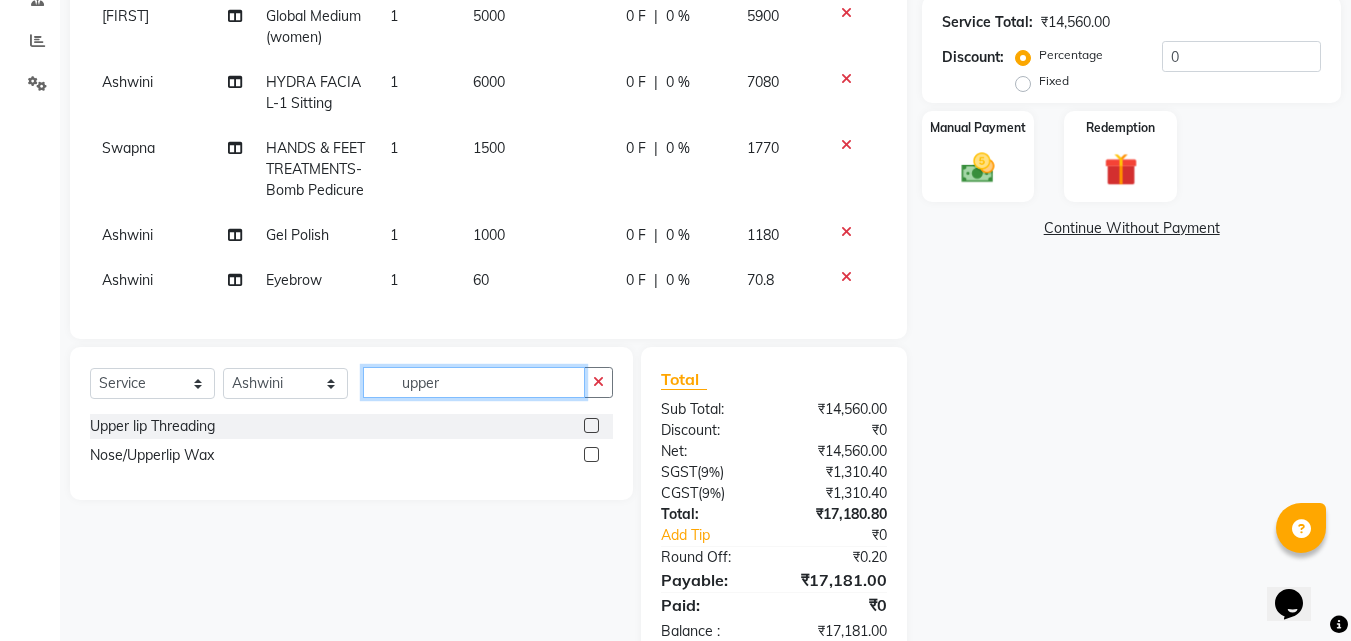 type on "upper" 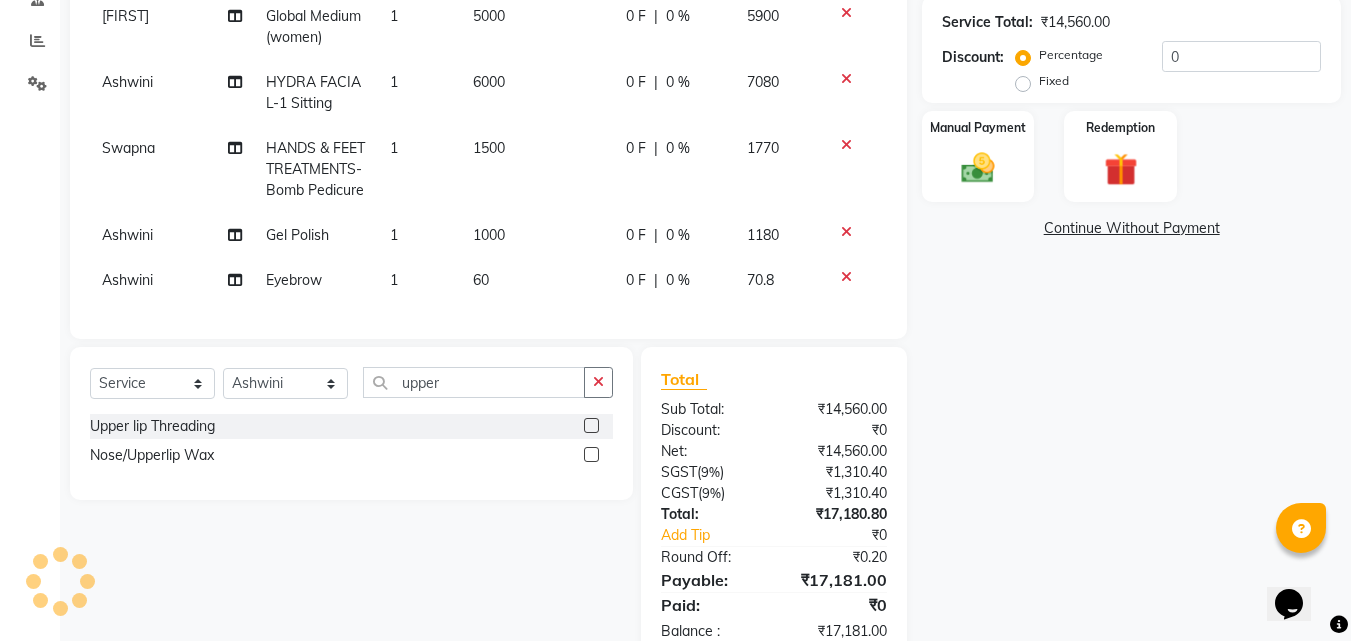 click 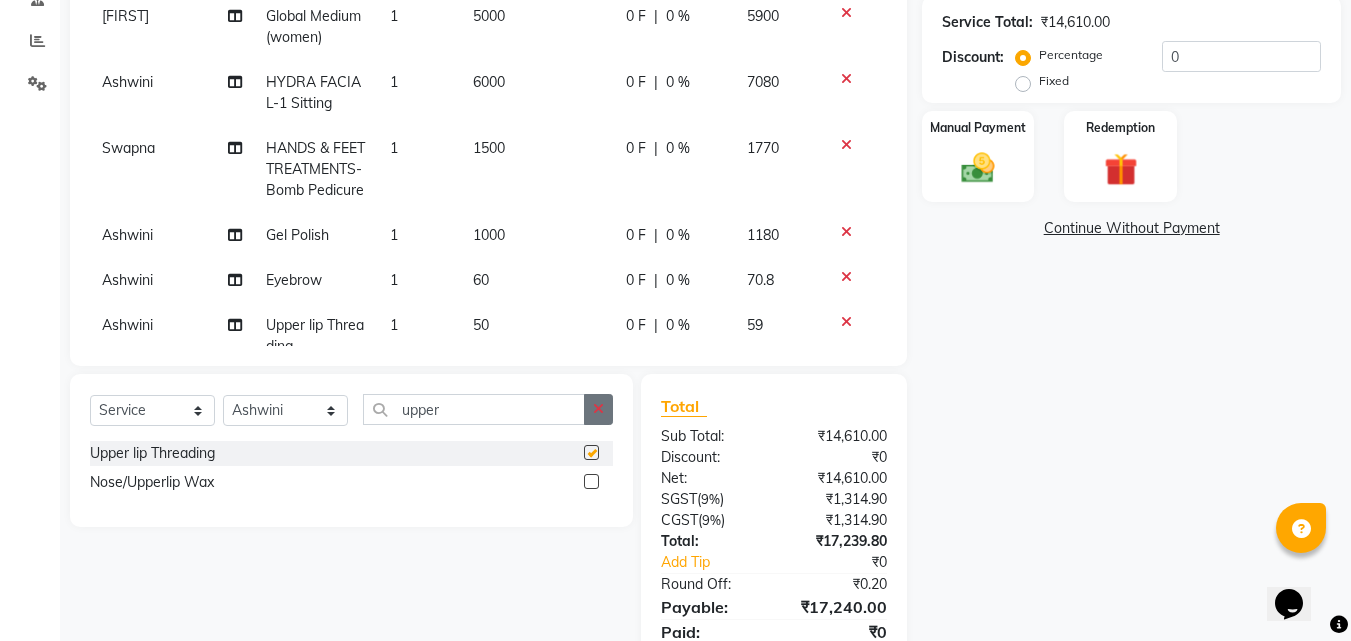 click 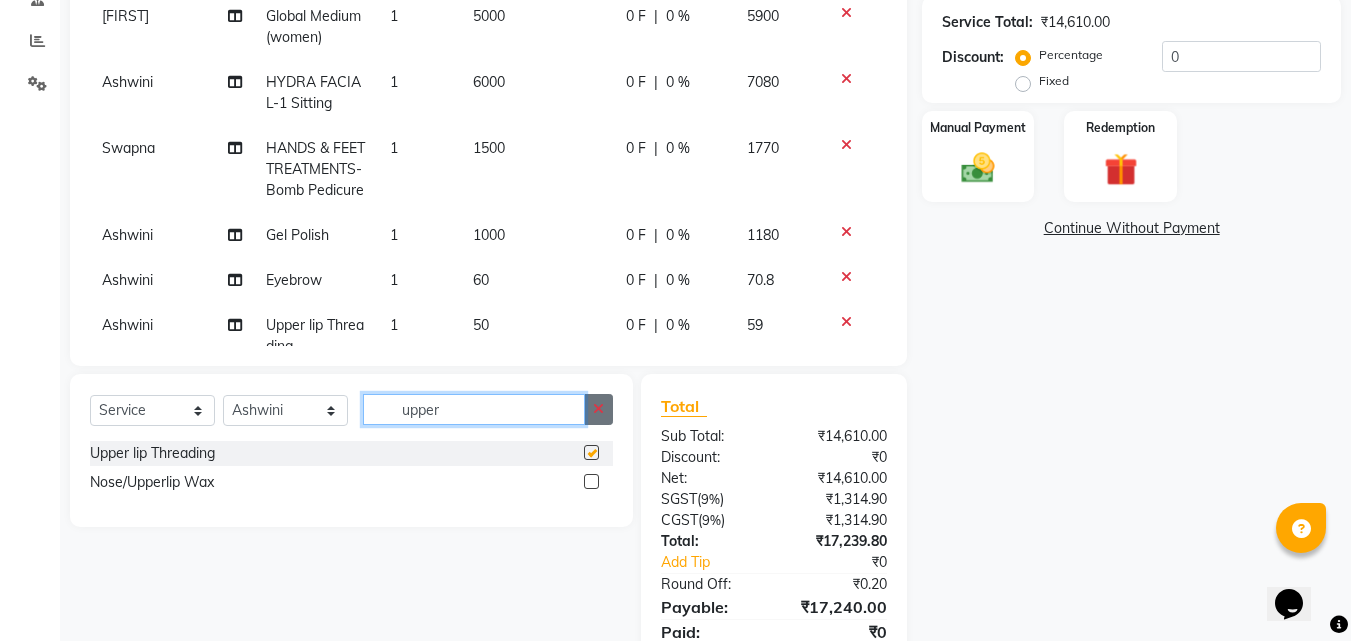 type 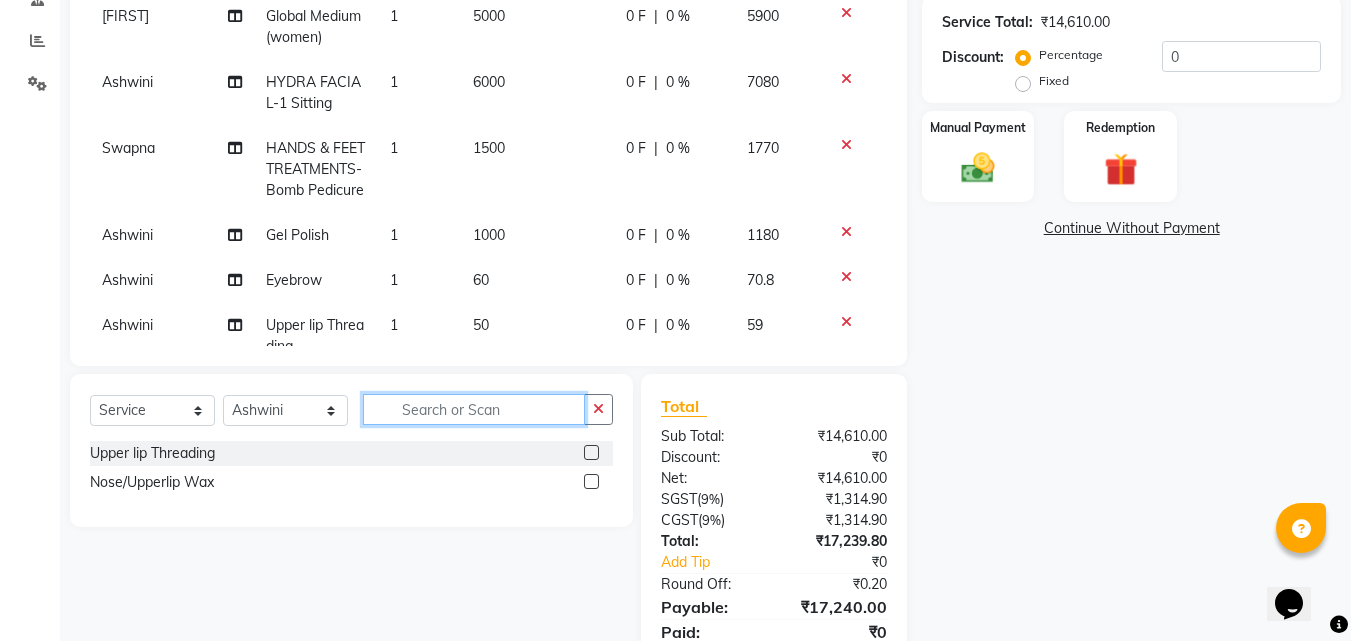 checkbox on "false" 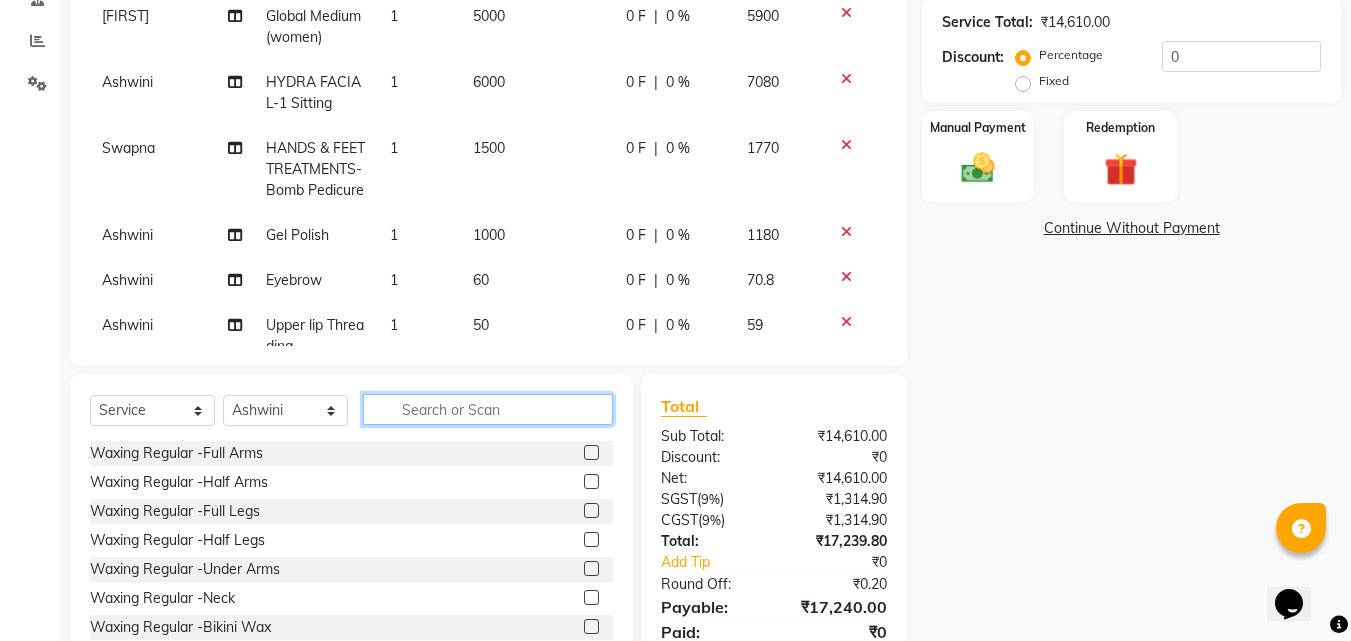 click 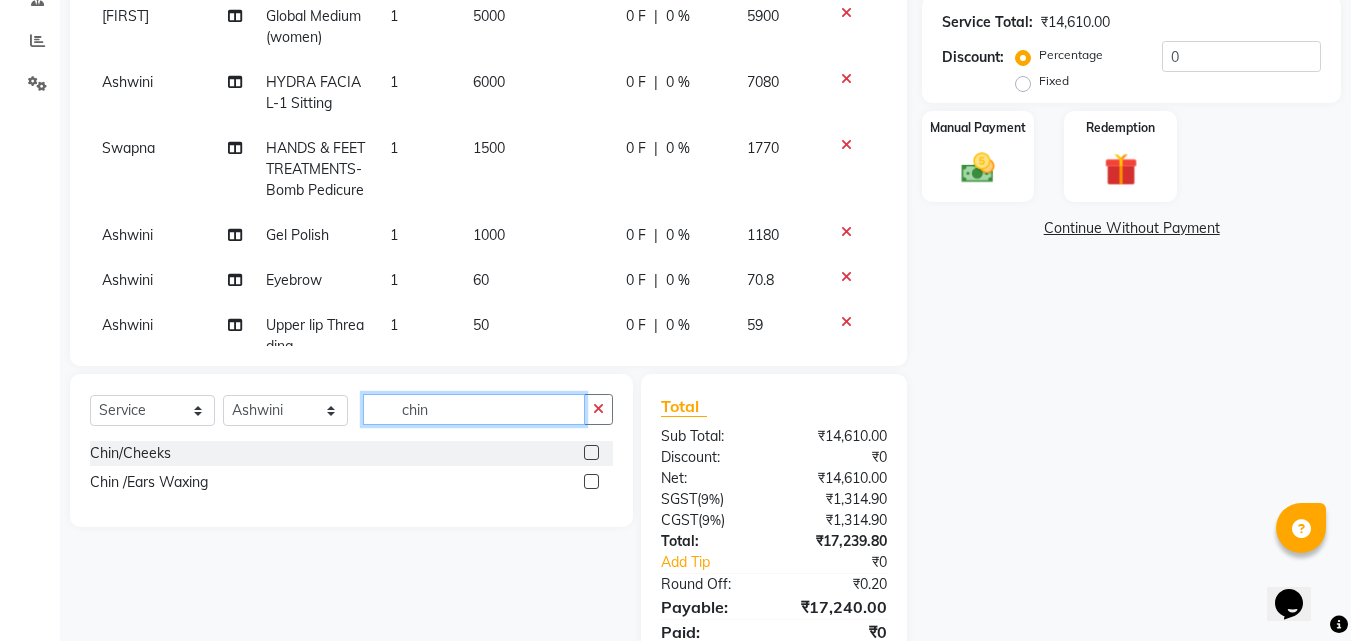 type on "chin" 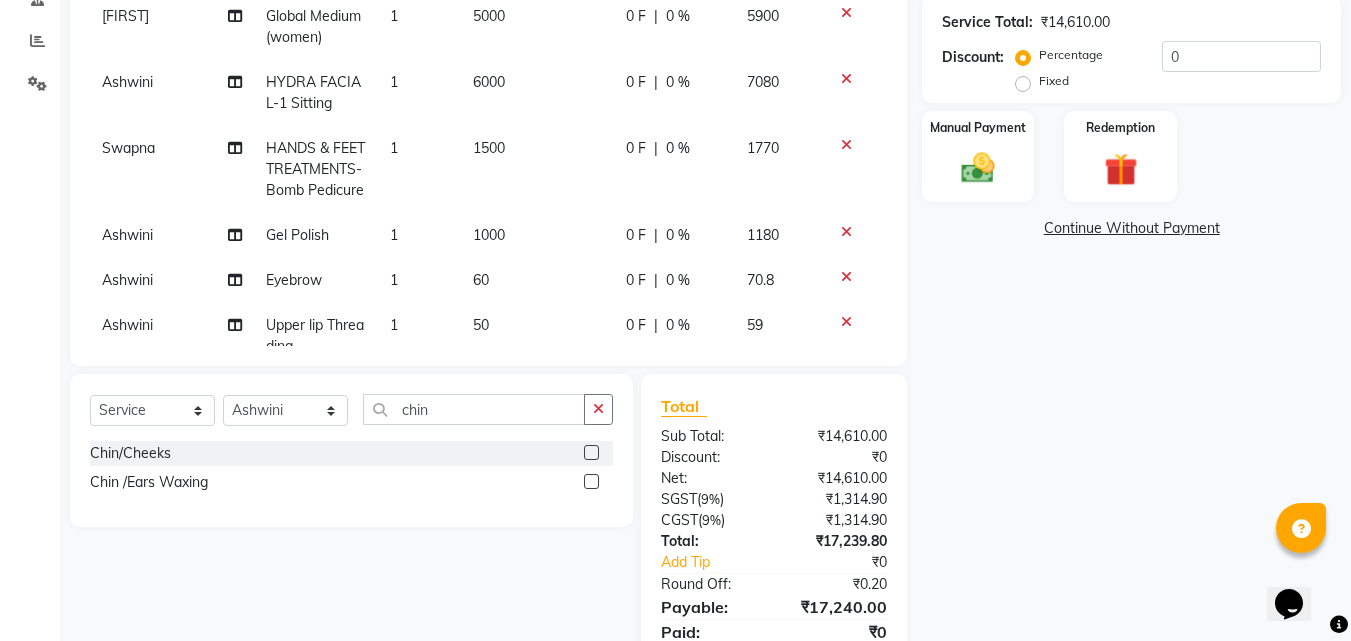 click 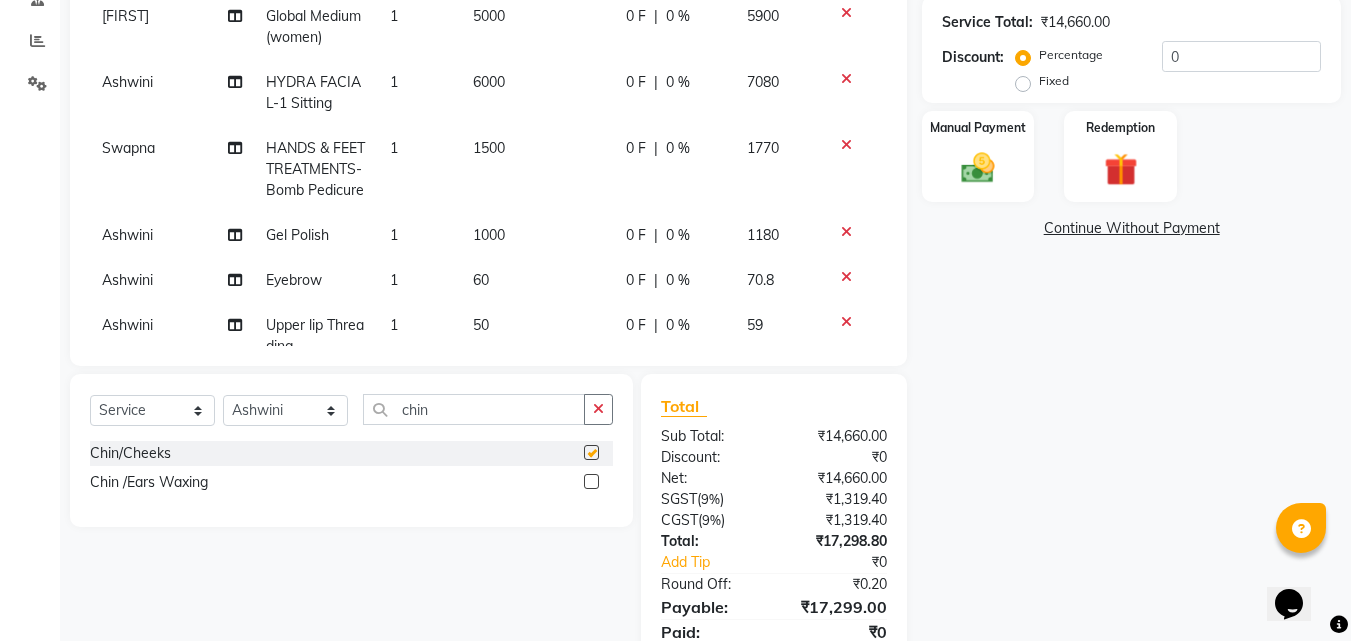 checkbox on "false" 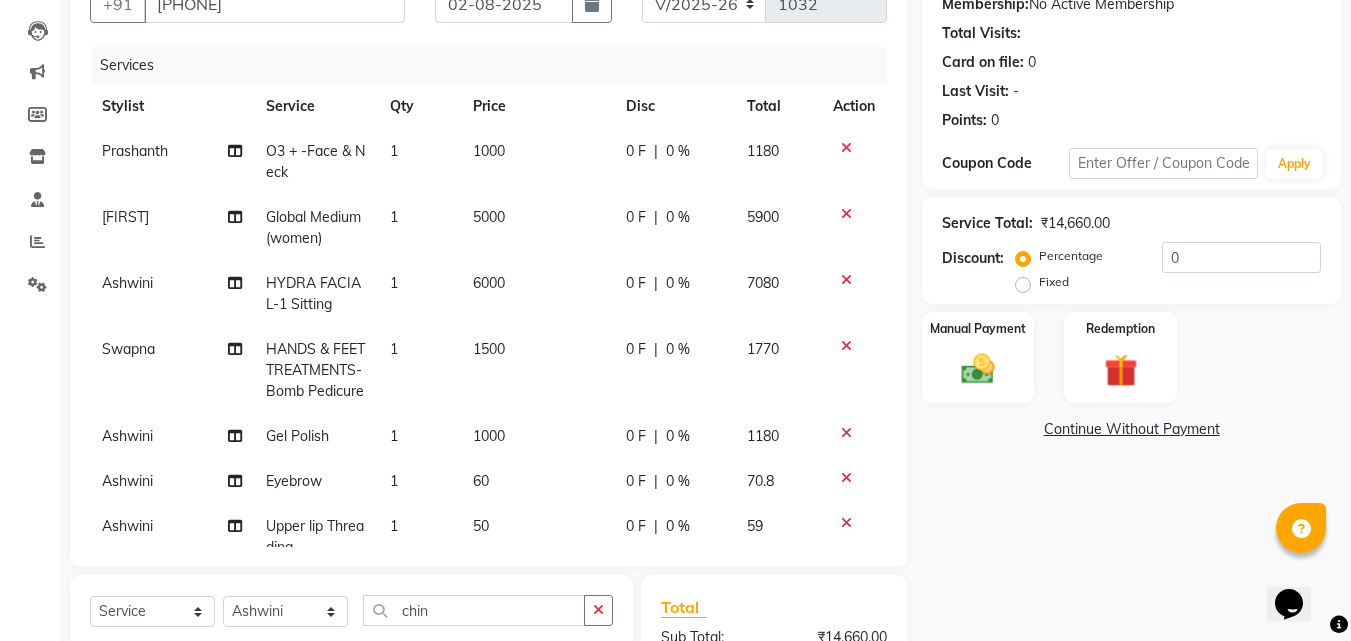 scroll, scrollTop: 102, scrollLeft: 0, axis: vertical 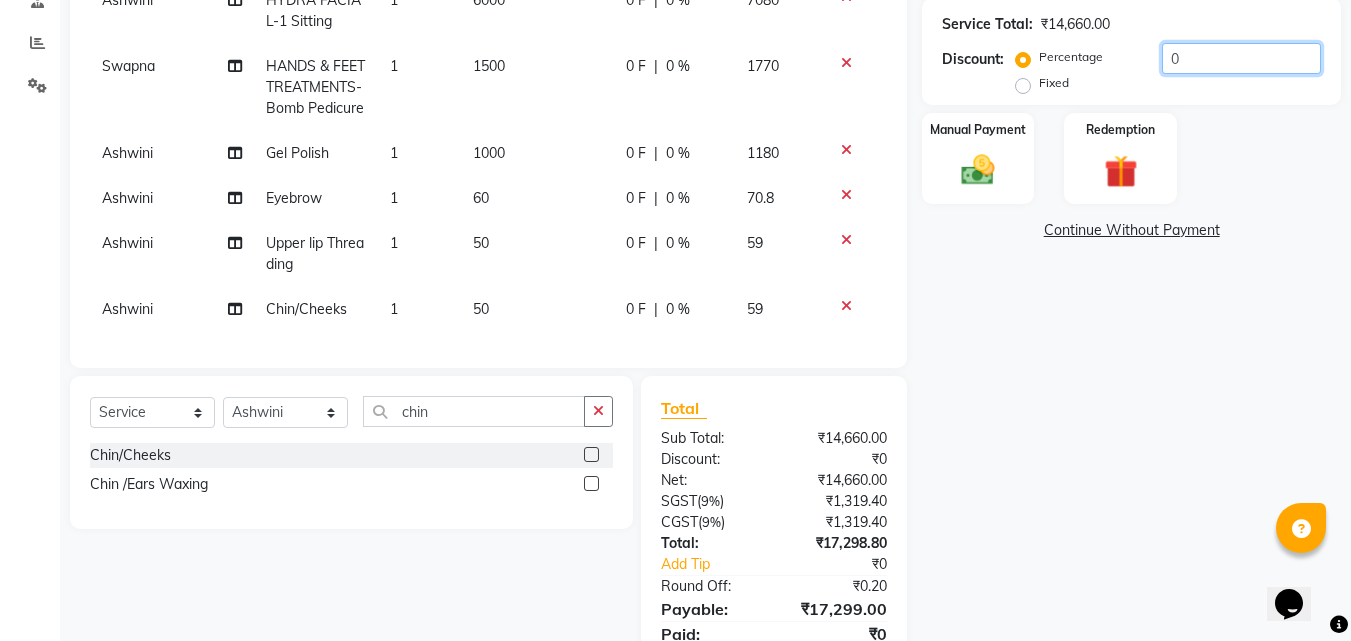 click on "0" 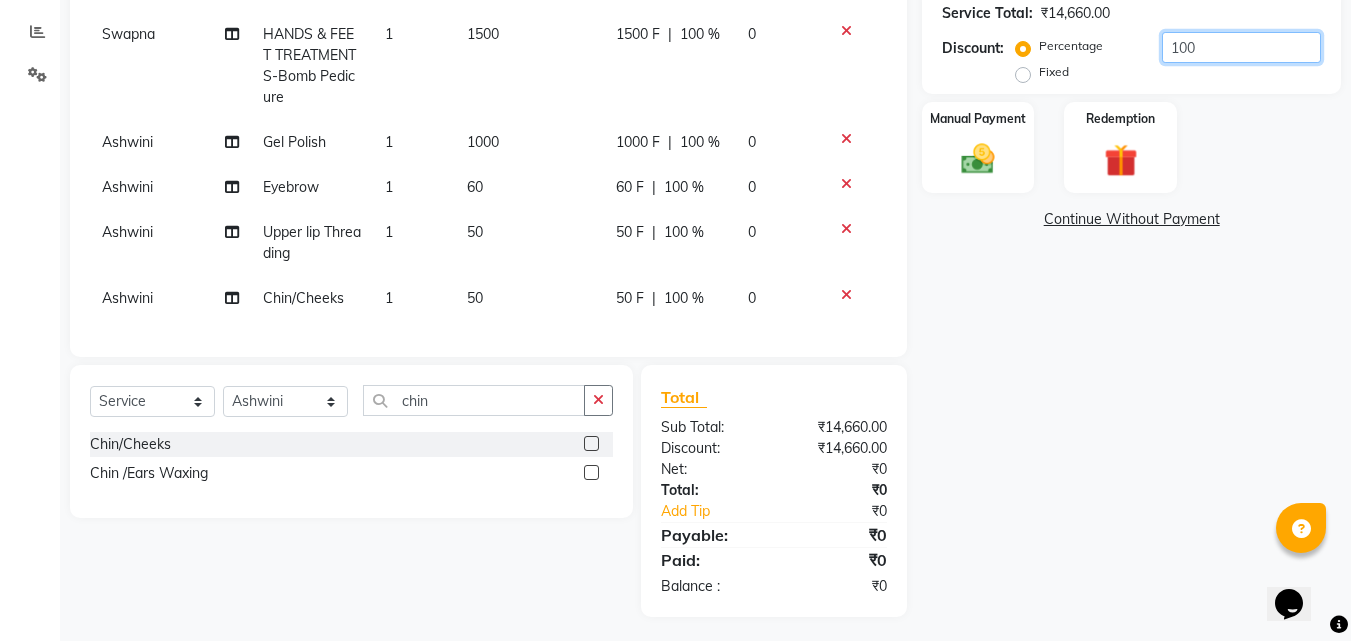 scroll, scrollTop: 417, scrollLeft: 0, axis: vertical 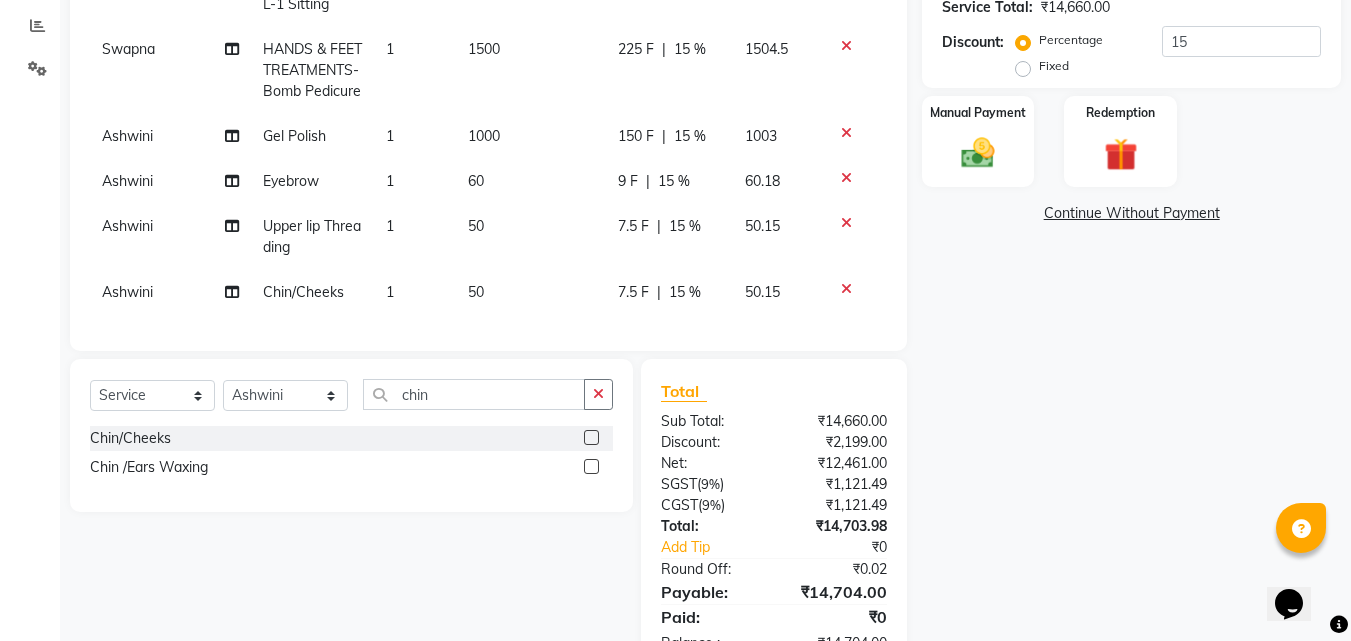 click on "Name: Madhavi  Membership:  No Active Membership  Total Visits:   Card on file:  0 Last Visit:   - Points:   0  Coupon Code Apply Service Total:  ₹14,660.00  Discount:  Percentage   Fixed  15 Manual Payment Redemption  Continue Without Payment" 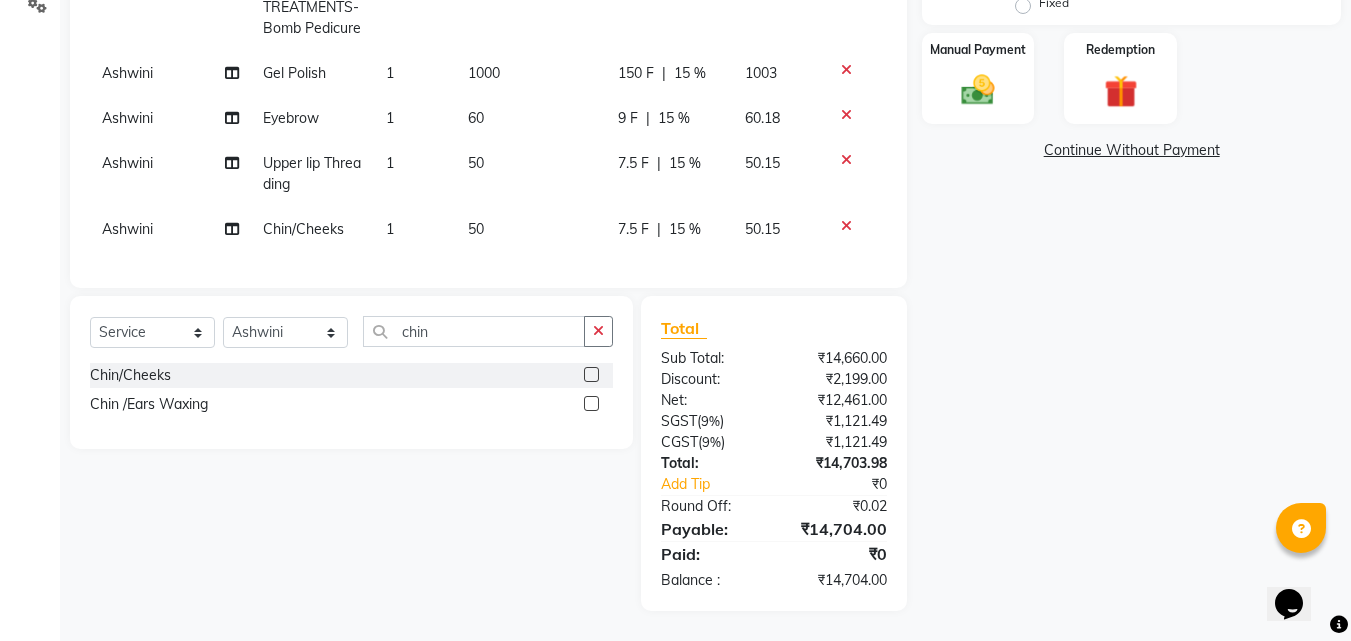 scroll, scrollTop: 180, scrollLeft: 0, axis: vertical 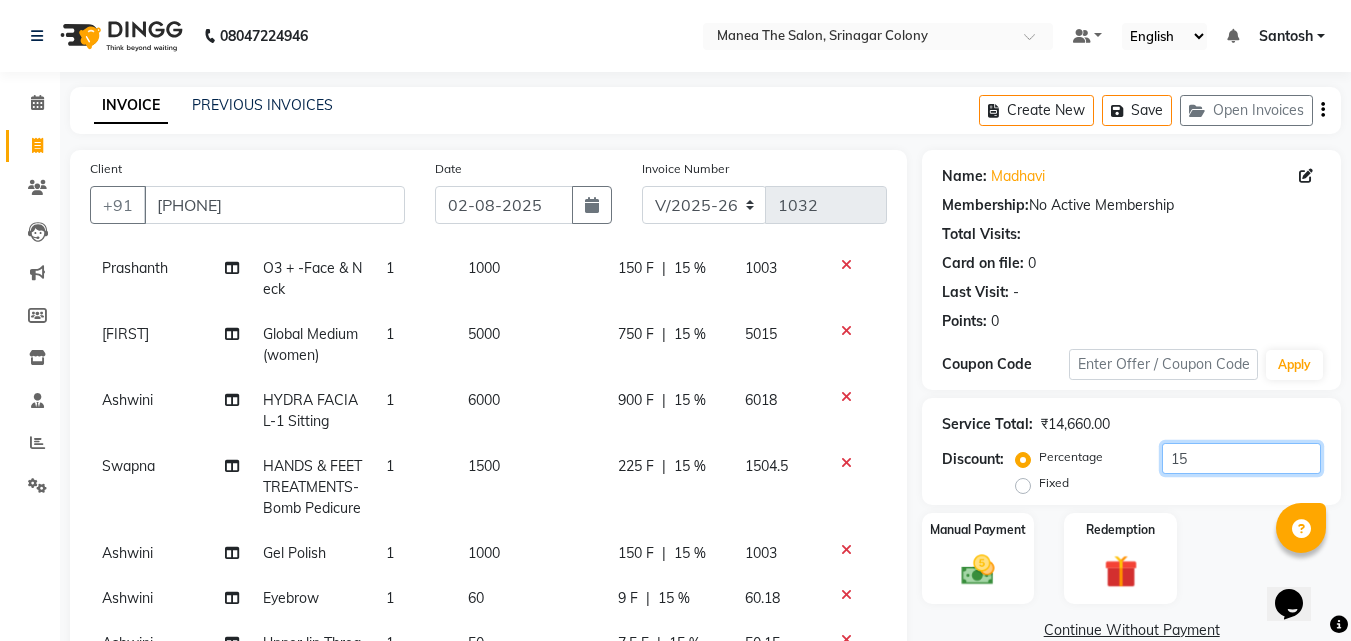 click on "15" 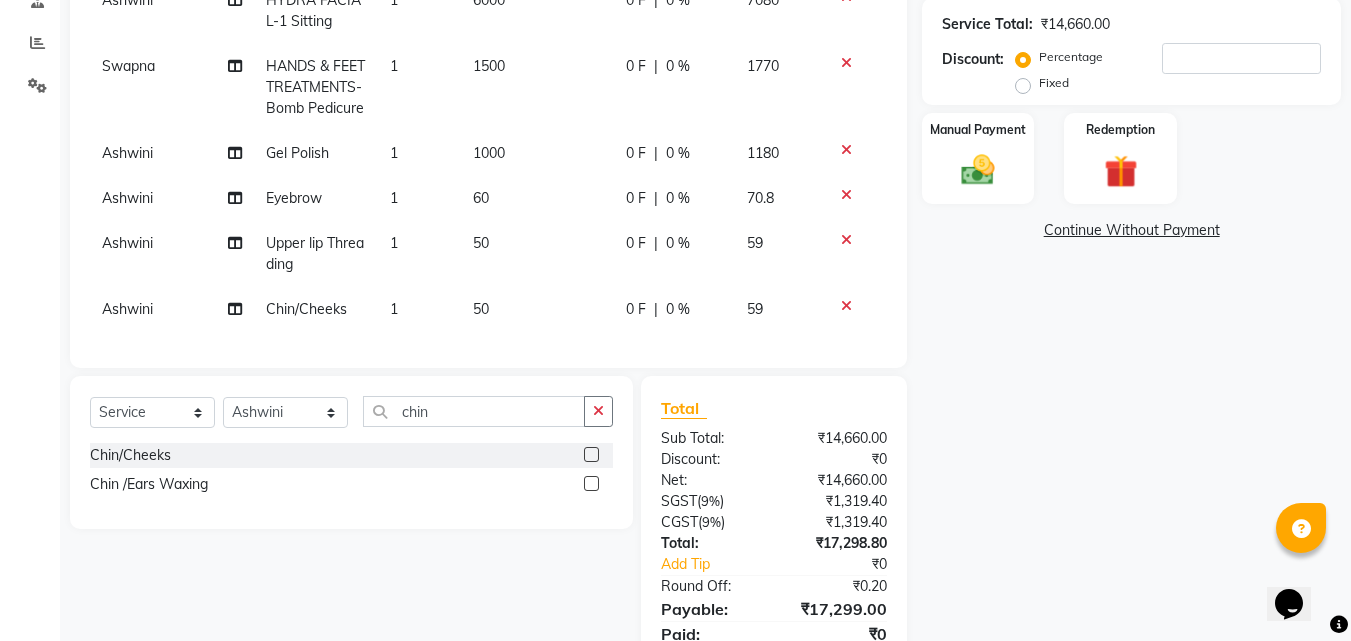 click on "Name: Madhavi  Membership:  No Active Membership  Total Visits:   Card on file:  0 Last Visit:   - Points:   0  Coupon Code Apply Service Total:  ₹14,660.00  Discount:  Percentage   Fixed  Manual Payment Redemption  Continue Without Payment" 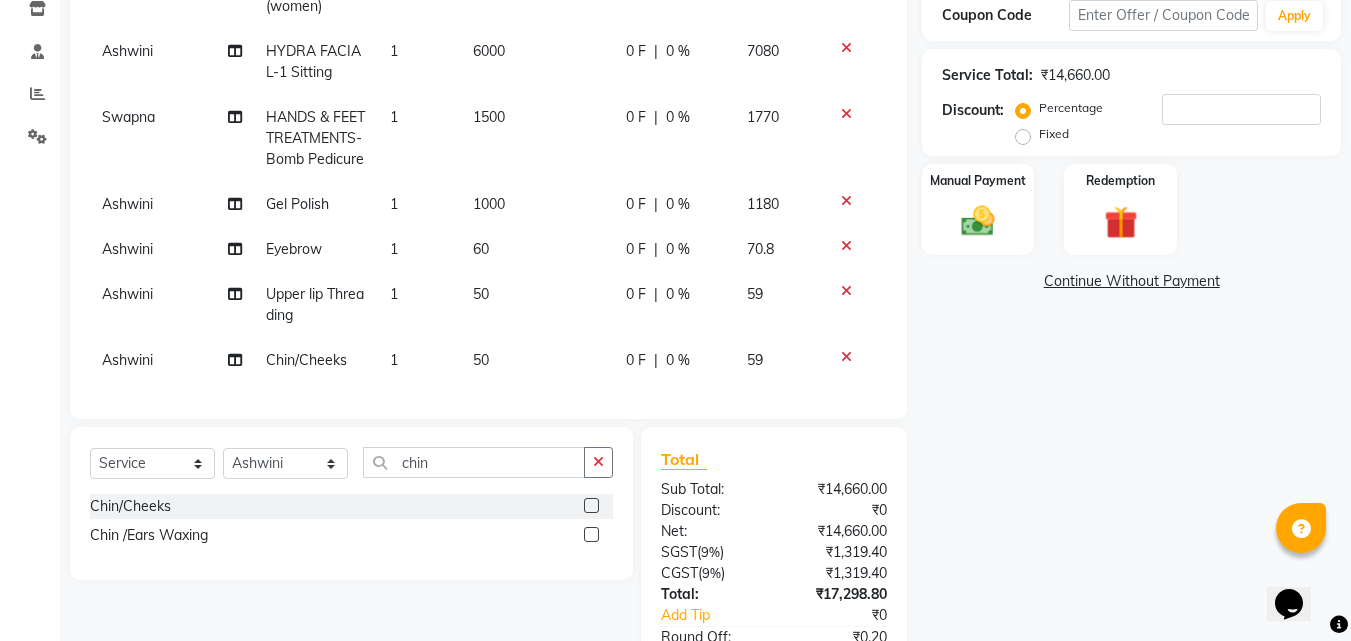 scroll, scrollTop: 180, scrollLeft: 0, axis: vertical 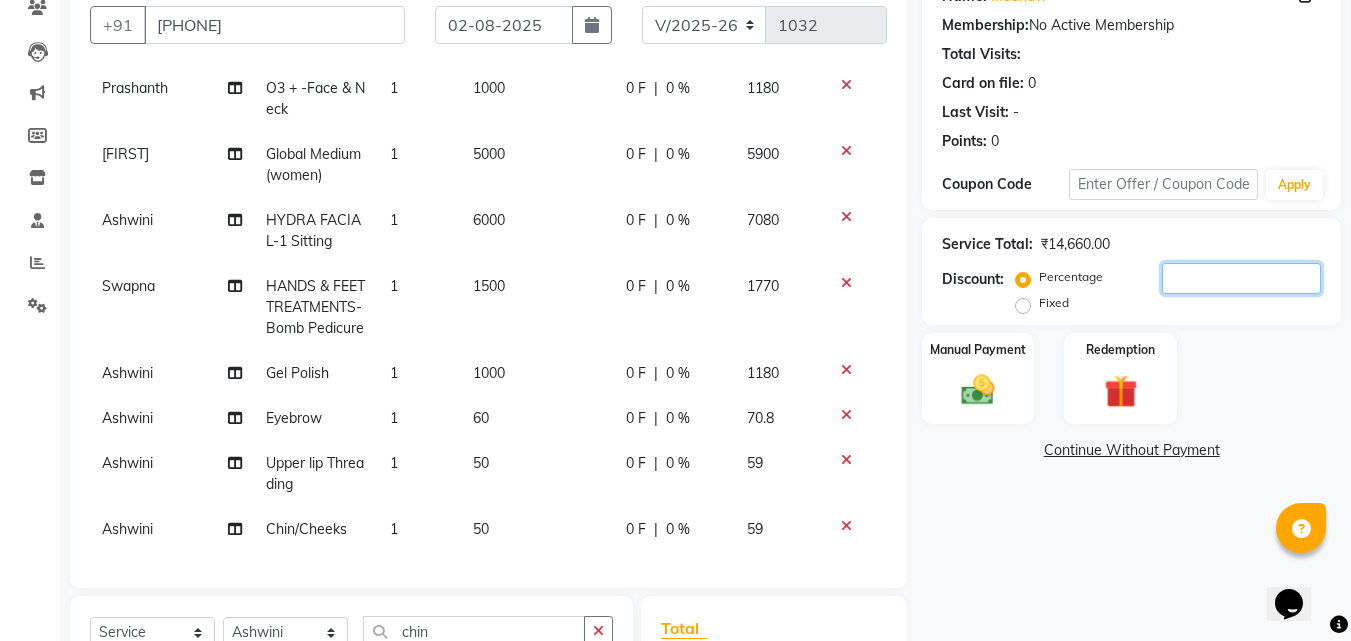 click 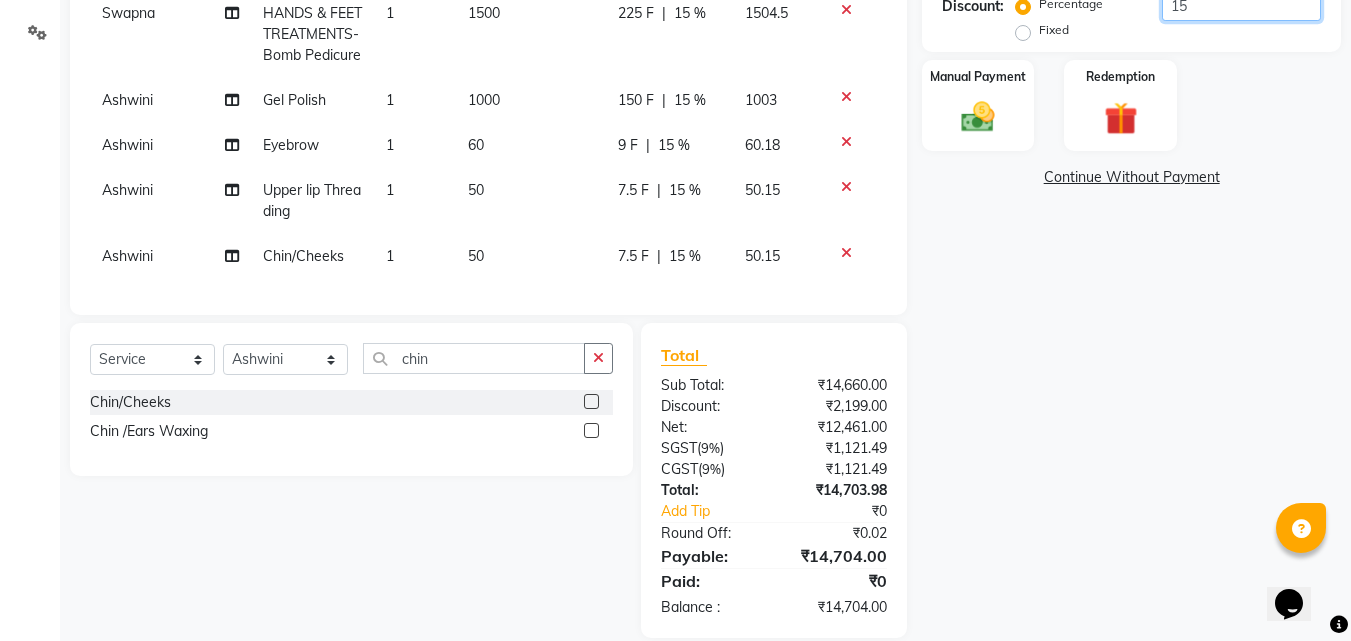 scroll, scrollTop: 480, scrollLeft: 0, axis: vertical 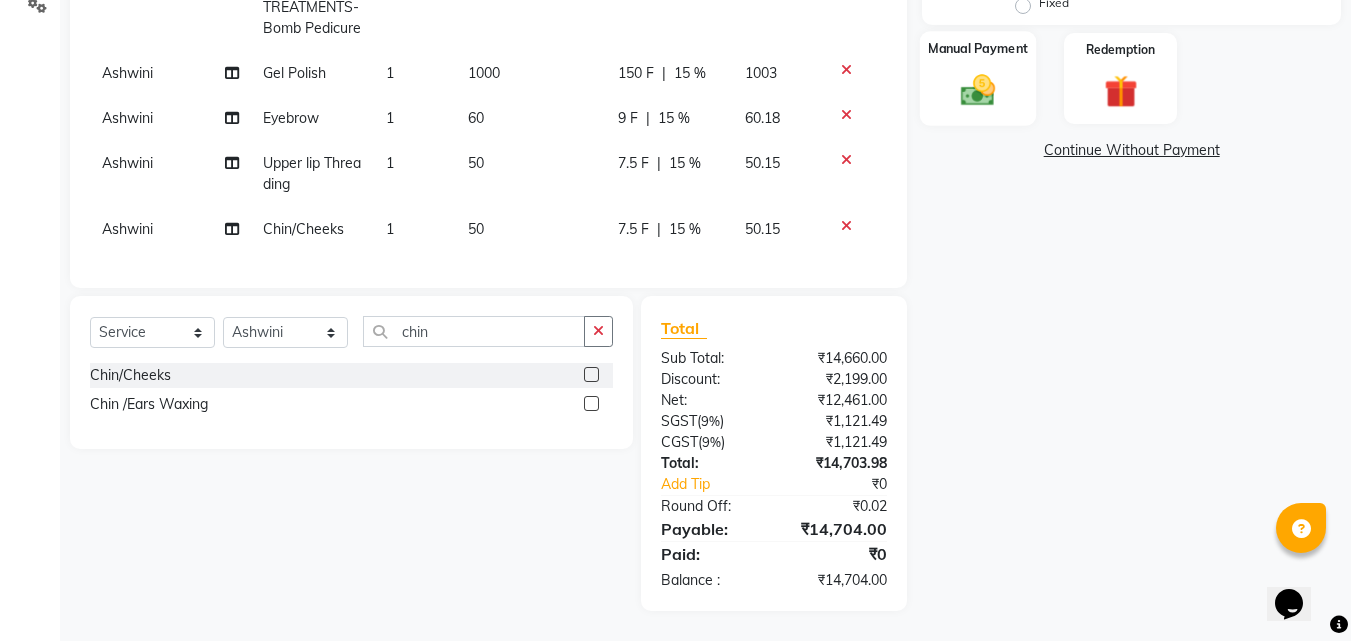 type on "15" 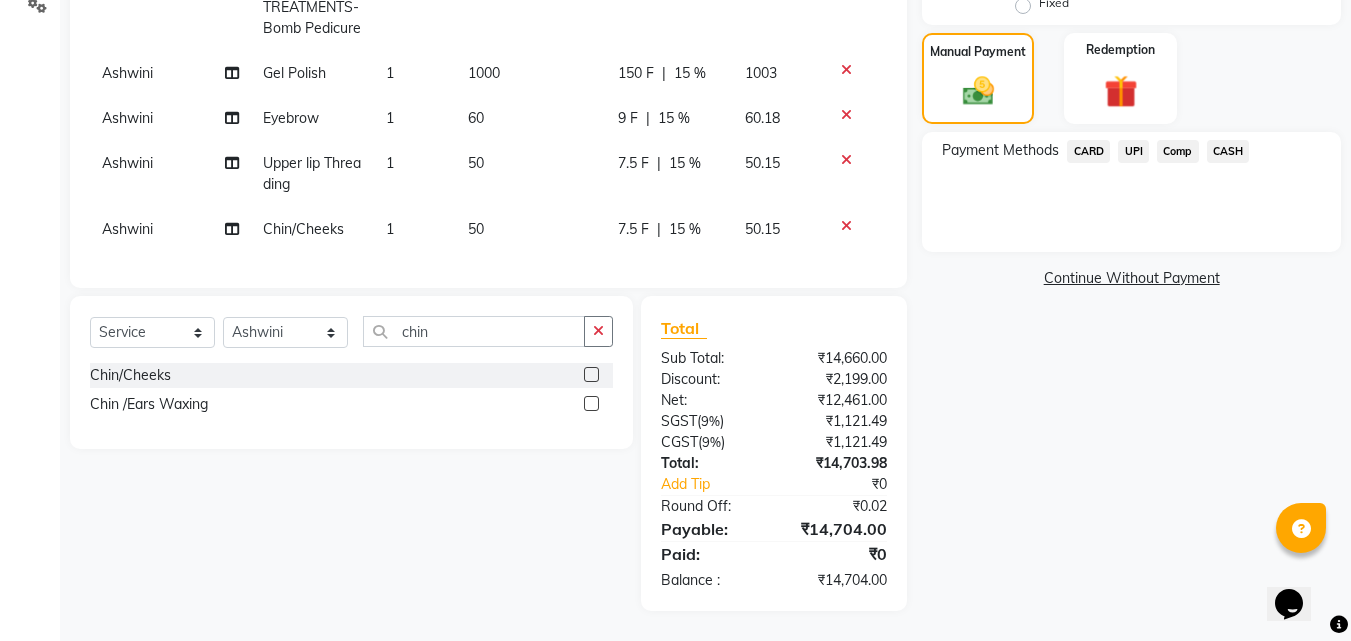 click on "UPI" 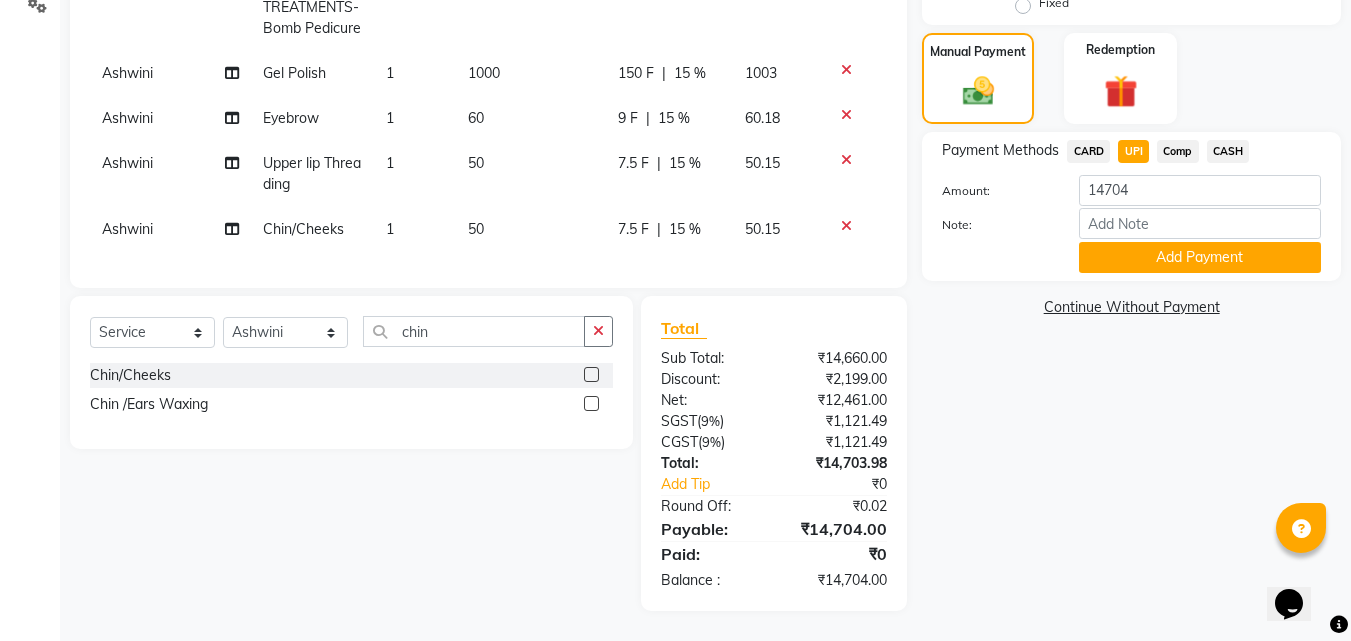 scroll, scrollTop: 0, scrollLeft: 0, axis: both 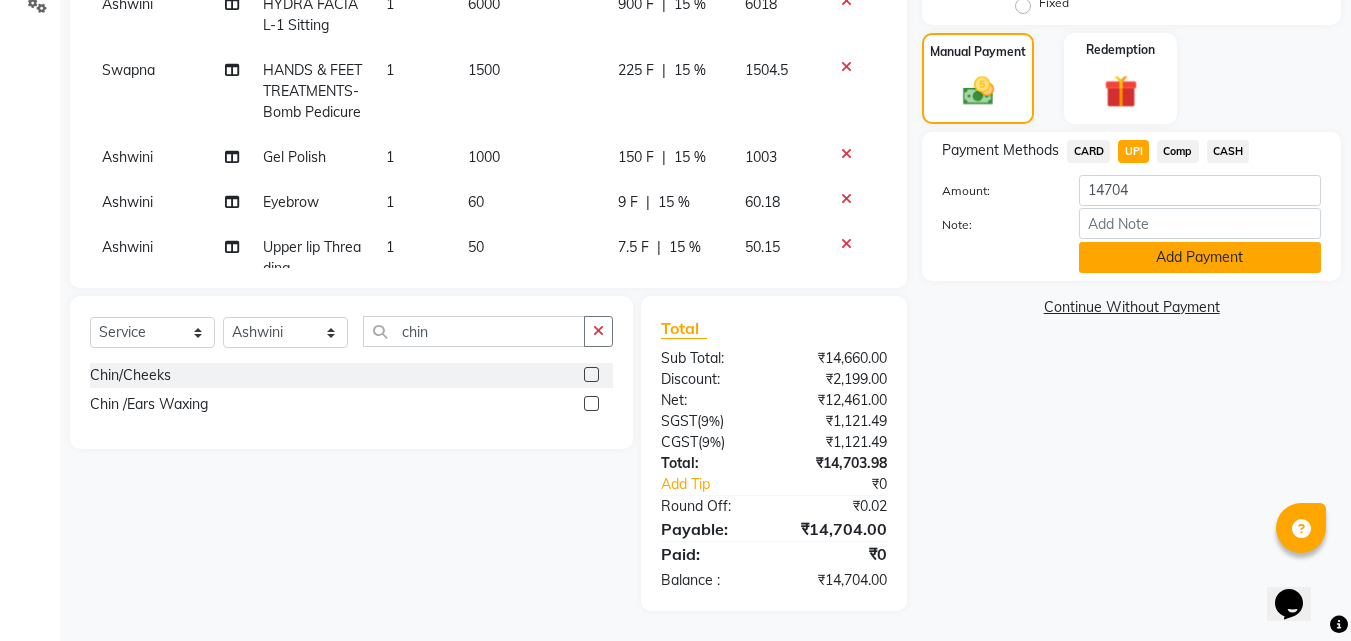 click on "Add Payment" 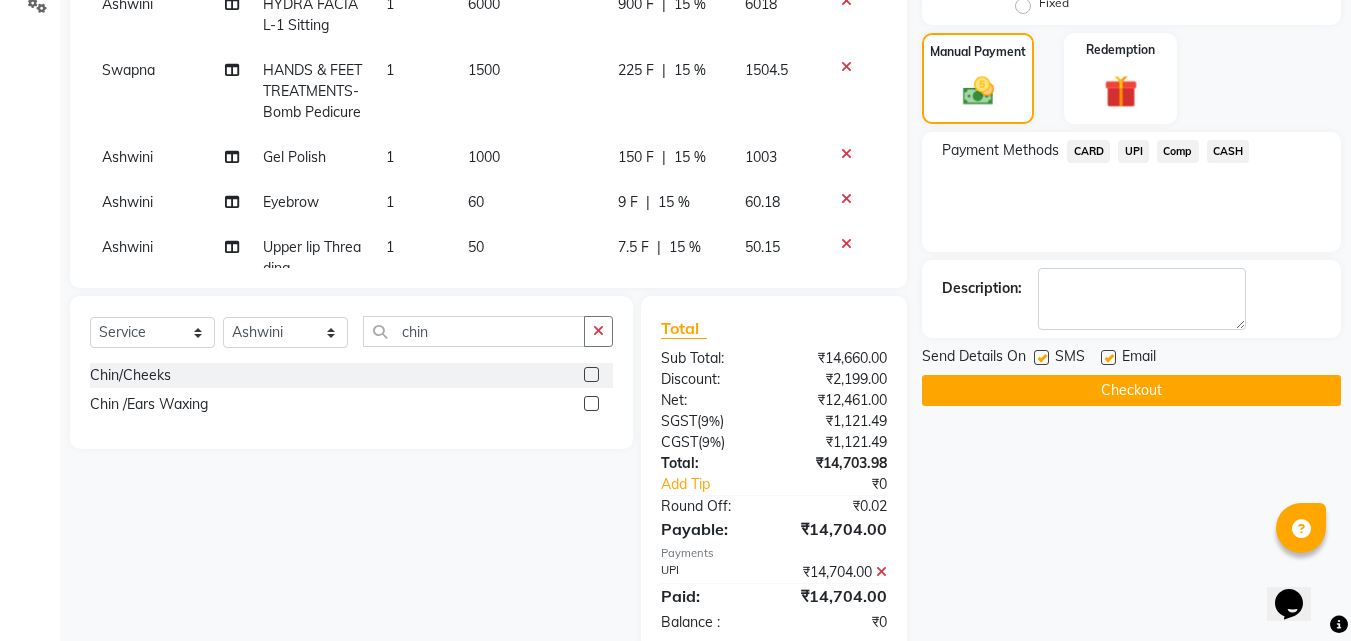 click on "Checkout" 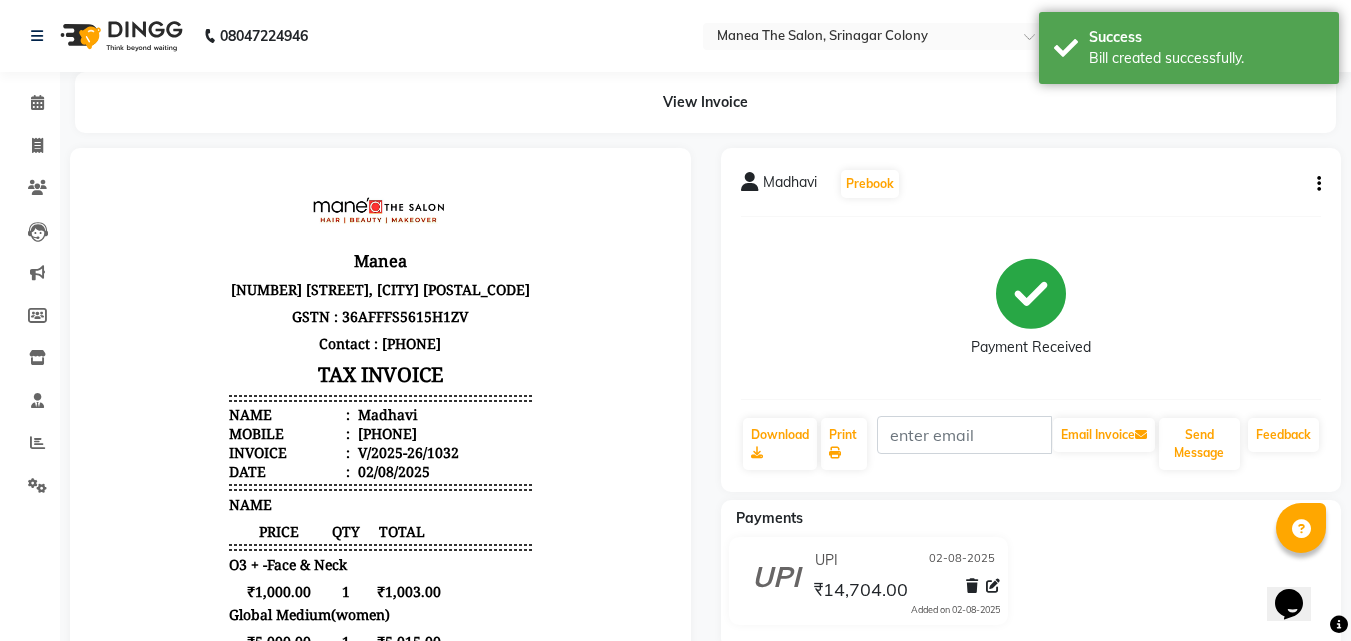 scroll, scrollTop: 0, scrollLeft: 0, axis: both 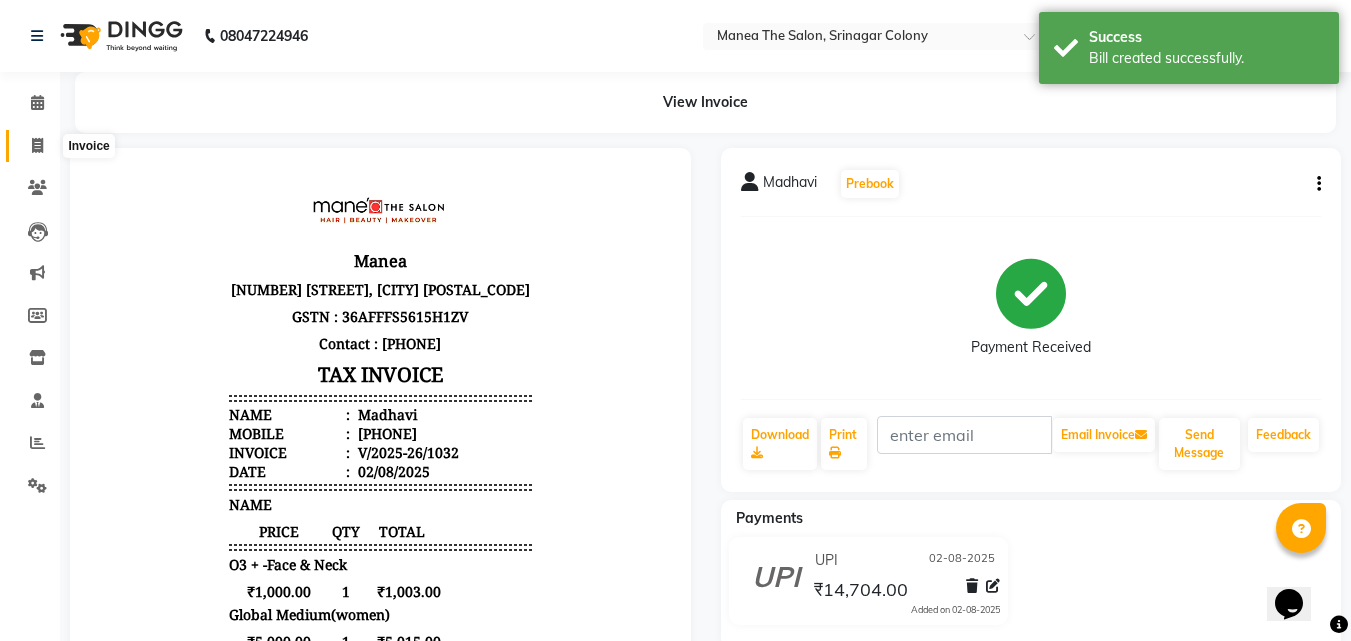 click 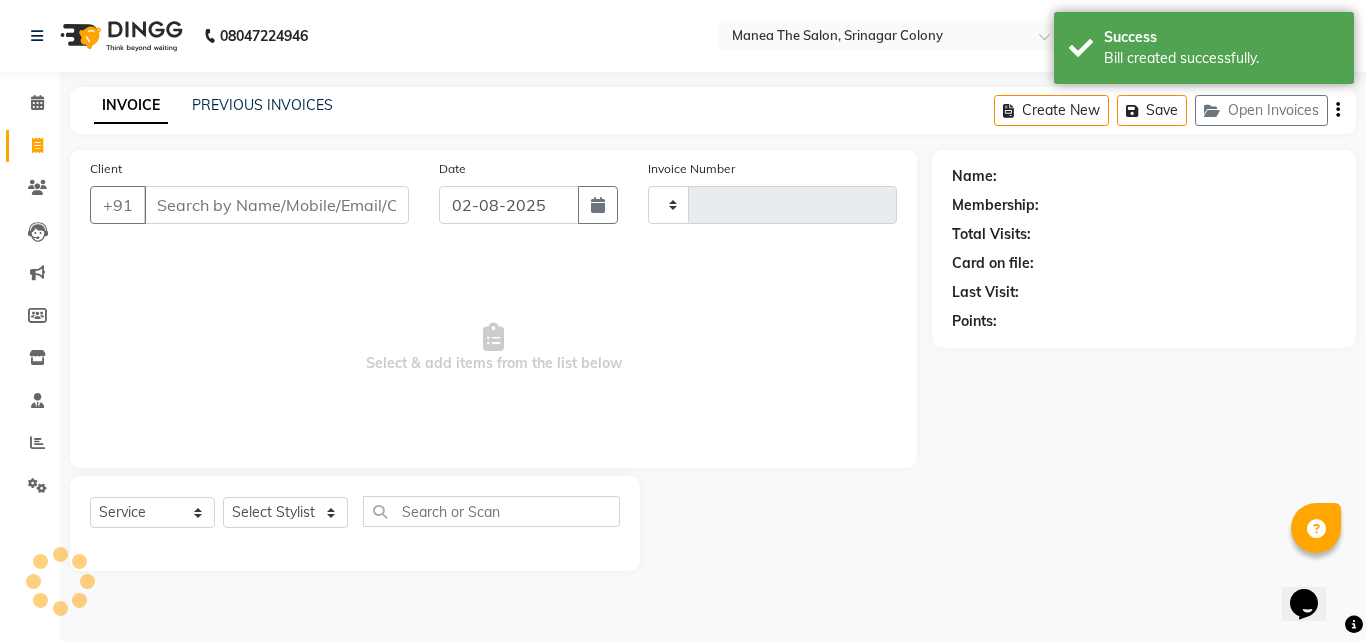 type on "1033" 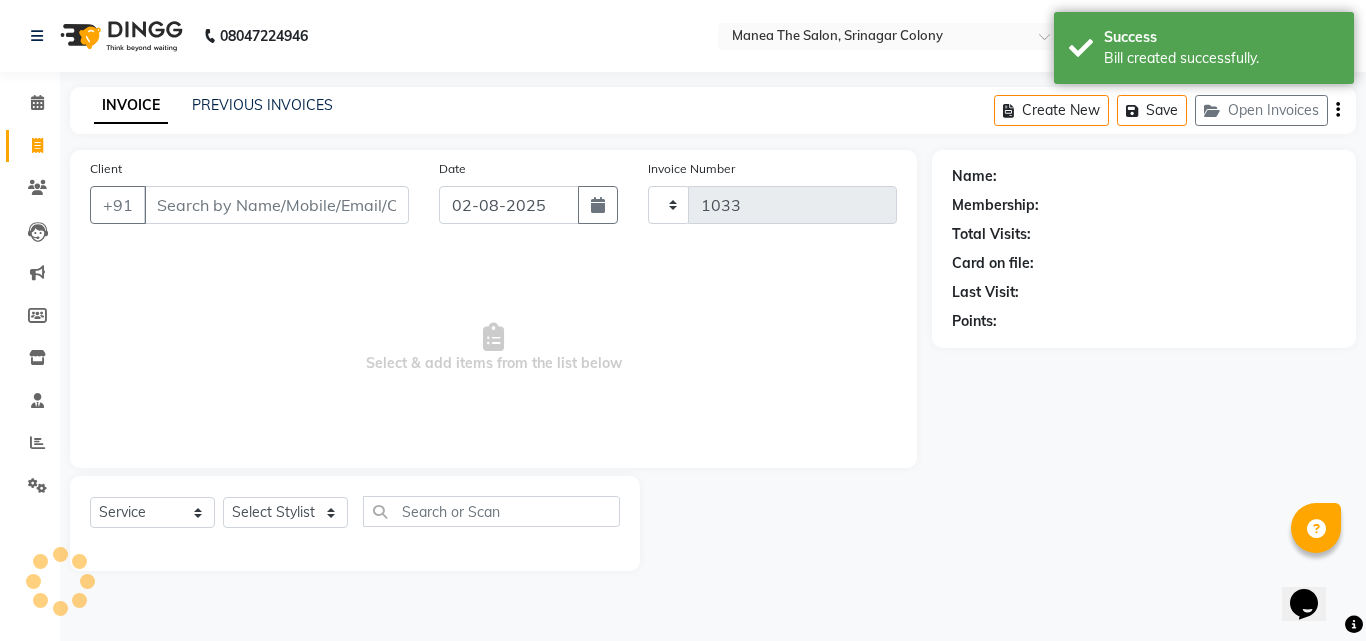 select on "5506" 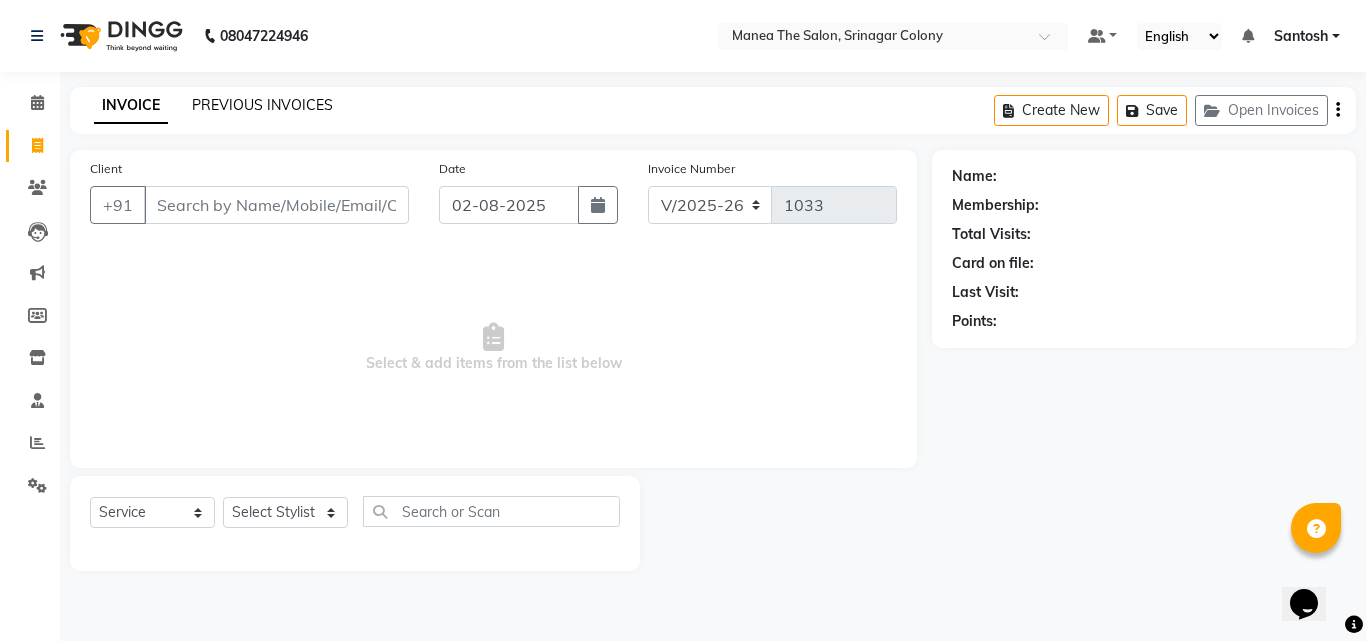 click on "PREVIOUS INVOICES" 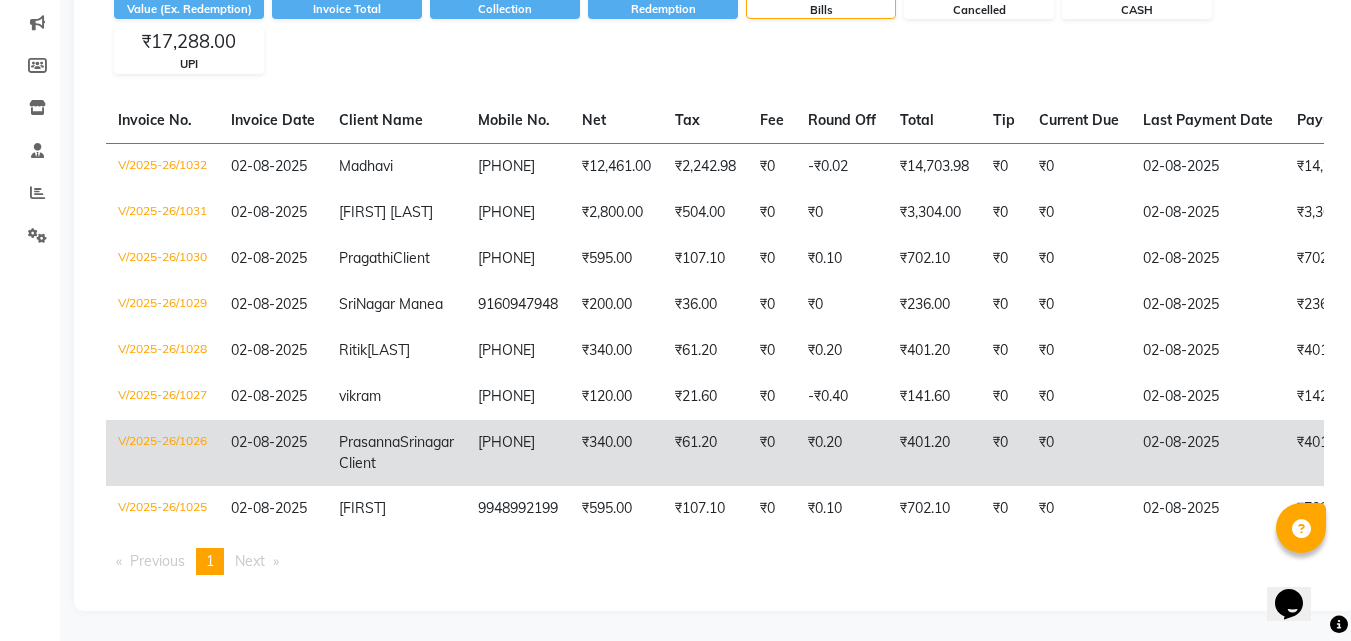 scroll, scrollTop: 346, scrollLeft: 0, axis: vertical 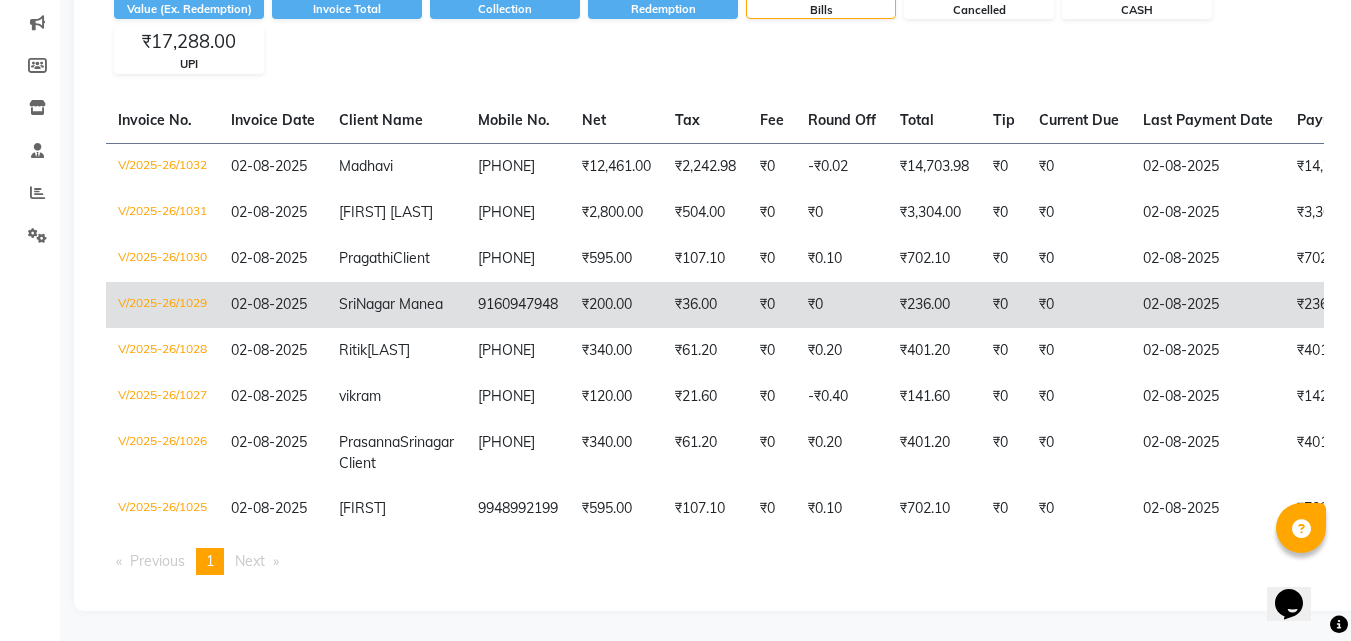 click on "V/2025-26/1029" 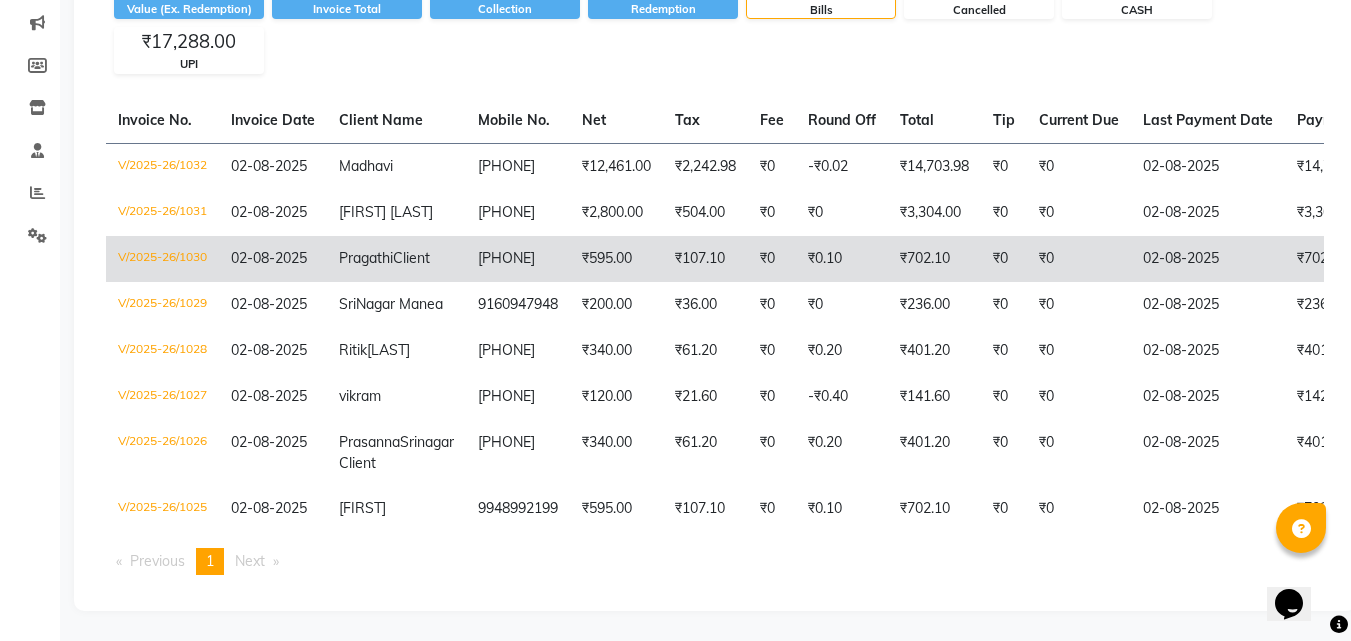 click on "V/2025-26/1030" 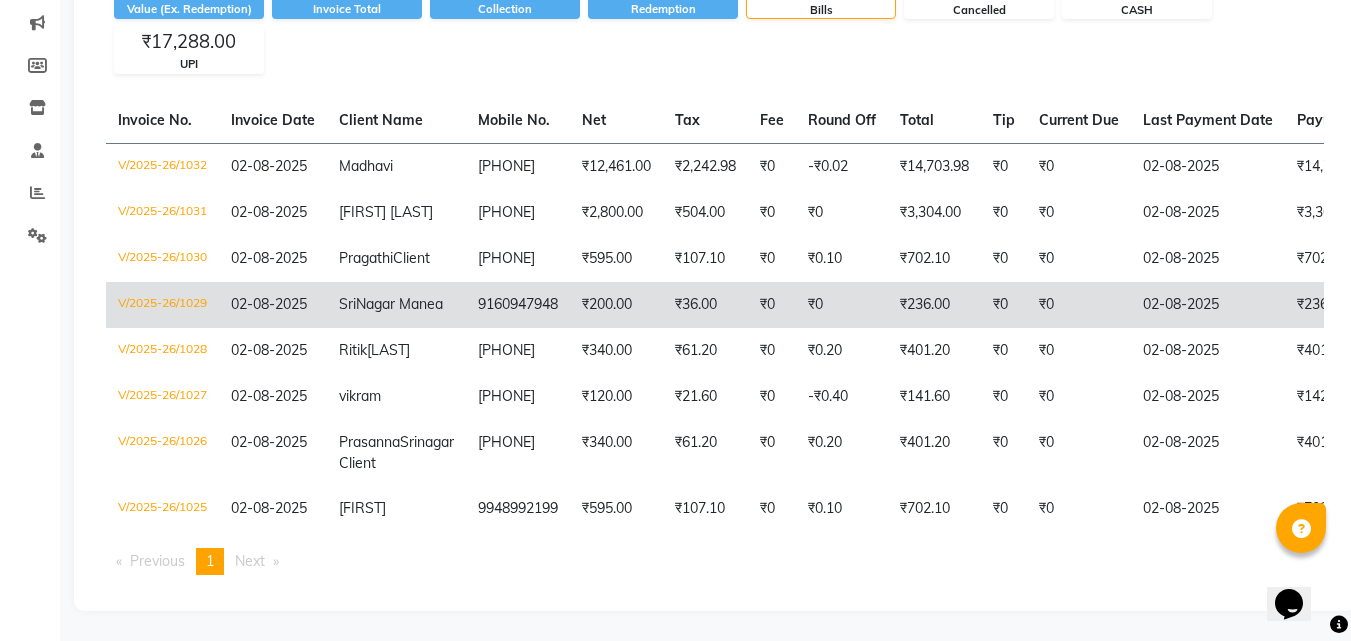 click on "V/2025-26/1029" 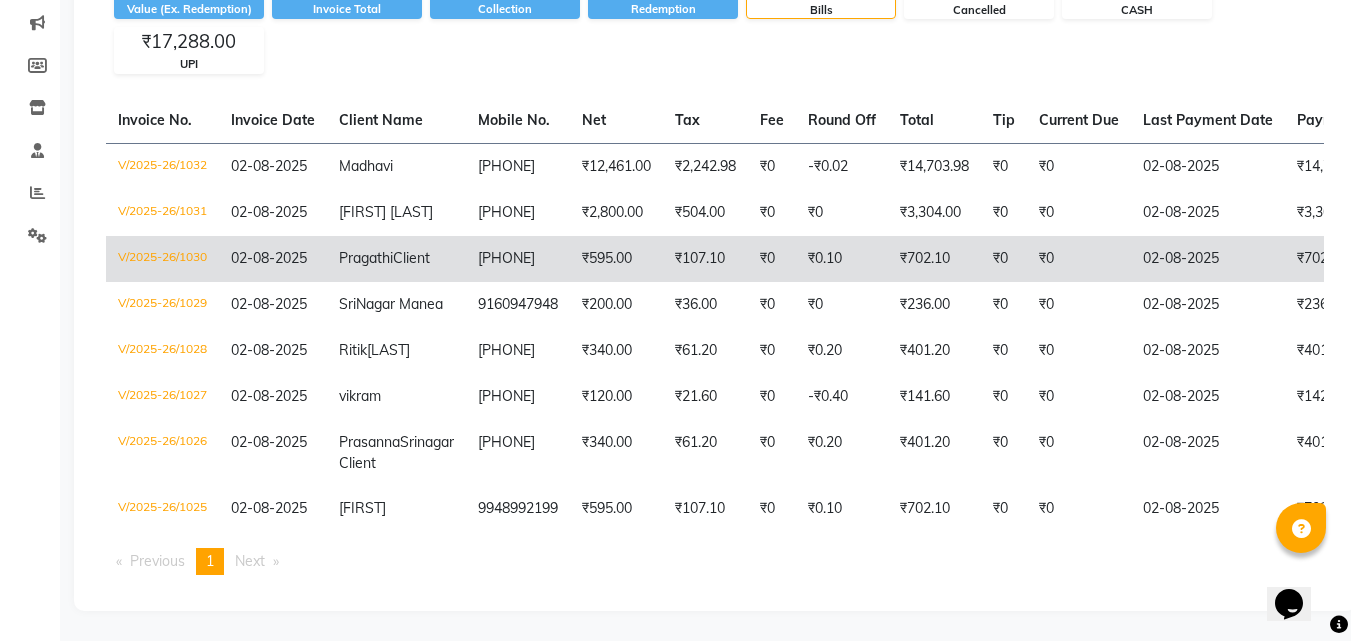 click on "₹702.00" 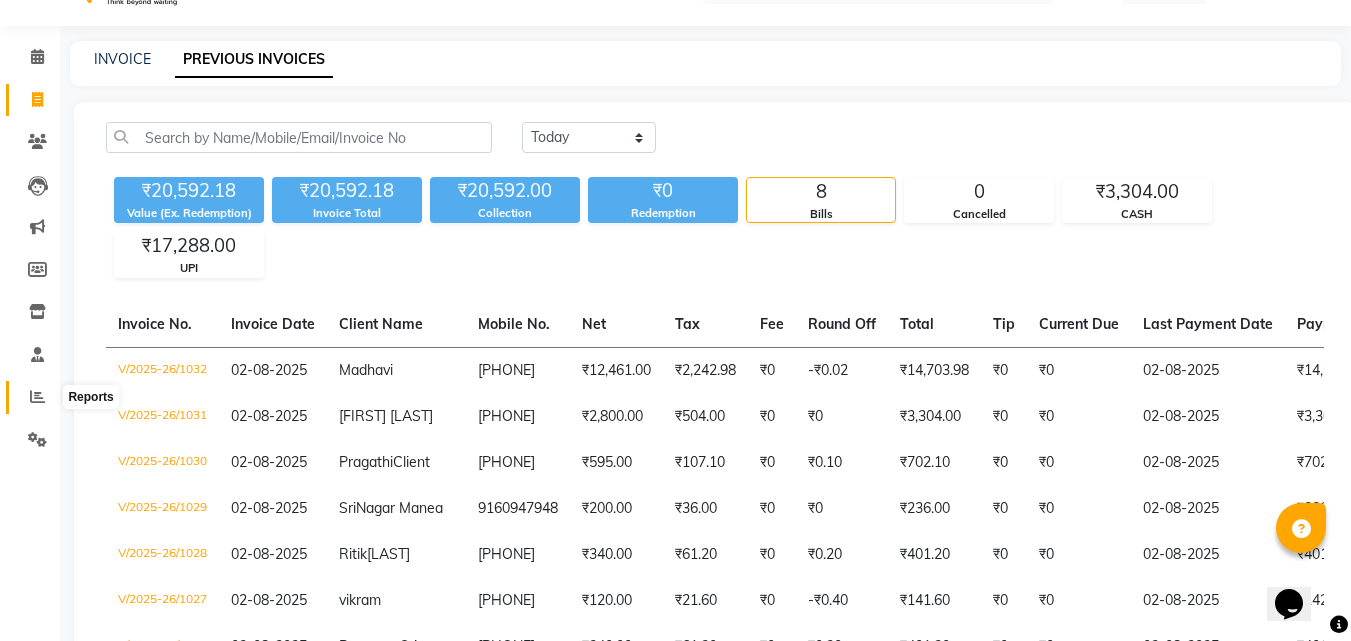 click 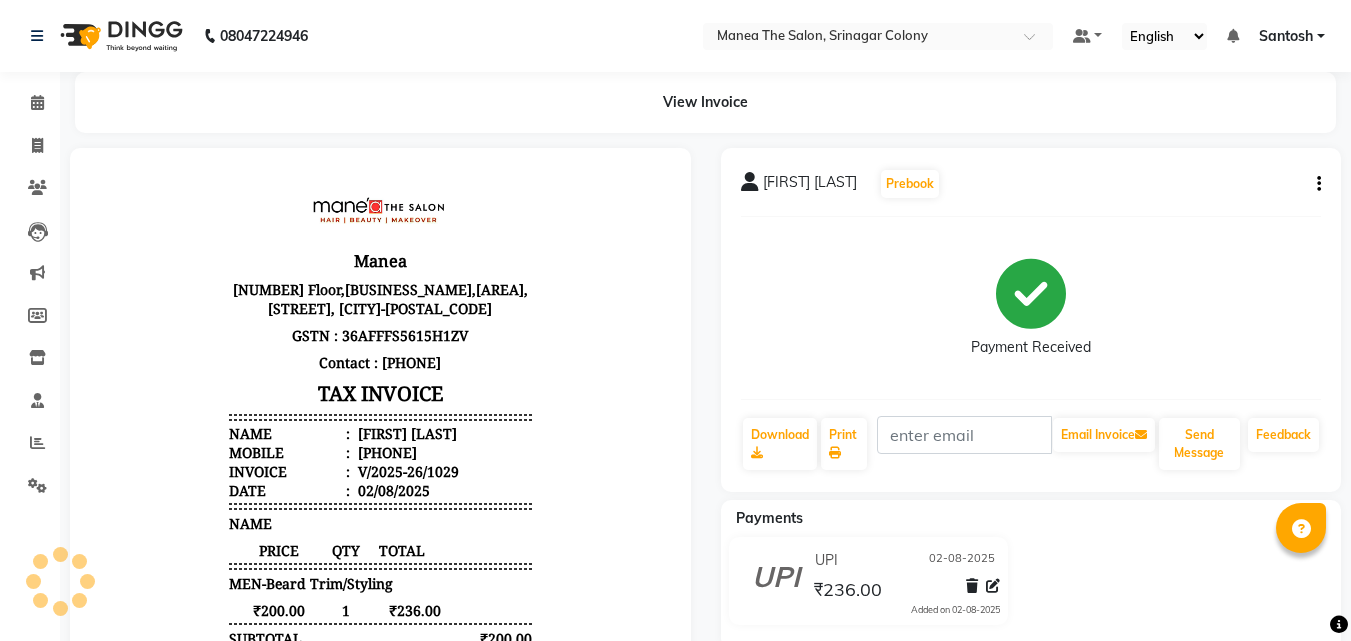 scroll, scrollTop: 101, scrollLeft: 0, axis: vertical 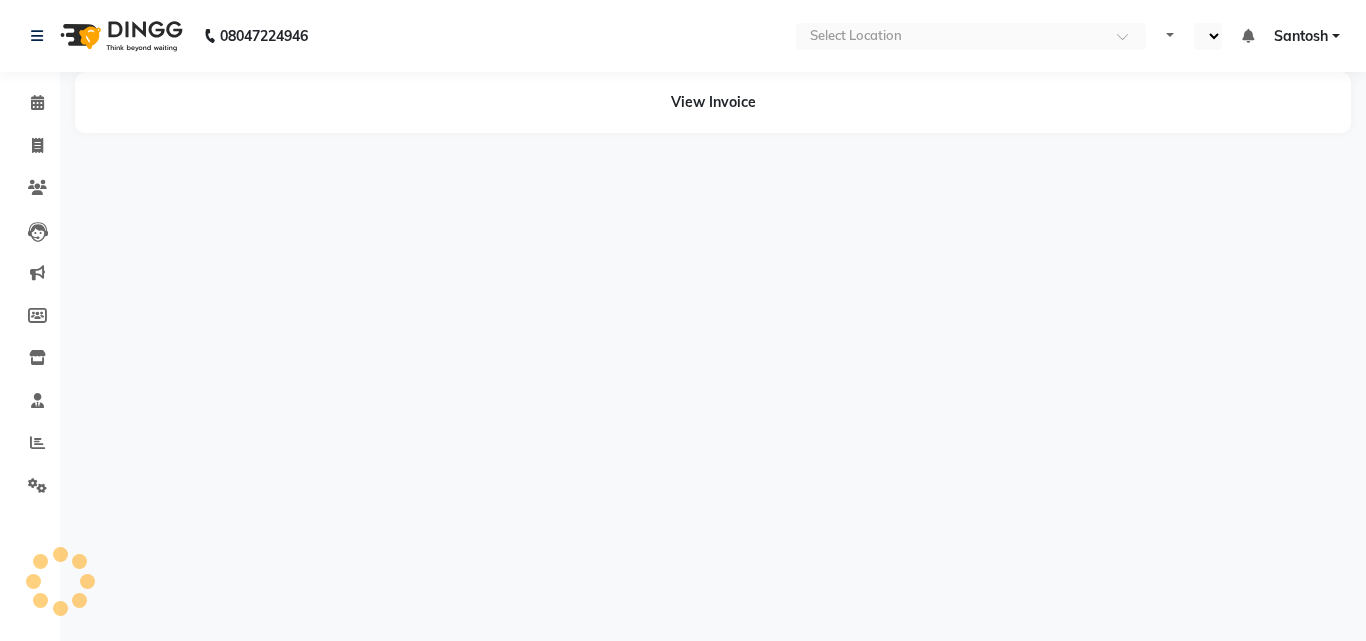 select on "en" 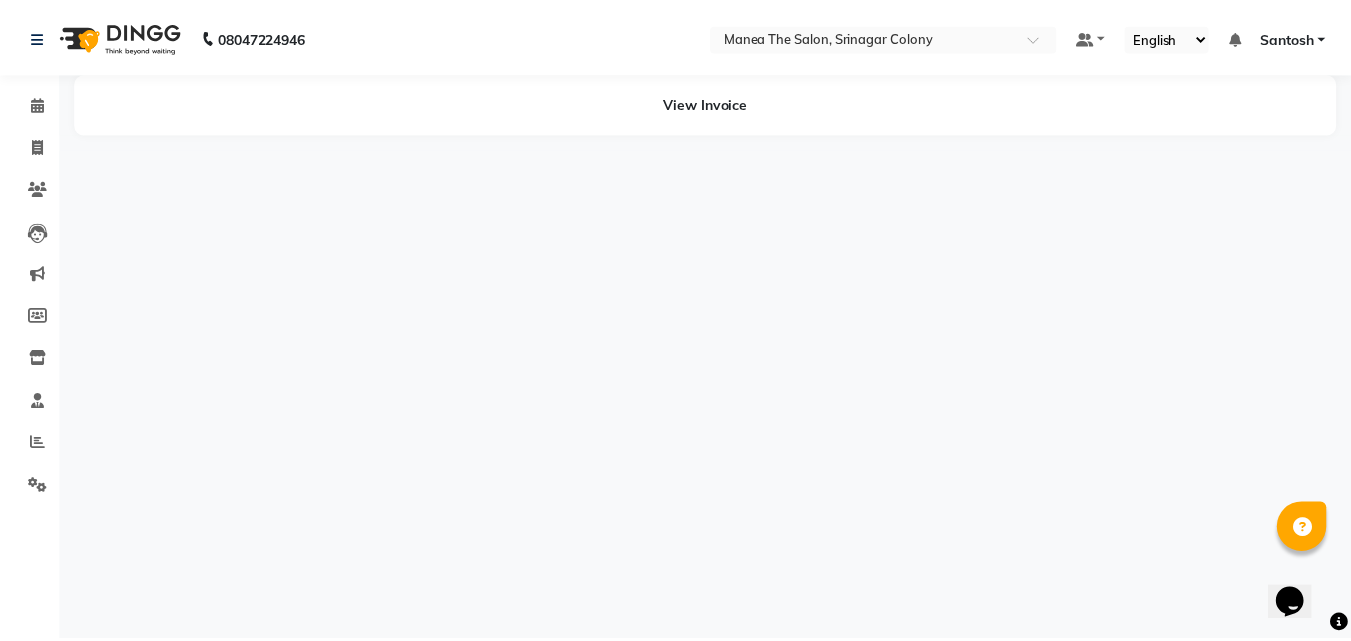 scroll, scrollTop: 0, scrollLeft: 0, axis: both 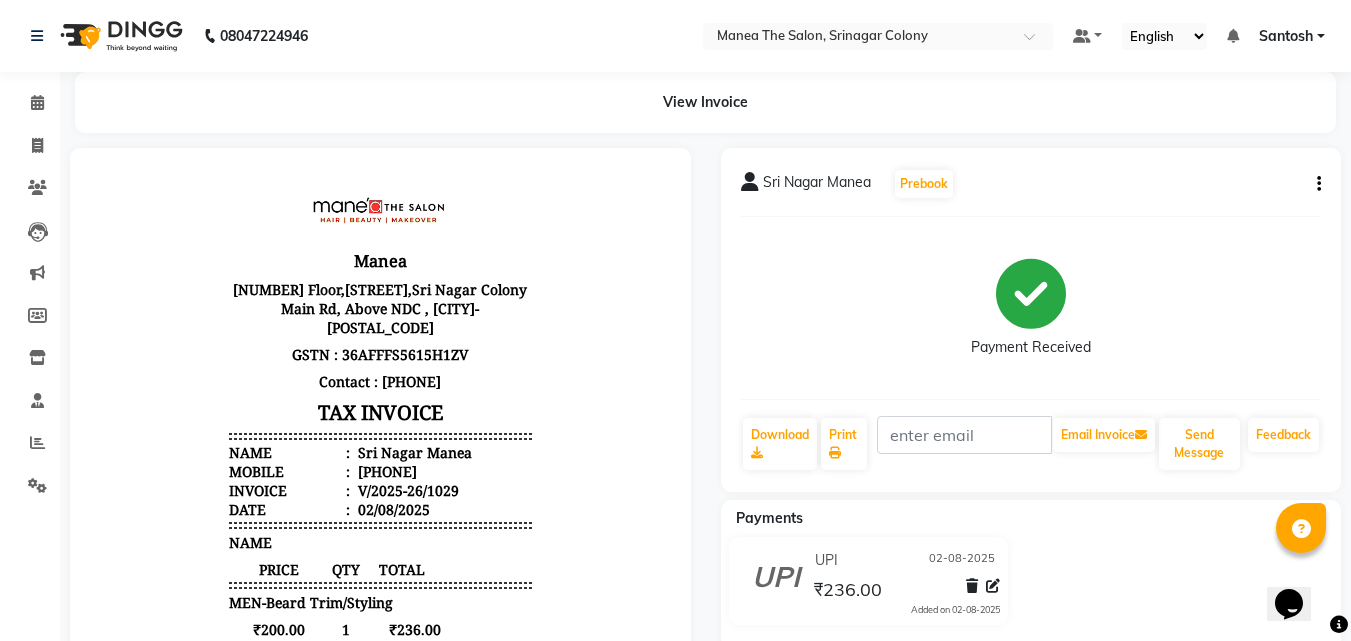 click on "Sri Nagar Manea  Prebook   Payment Received  Download  Print   Email Invoice   Send Message Feedback" 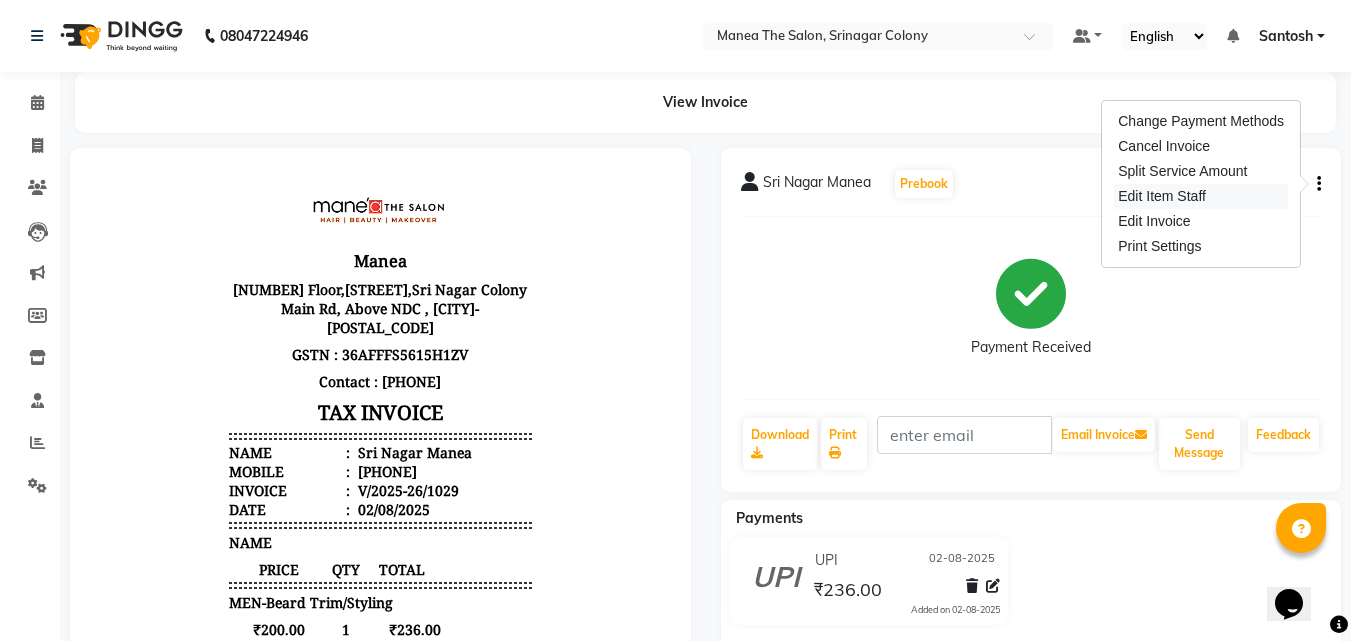 click on "Edit Item Staff" at bounding box center (1201, 196) 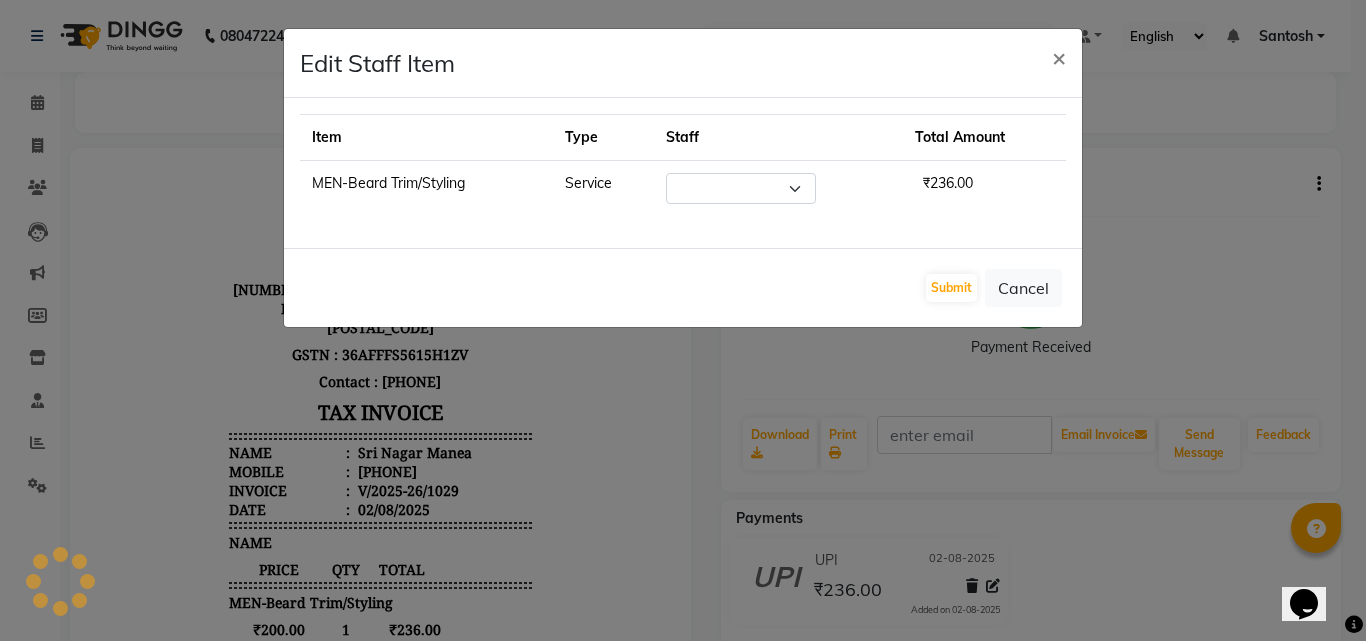 select on "76778" 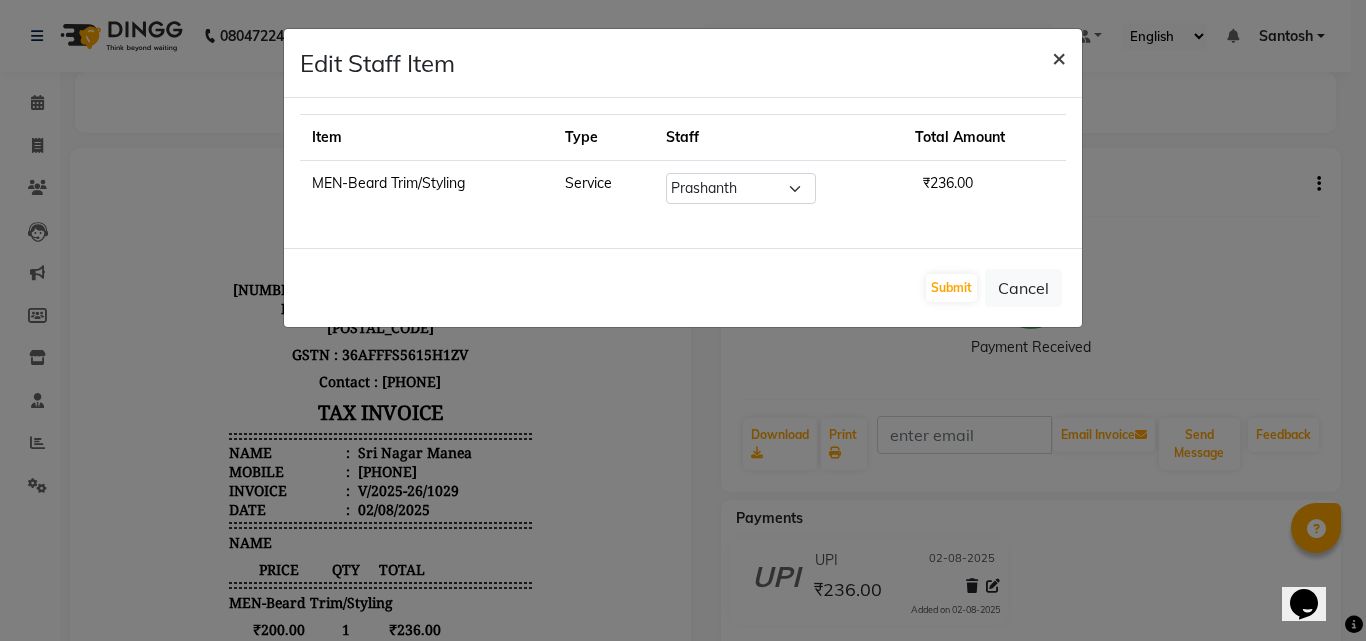 click on "×" 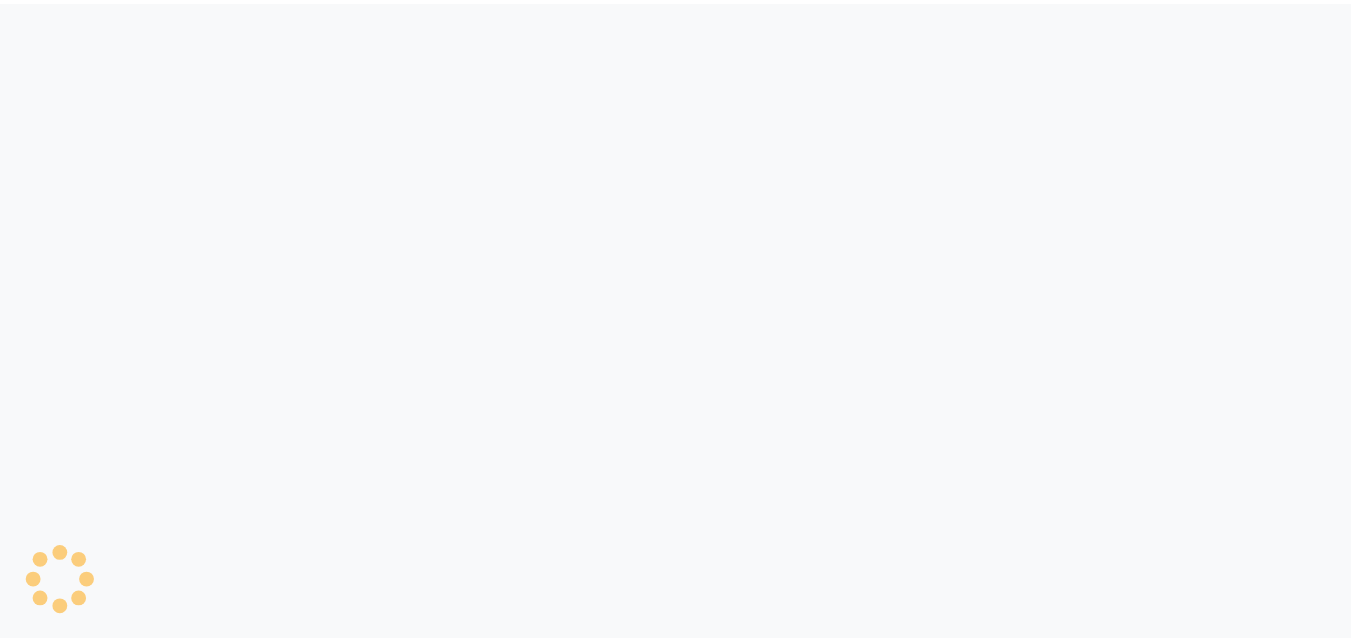 scroll, scrollTop: 0, scrollLeft: 0, axis: both 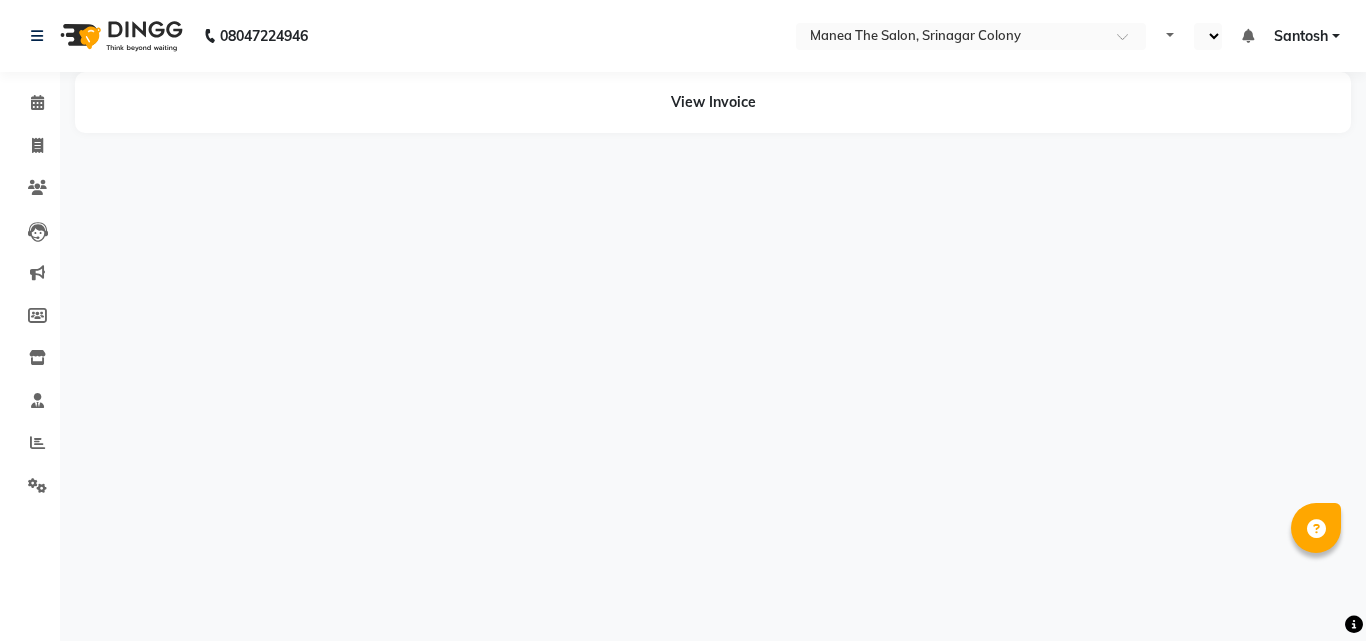 select on "en" 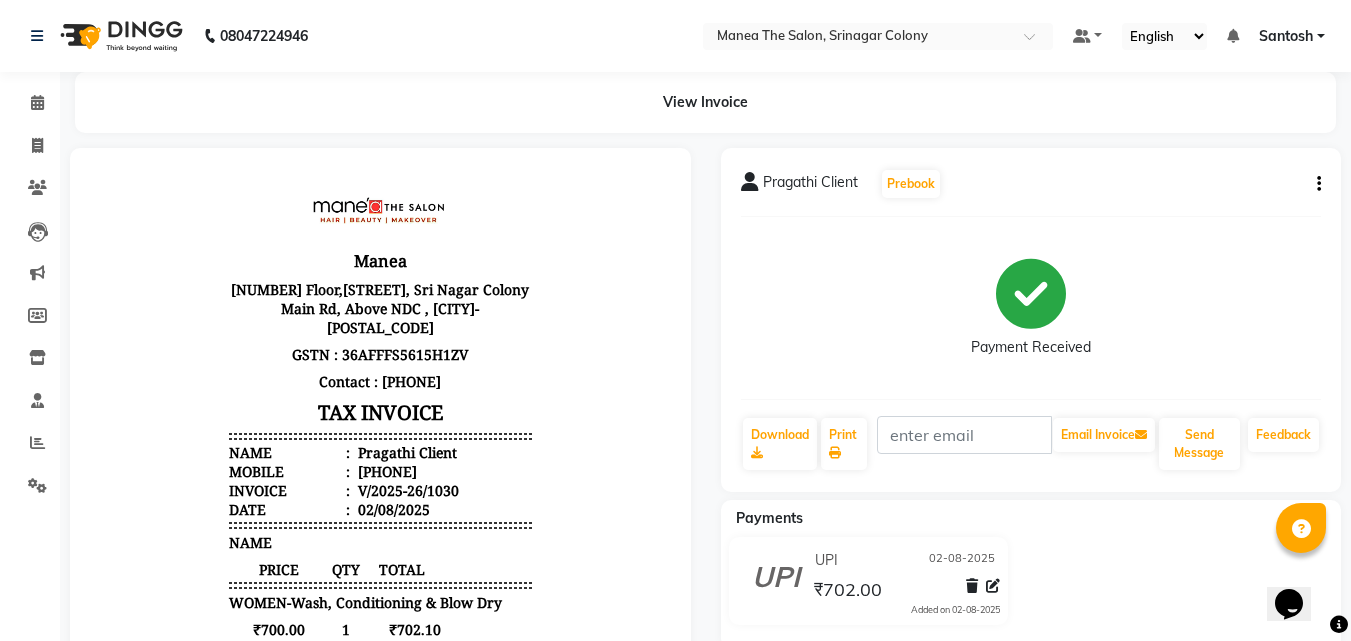 scroll, scrollTop: 0, scrollLeft: 0, axis: both 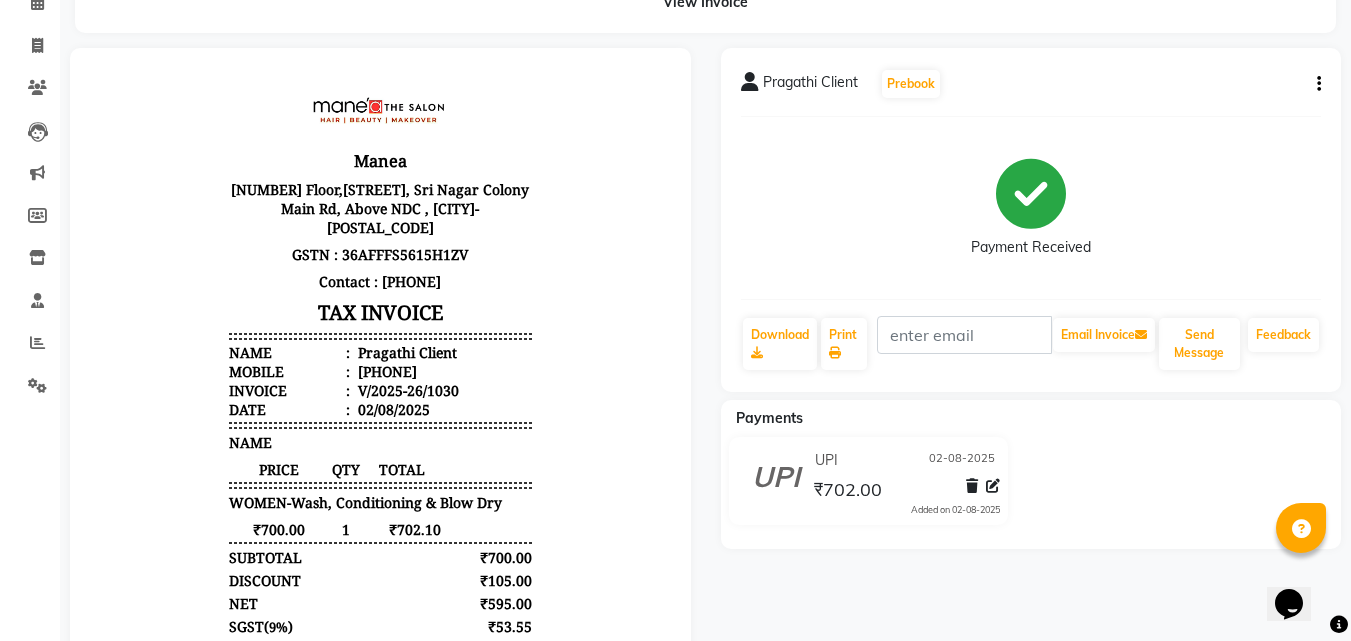 click on "Pragathi Client  Prebook   Payment Received  Download  Print   Email Invoice   Send Message Feedback" 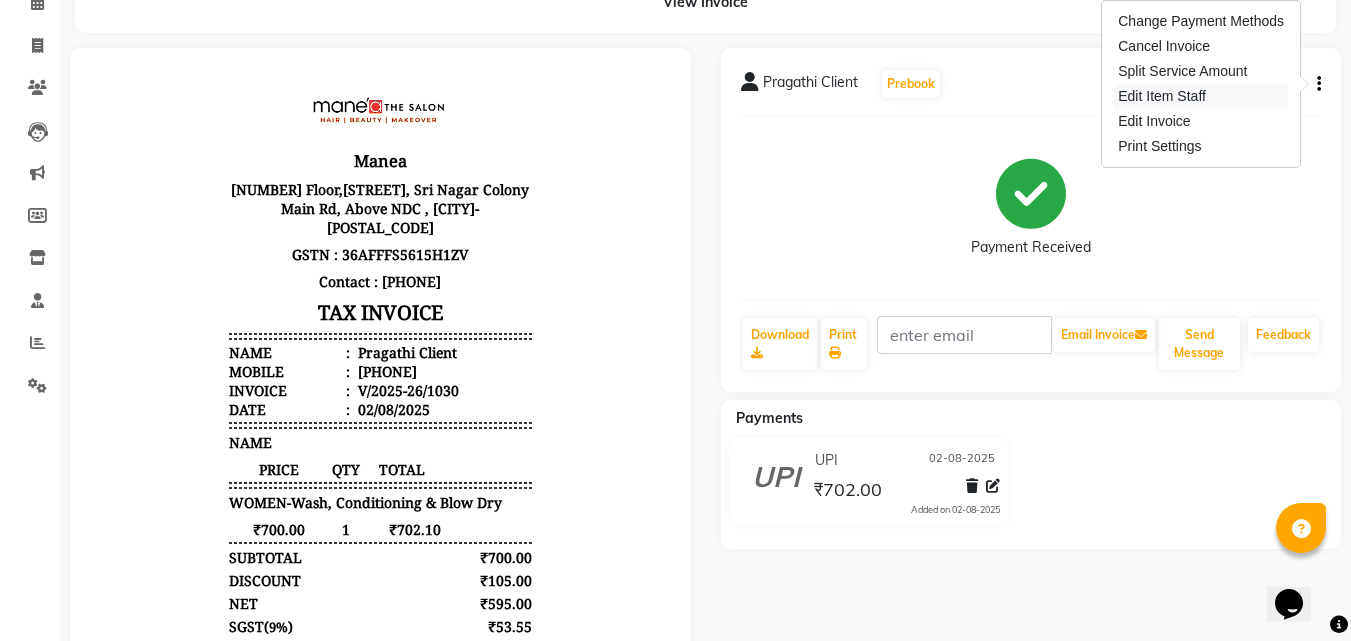click on "Edit Item Staff" at bounding box center (1201, 96) 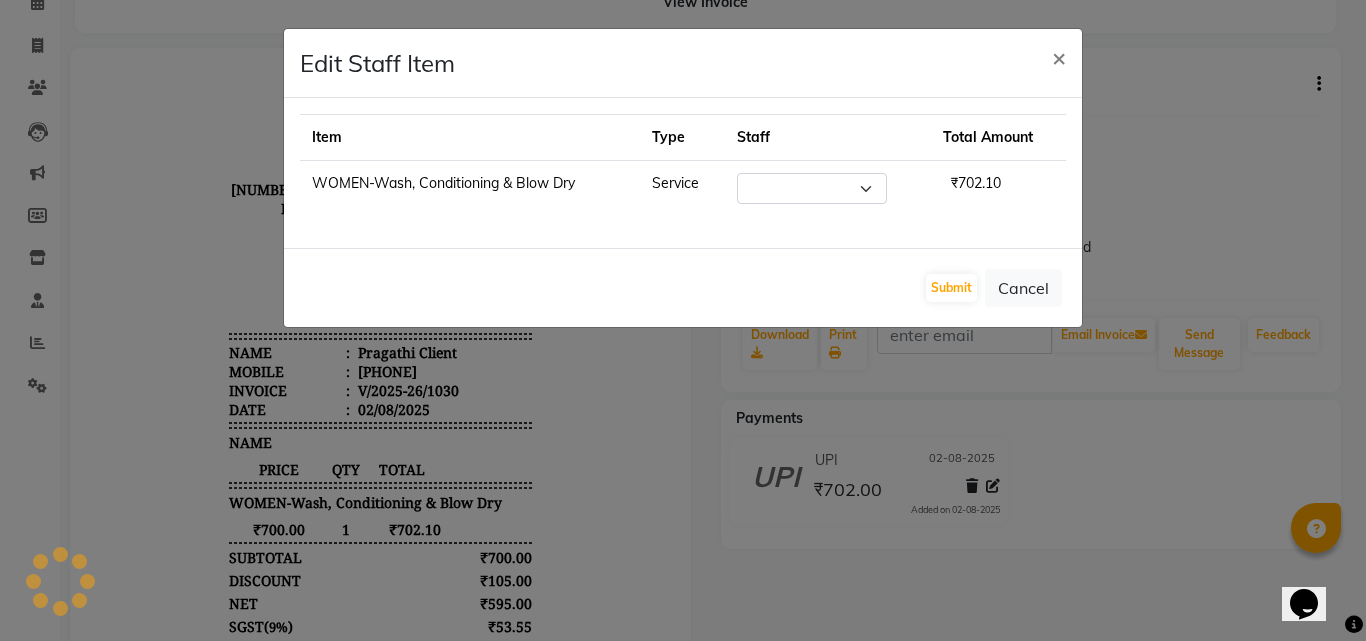 select on "50205" 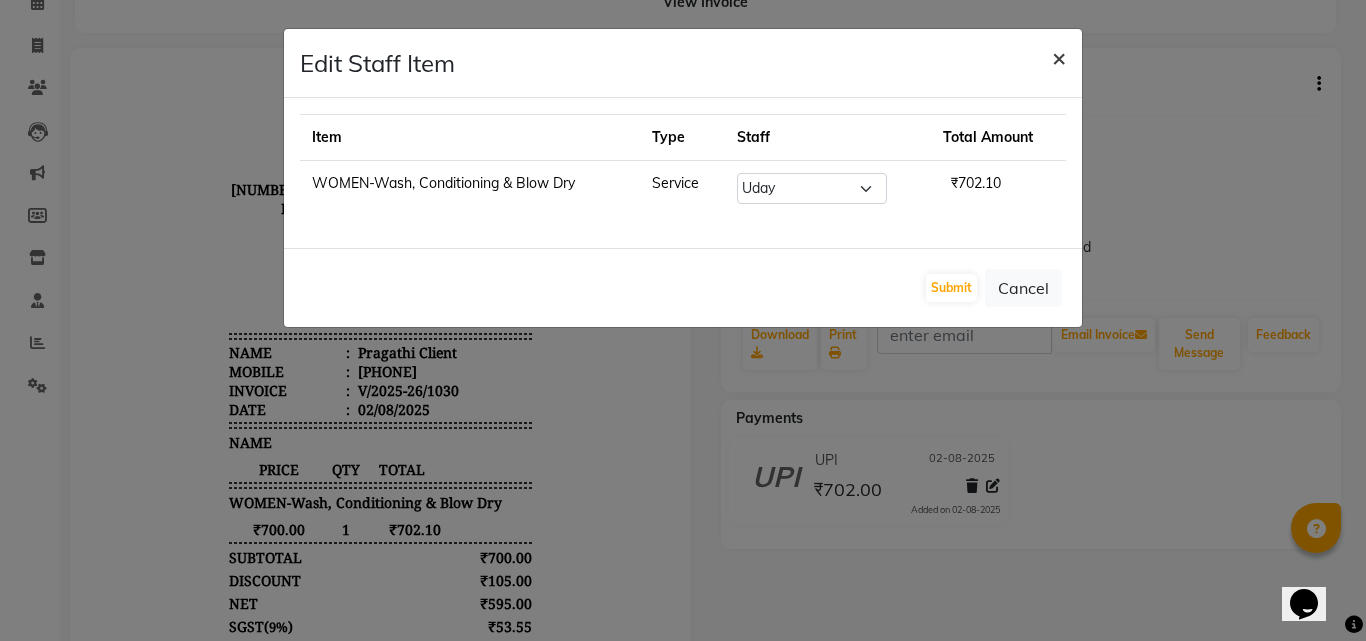 click on "×" 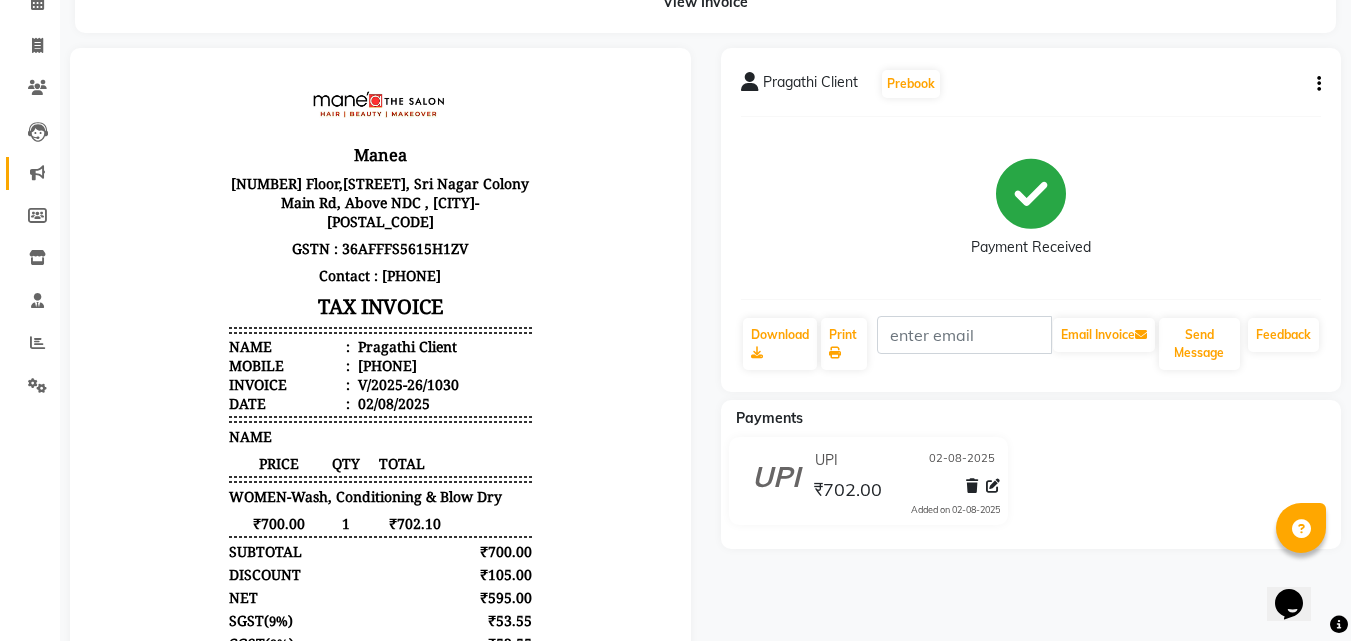 scroll, scrollTop: 0, scrollLeft: 0, axis: both 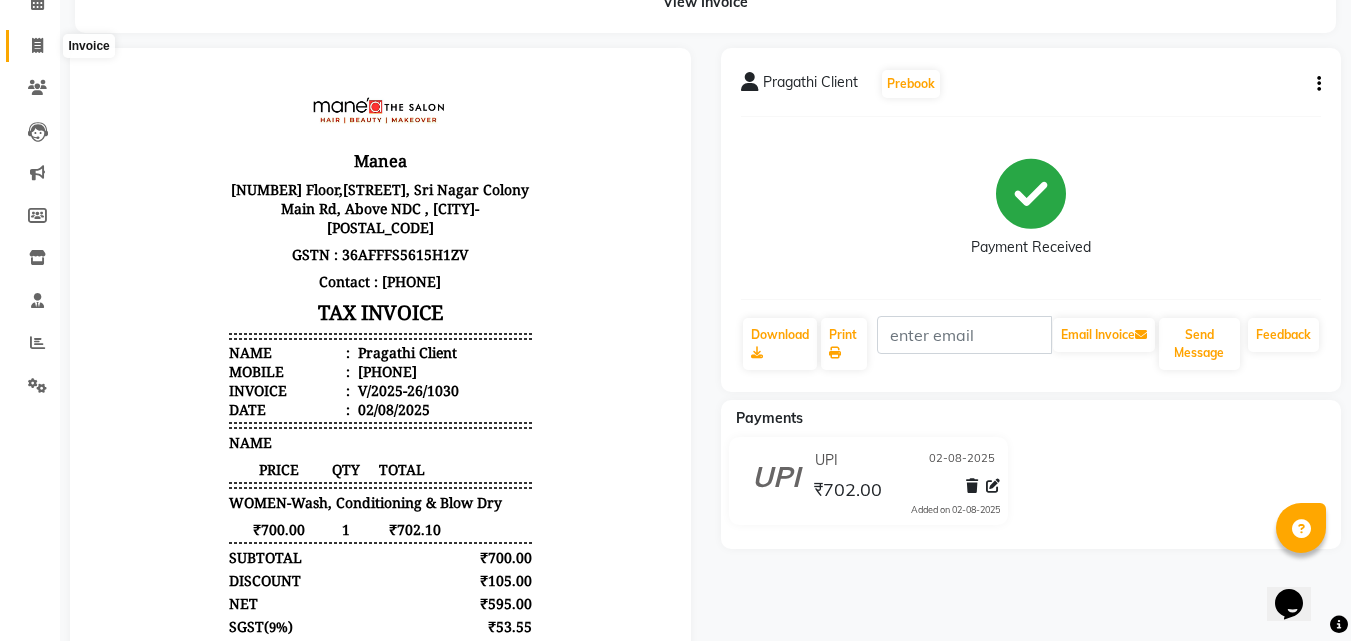 click 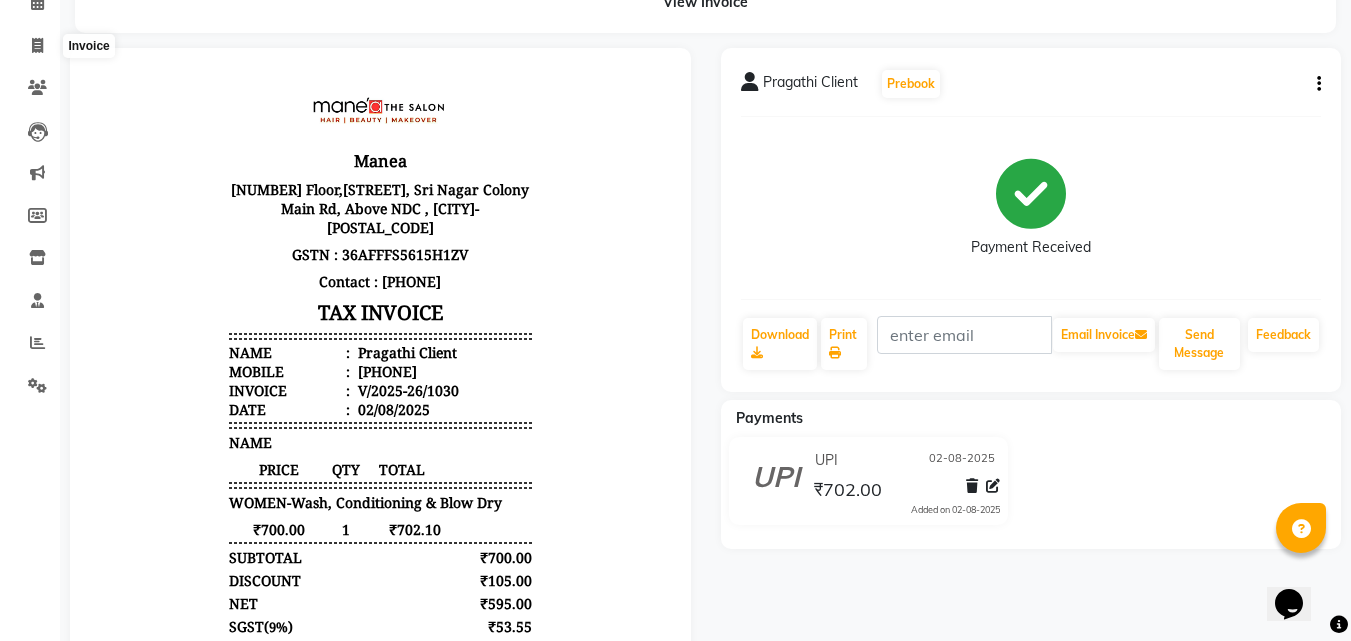 select on "5506" 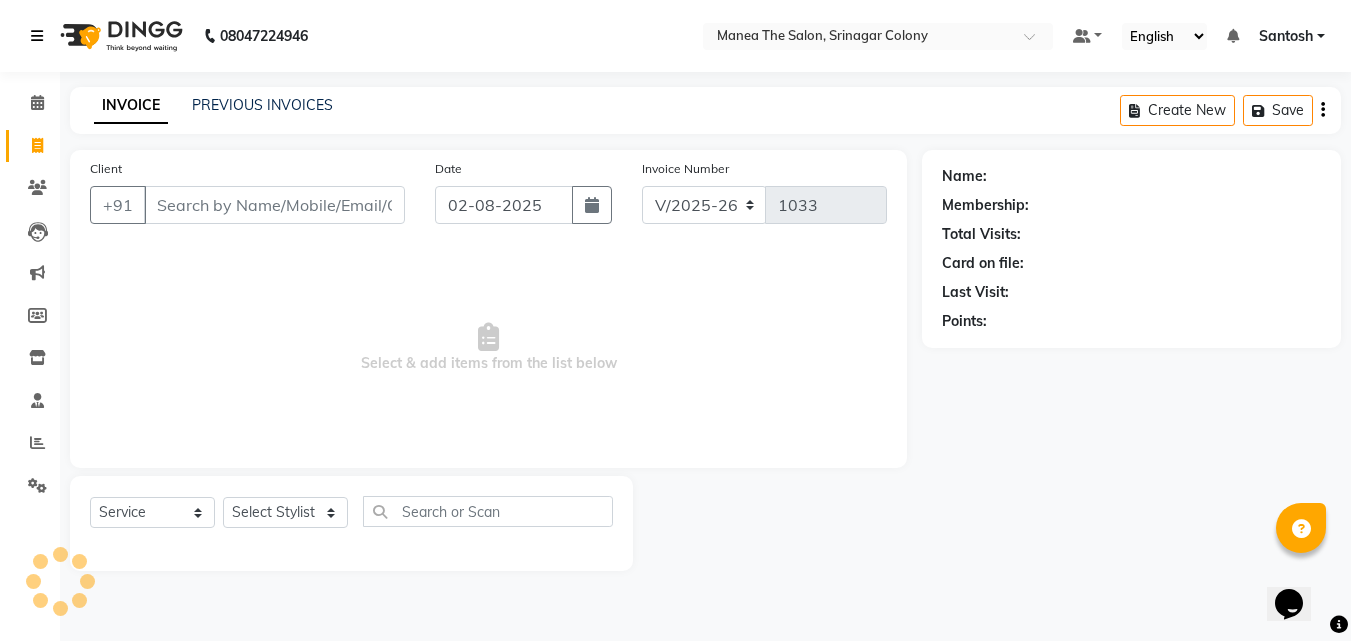 scroll, scrollTop: 0, scrollLeft: 0, axis: both 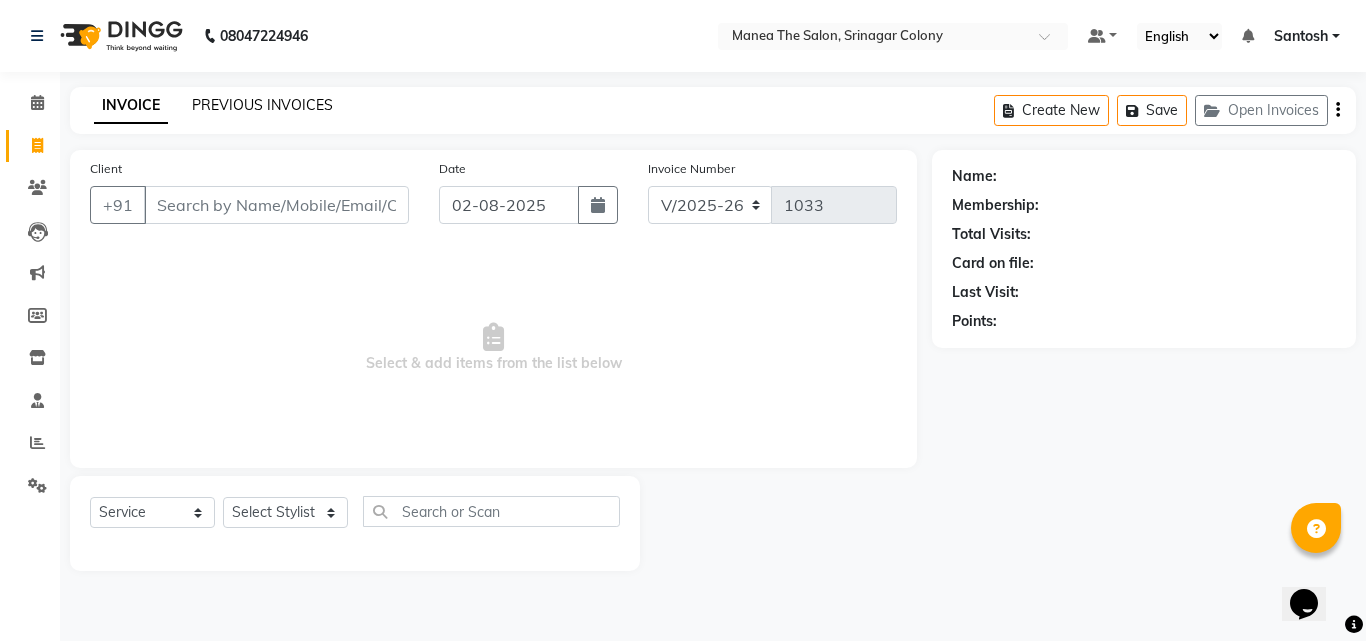 click on "PREVIOUS INVOICES" 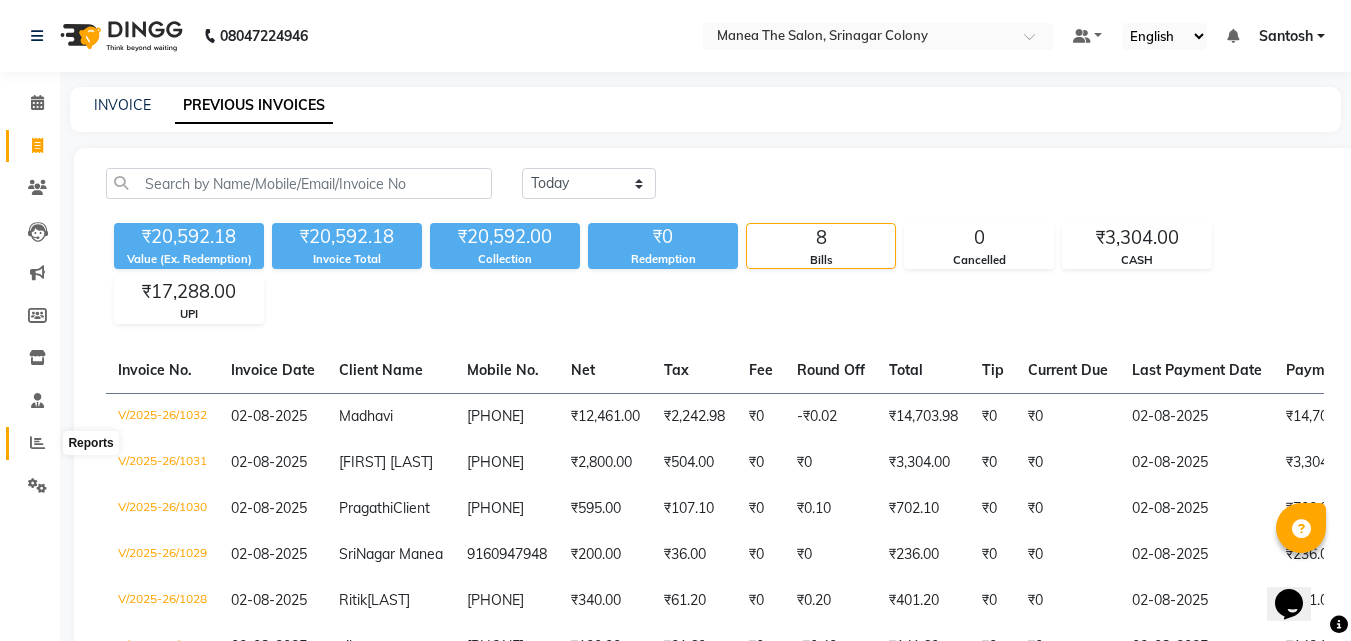 click 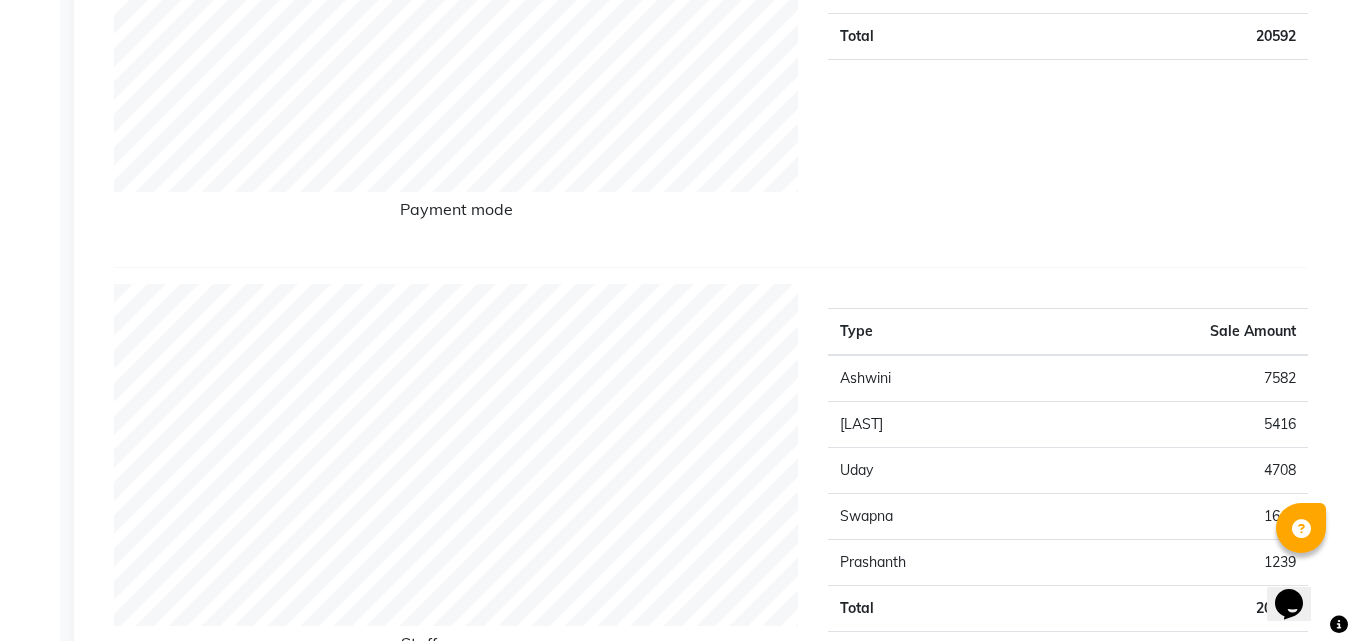 scroll, scrollTop: 600, scrollLeft: 0, axis: vertical 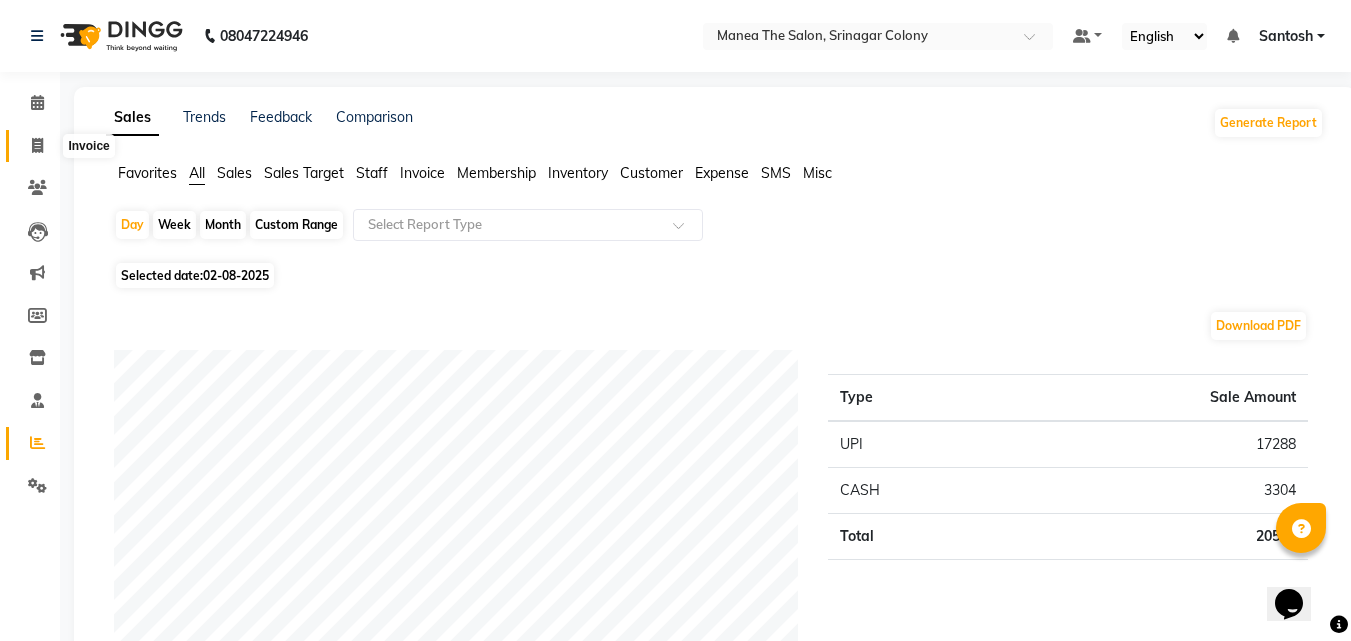 click 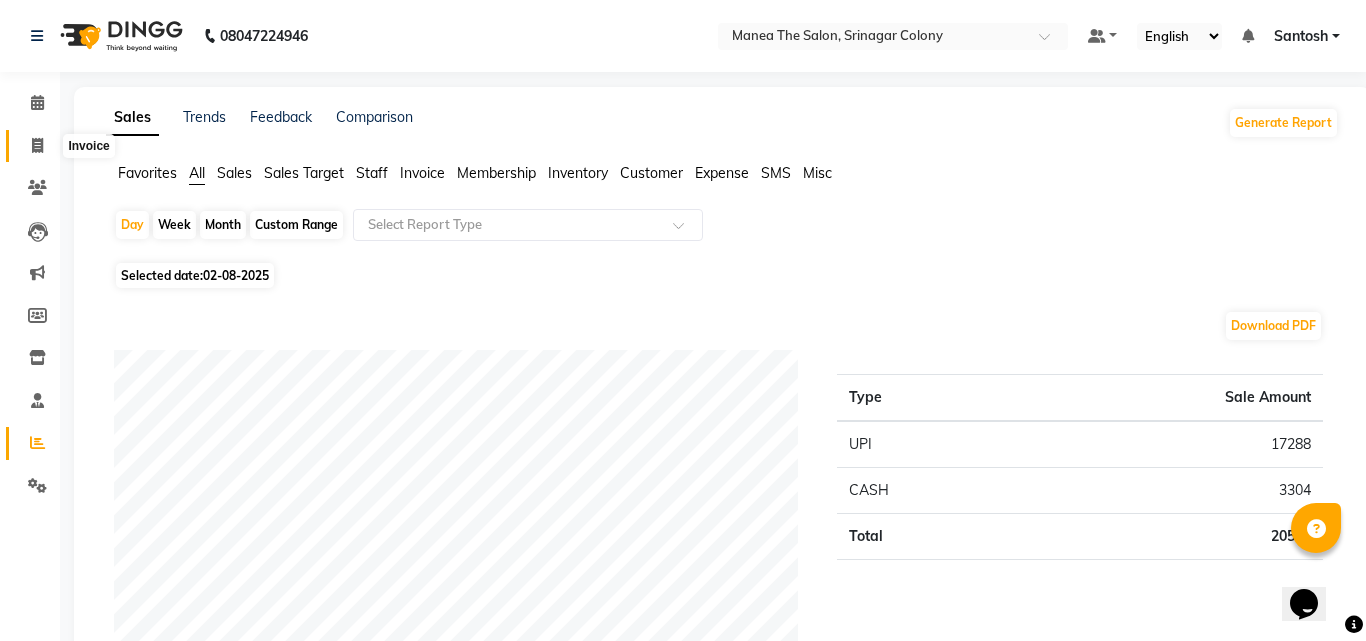 select on "service" 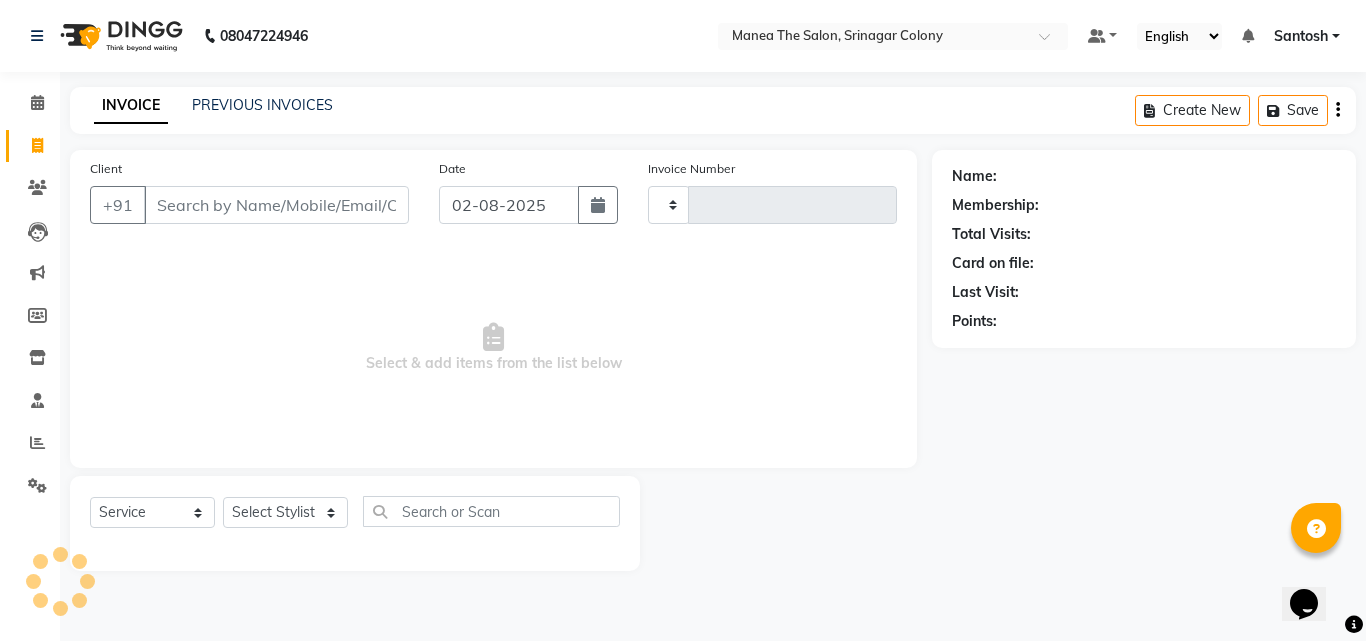type on "1033" 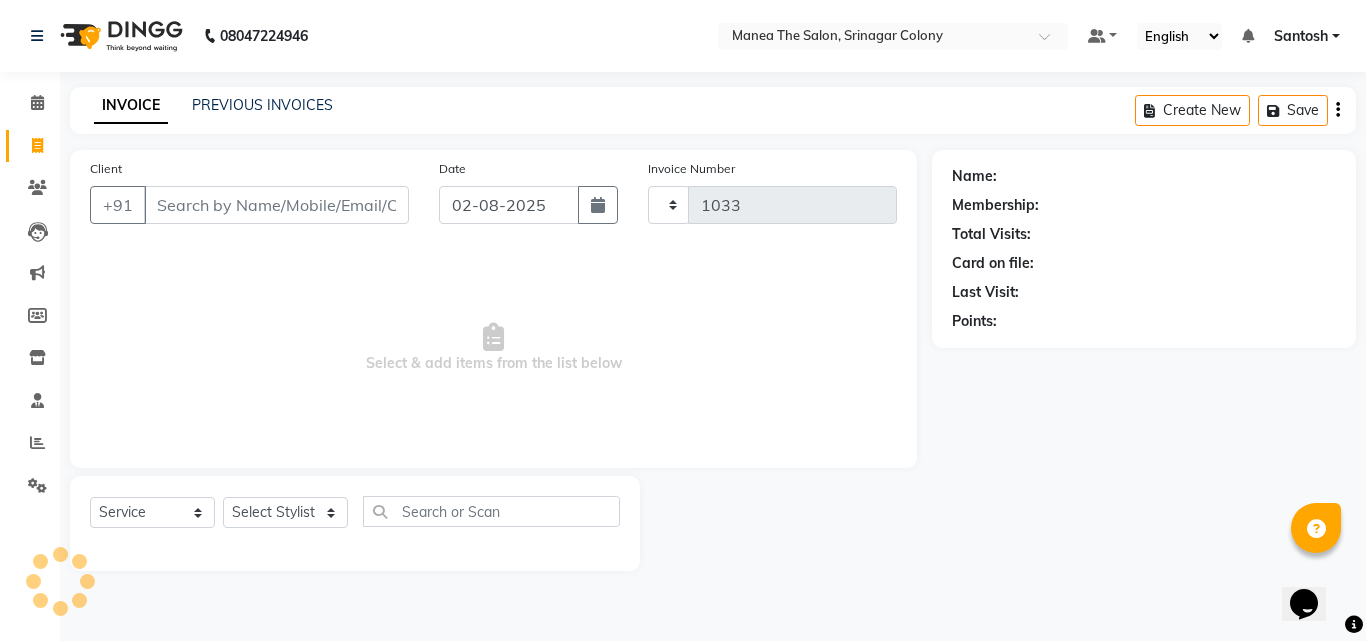 select on "5506" 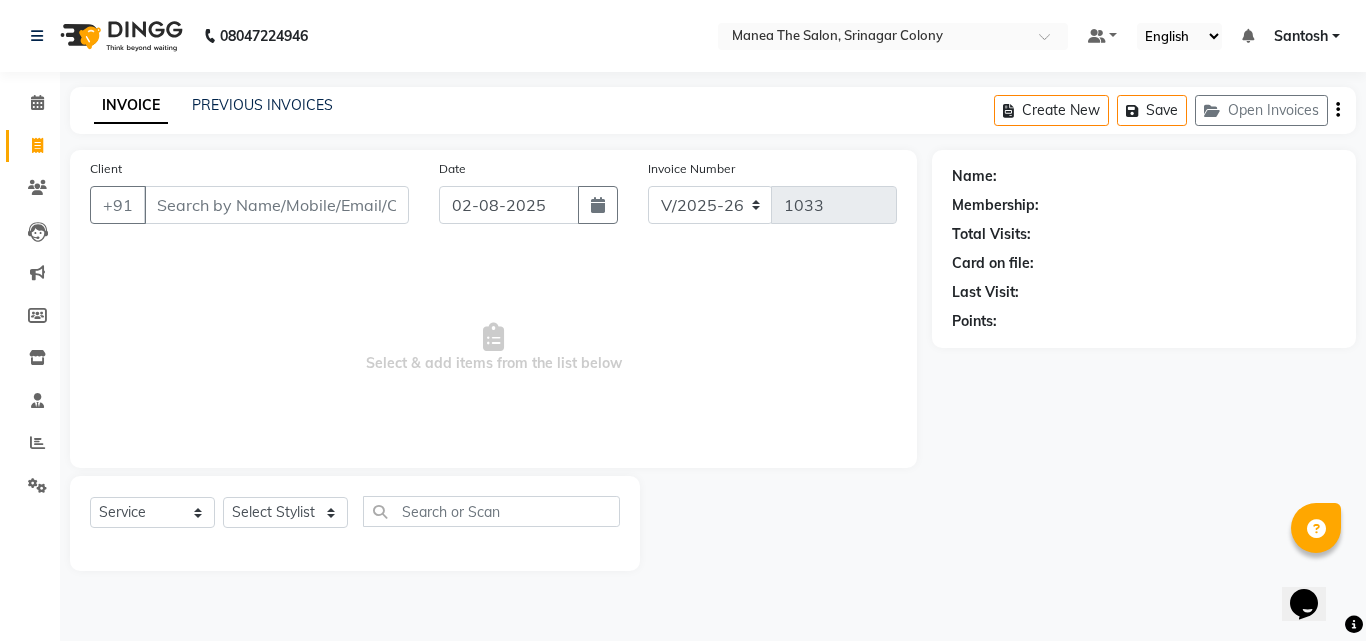 click on "PREVIOUS INVOICES" 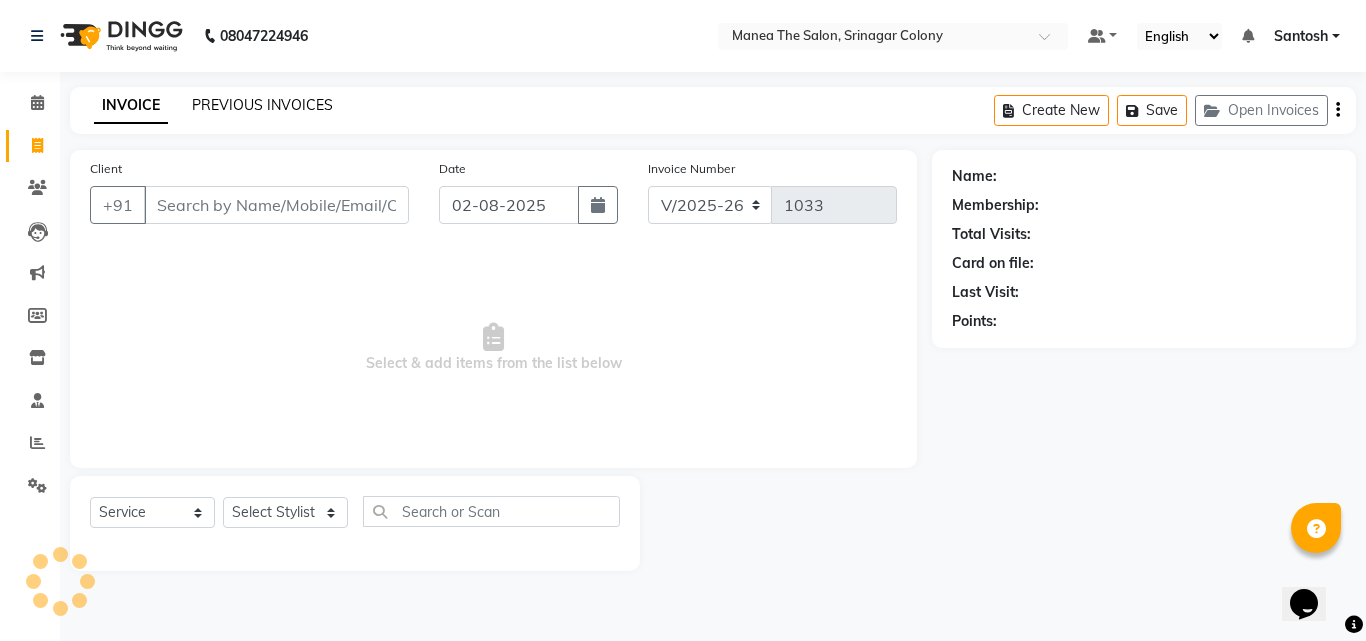click on "PREVIOUS INVOICES" 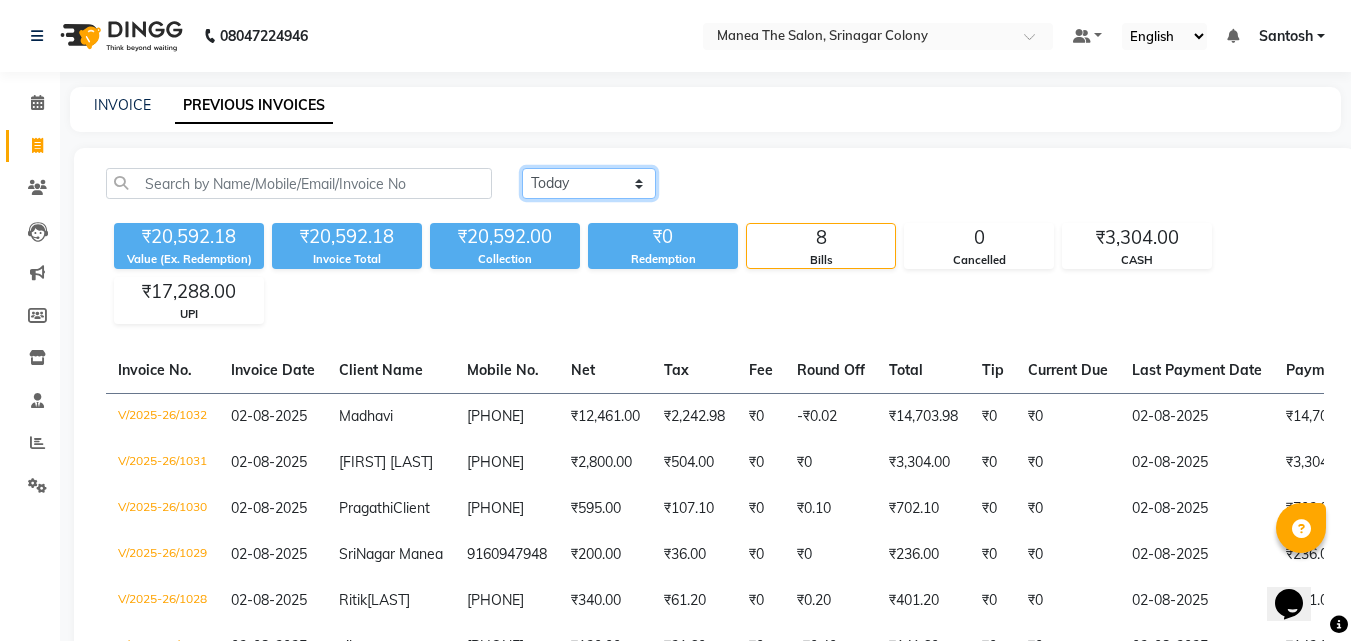 click on "Today Yesterday Custom Range" 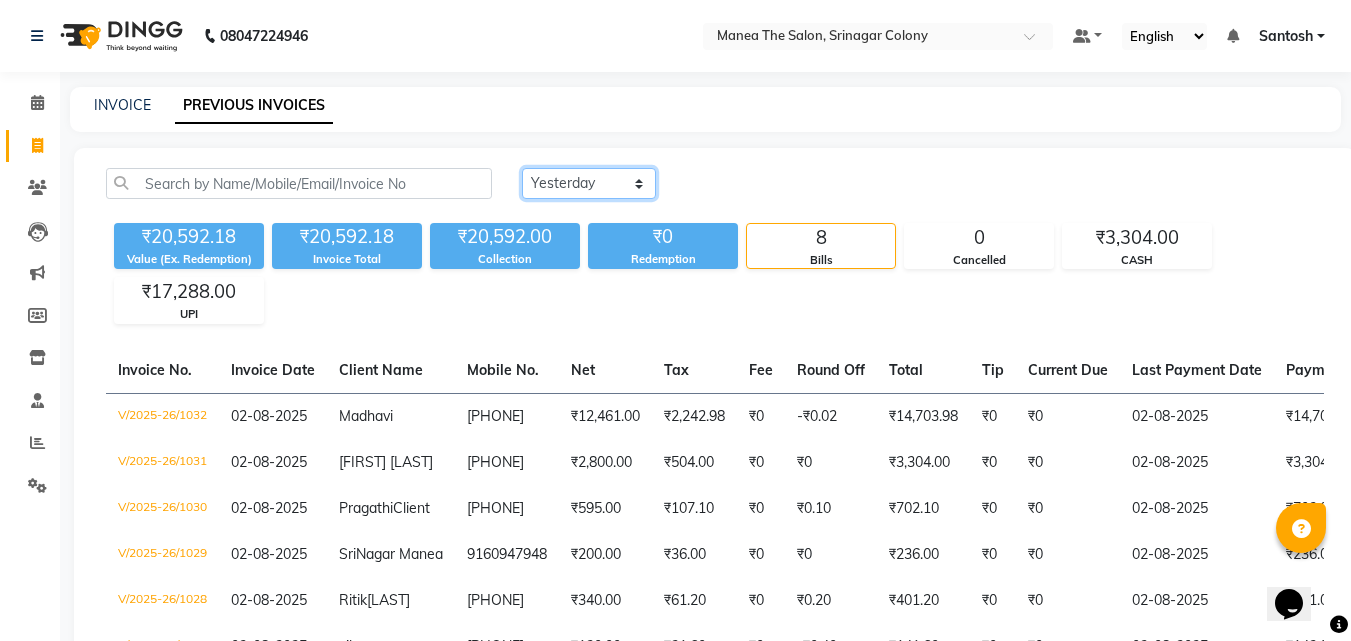 click on "Today Yesterday Custom Range" 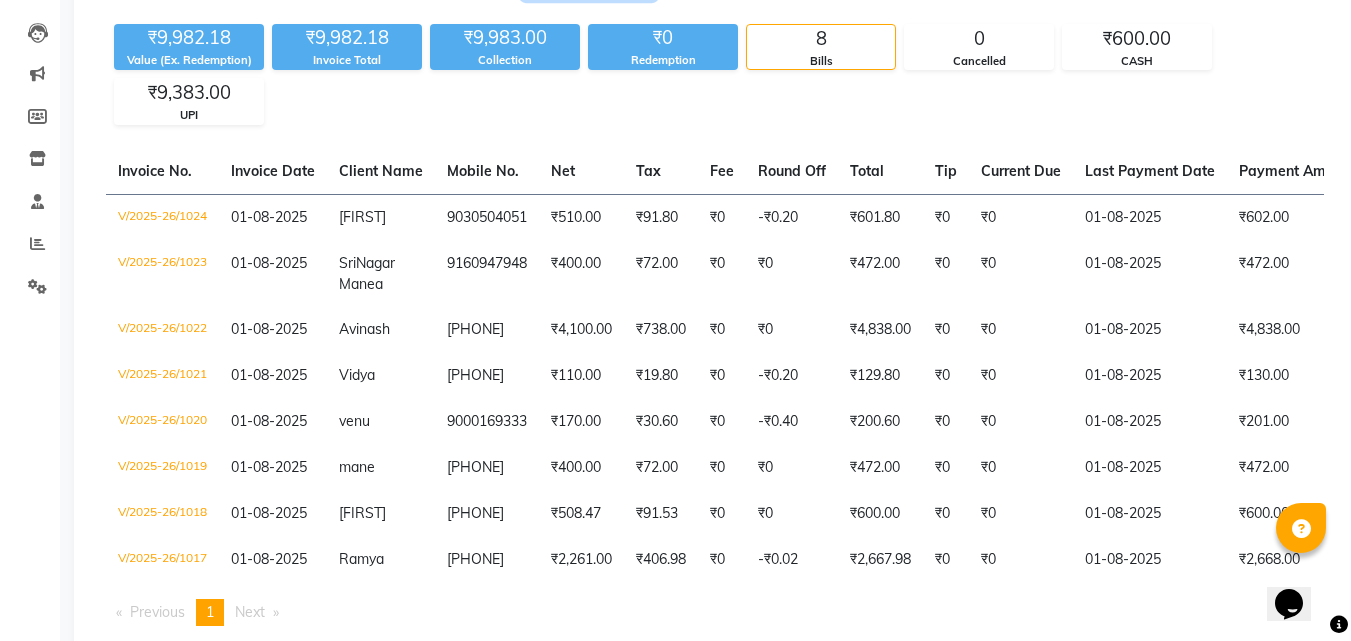 scroll, scrollTop: 200, scrollLeft: 0, axis: vertical 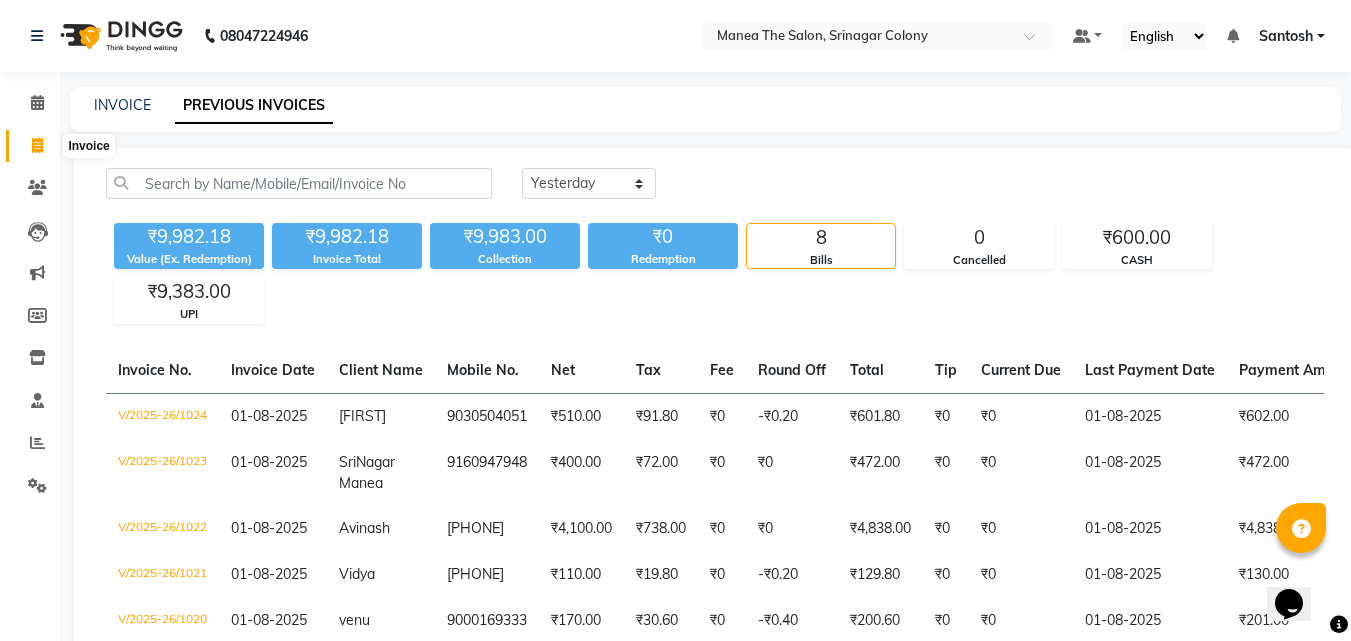 click 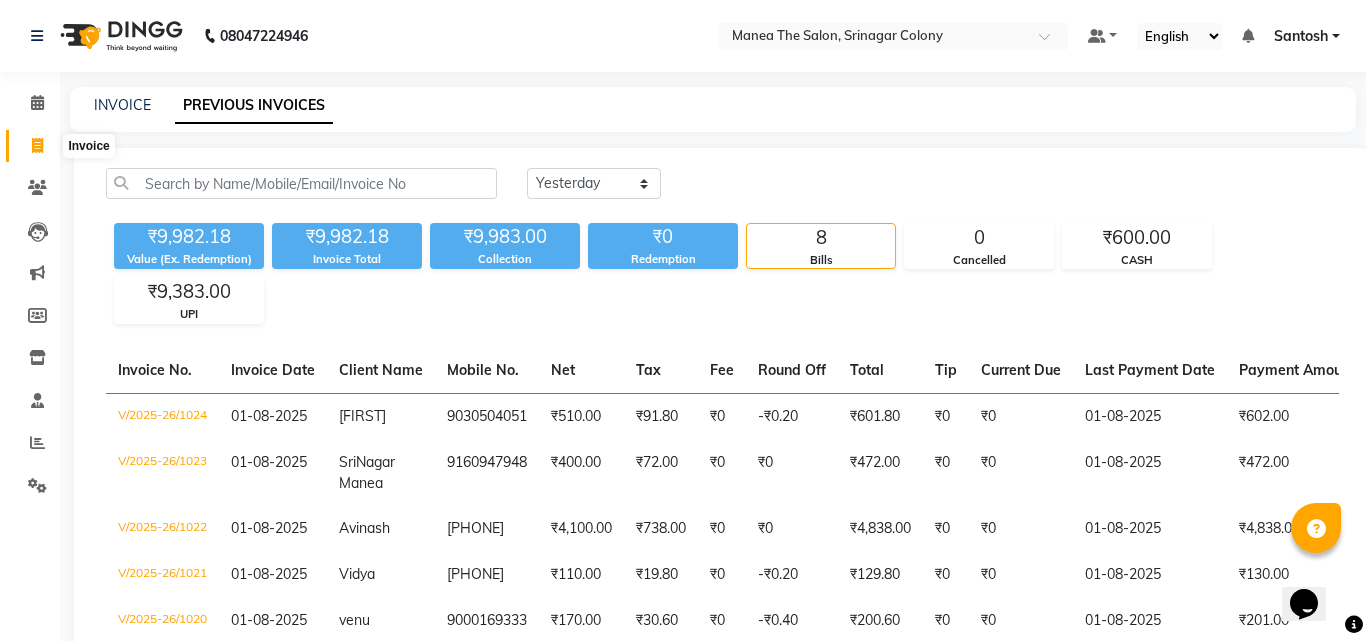 select on "service" 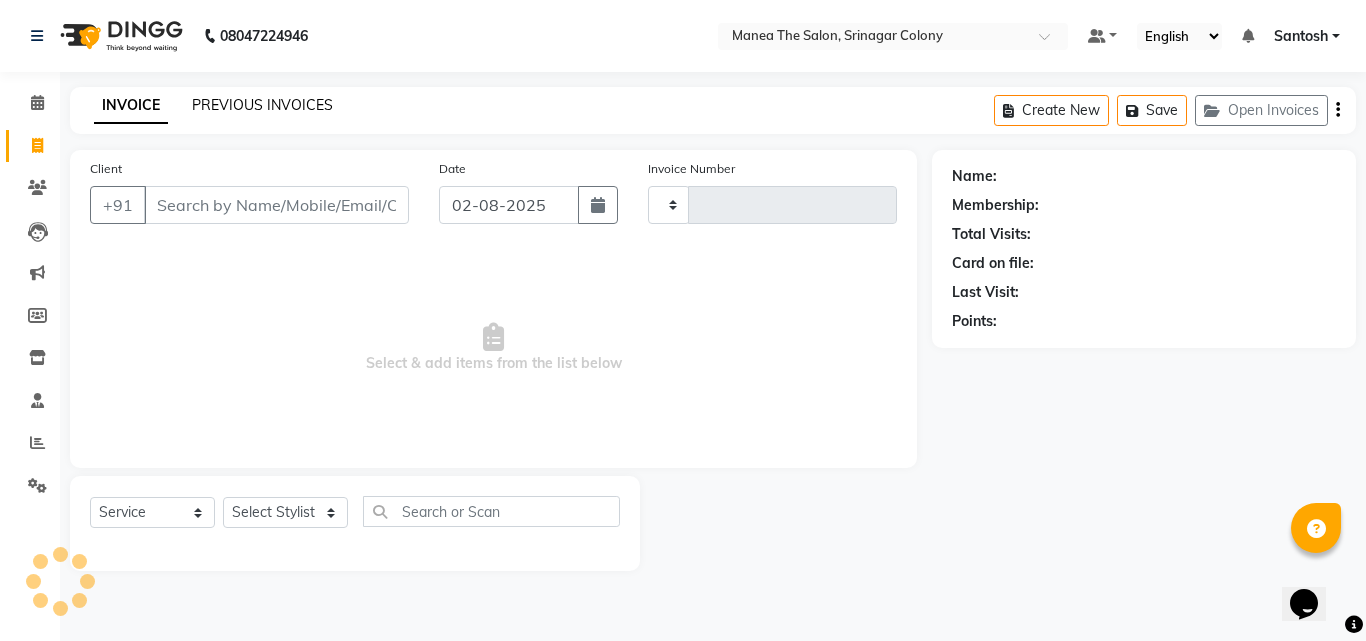 type on "1033" 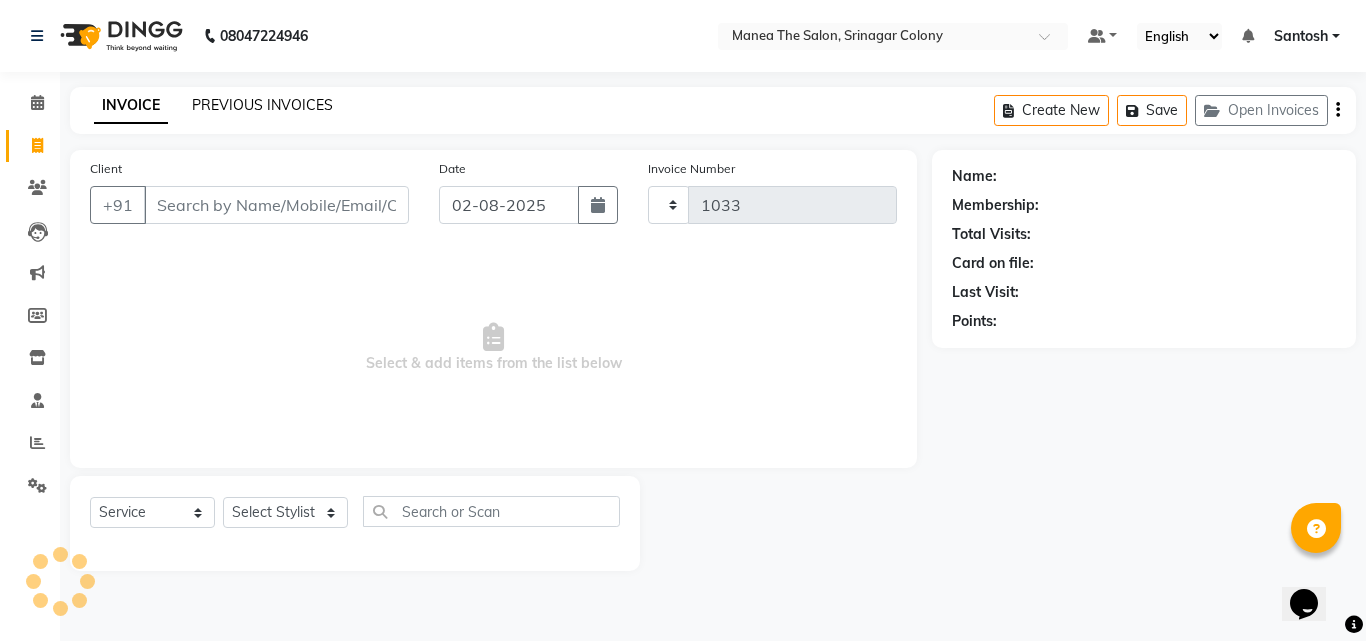 select on "5506" 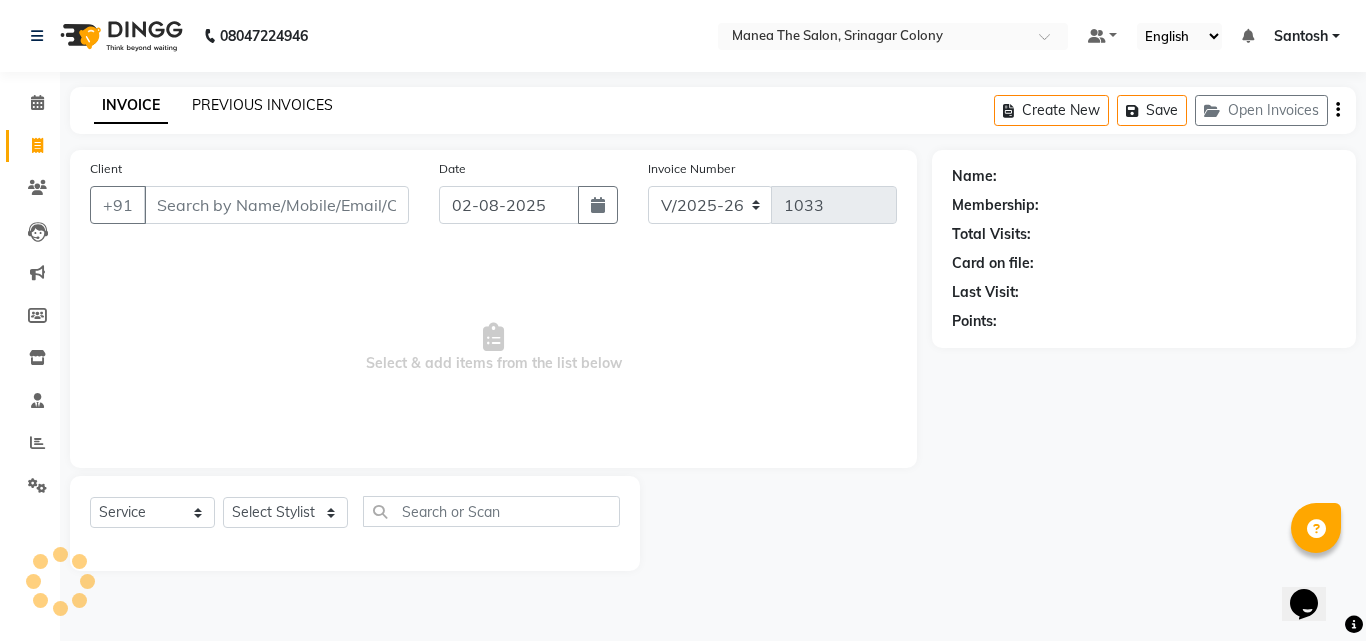 click on "PREVIOUS INVOICES" 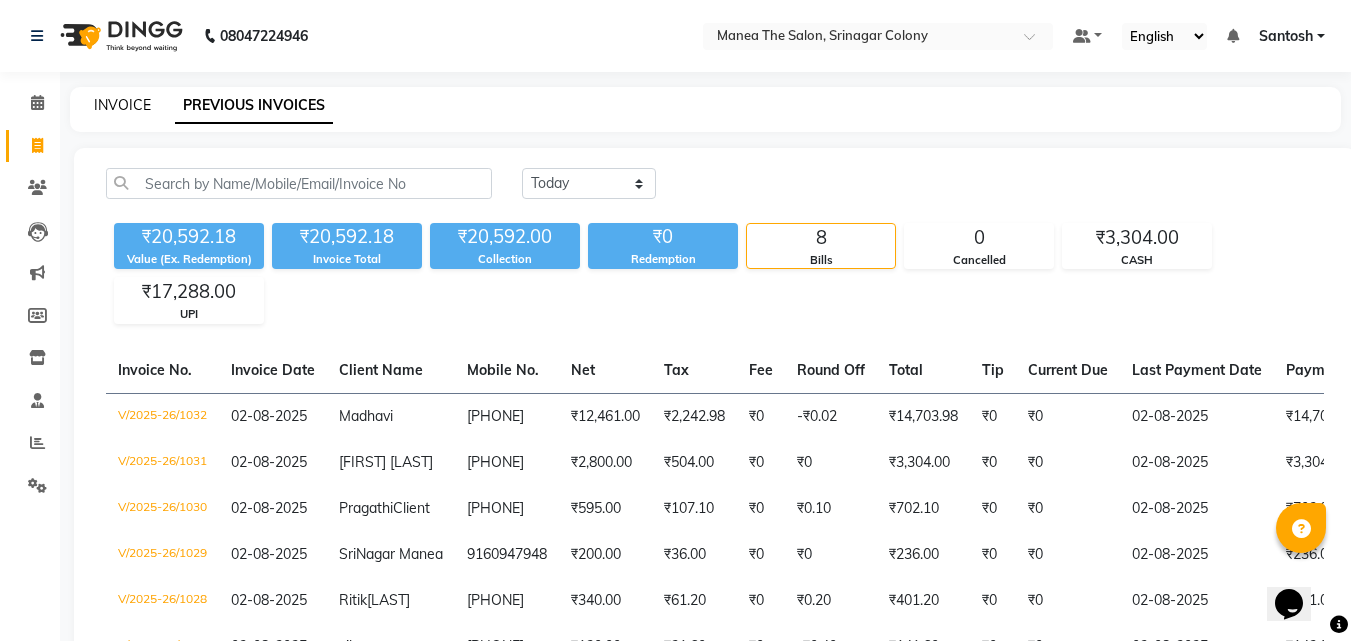 click on "INVOICE" 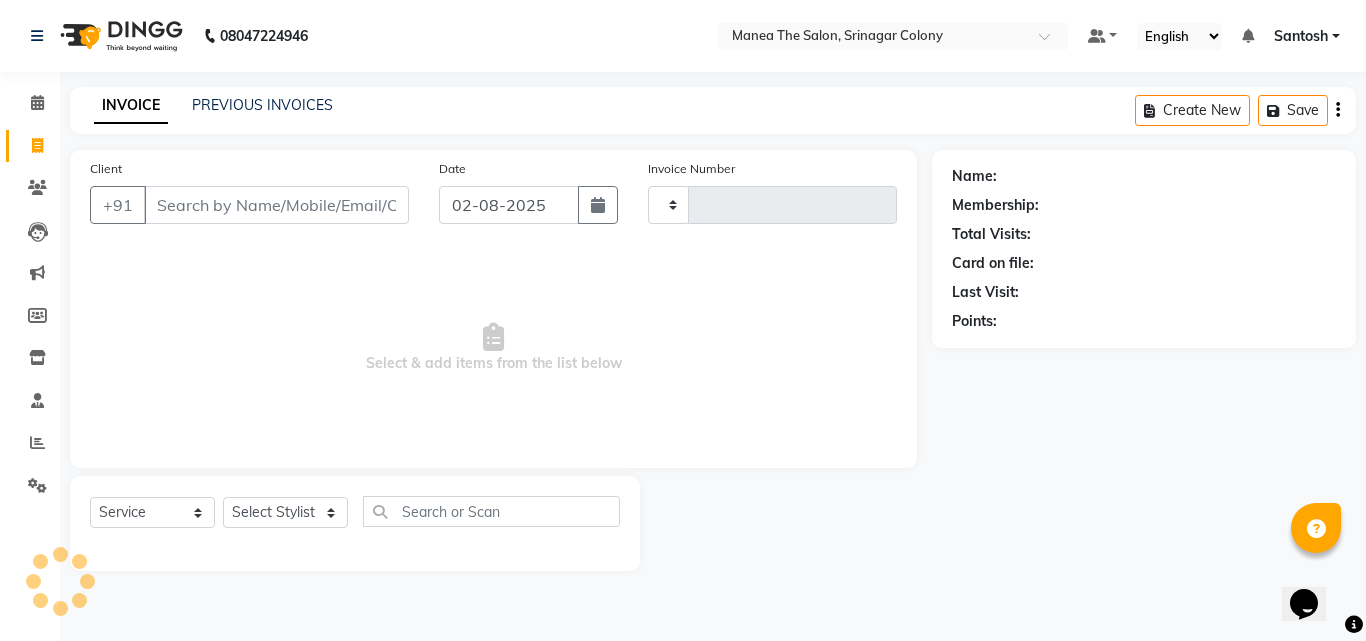 type on "1033" 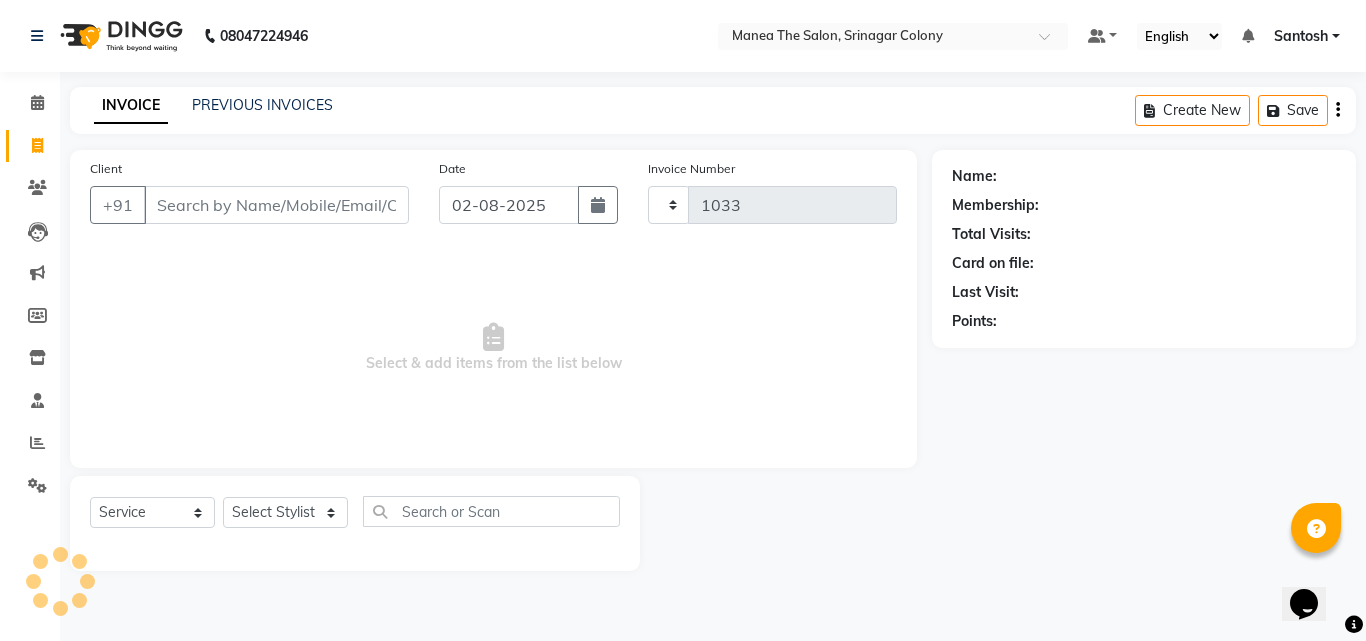 select on "5506" 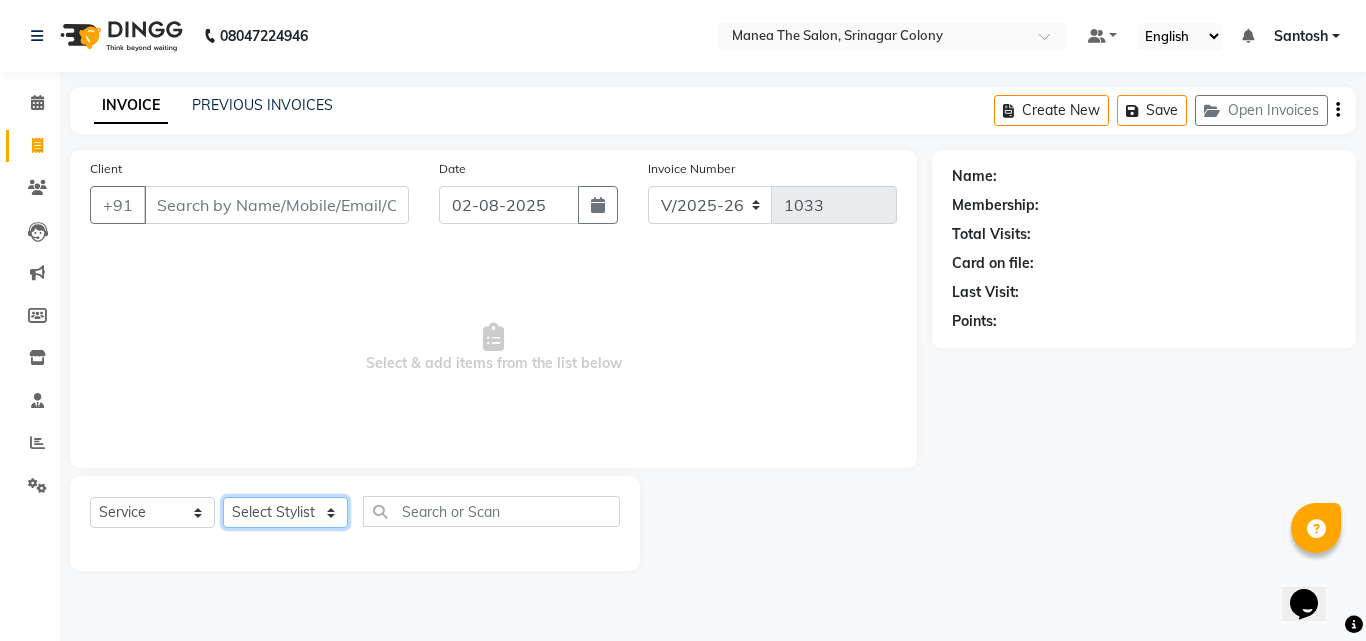 drag, startPoint x: 255, startPoint y: 515, endPoint x: 258, endPoint y: 495, distance: 20.22375 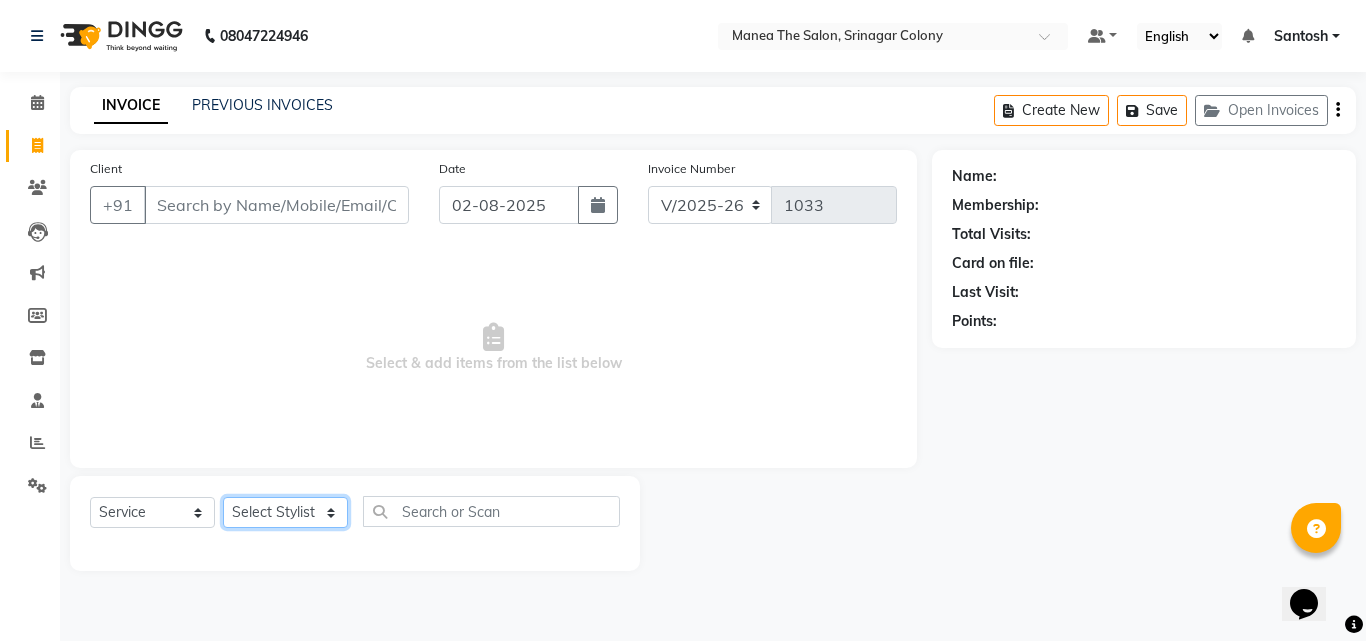 select on "65084" 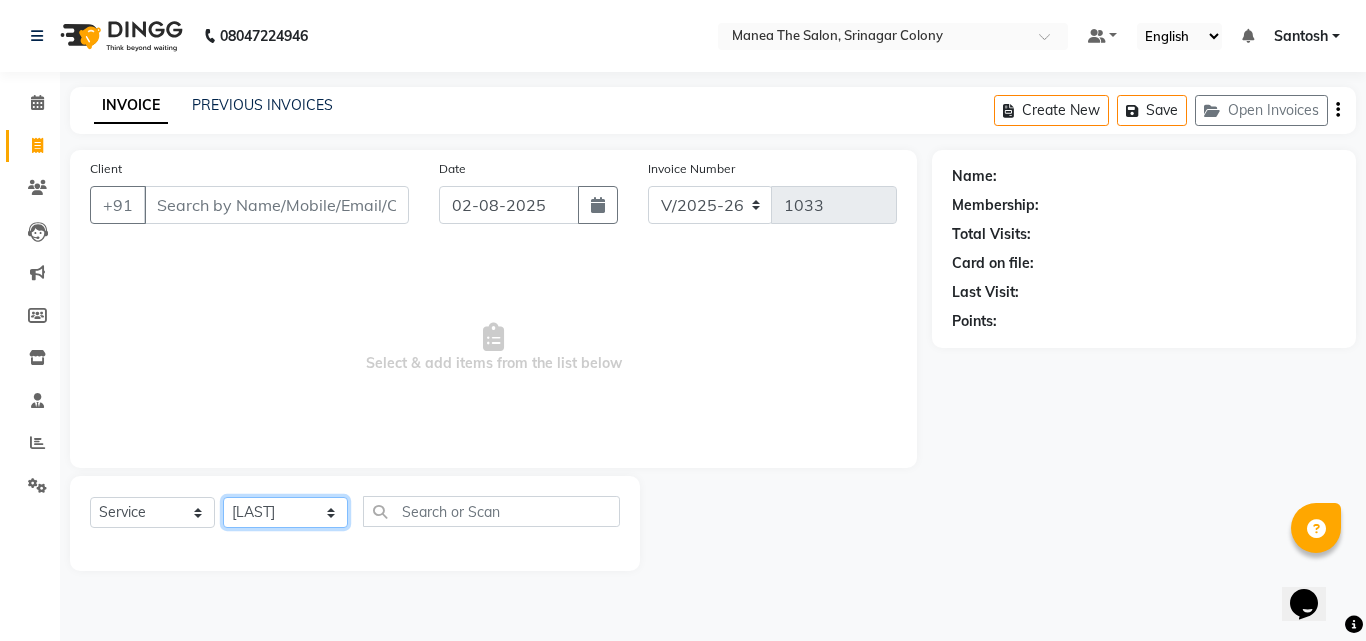 click on "Select Stylist Ashif Ashwini Farhana Manager  Nirutha Prashanth Rohtash Sirisha  Swapna Uday Zoya" 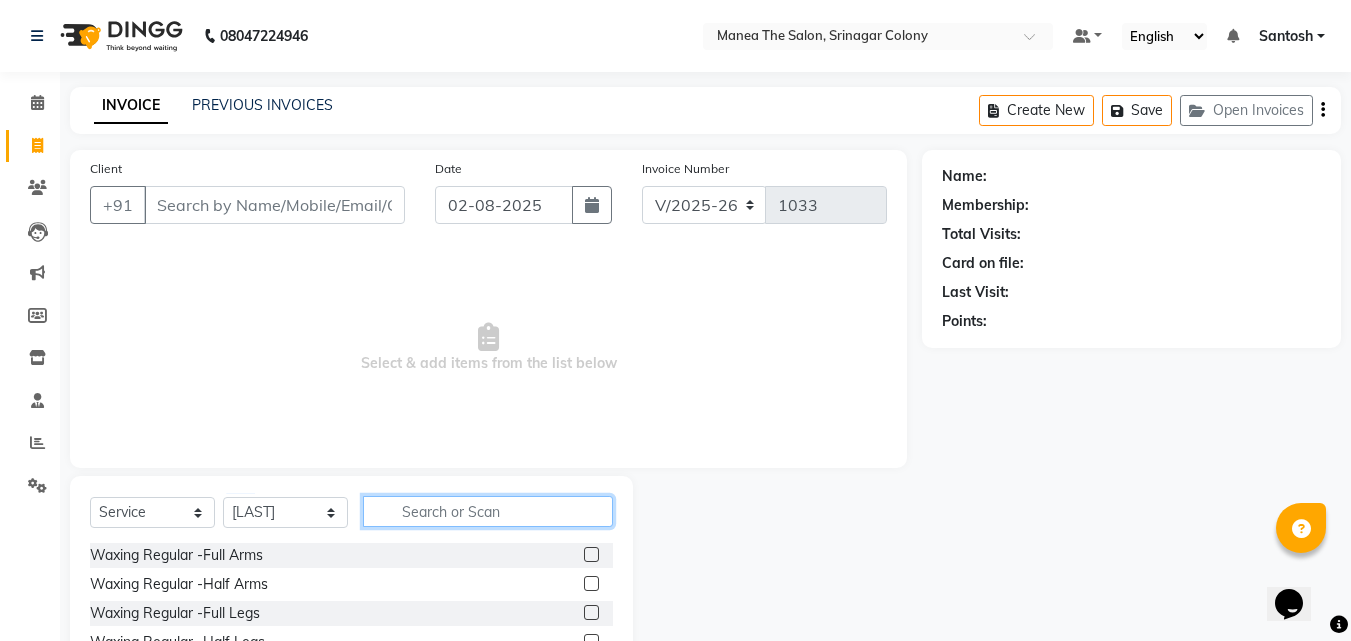 drag, startPoint x: 436, startPoint y: 513, endPoint x: 377, endPoint y: 581, distance: 90.02777 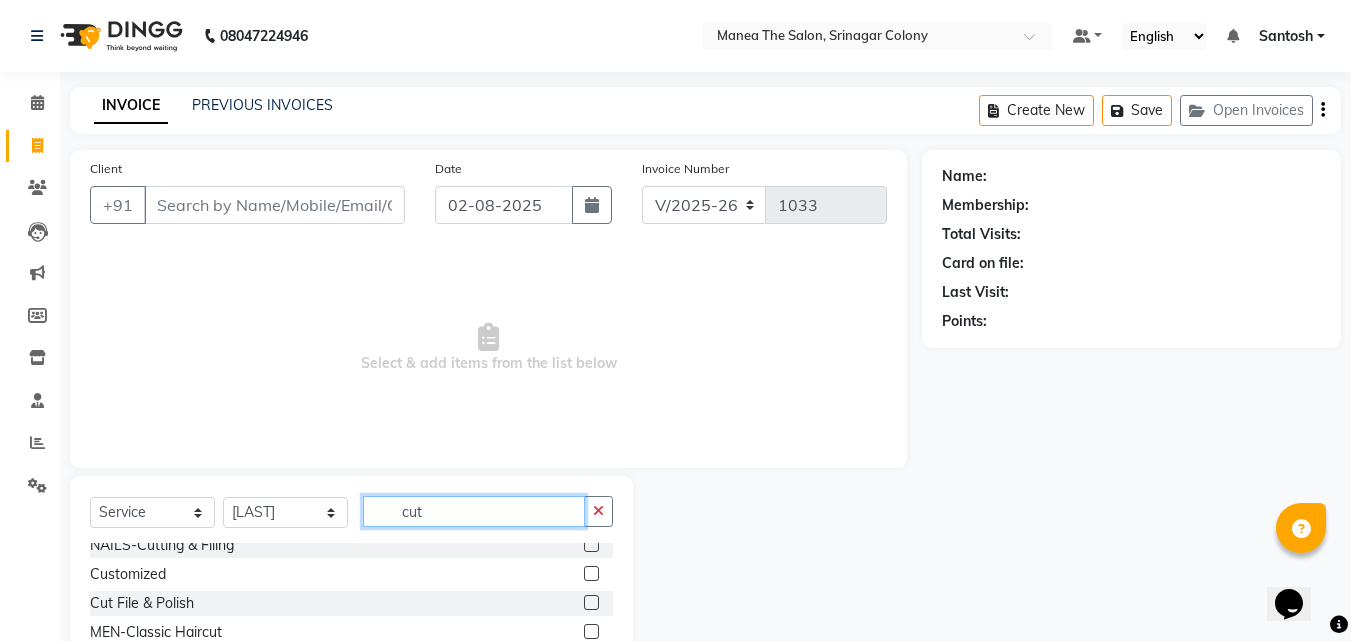 scroll, scrollTop: 61, scrollLeft: 0, axis: vertical 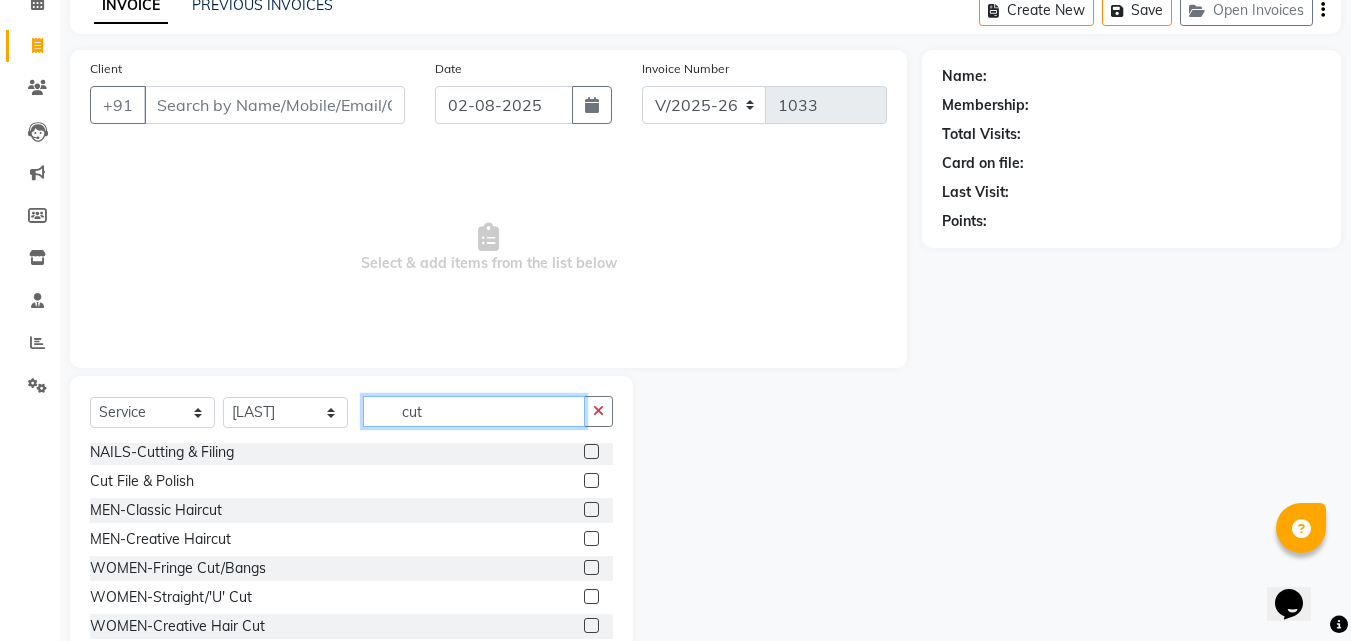 type on "cut" 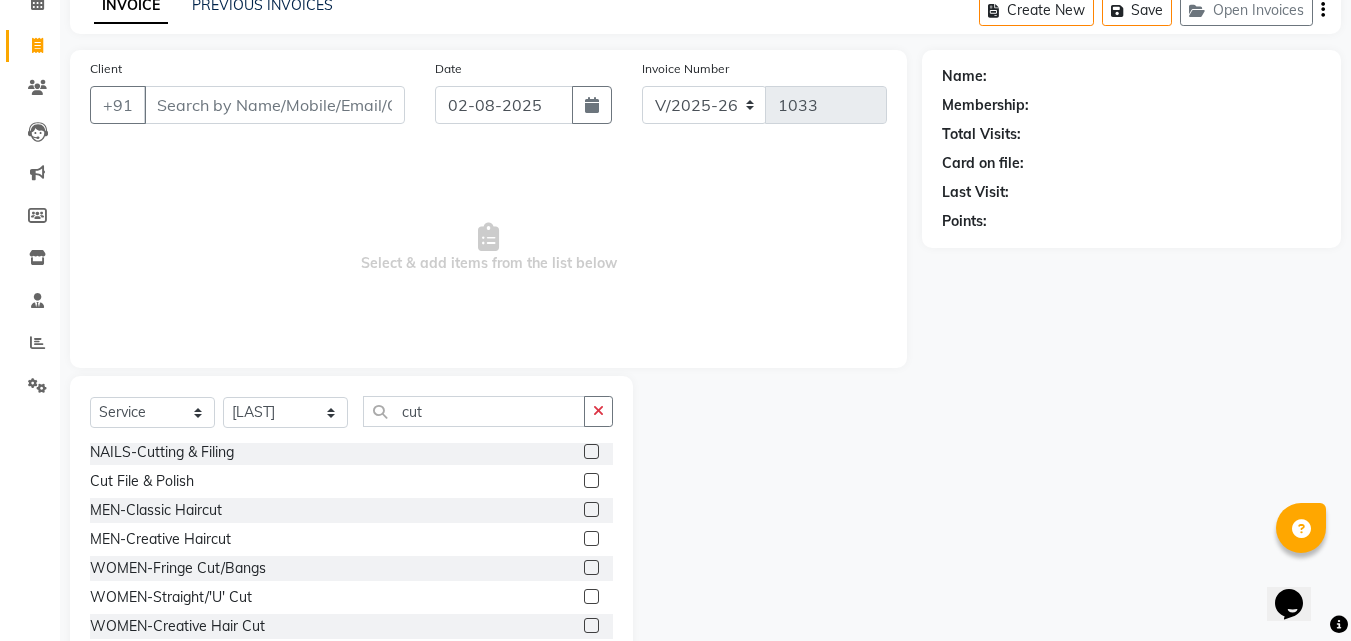 click 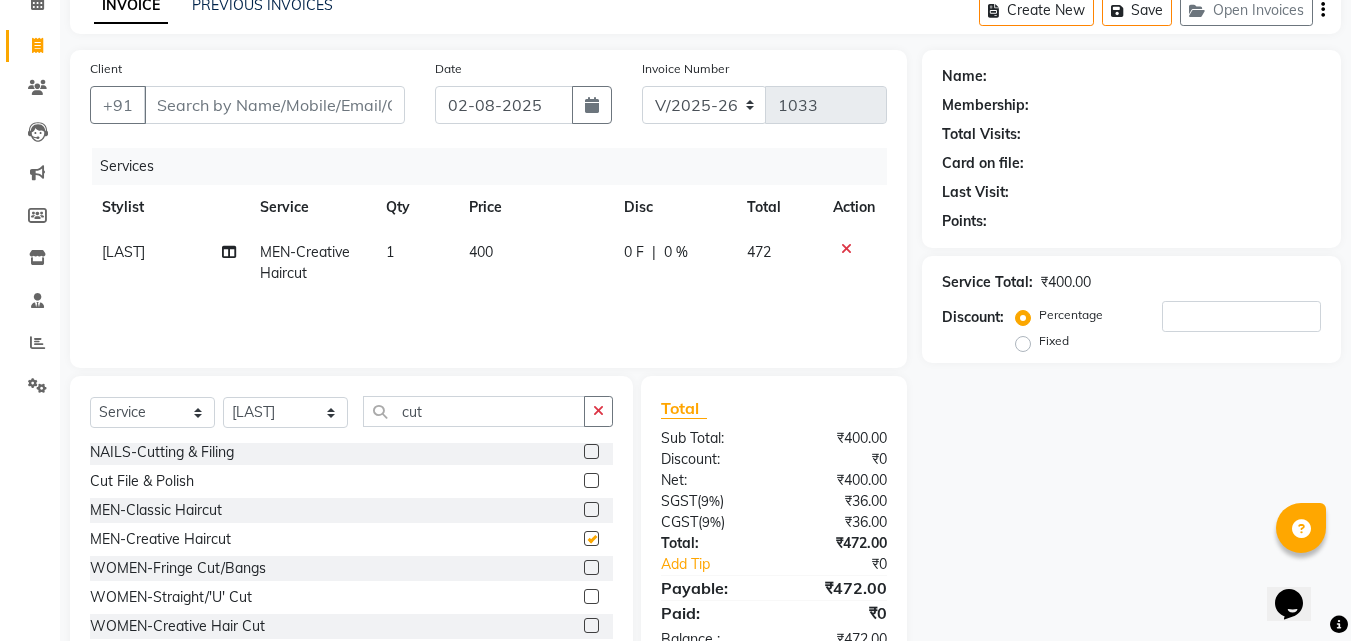 checkbox on "false" 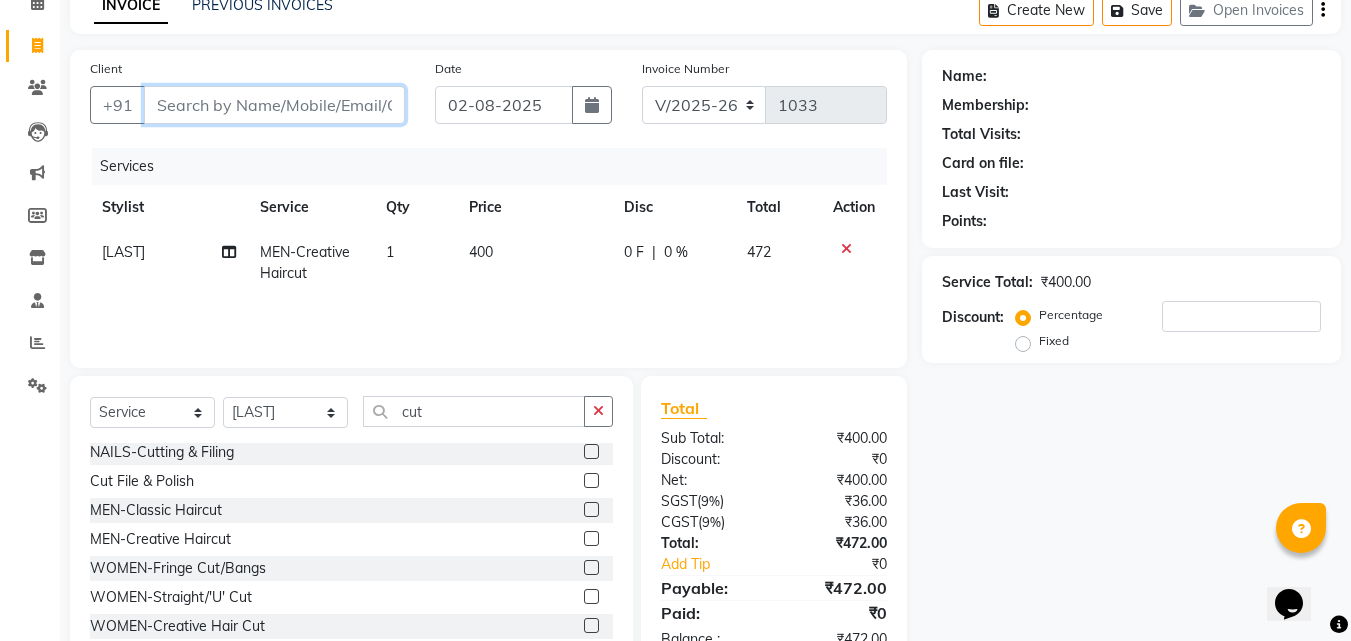 click on "Client" at bounding box center [274, 105] 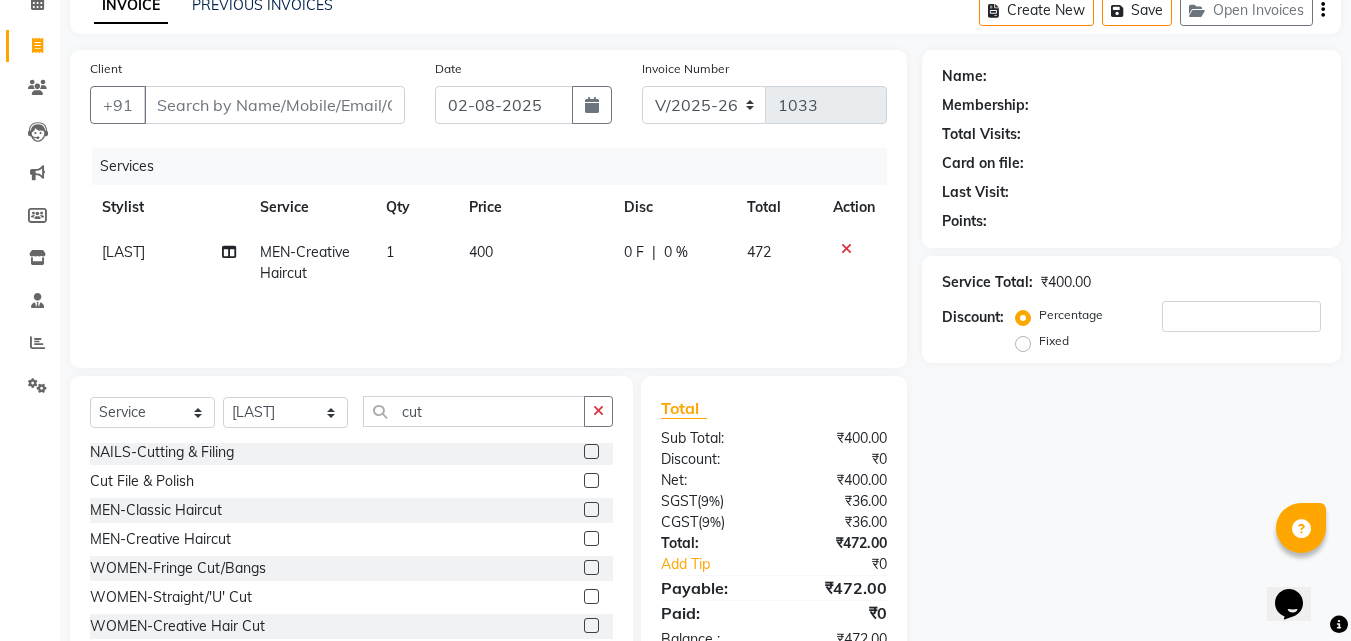 click on "[FIRST]" 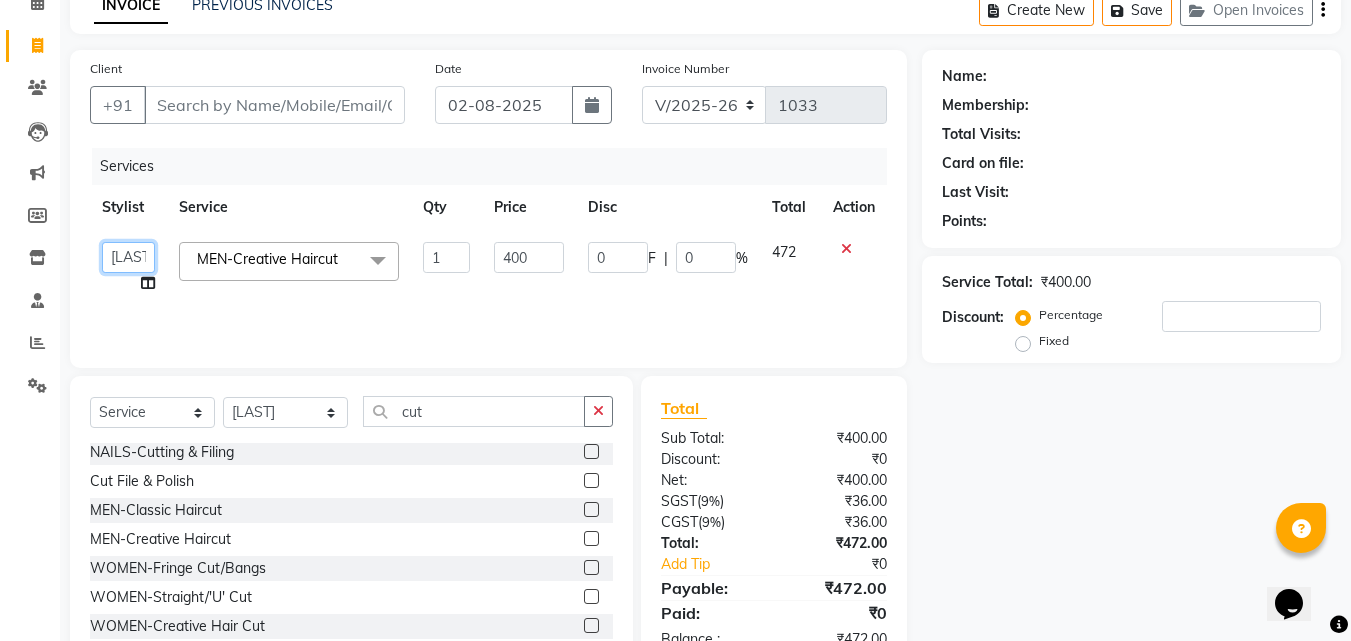 click on "Ashif   Ashwini   Farhana   Manager    Nirutha   Prashanth   Rohtash   Sirisha    Swapna   Uday   Zoya" 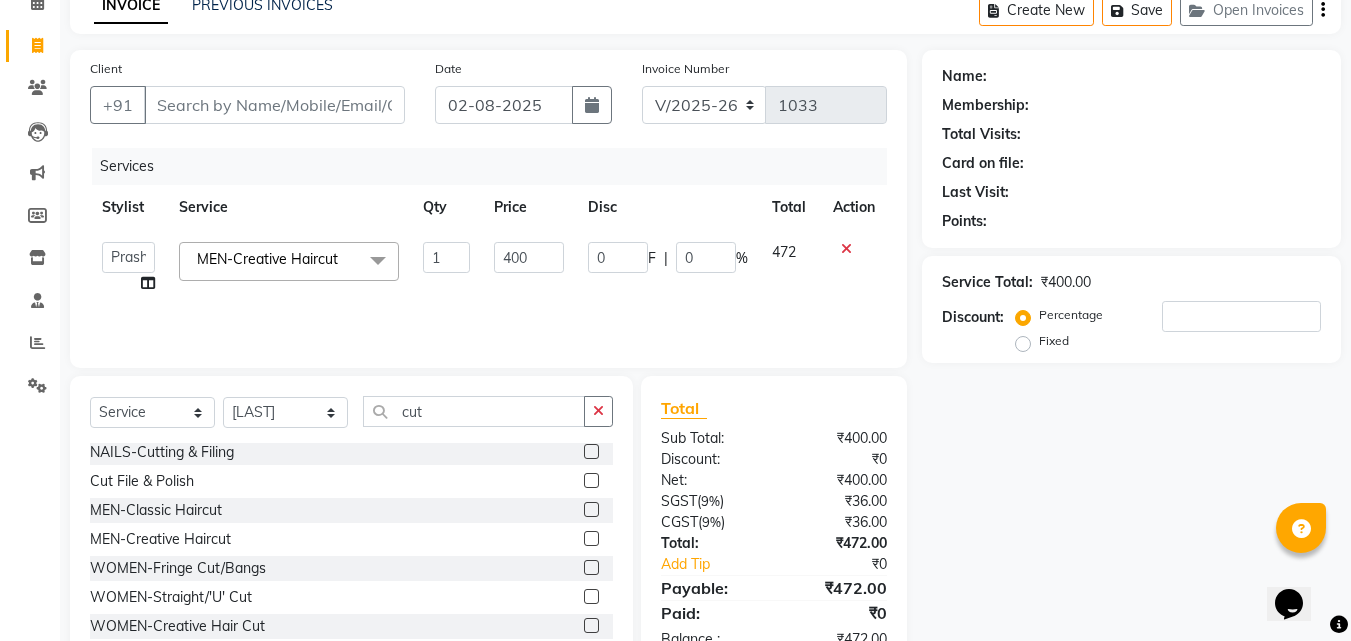 select on "76778" 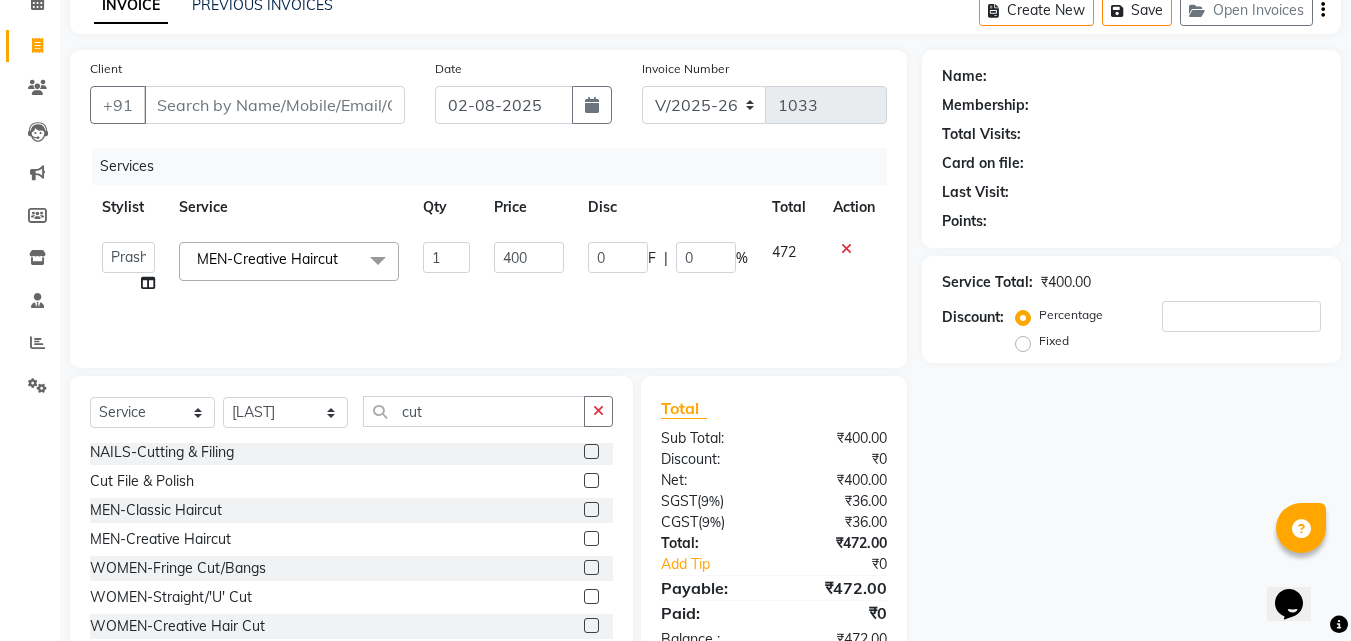 click on "Name: Membership: Total Visits: Card on file: Last Visit:  Points:  Service Total:  ₹400.00  Discount:  Percentage   Fixed" 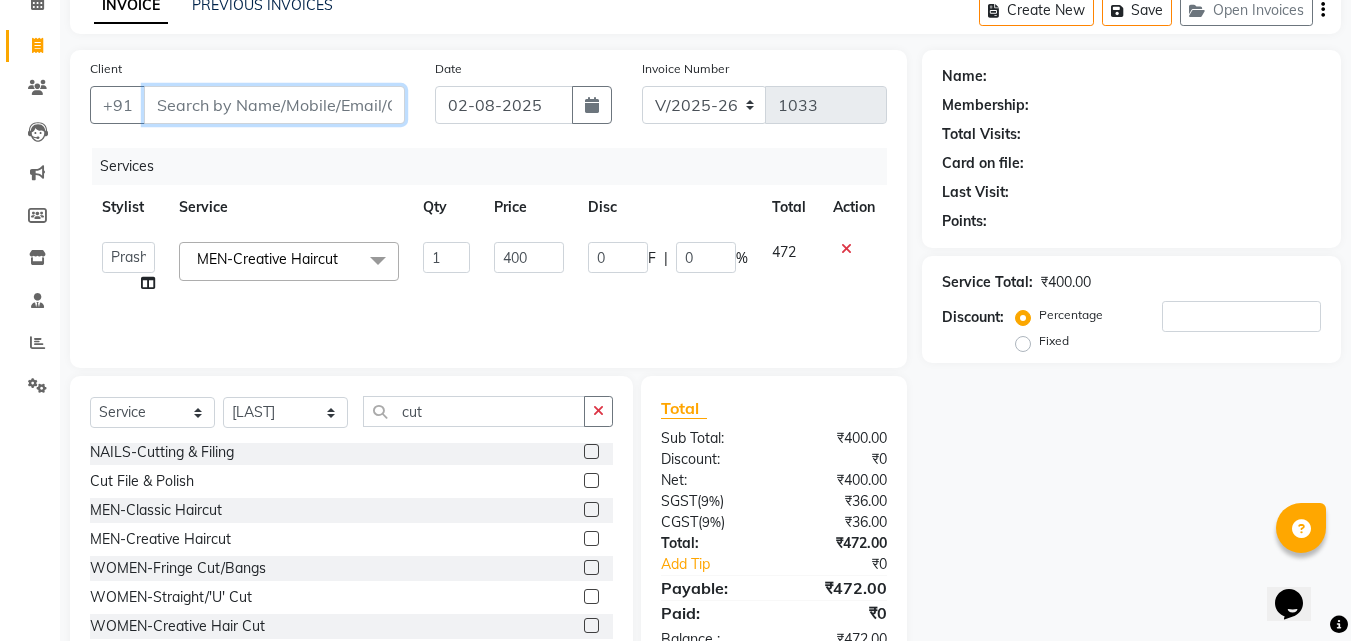 click on "Client" at bounding box center [274, 105] 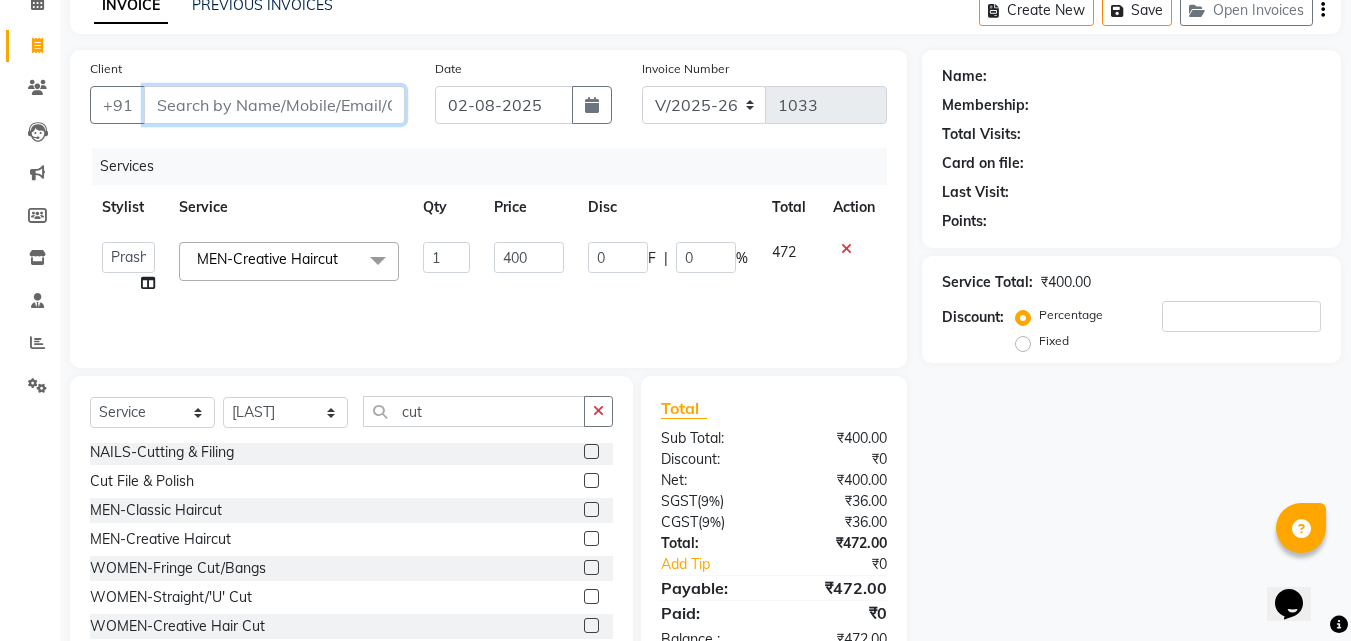 type on "9" 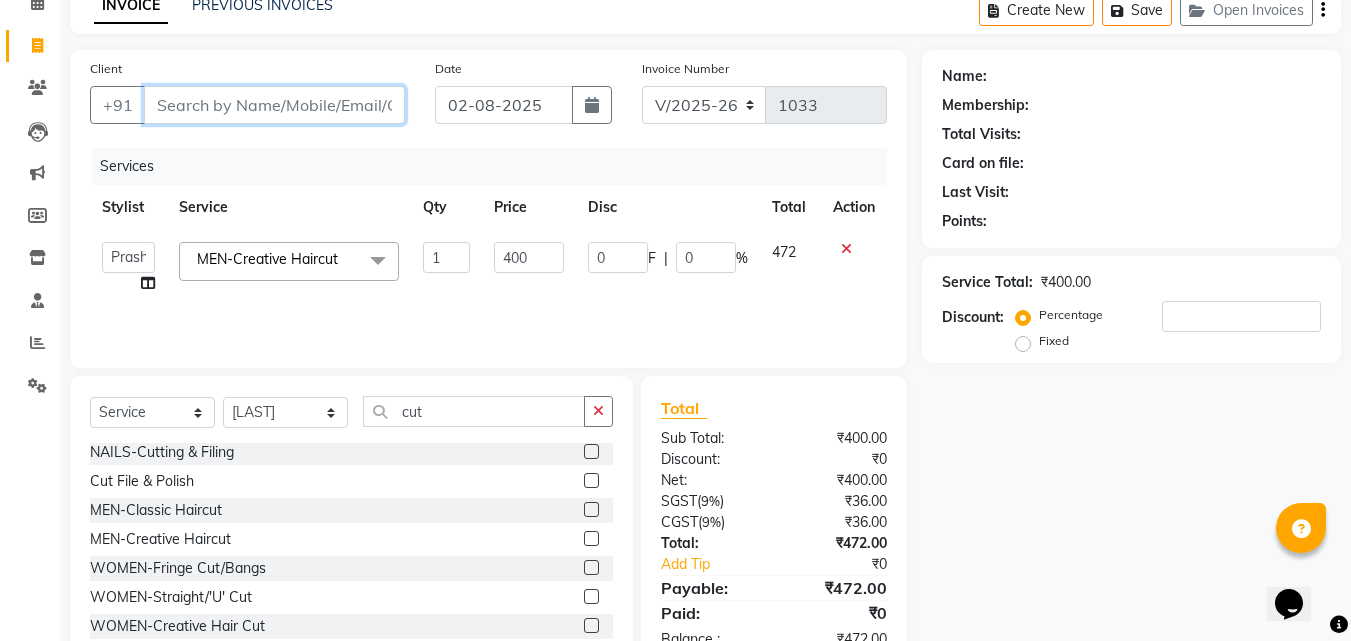 type on "0" 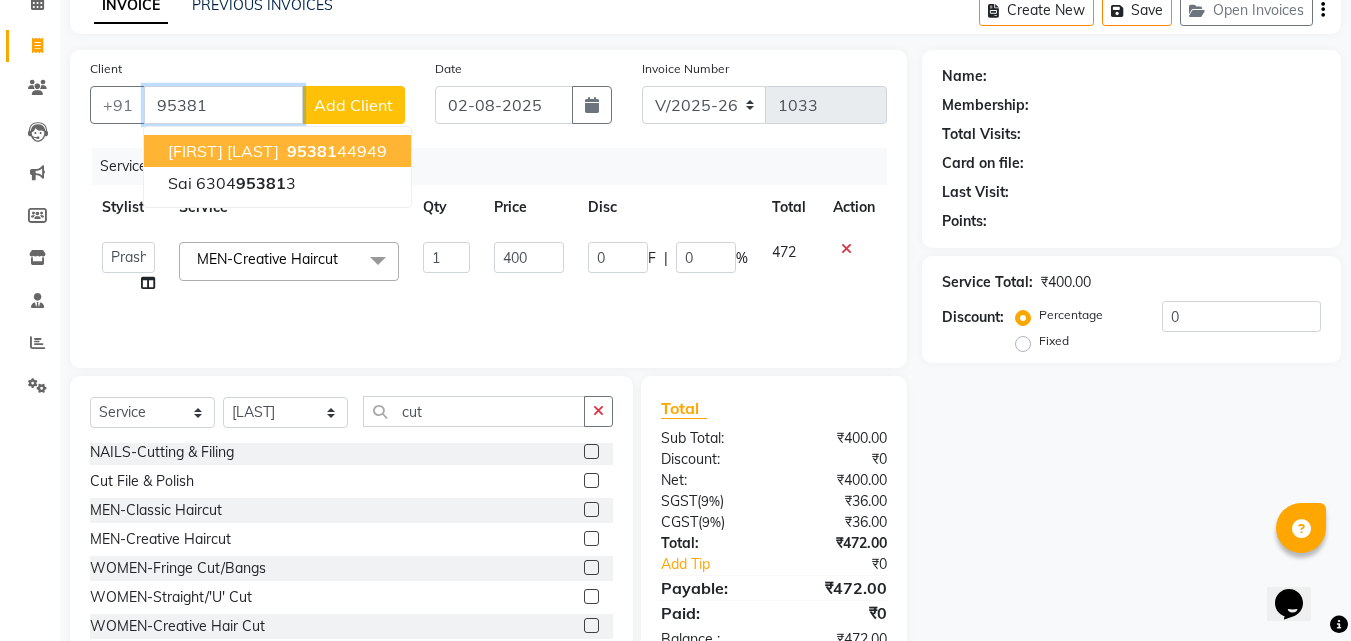 click on "95381" at bounding box center [312, 151] 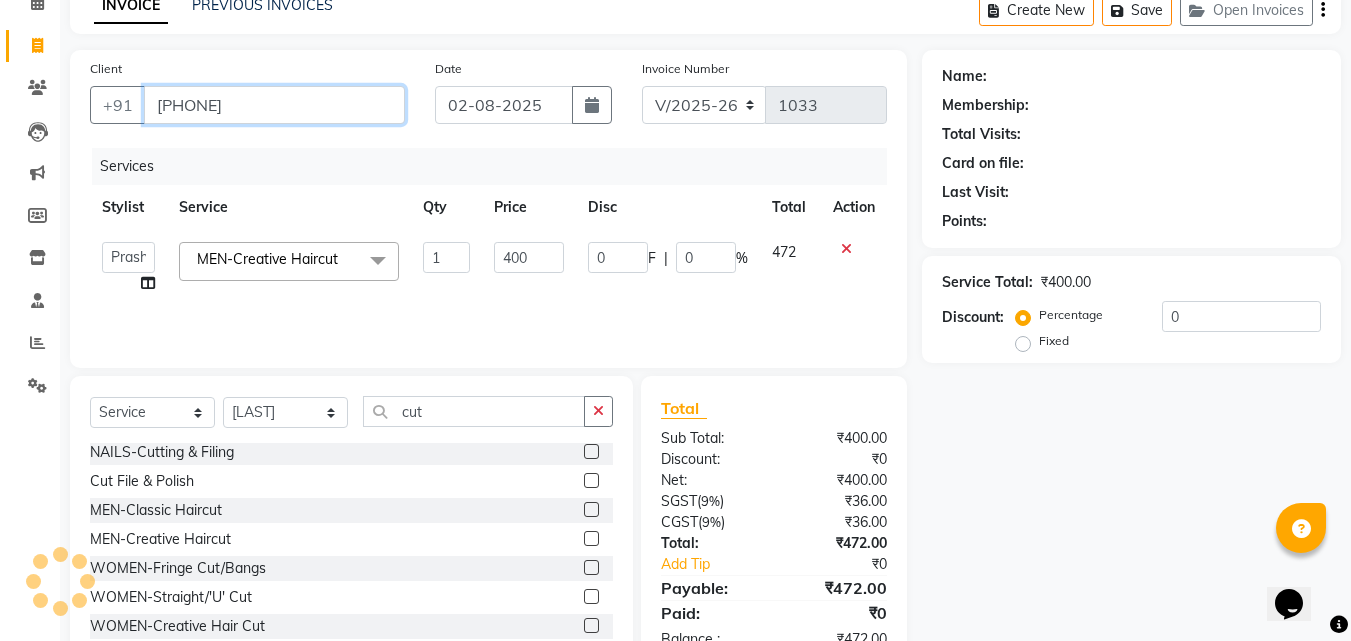 type on "[PHONE]" 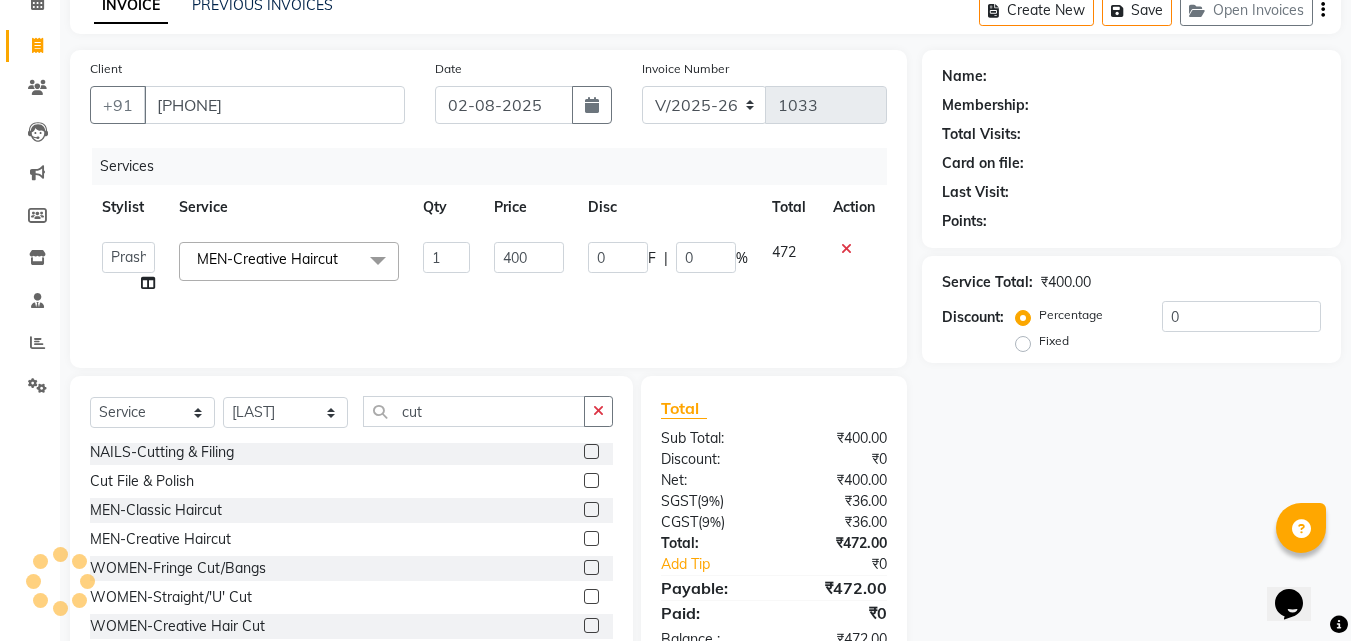 type on "60" 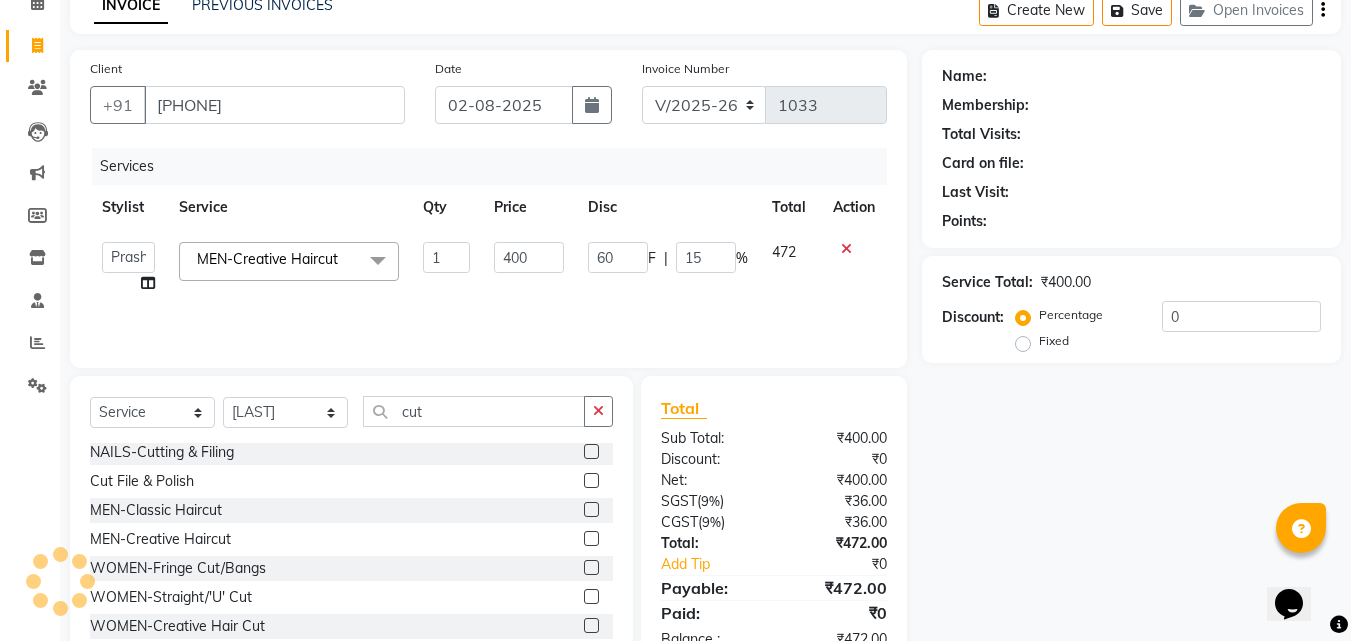 select on "1: Object" 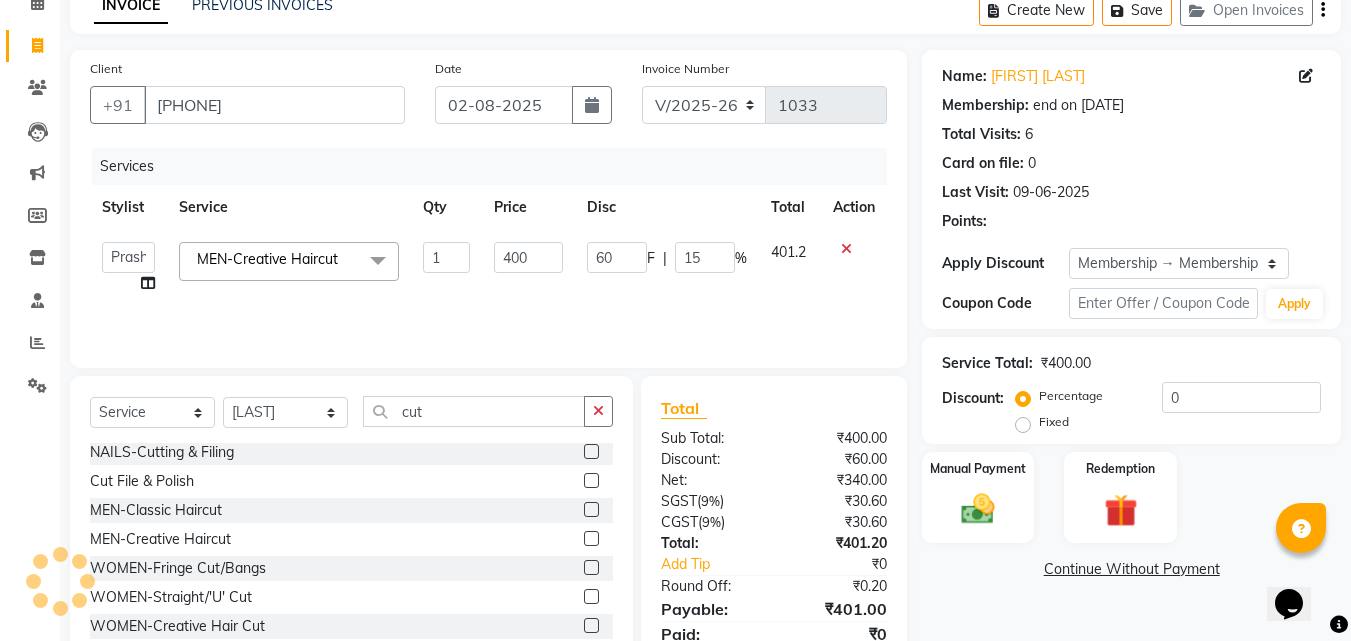 type on "15" 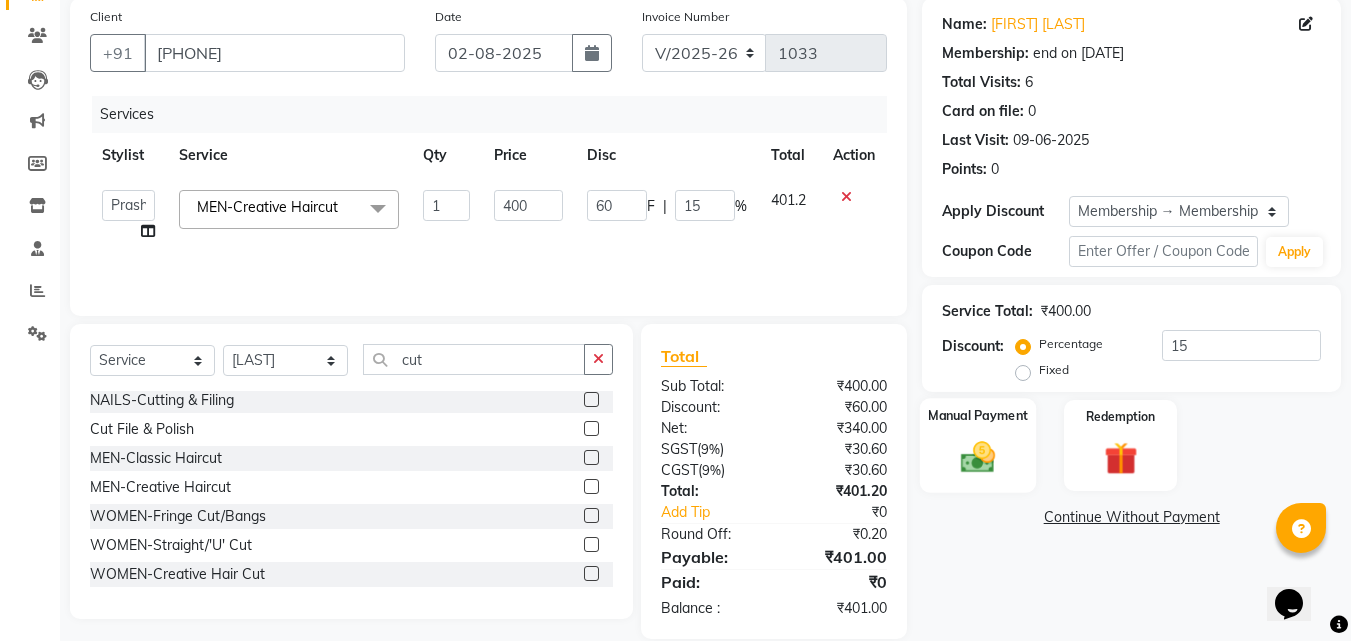 scroll, scrollTop: 180, scrollLeft: 0, axis: vertical 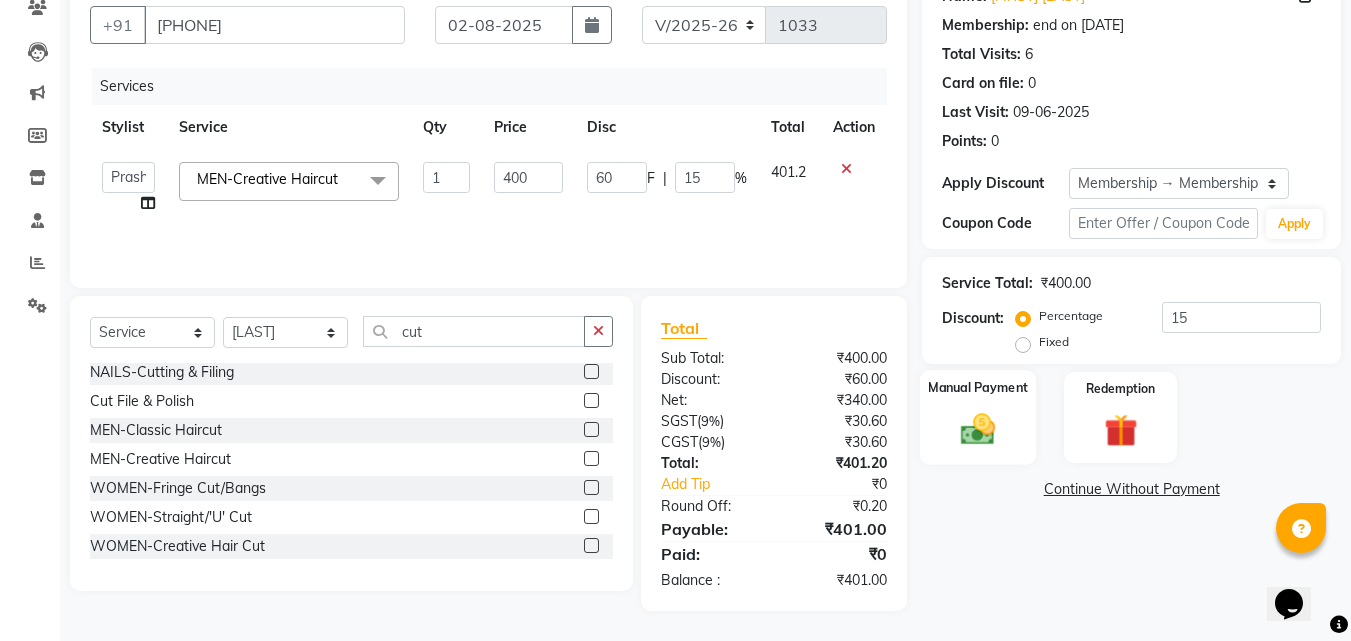 click 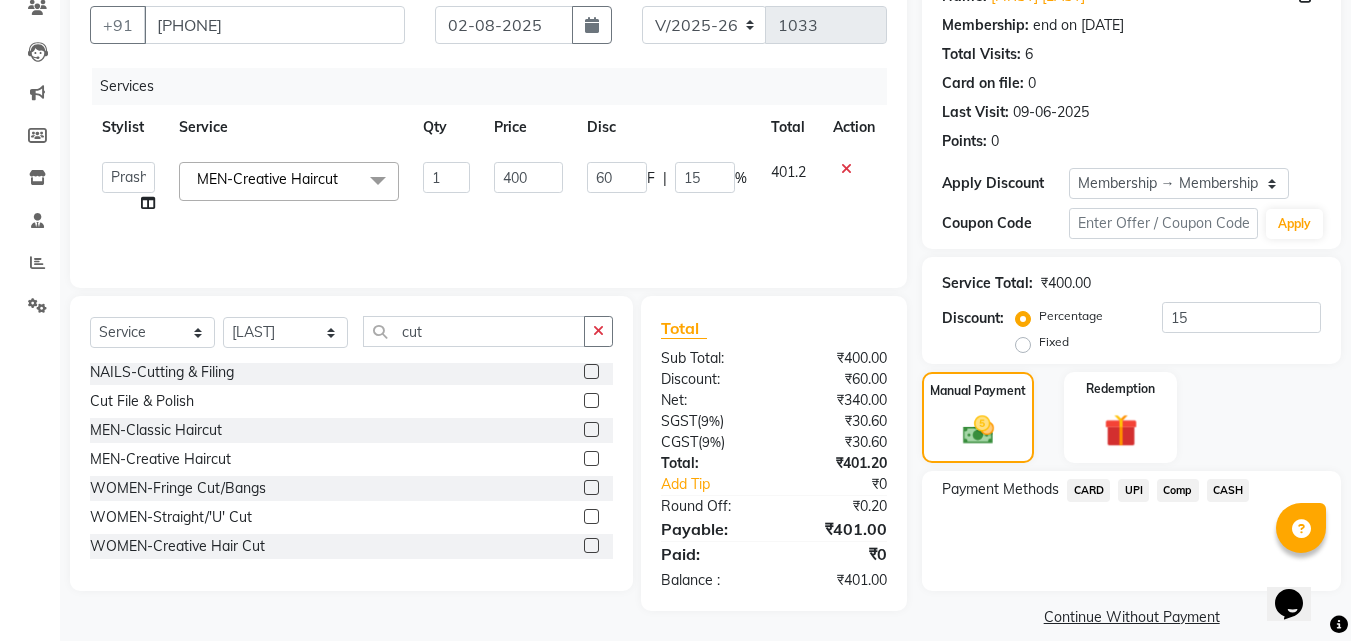 click on "UPI" 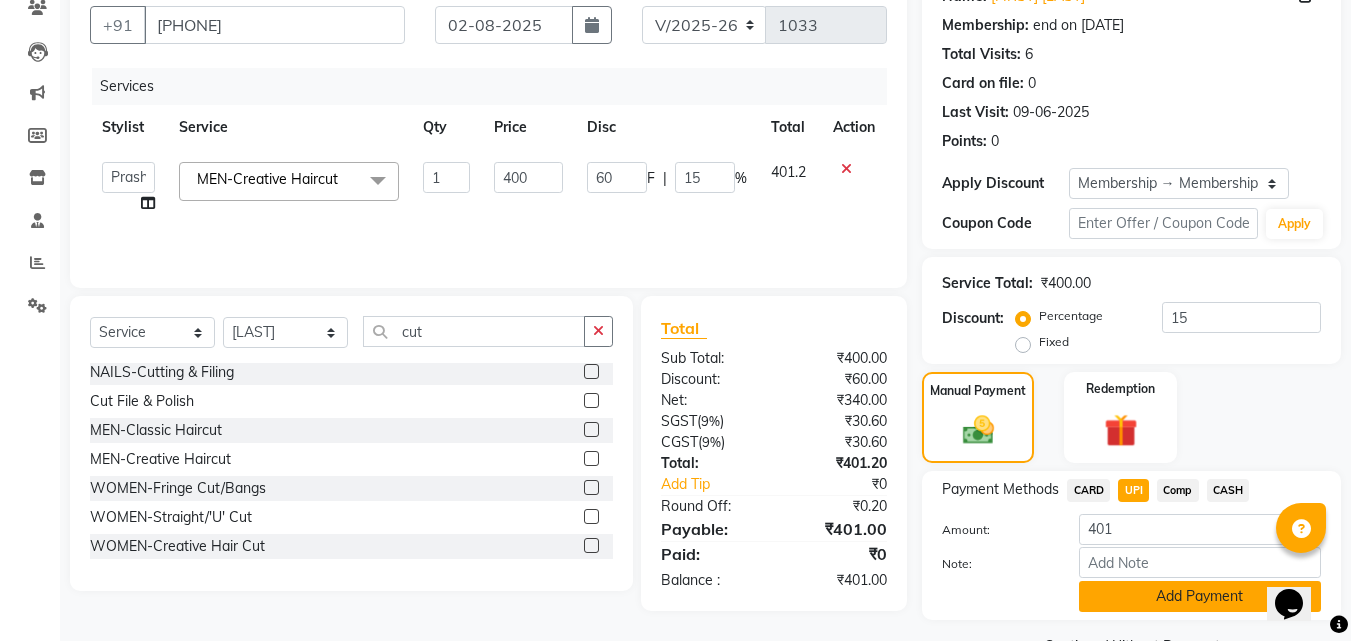 click on "Add Payment" 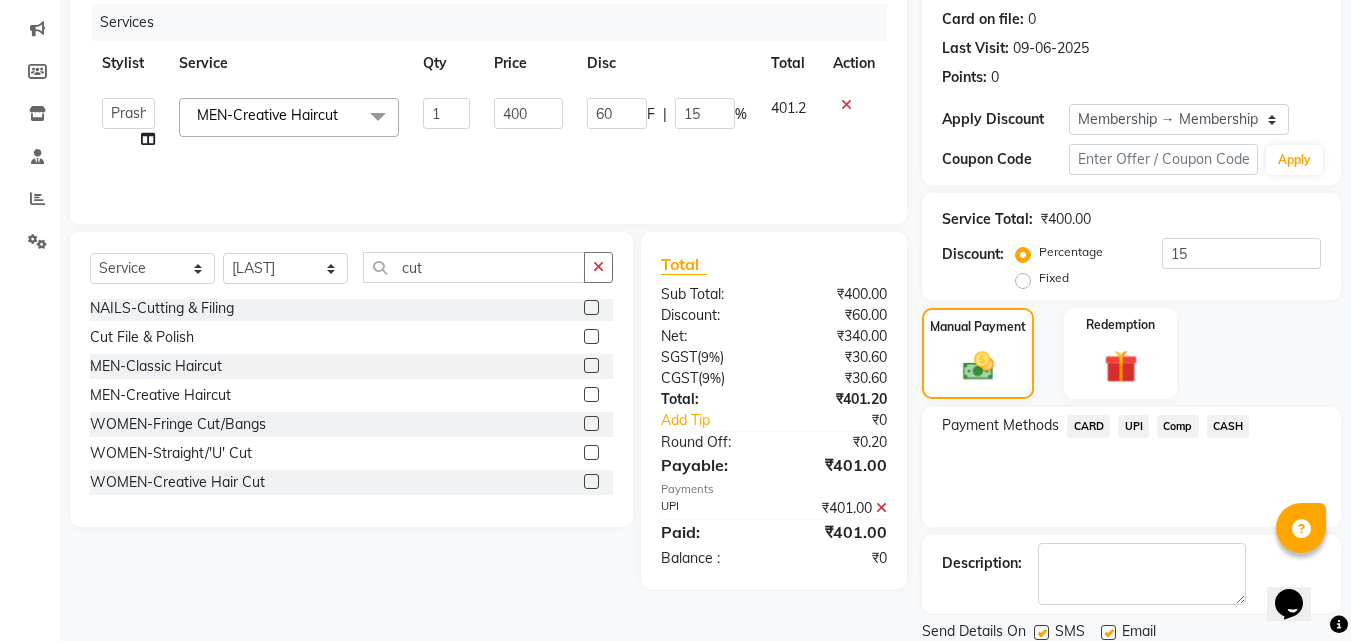 scroll, scrollTop: 314, scrollLeft: 0, axis: vertical 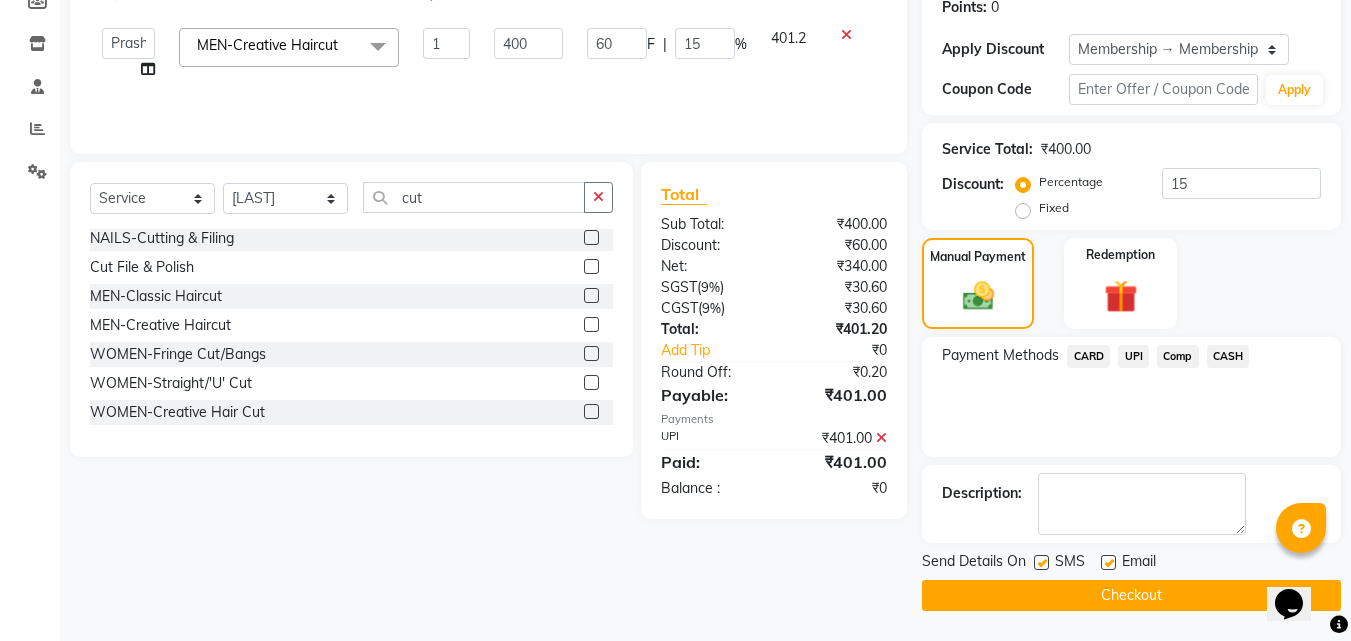 click 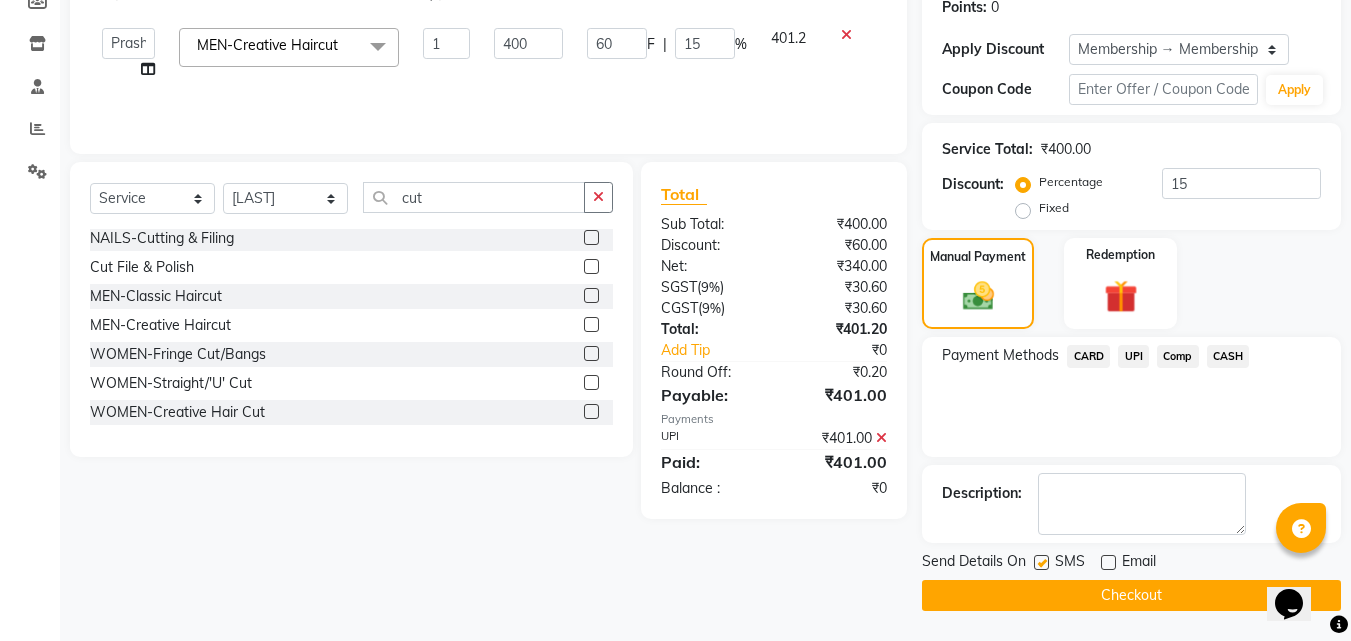 click on "Send Details On SMS Email  Checkout" 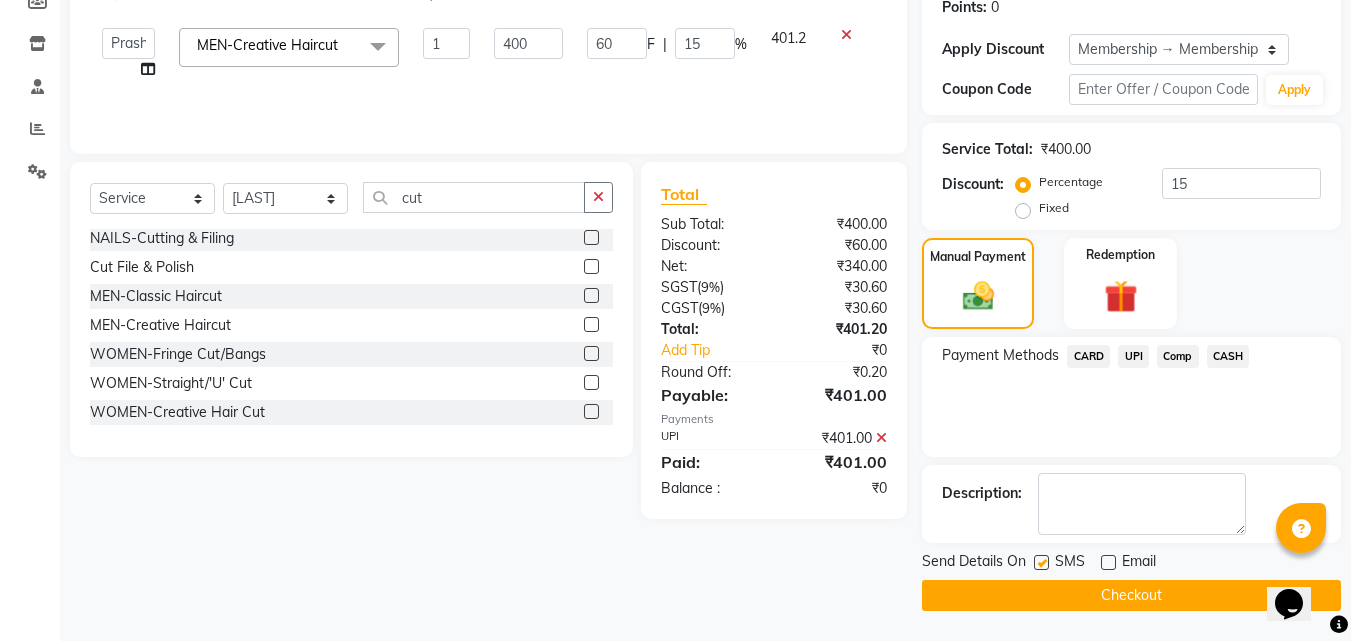 click on "Checkout" 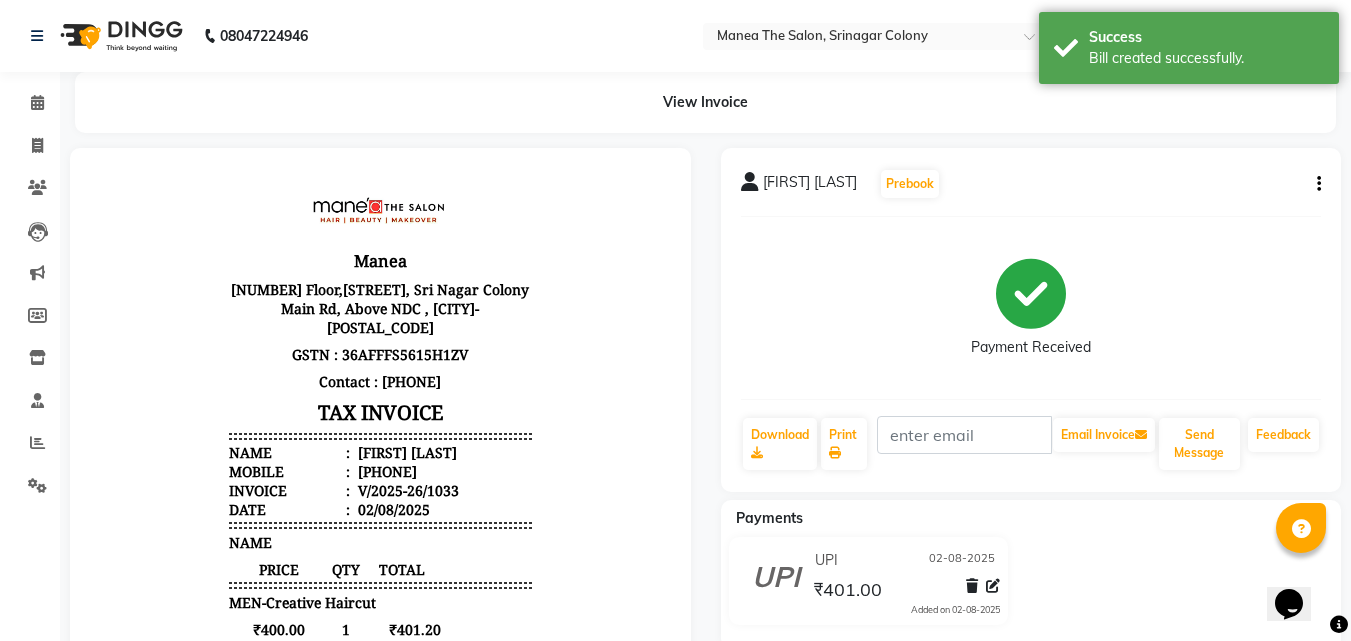 scroll, scrollTop: 0, scrollLeft: 0, axis: both 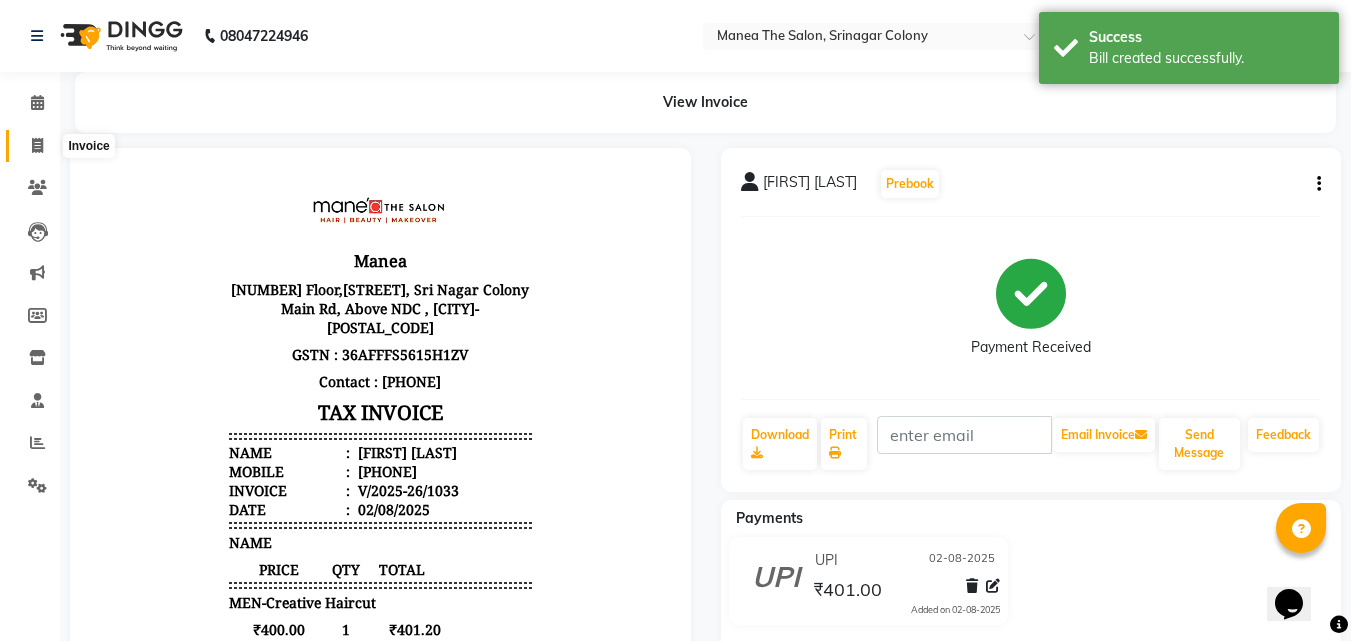 click 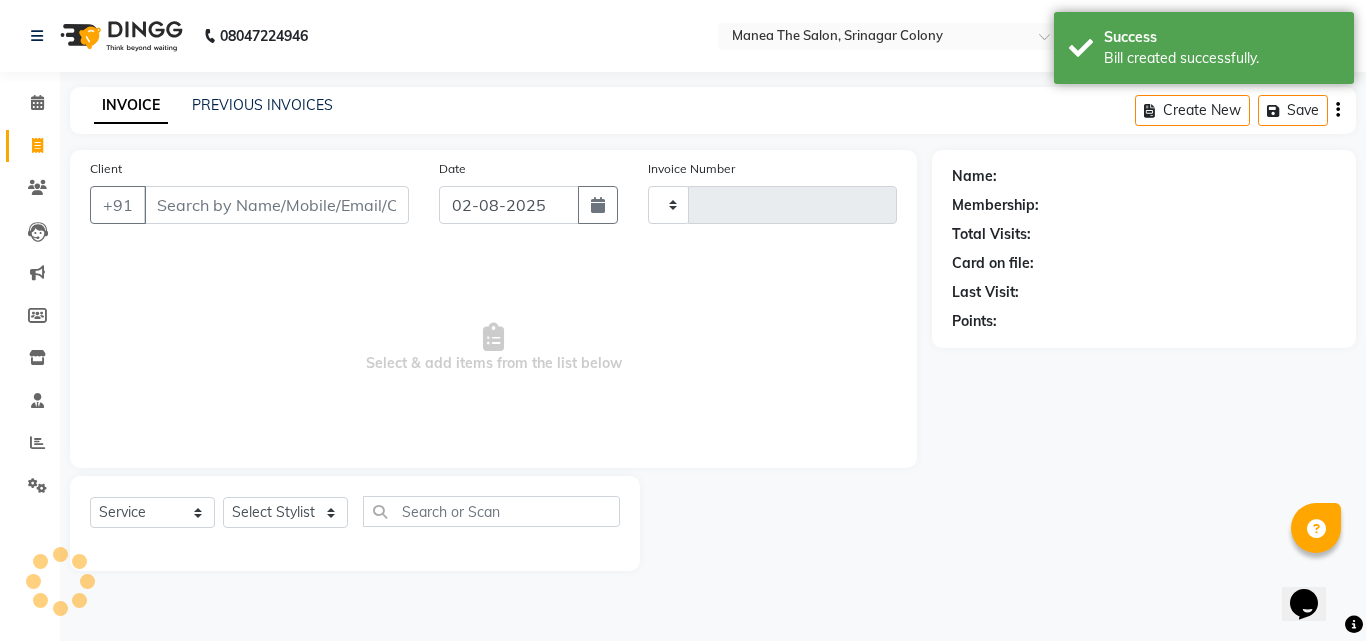 type on "1034" 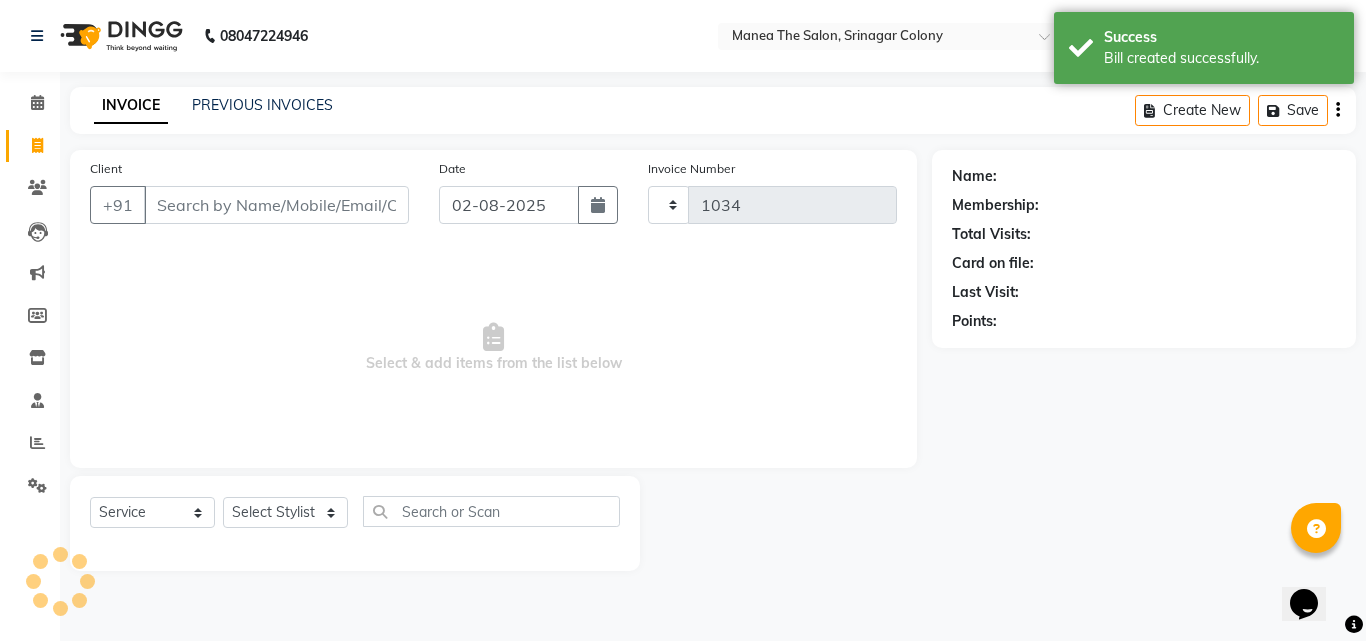 select on "5506" 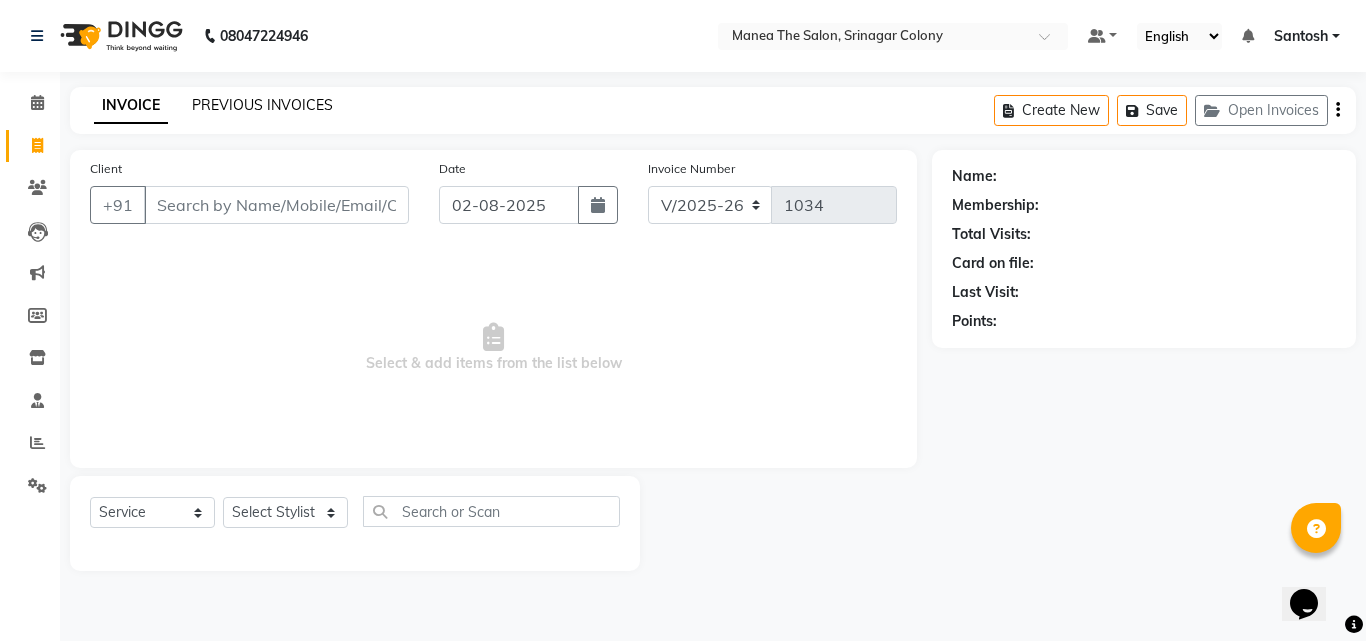 click on "PREVIOUS INVOICES" 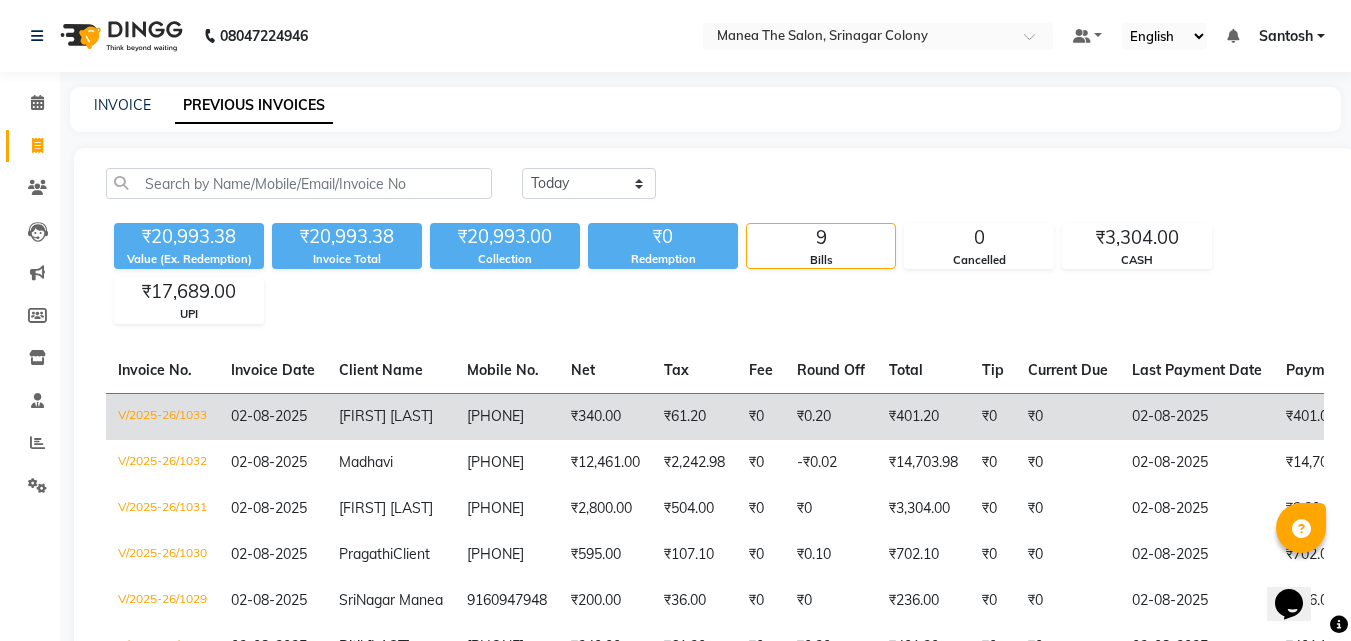 click on "[FIRST] [LAST]" 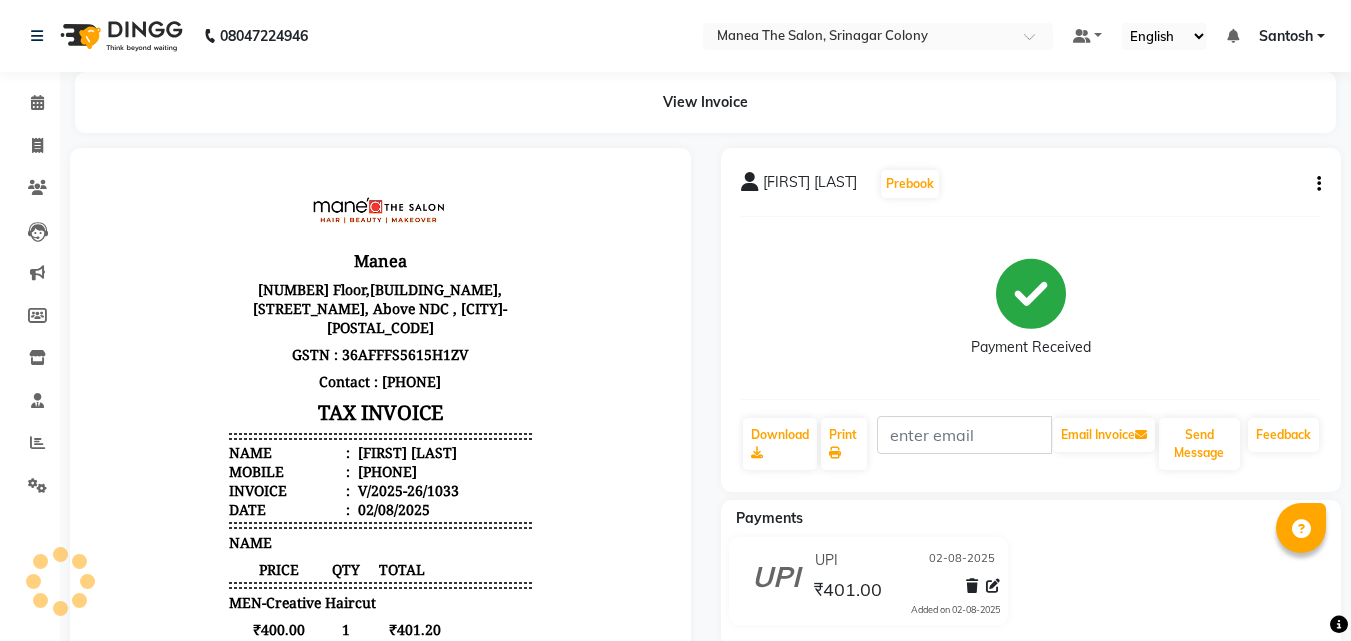 scroll, scrollTop: 0, scrollLeft: 0, axis: both 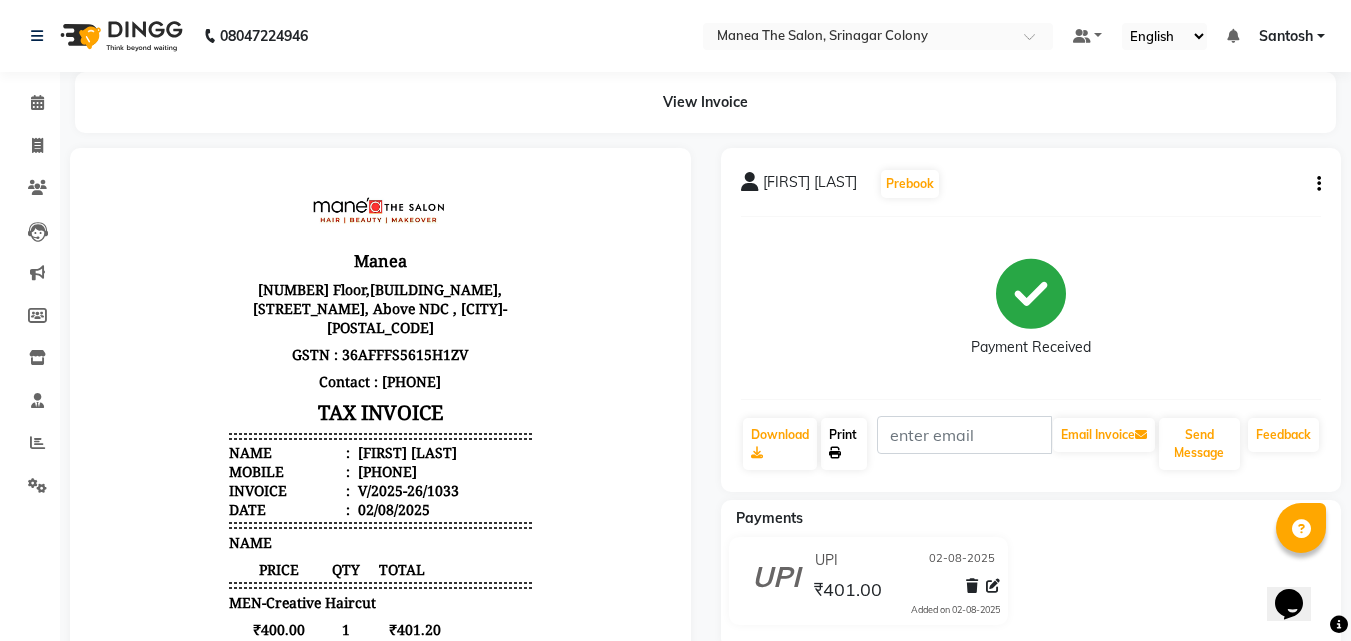 click on "Print" 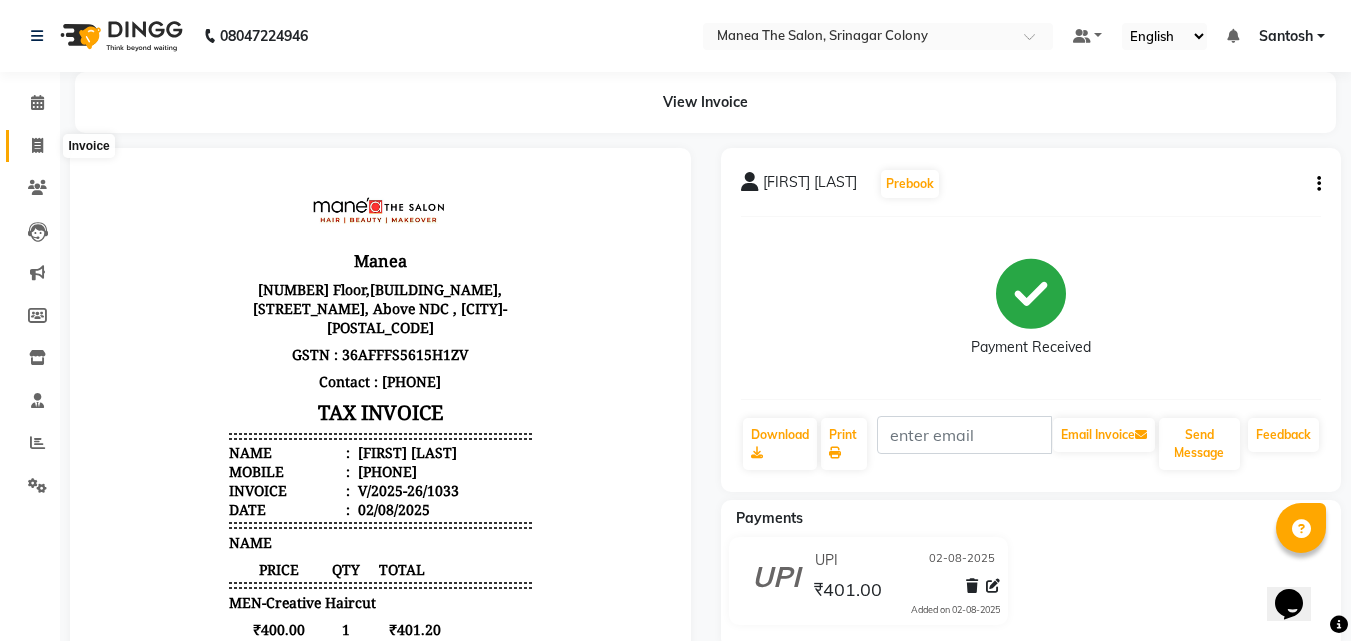 click 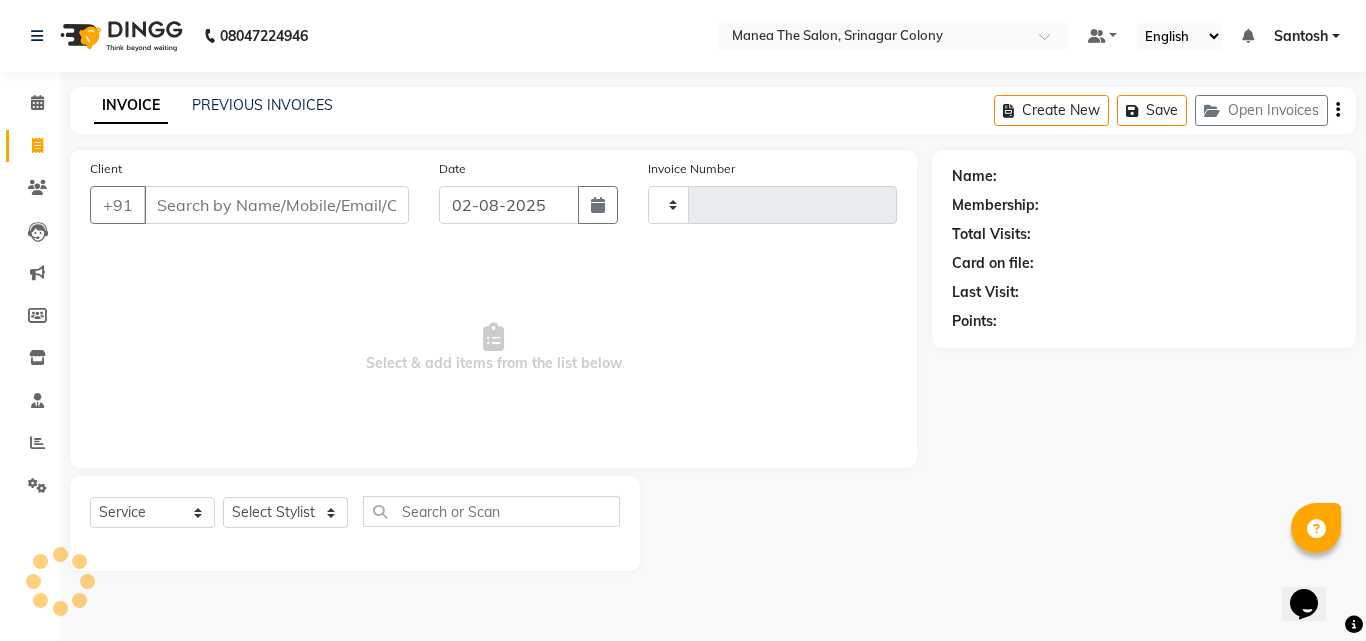 type on "1034" 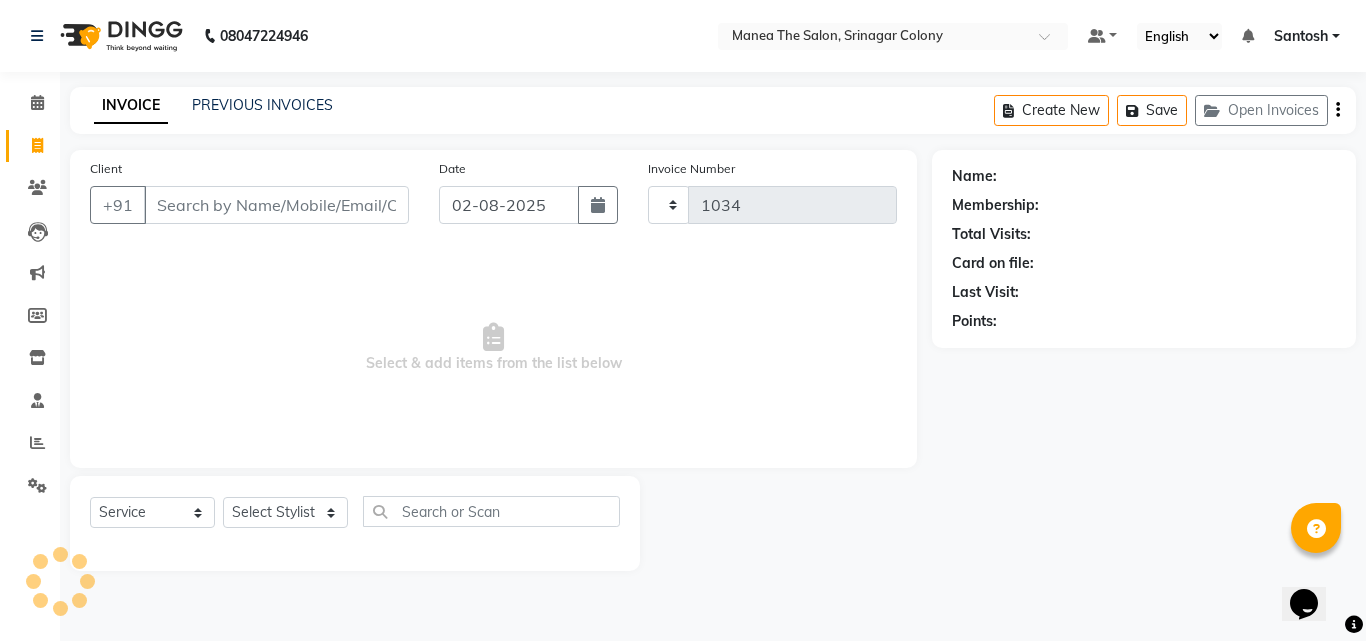 select on "5506" 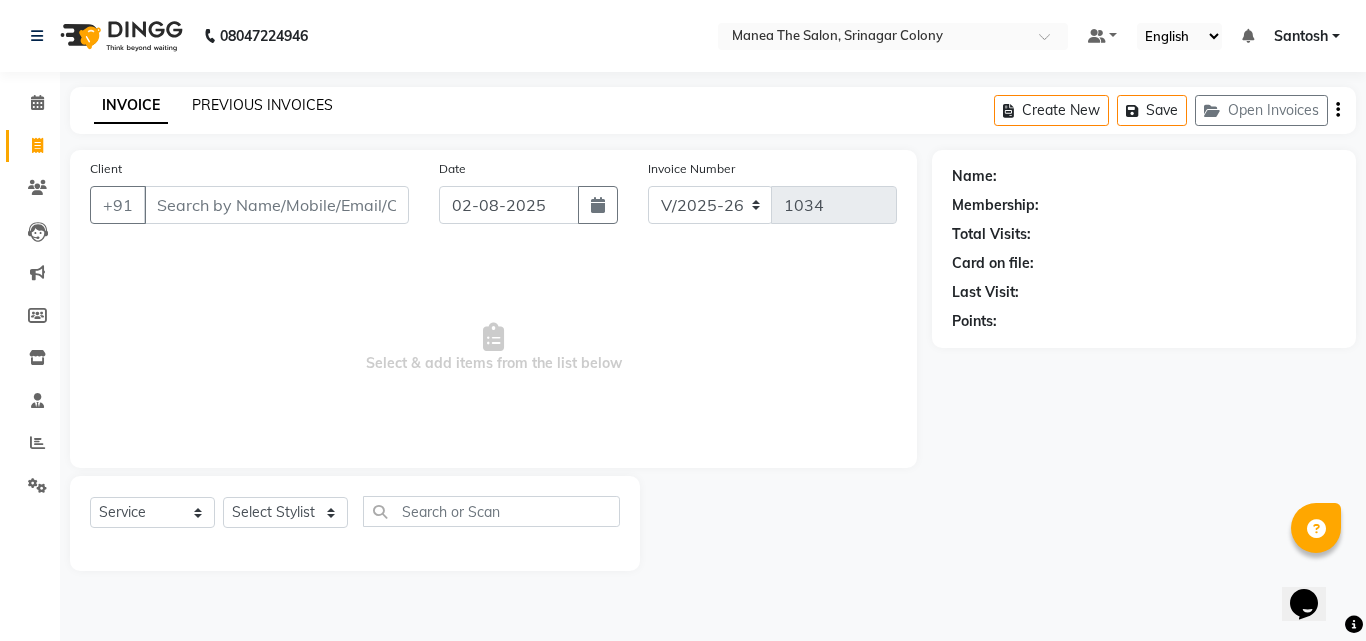 click on "PREVIOUS INVOICES" 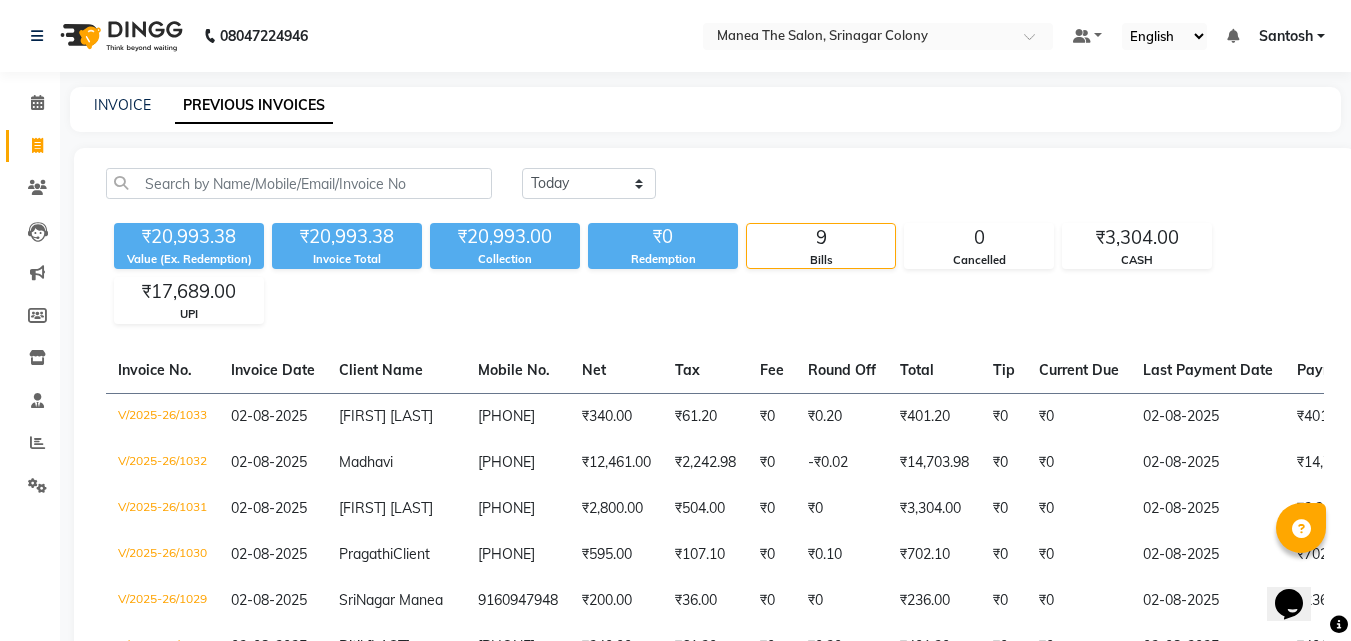 scroll, scrollTop: 100, scrollLeft: 0, axis: vertical 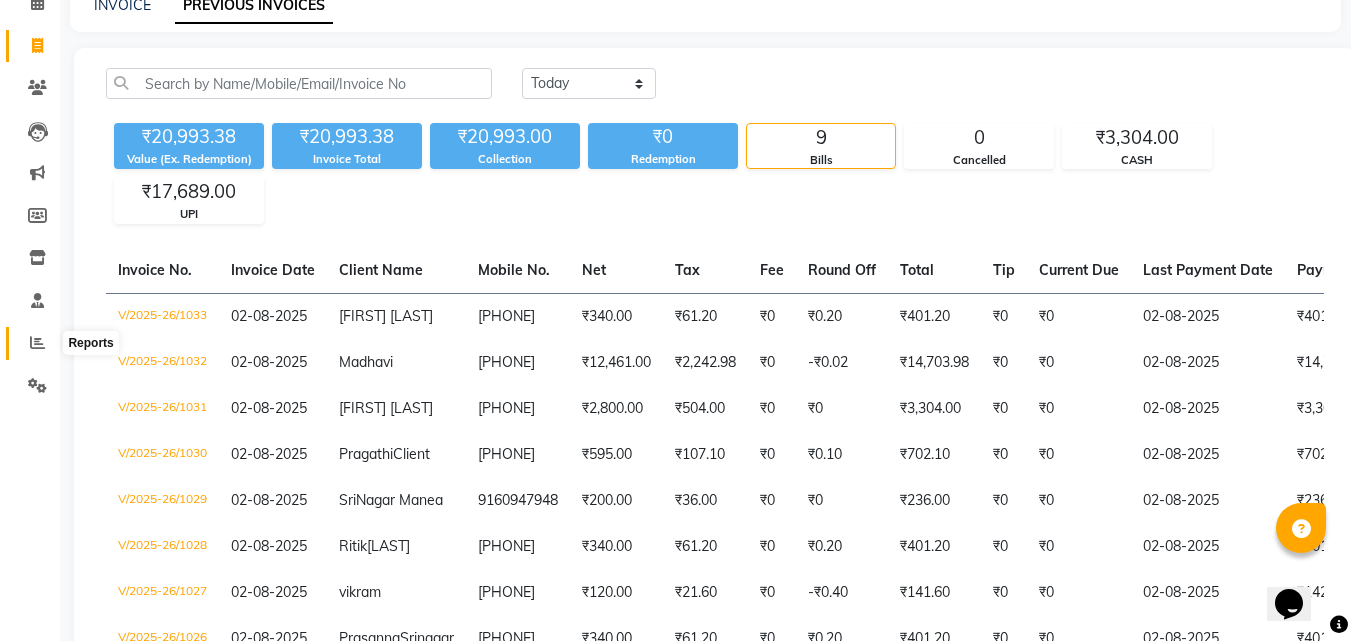 click 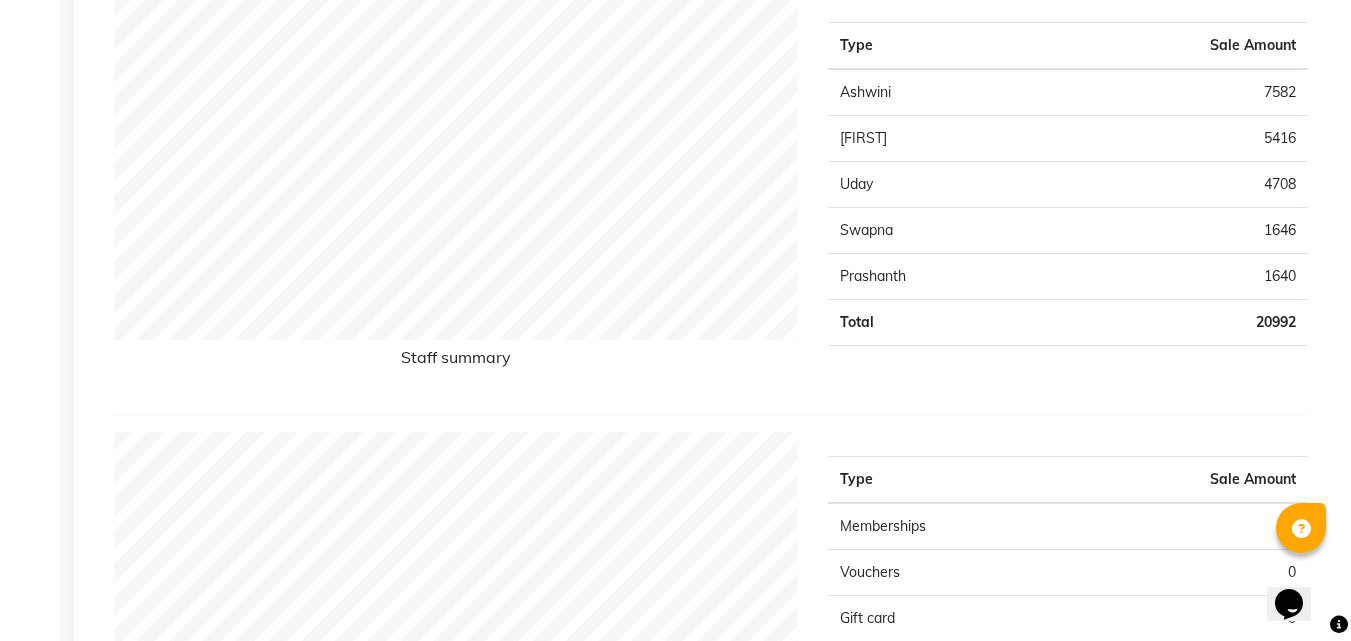 scroll, scrollTop: 800, scrollLeft: 0, axis: vertical 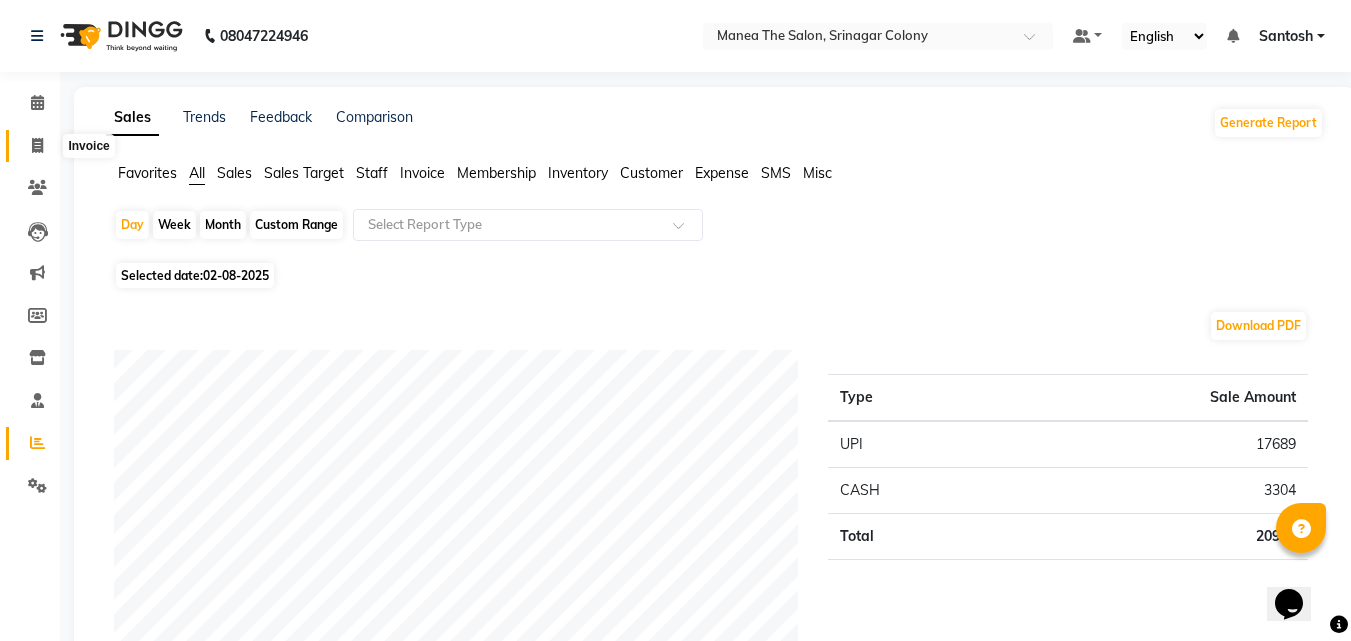 click 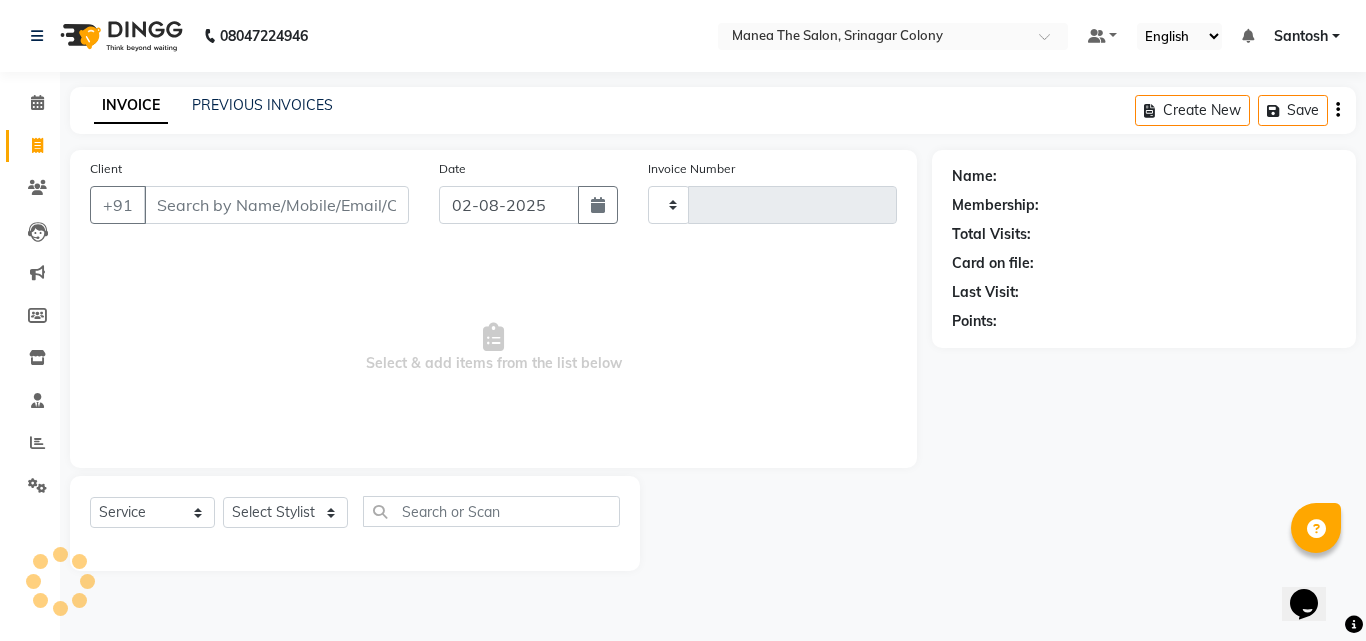 type on "1034" 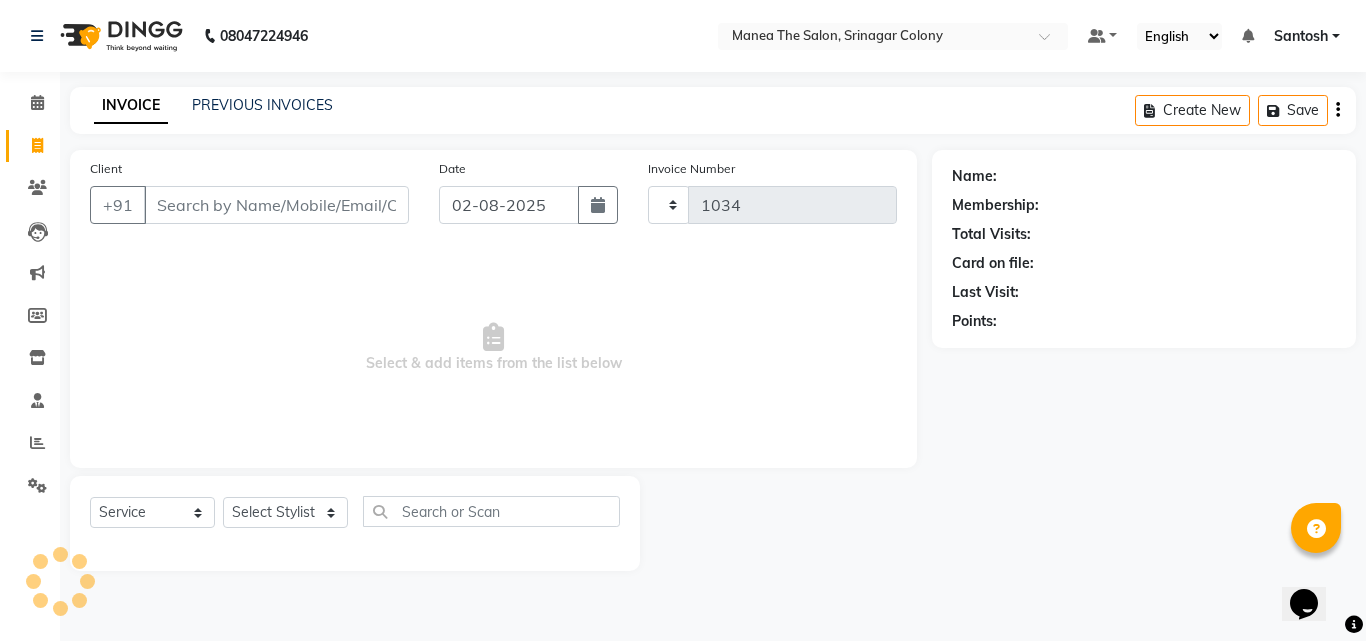 select on "5506" 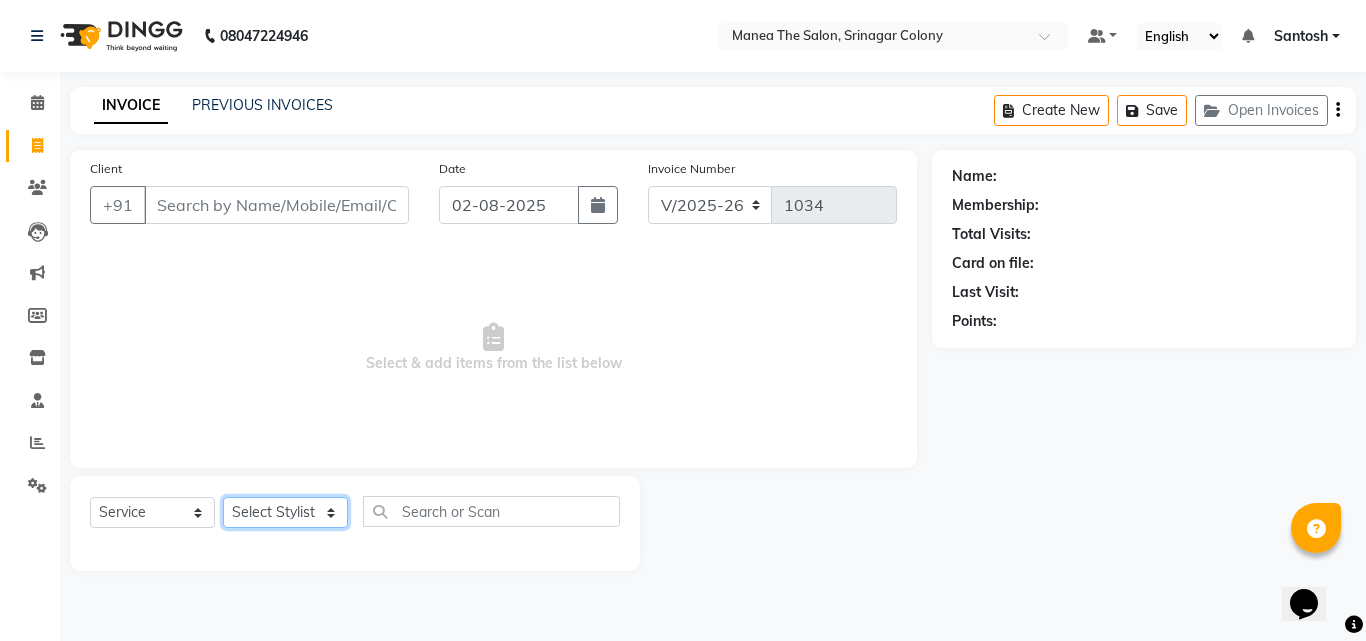 click on "Select Stylist" 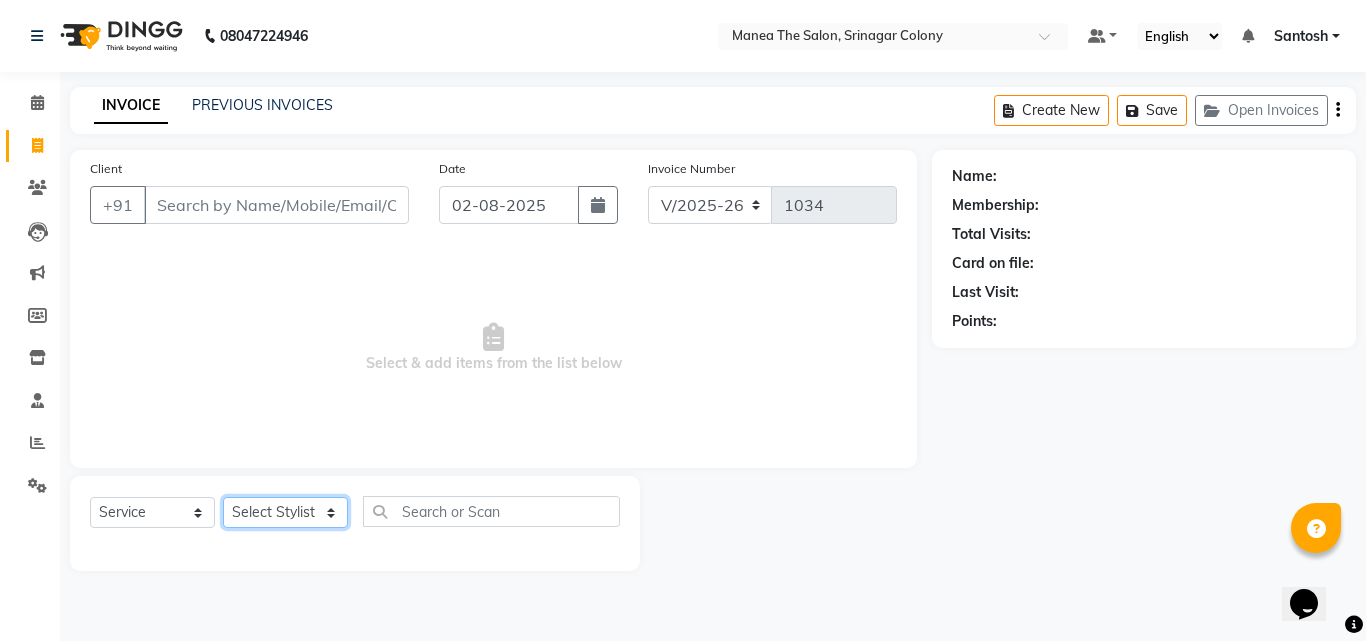 select on "76778" 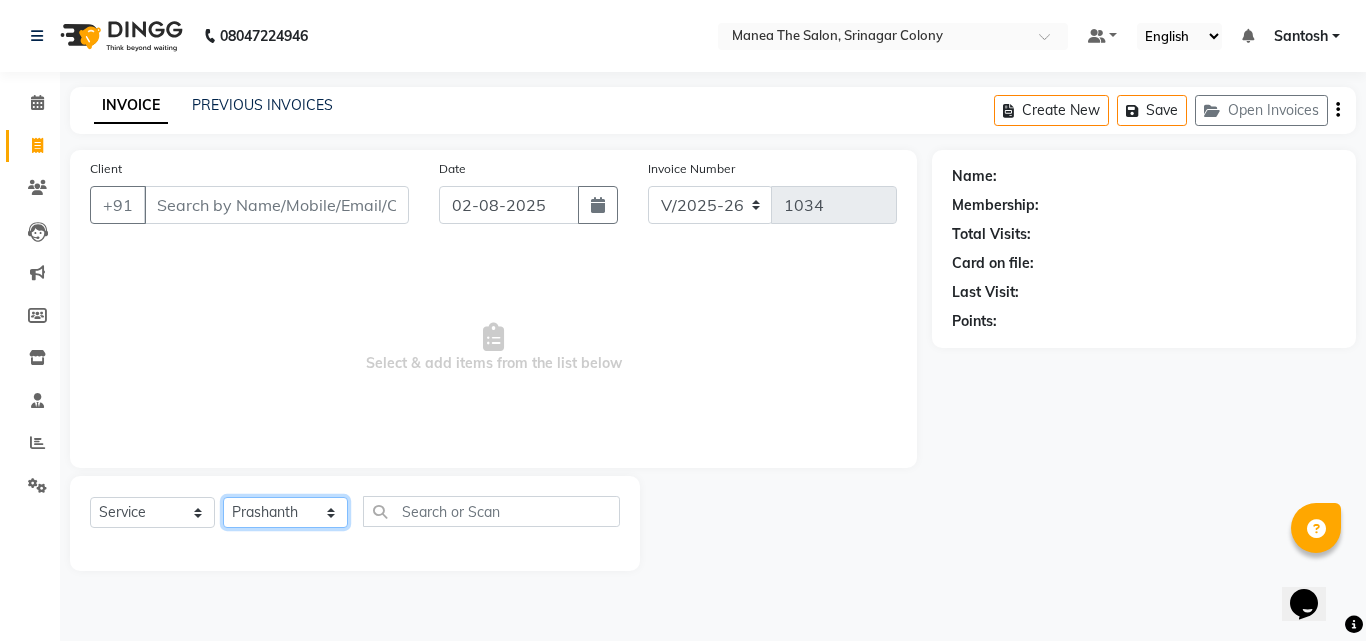 click on "Select Stylist [FIRST] [FIRST] [FIRST] Manager  [FIRST] [FIRST] [FIRST] [FIRST]  [FIRST] [FIRST] [FIRST]" 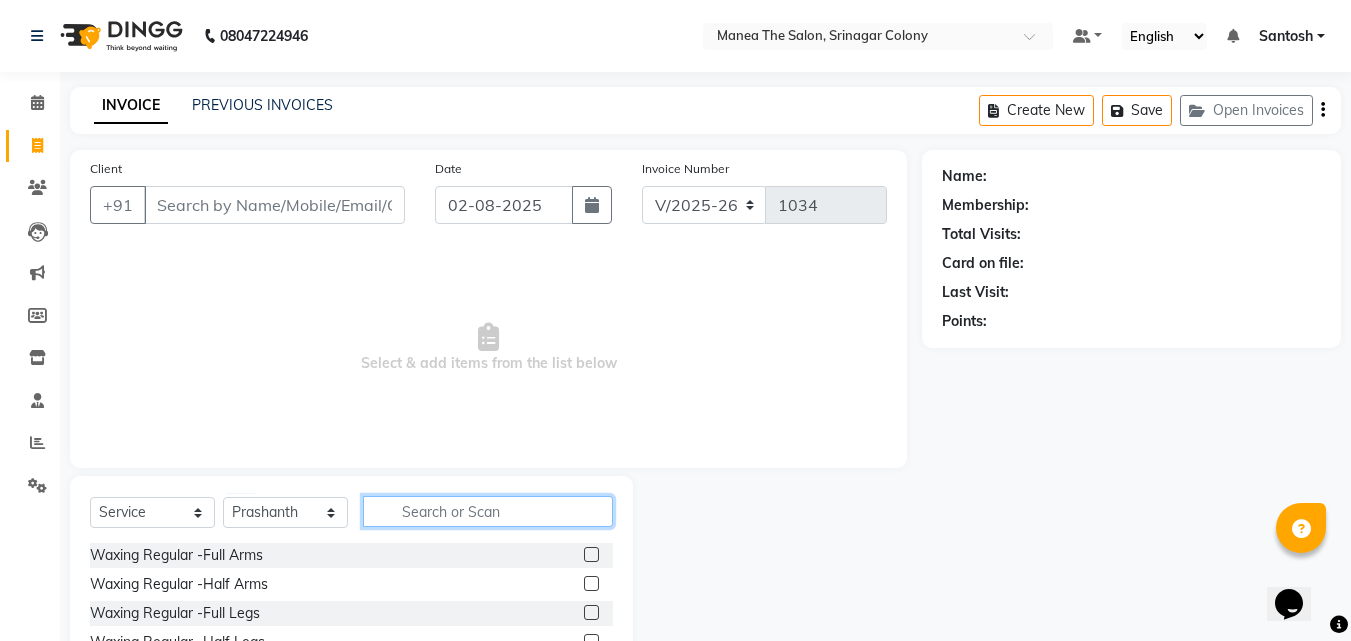 click 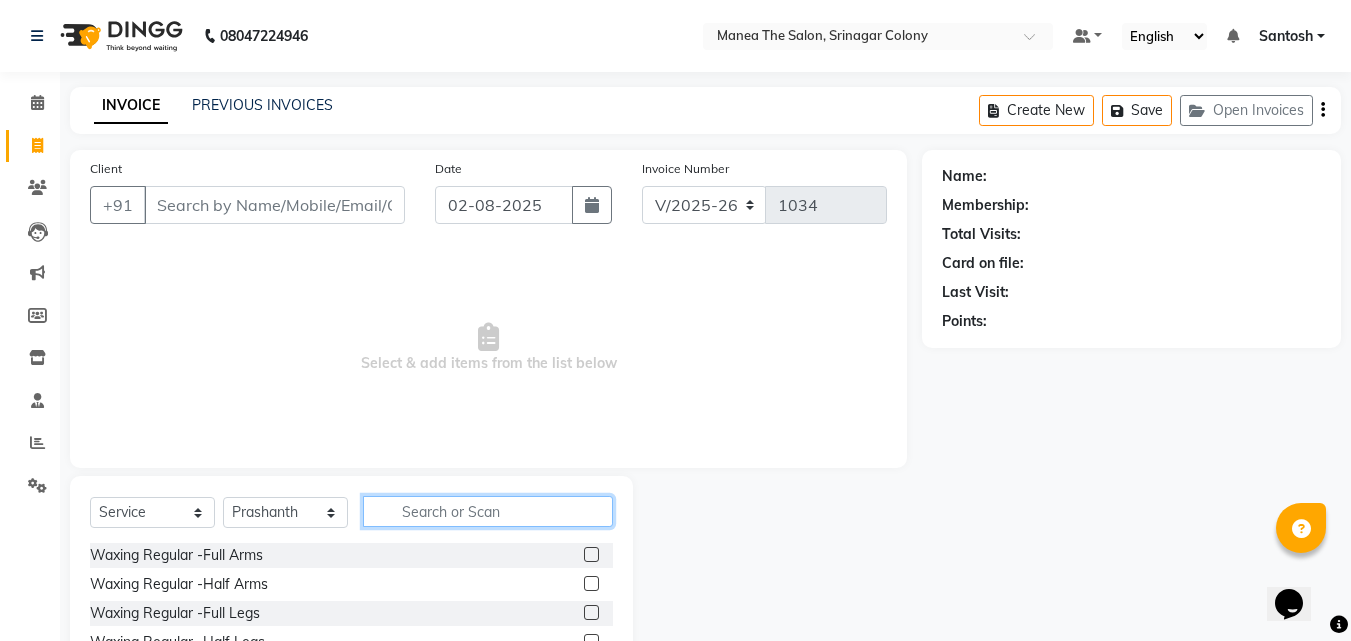 click 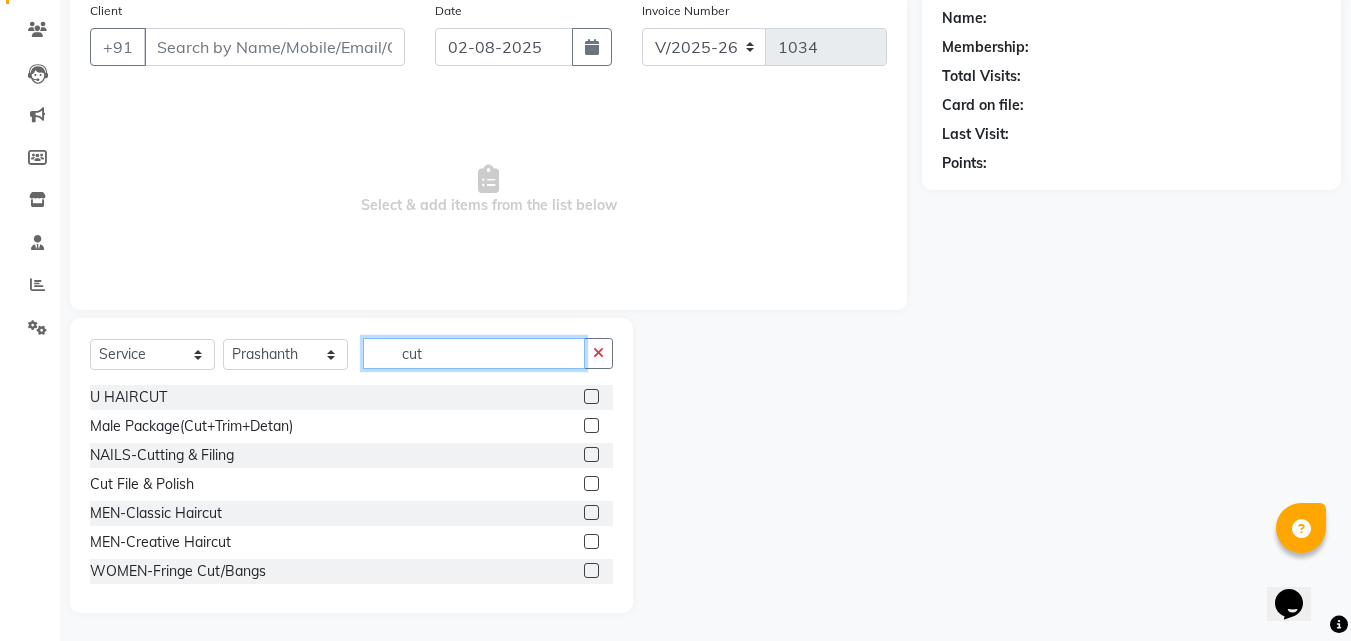 scroll, scrollTop: 160, scrollLeft: 0, axis: vertical 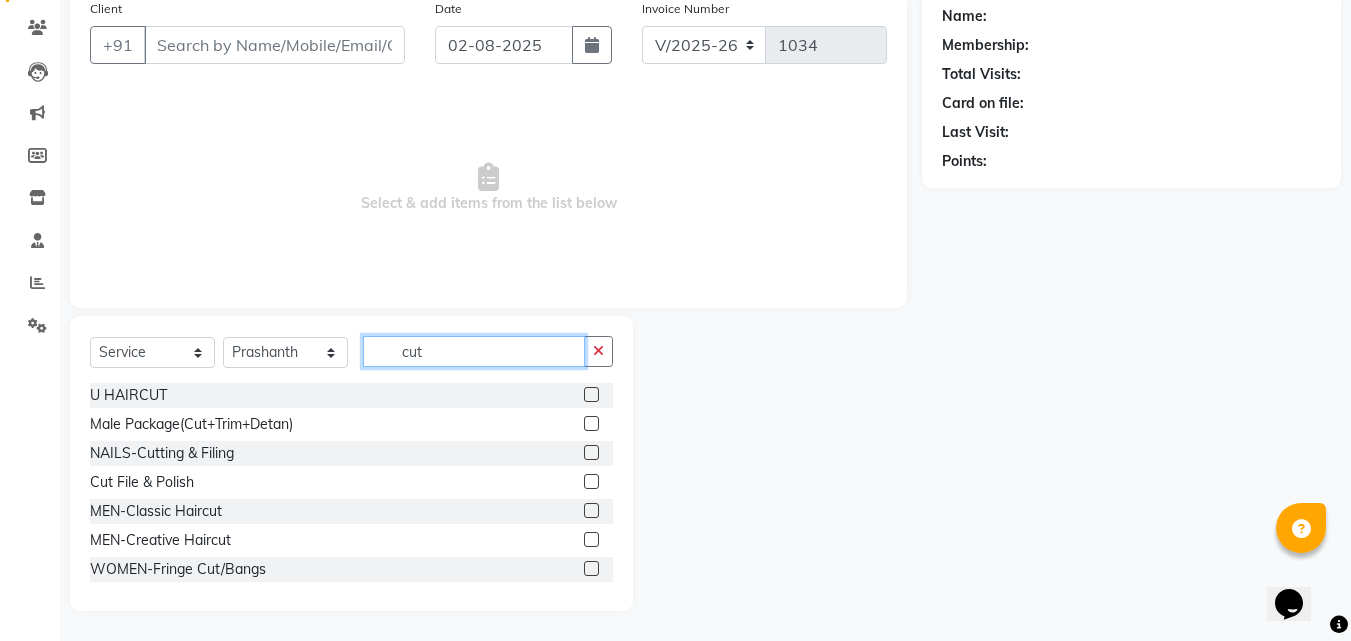 type on "cut" 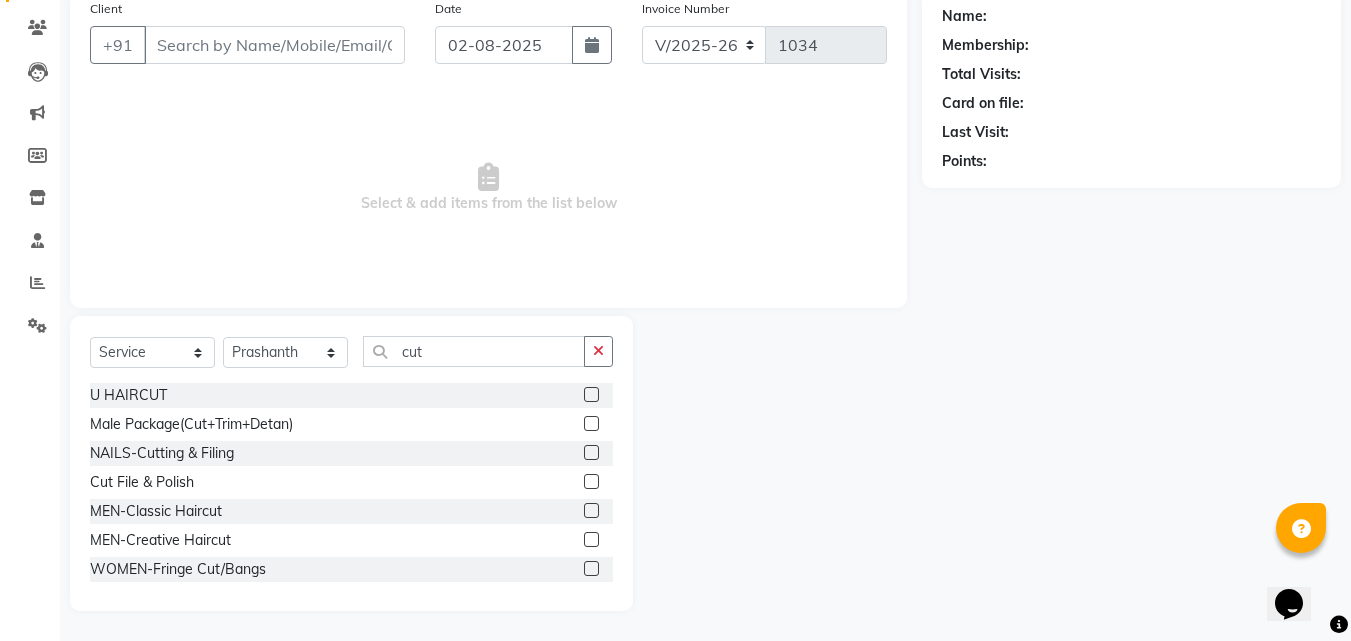 click 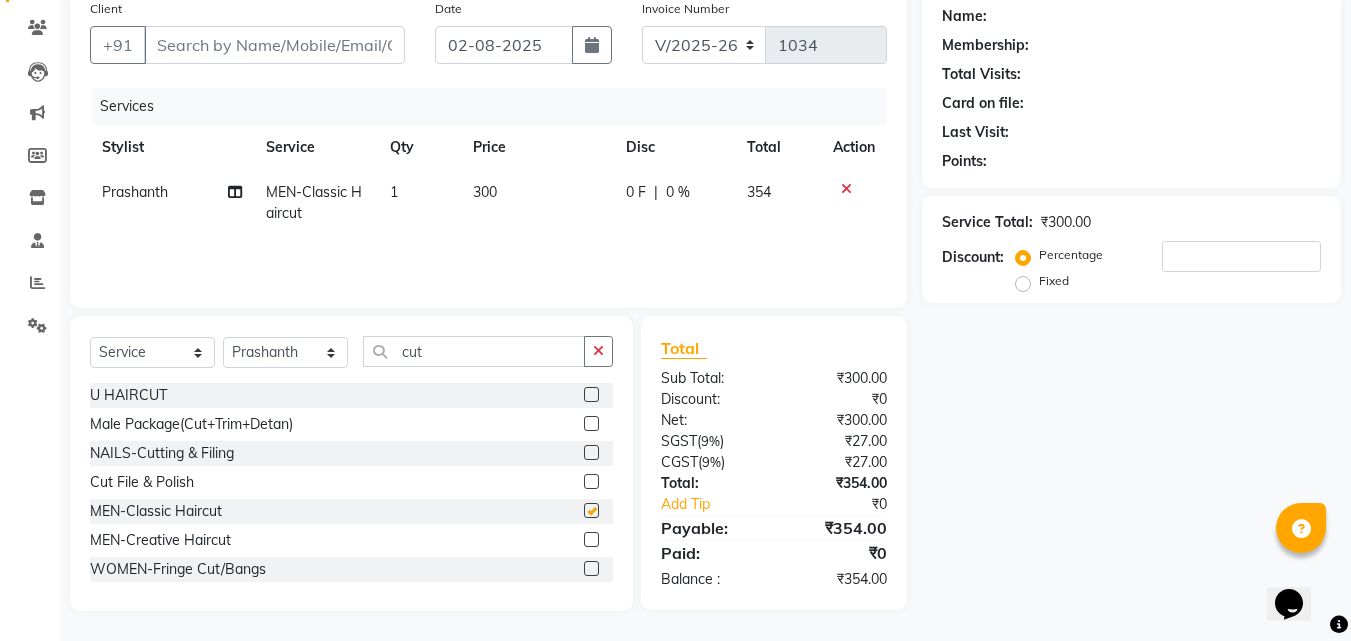 checkbox on "false" 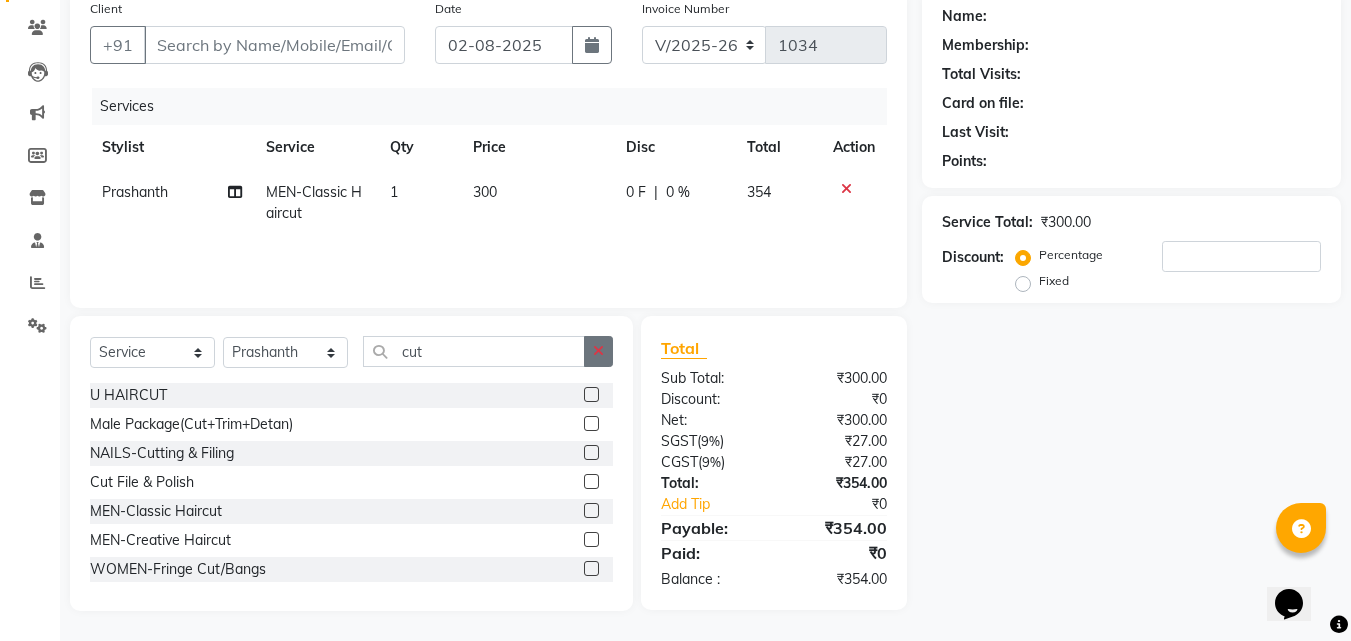 click 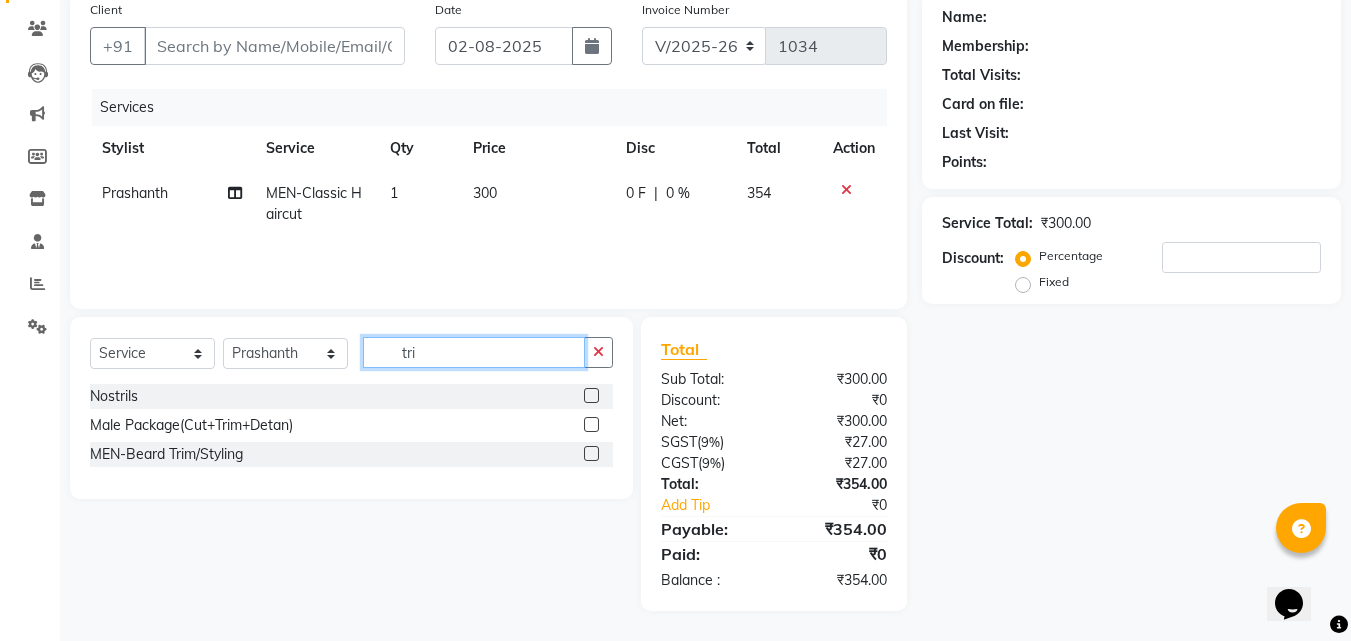 scroll, scrollTop: 159, scrollLeft: 0, axis: vertical 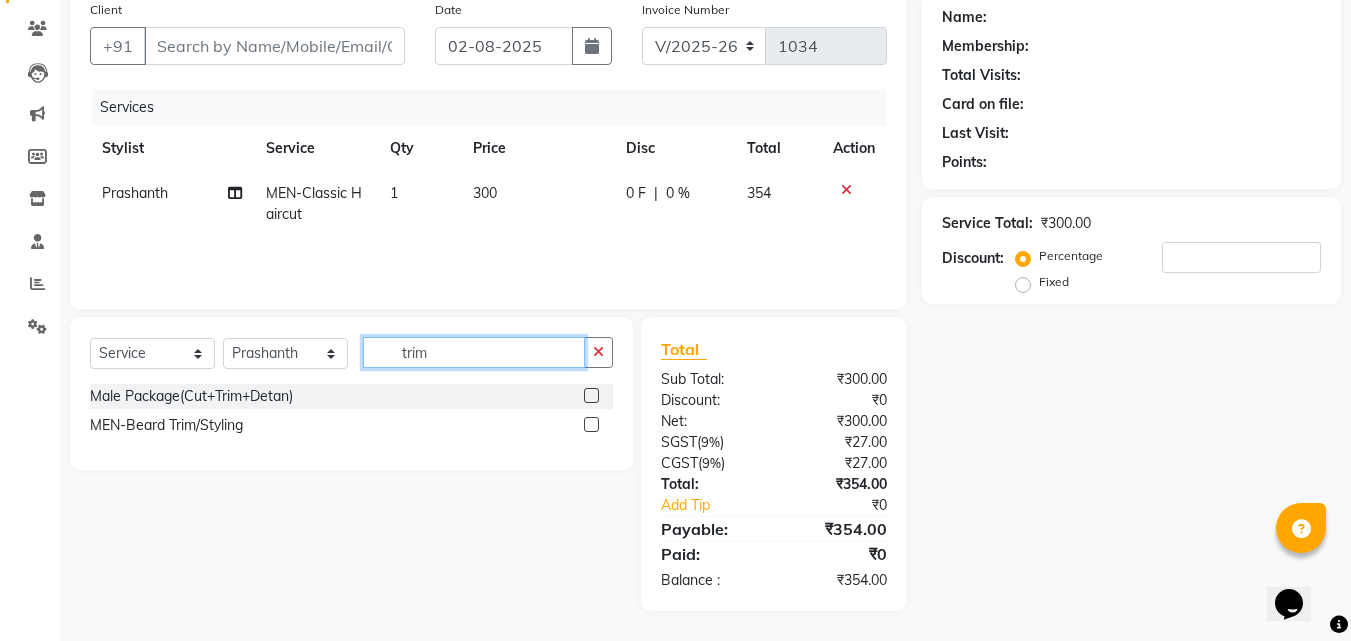 type on "trim" 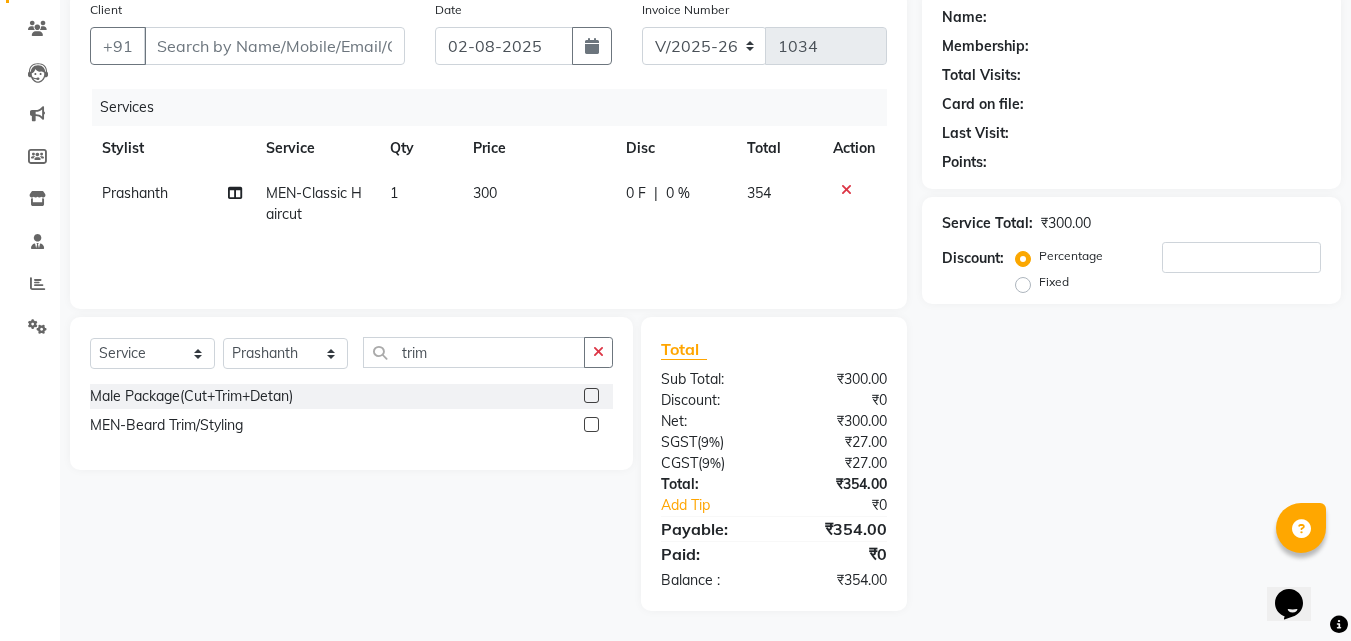 click 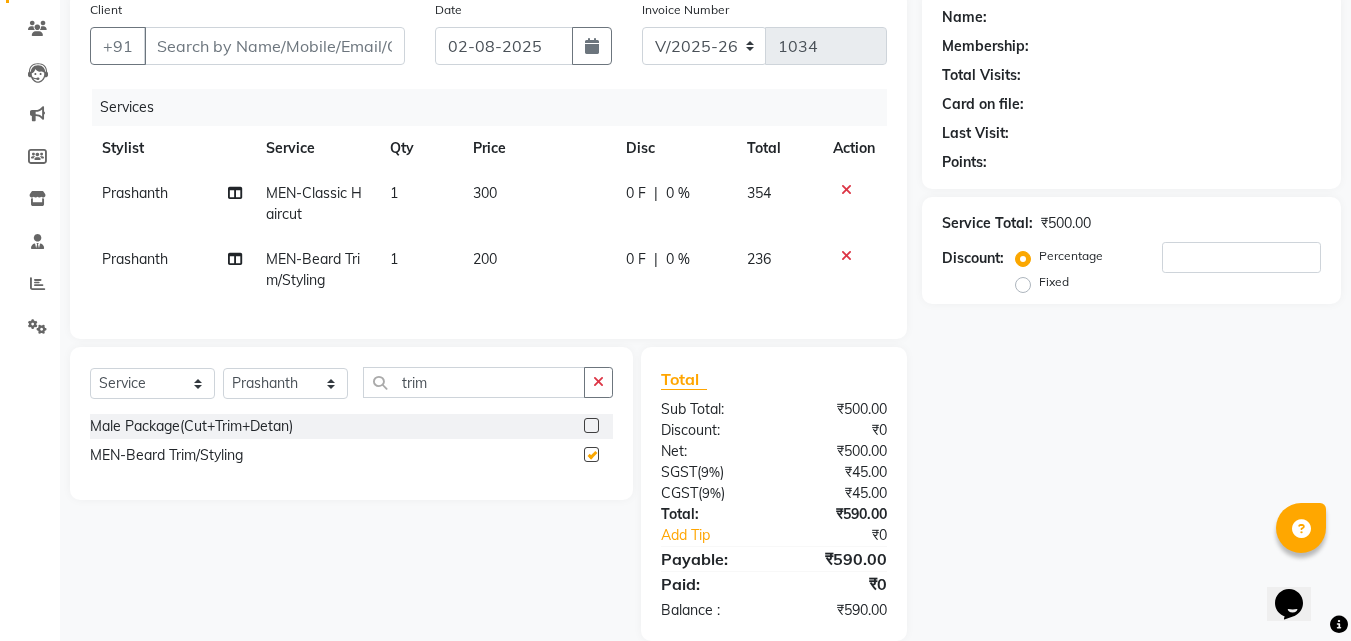 checkbox on "false" 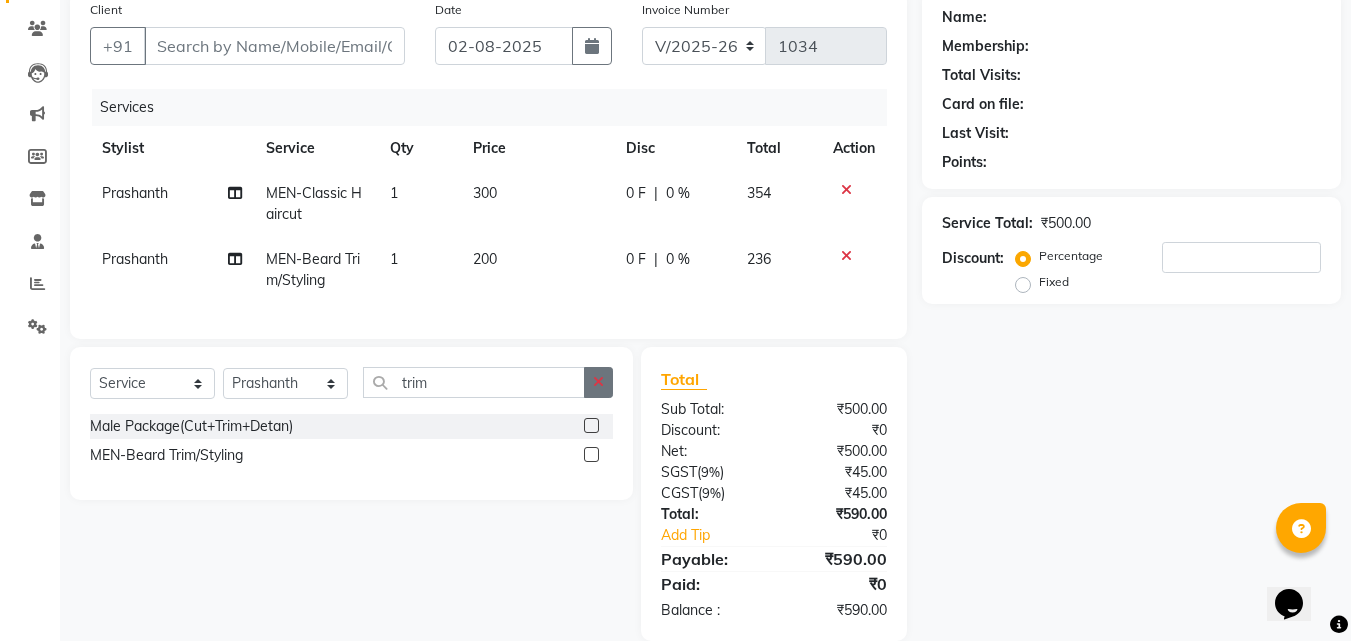click 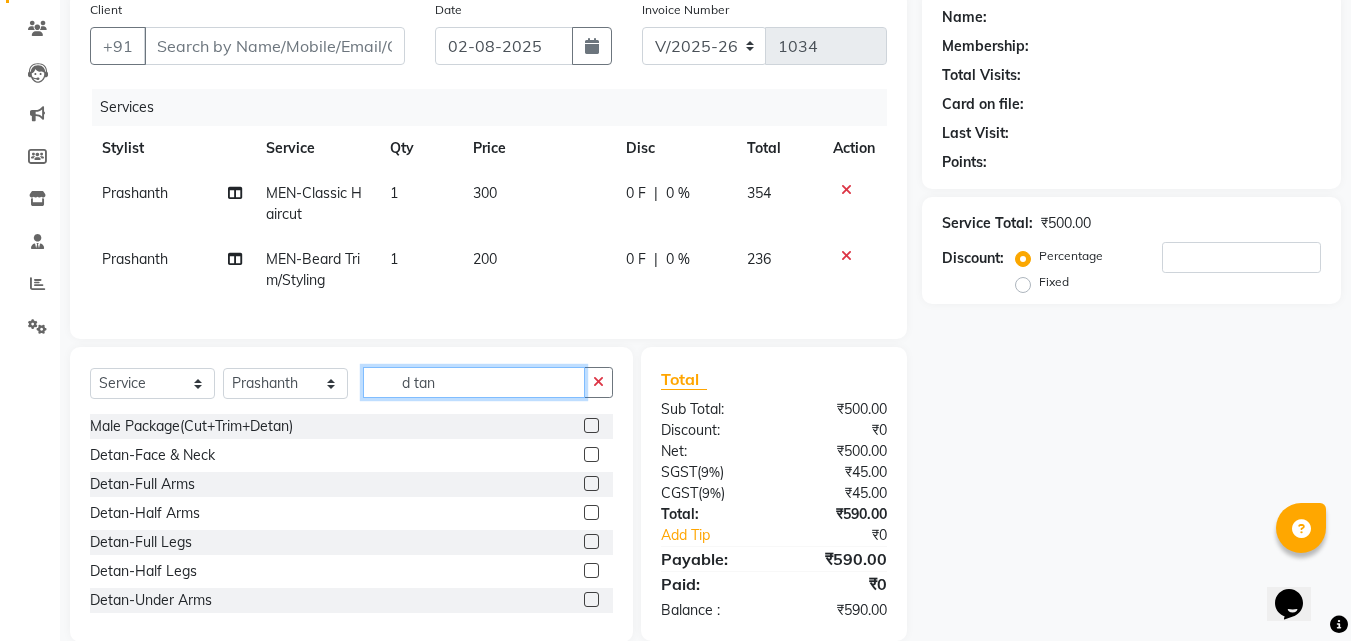 type on "d tan" 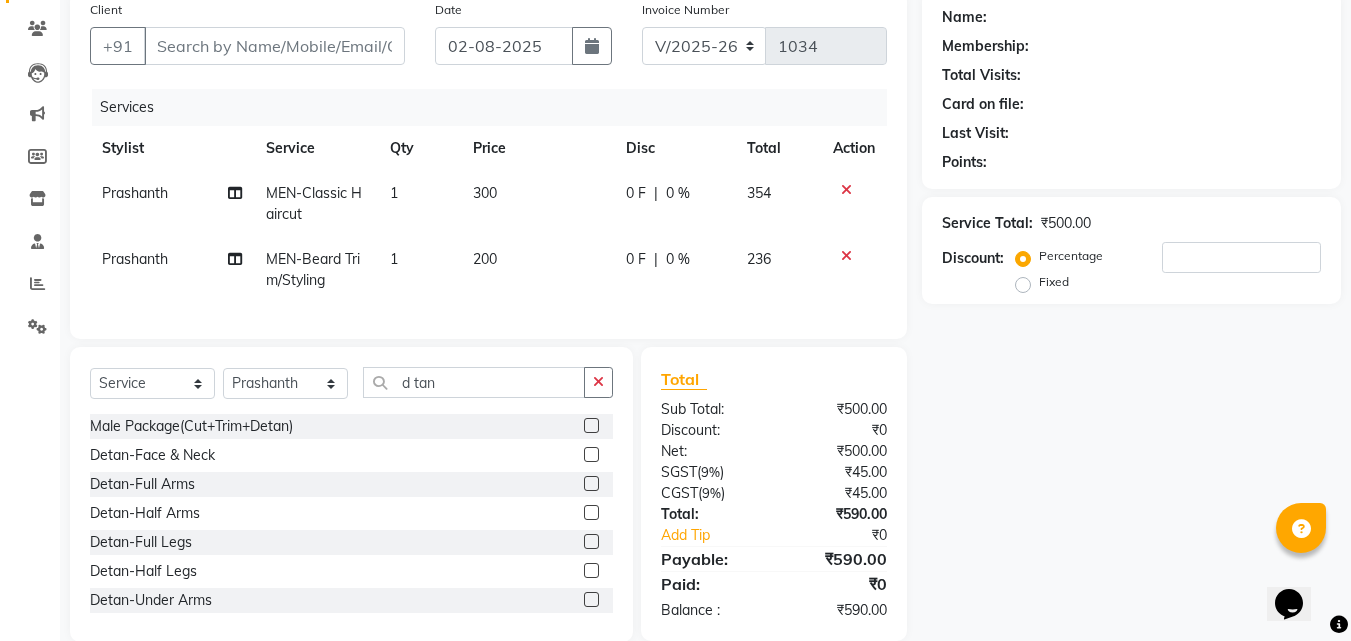 click 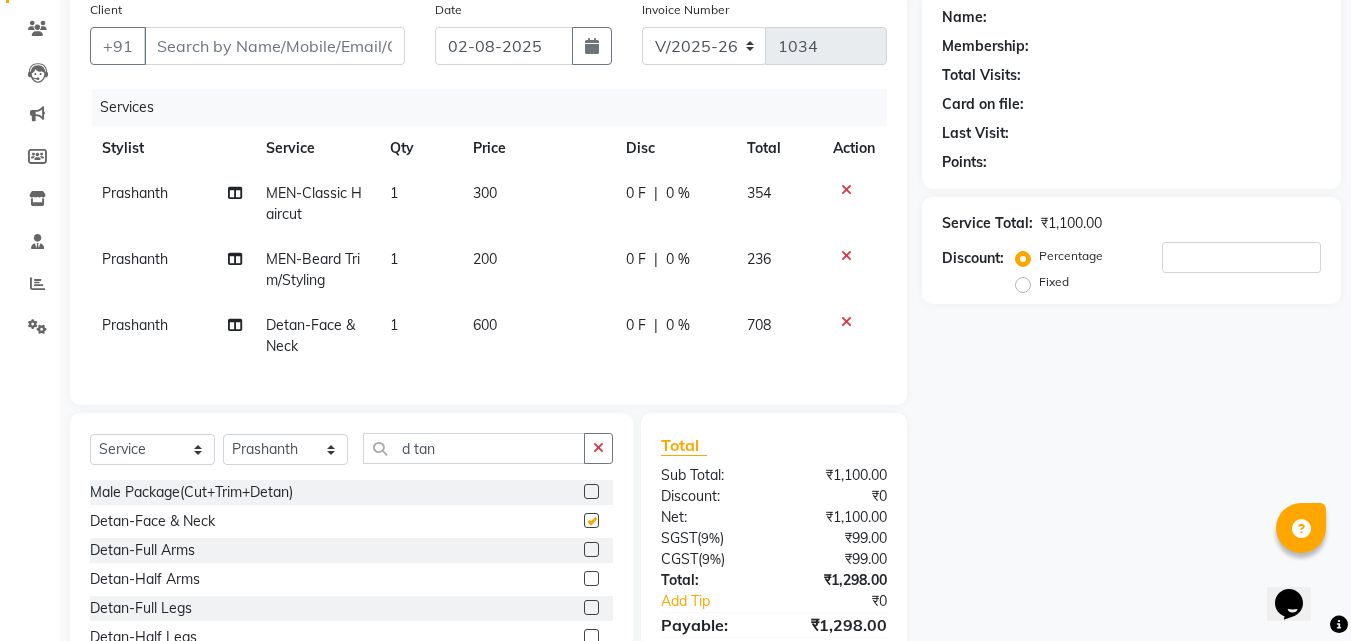 checkbox on "false" 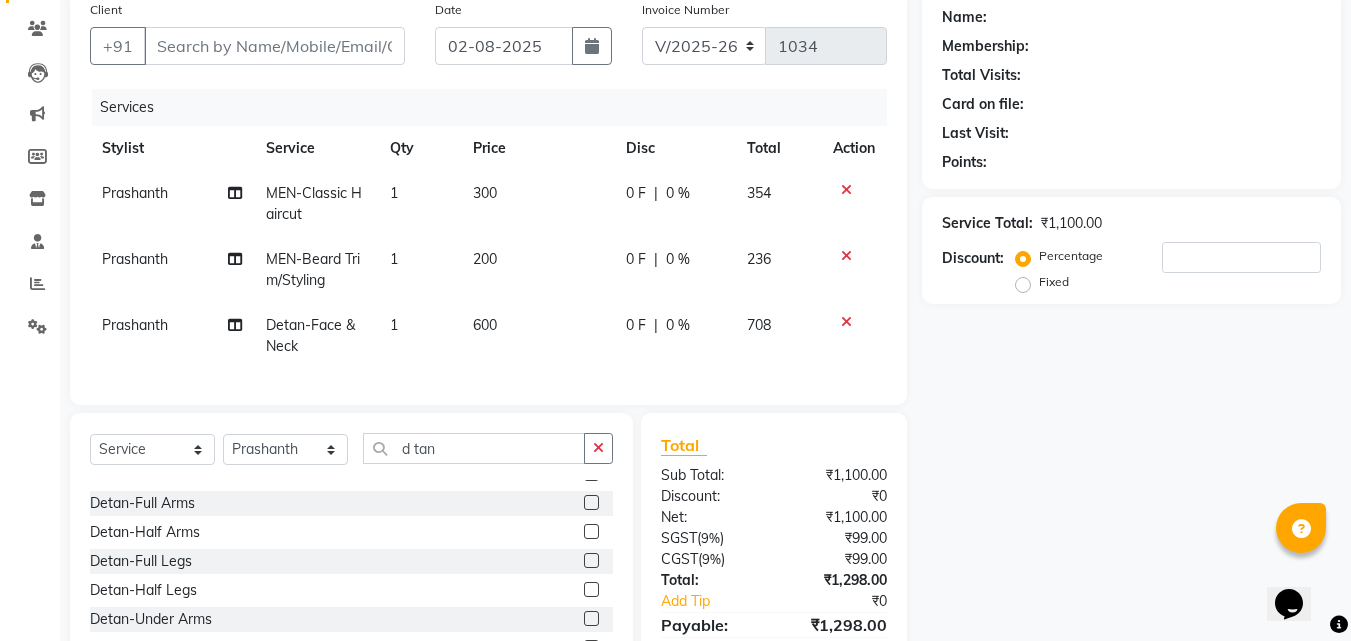 scroll, scrollTop: 0, scrollLeft: 0, axis: both 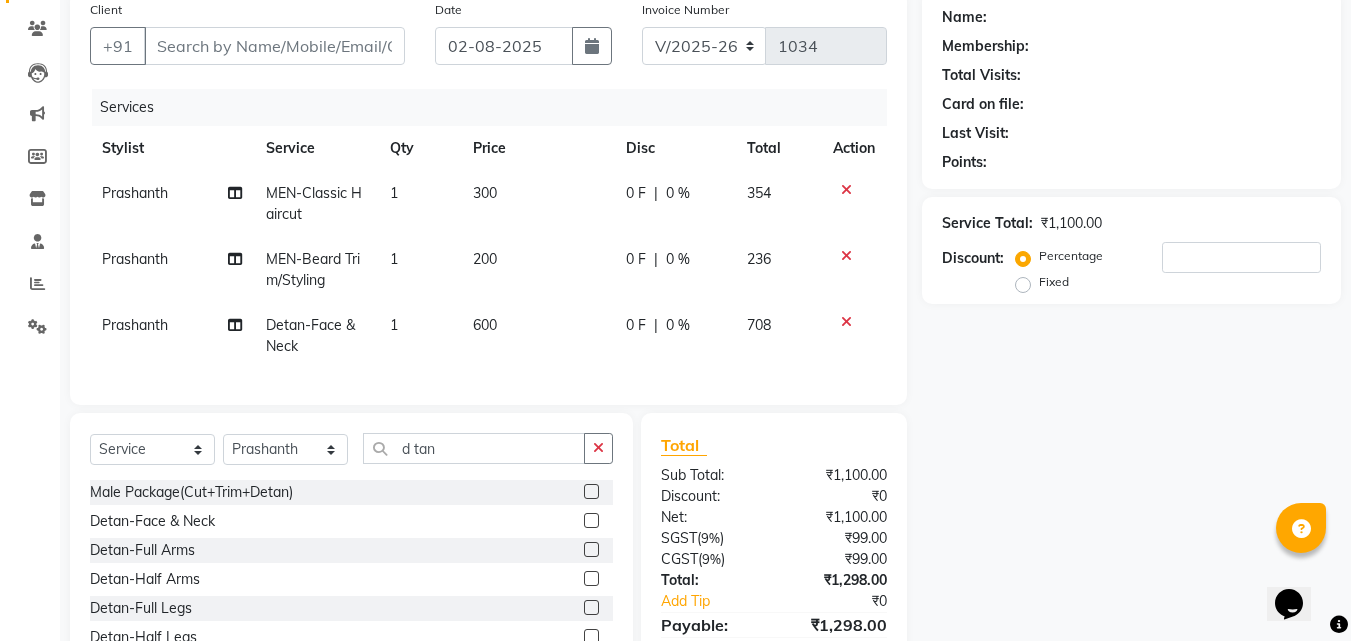 click 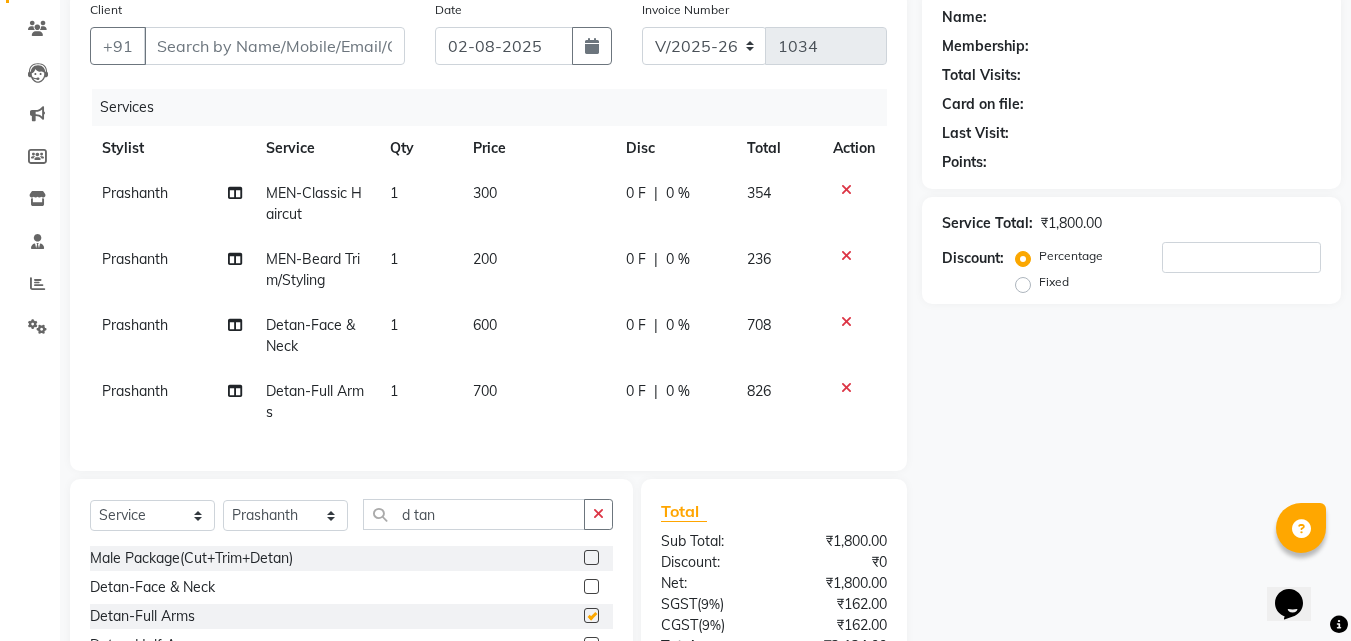 checkbox on "false" 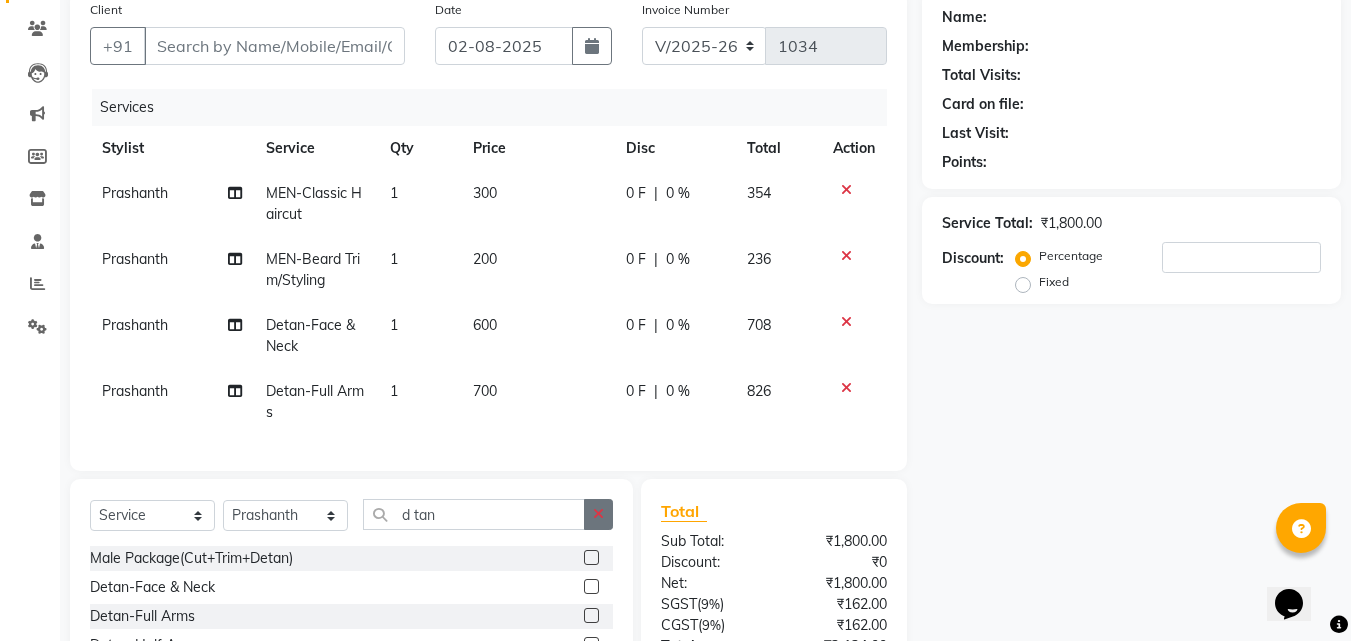click 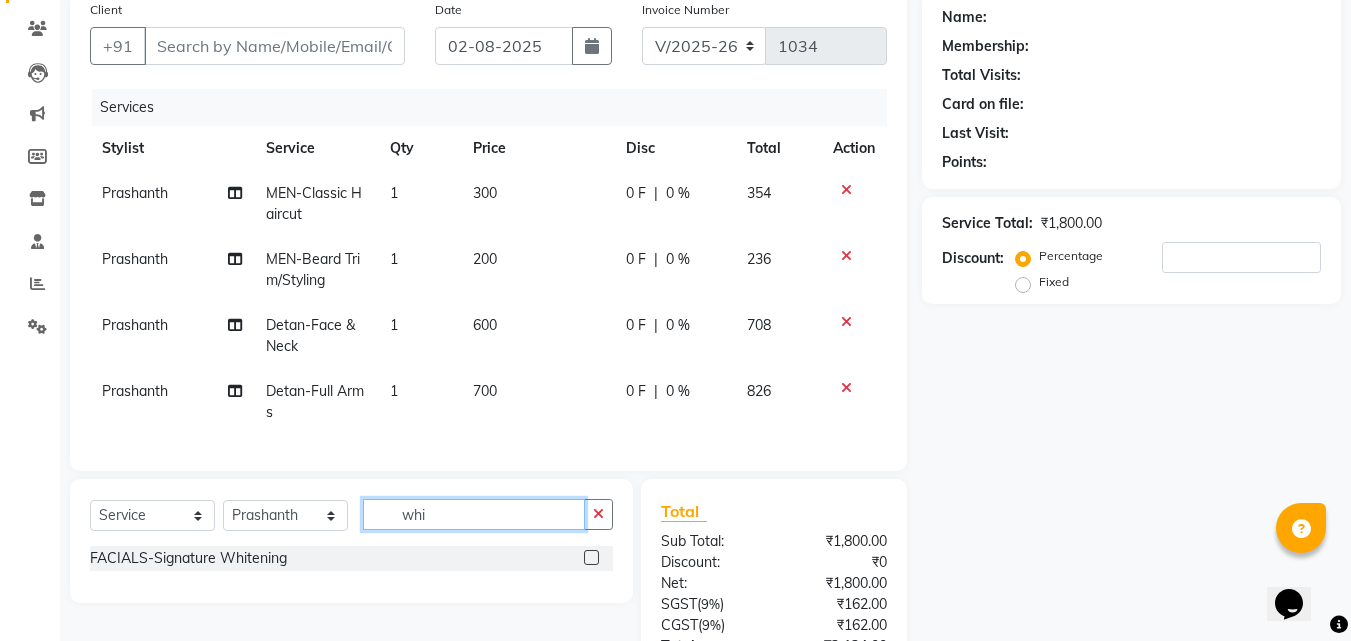type on "whi" 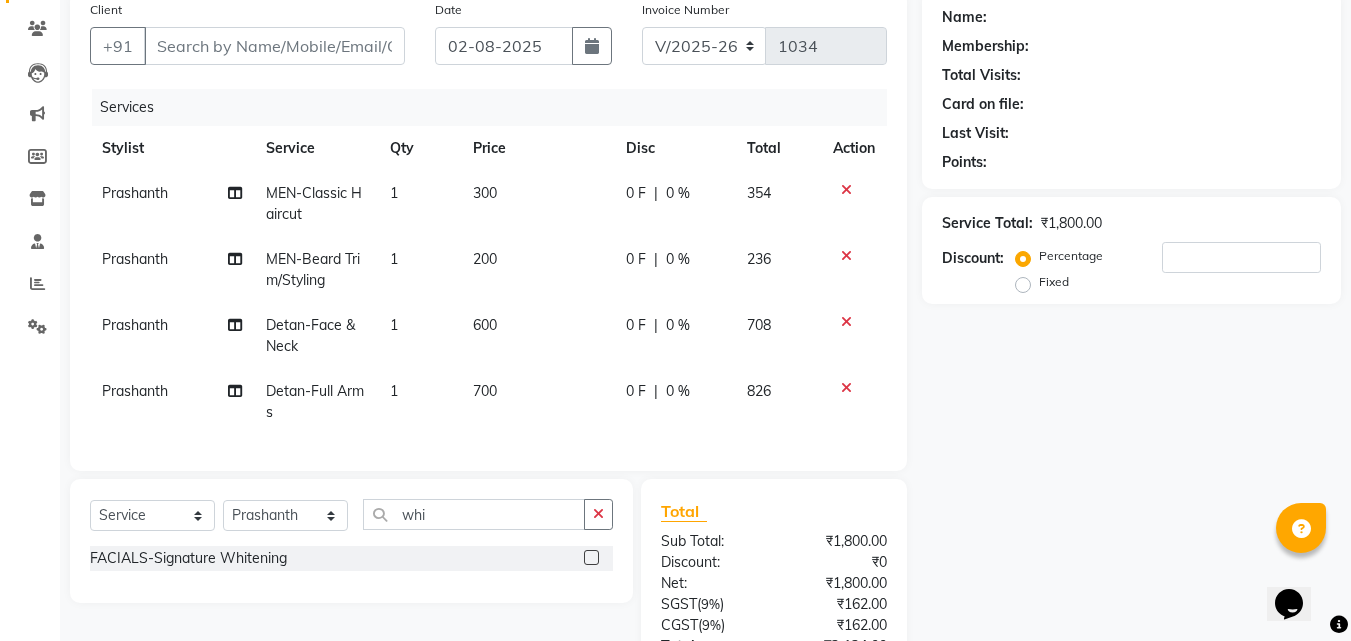 click 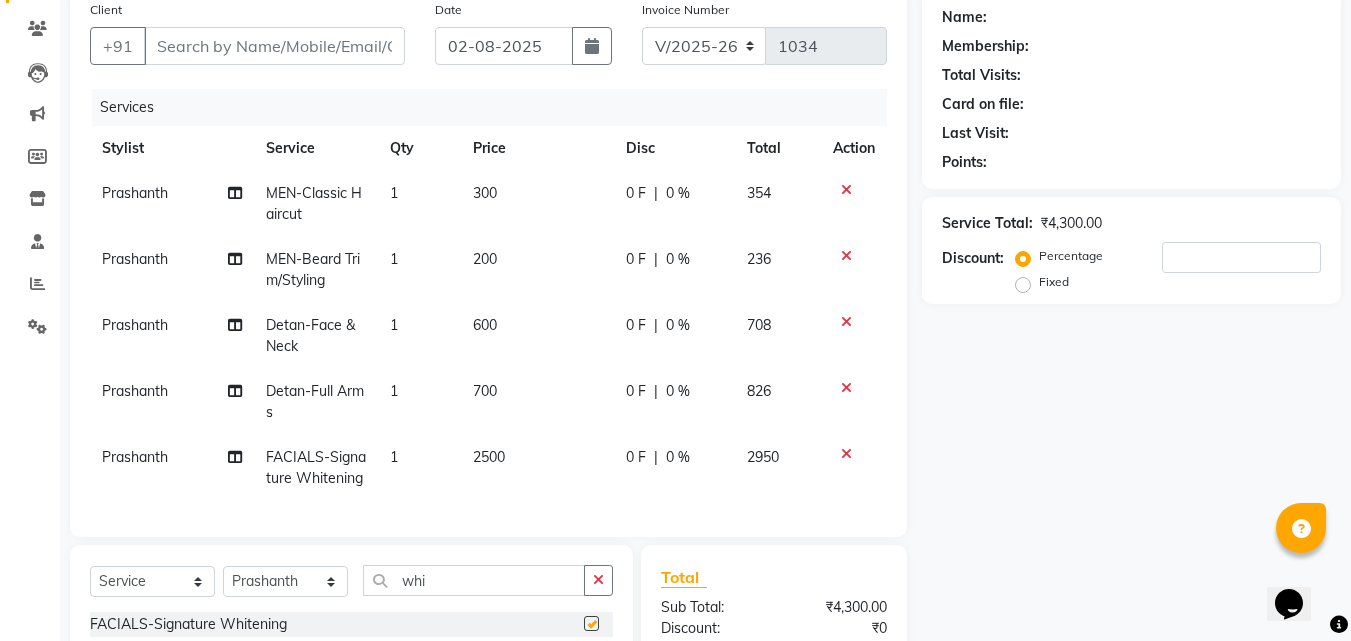 checkbox on "false" 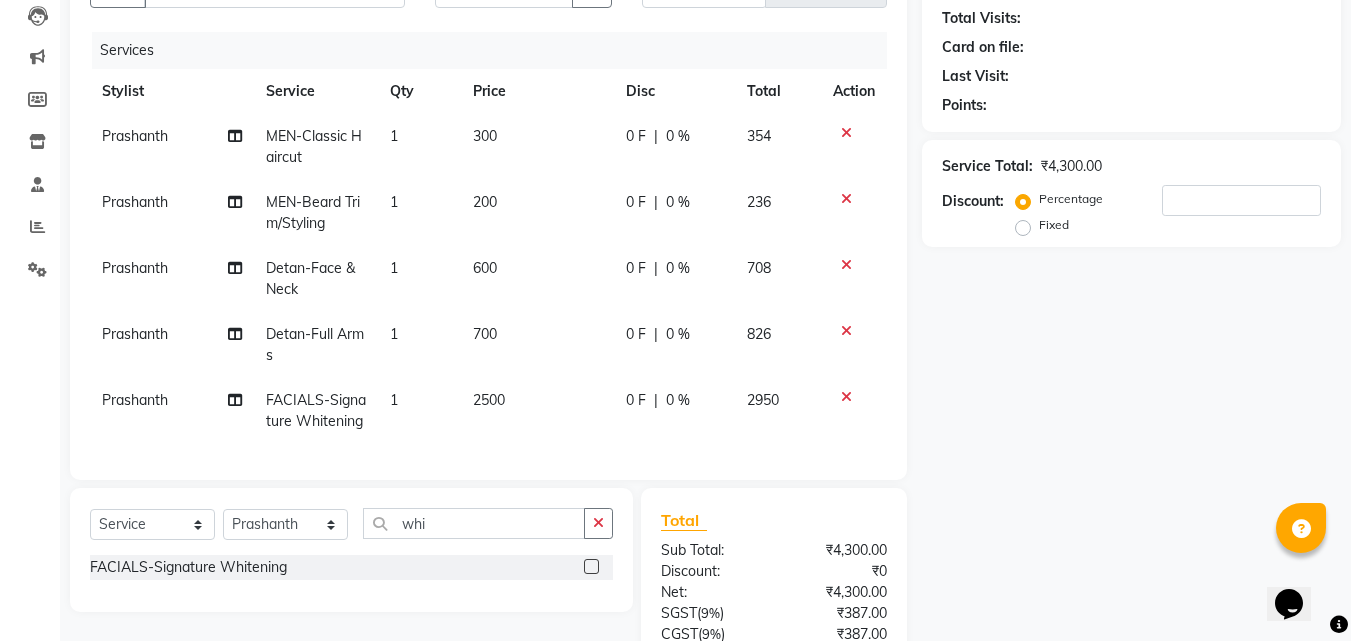 scroll, scrollTop: 202, scrollLeft: 0, axis: vertical 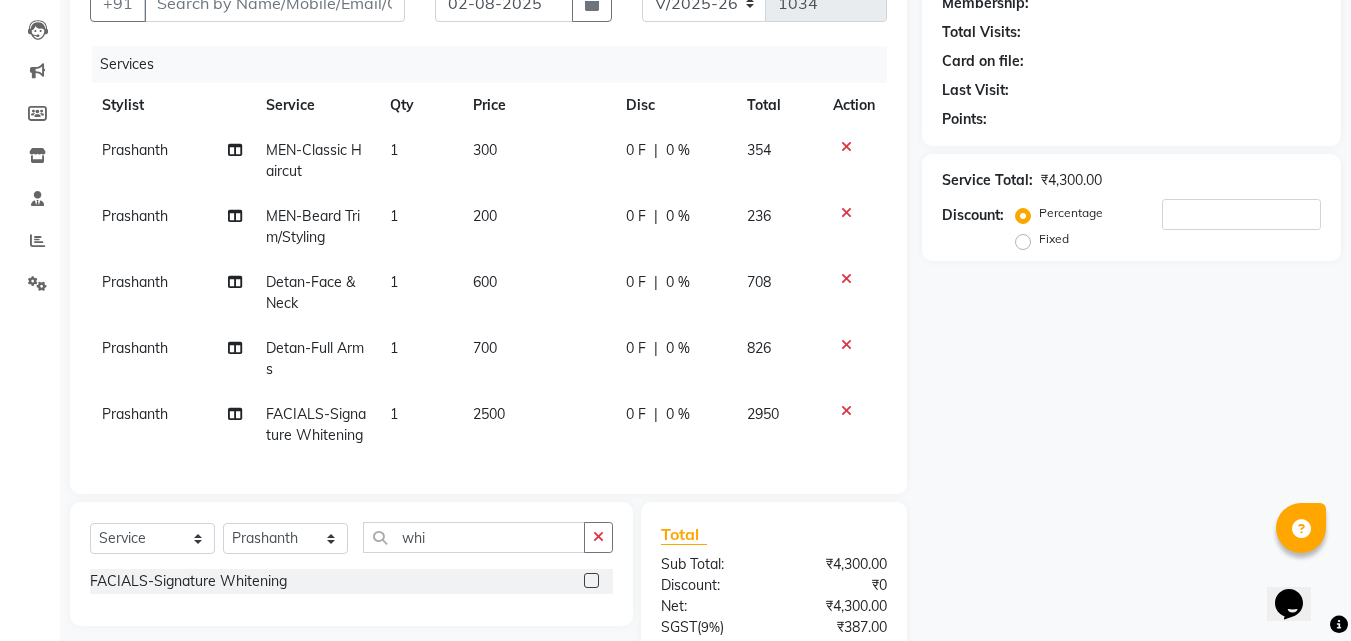 click 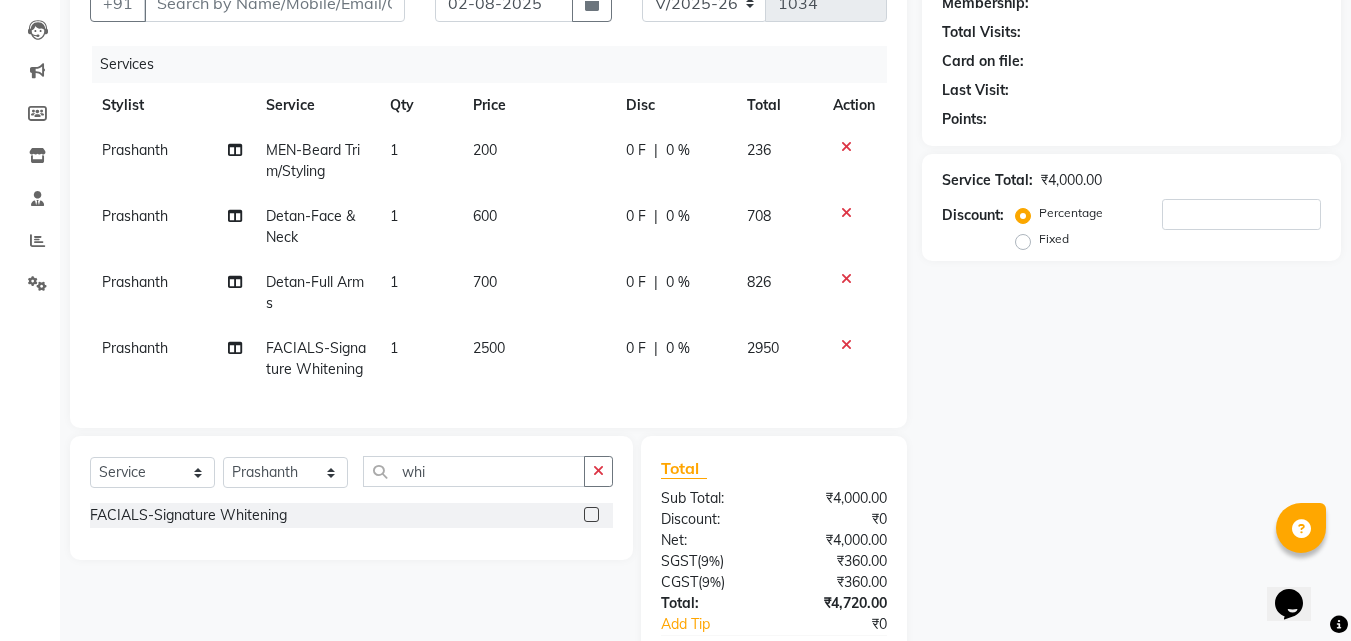 click 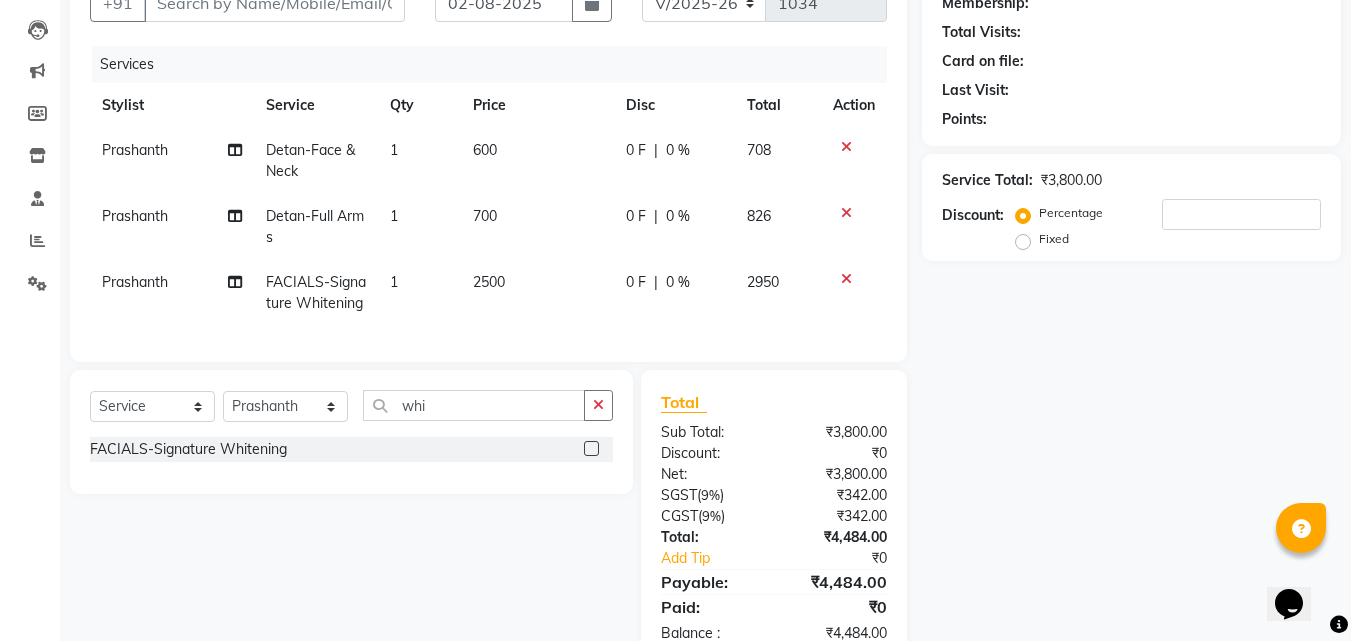 click 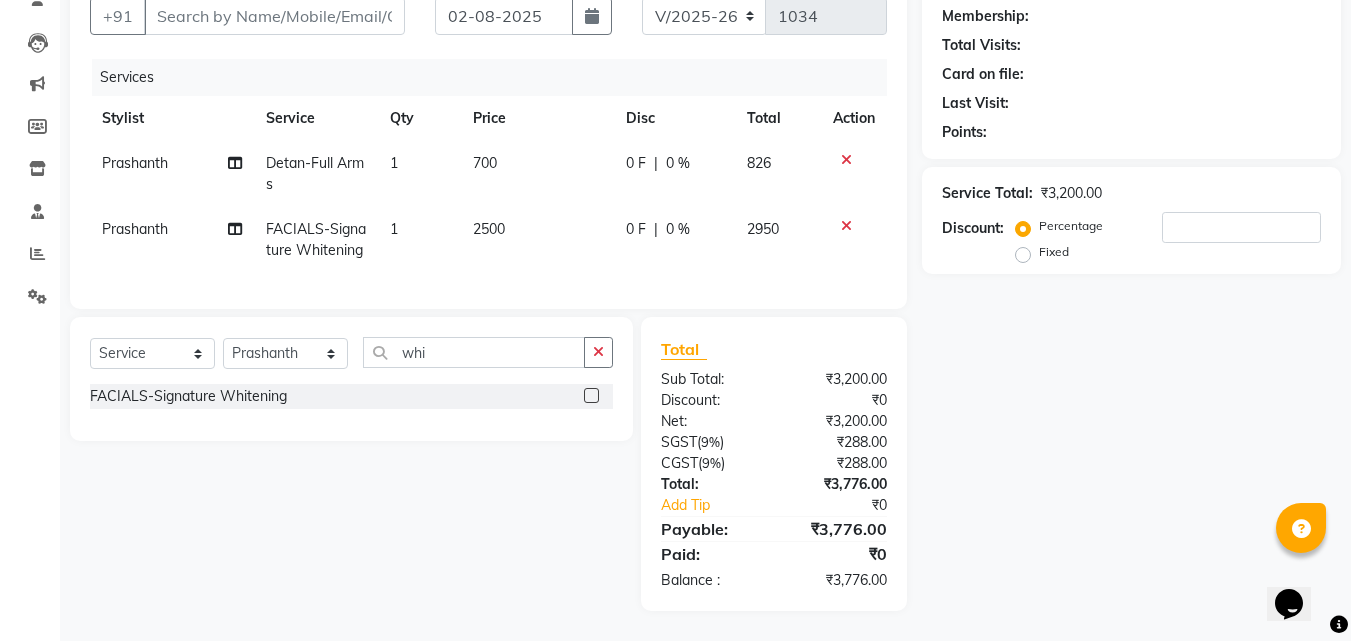 click 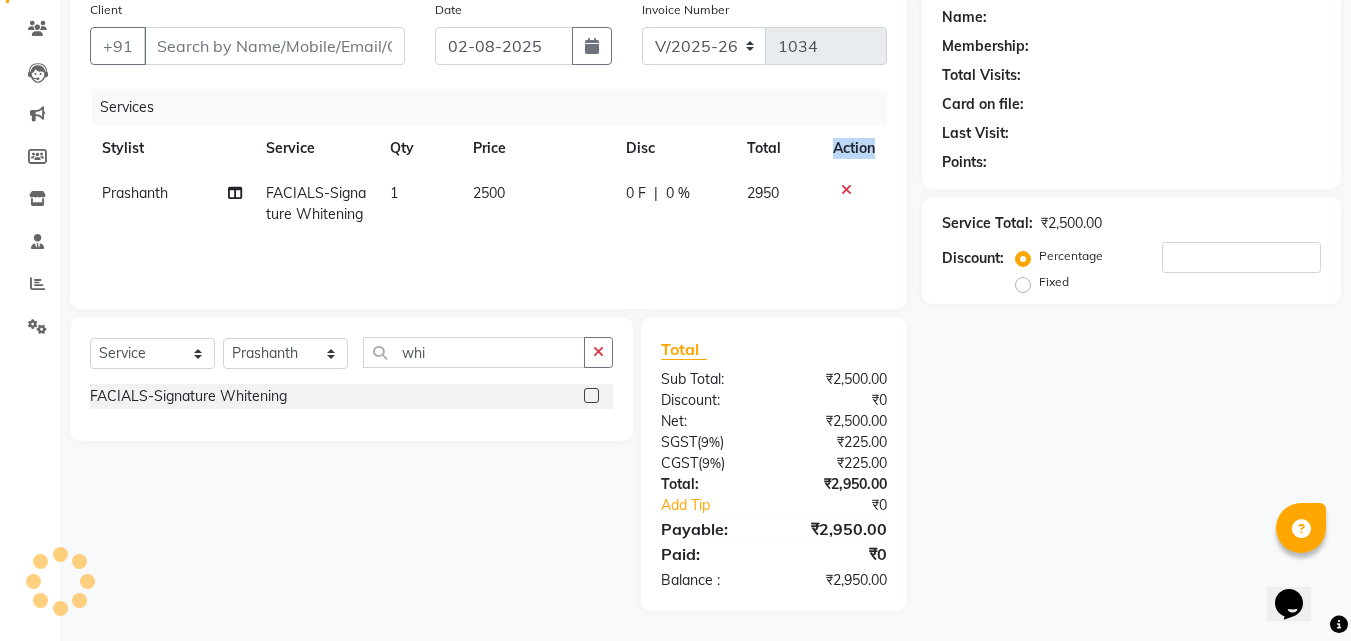 click on "Action" 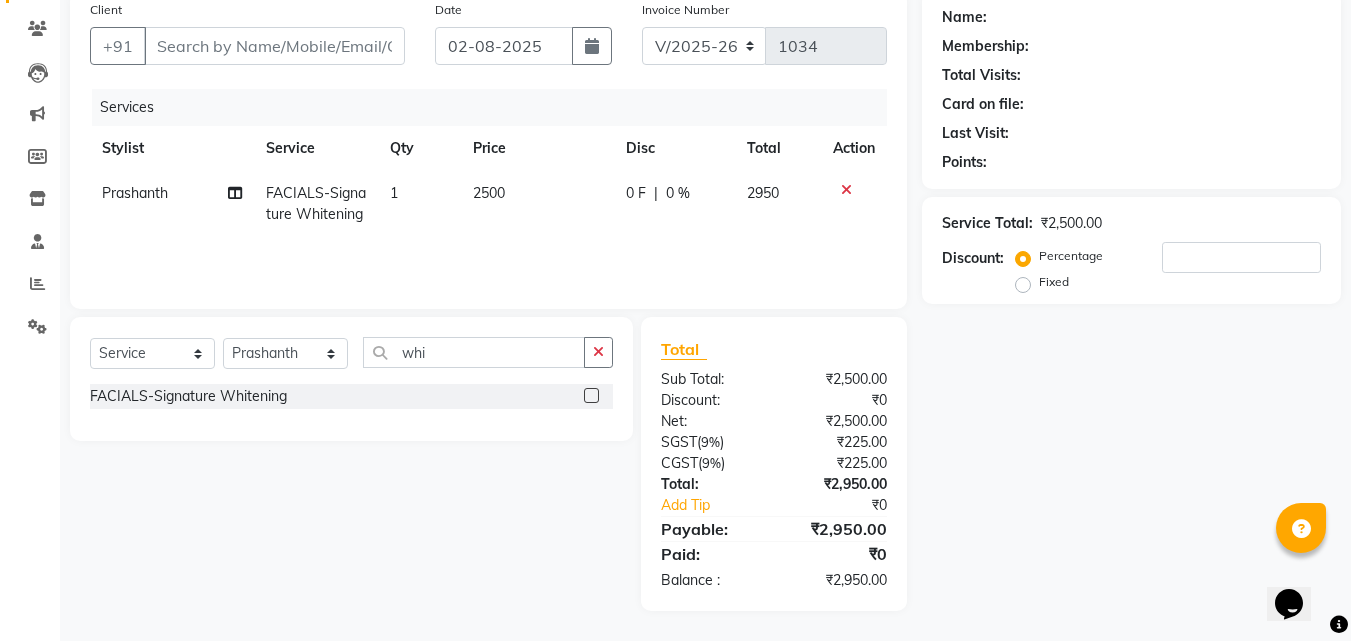 click 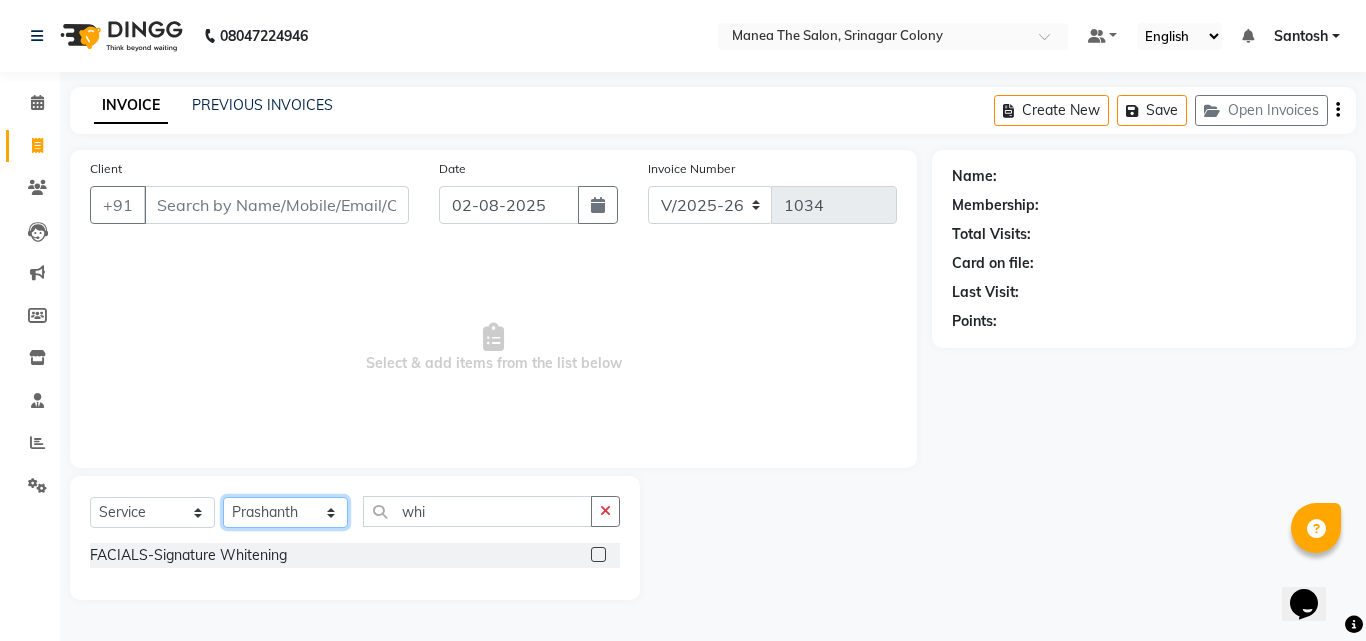 click on "Select Stylist Ashif Ashwini Farhana Manager  Nirutha Prashanth Rohtash Sirisha  Swapna Uday Zoya" 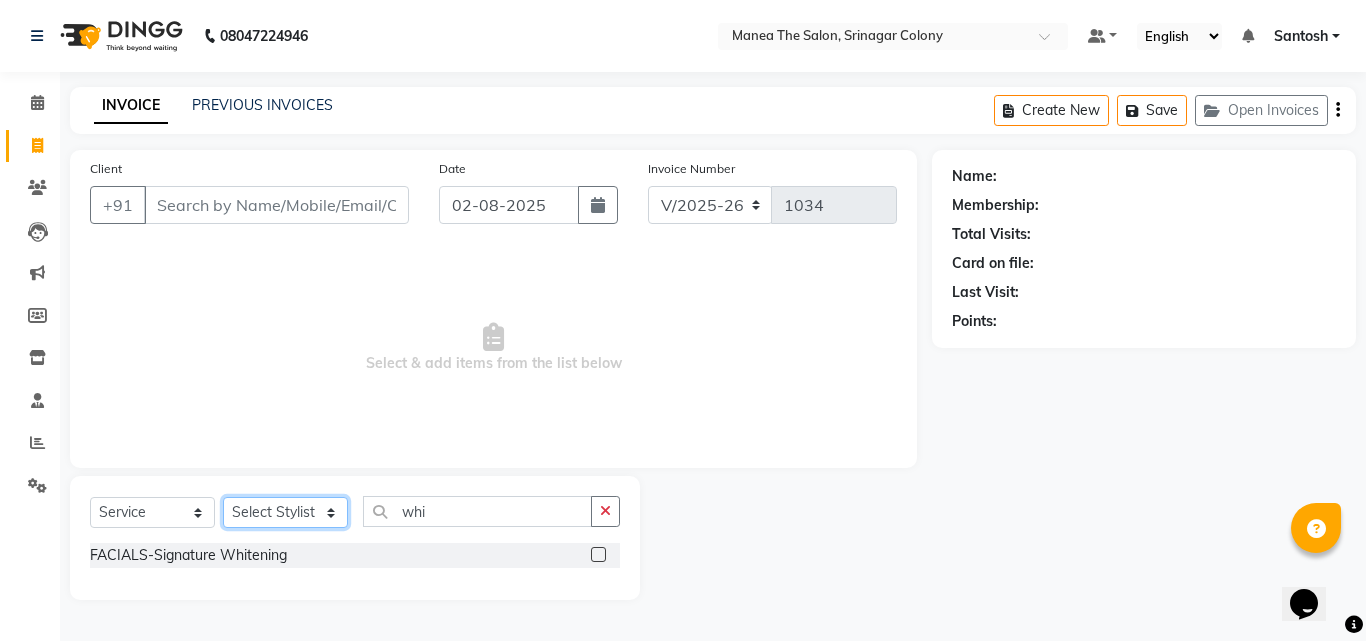 click on "Select Stylist Ashif Ashwini Farhana Manager  Nirutha Prashanth Rohtash Sirisha  Swapna Uday Zoya" 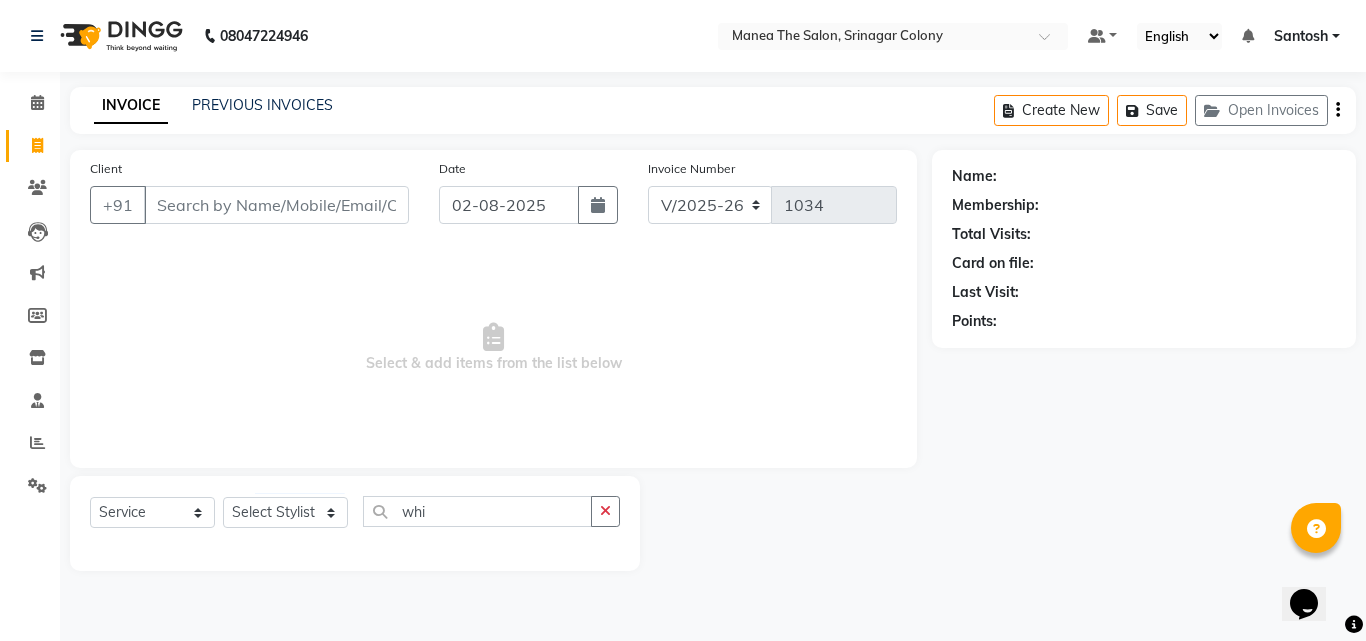 click 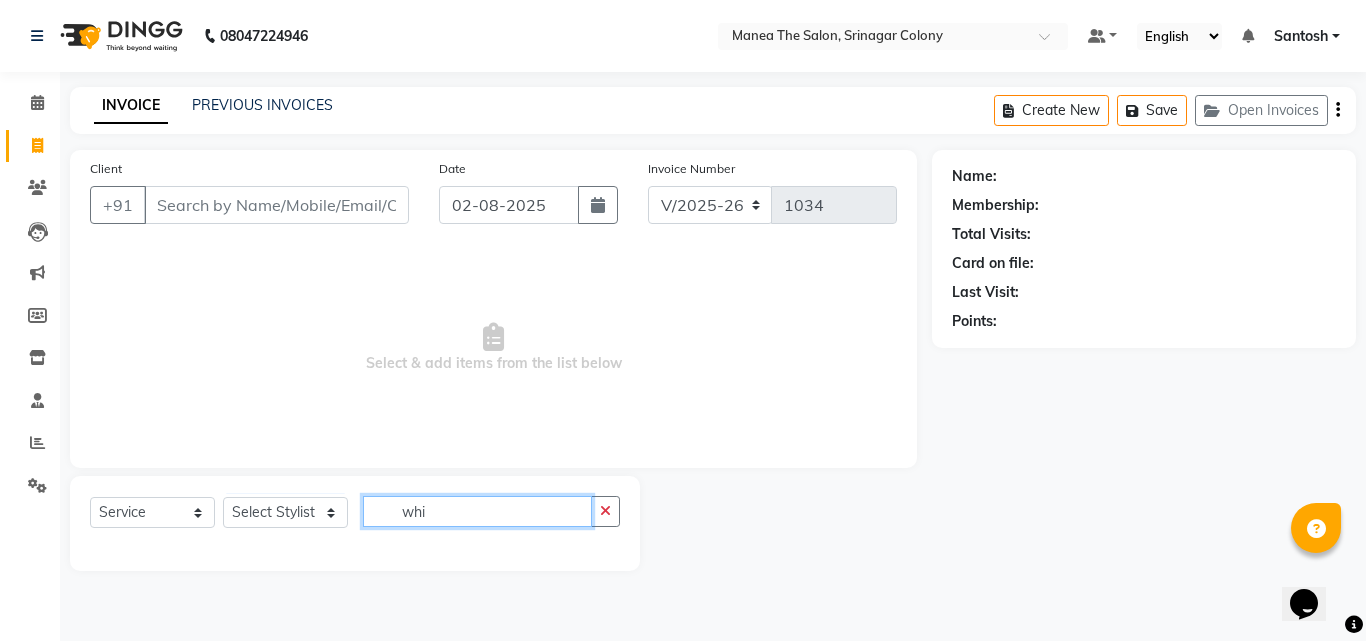 click on "whi" 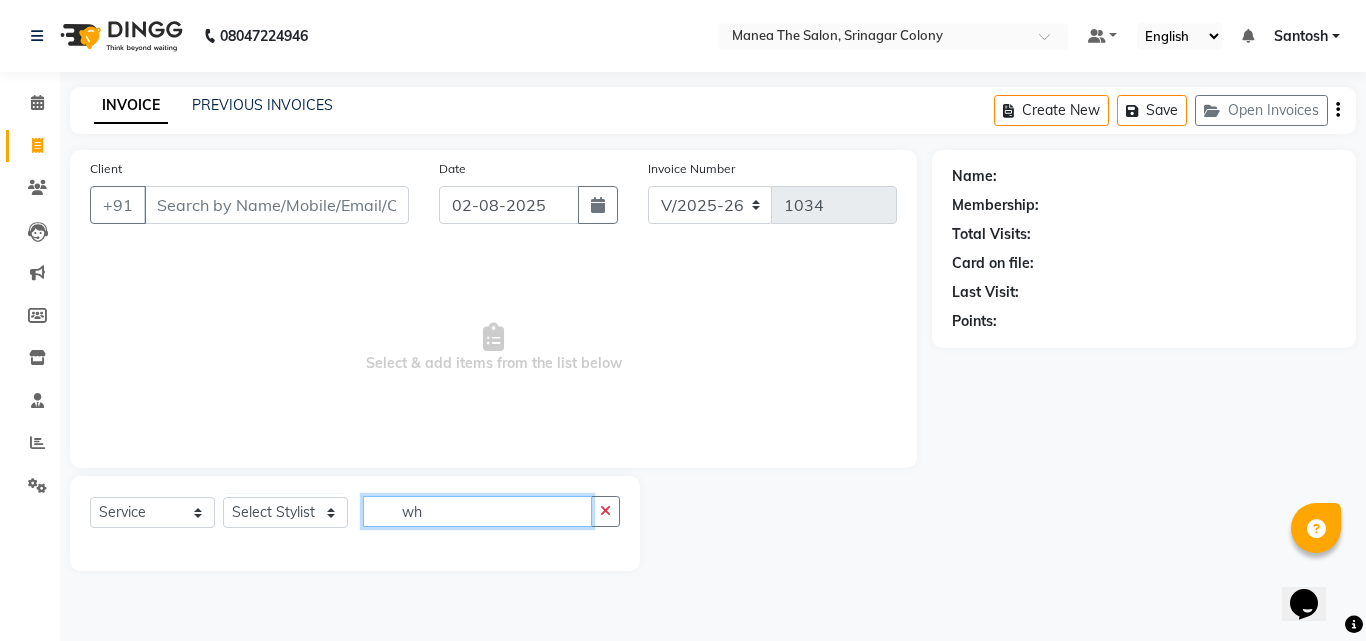 type on "w" 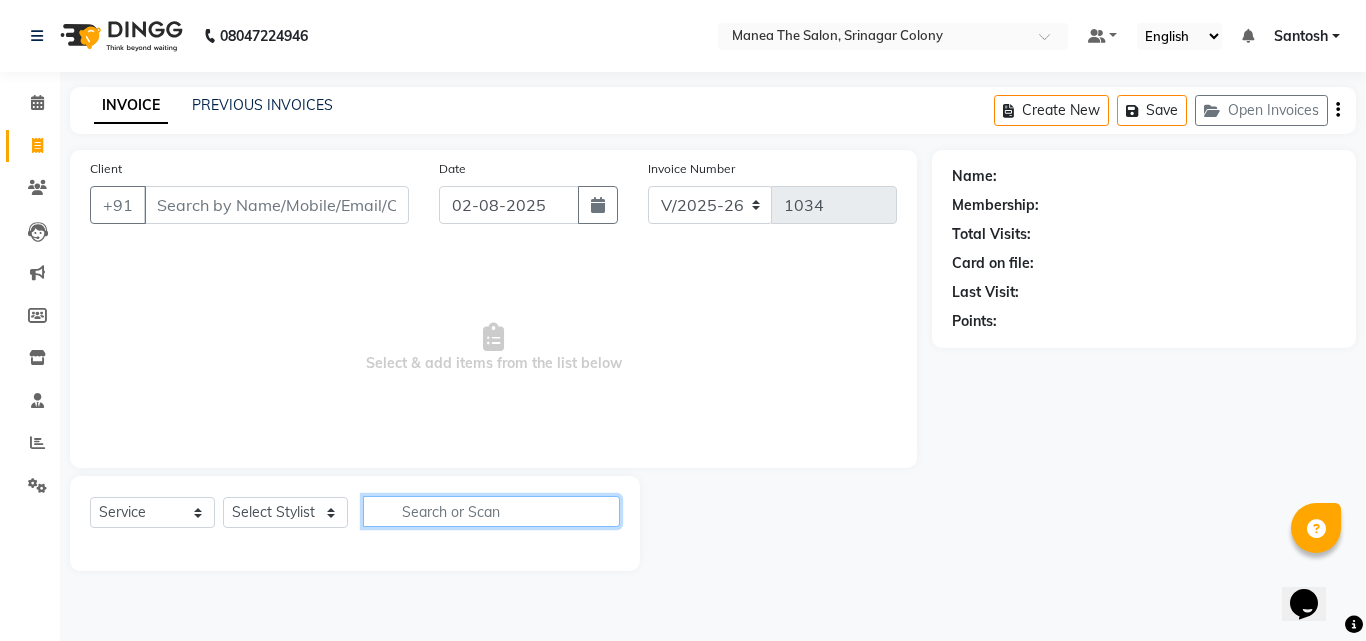 type 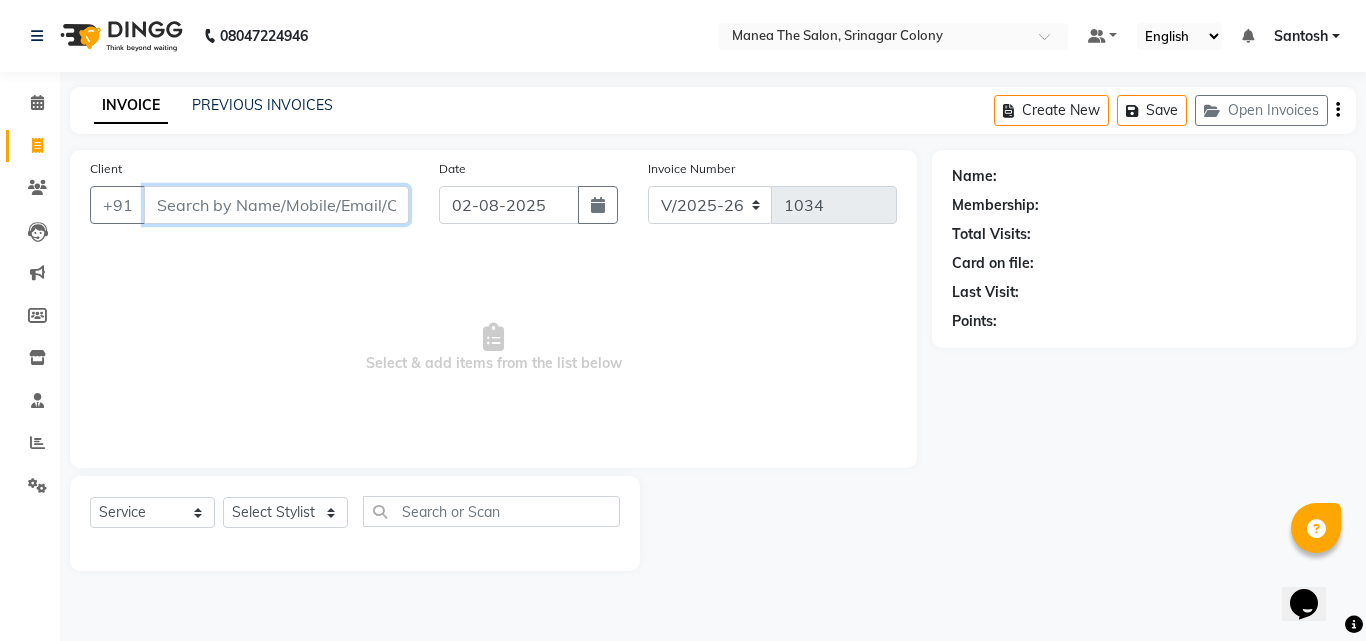click on "Client" at bounding box center [276, 205] 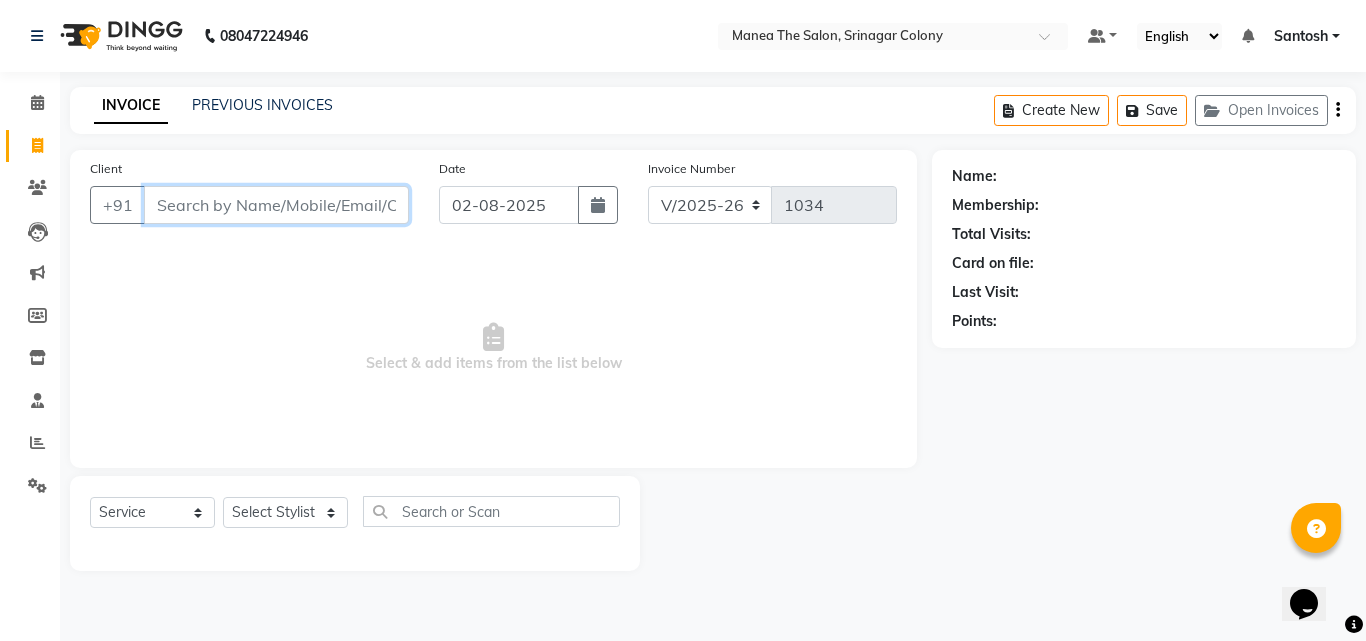 click on "Client" at bounding box center (276, 205) 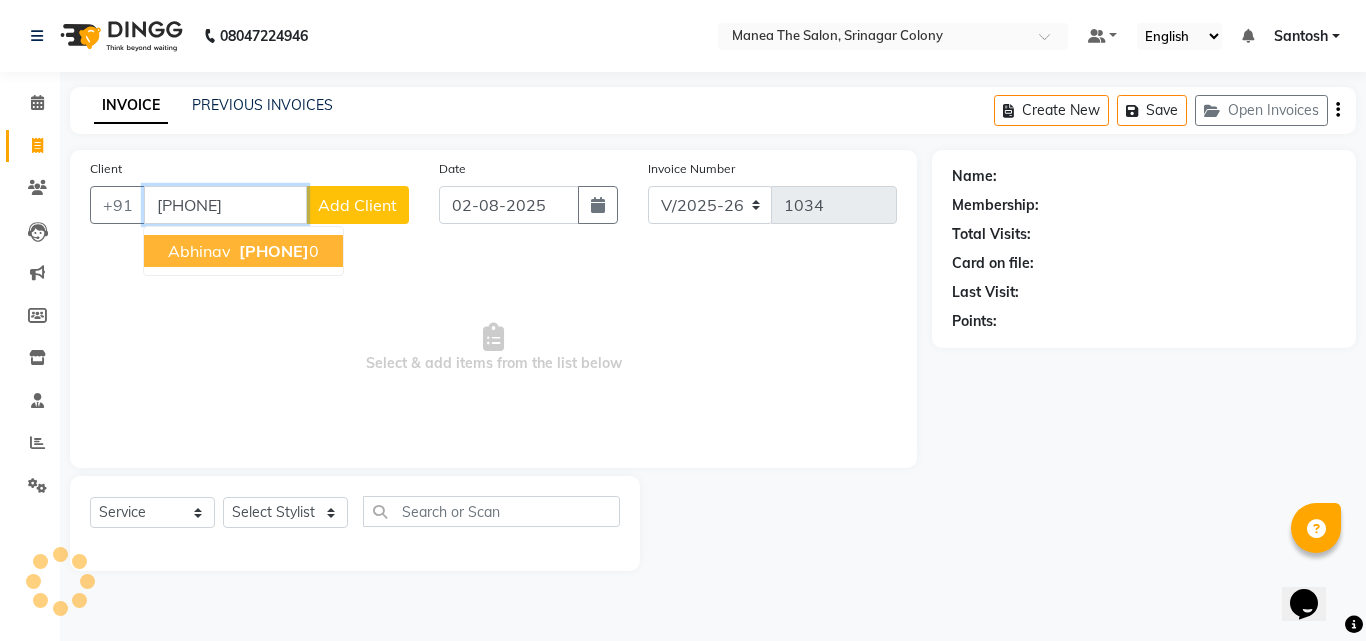 type on "[PHONE]" 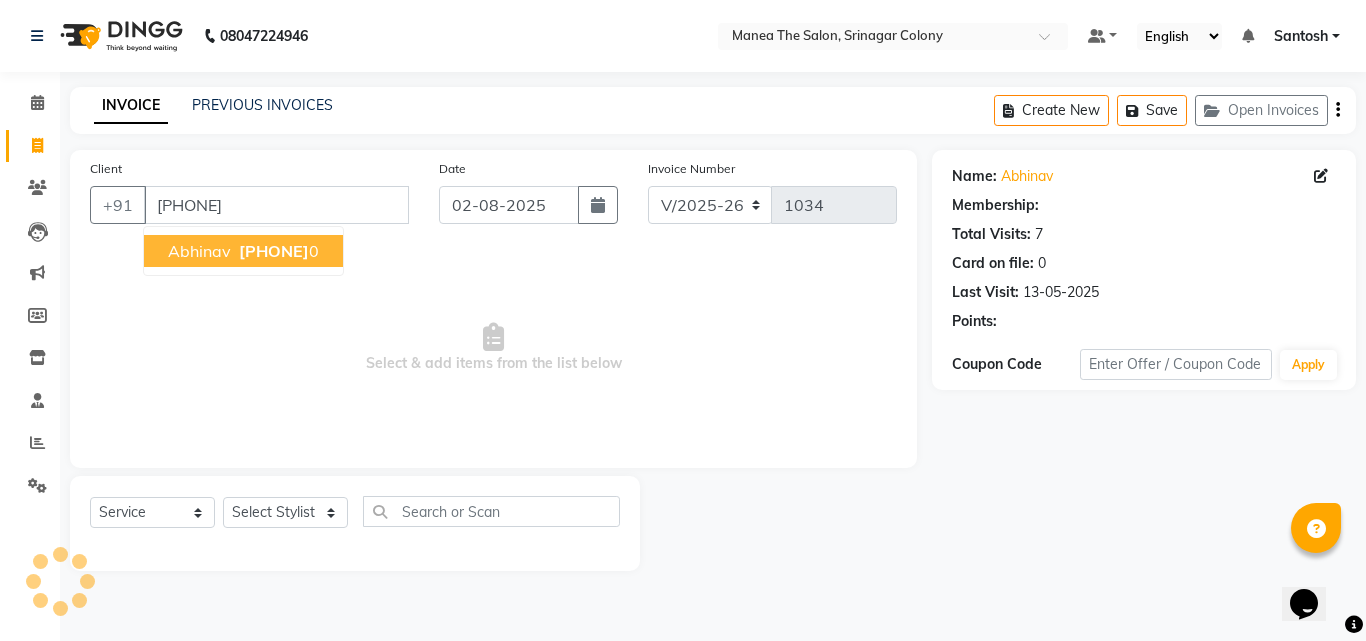 select on "1: Object" 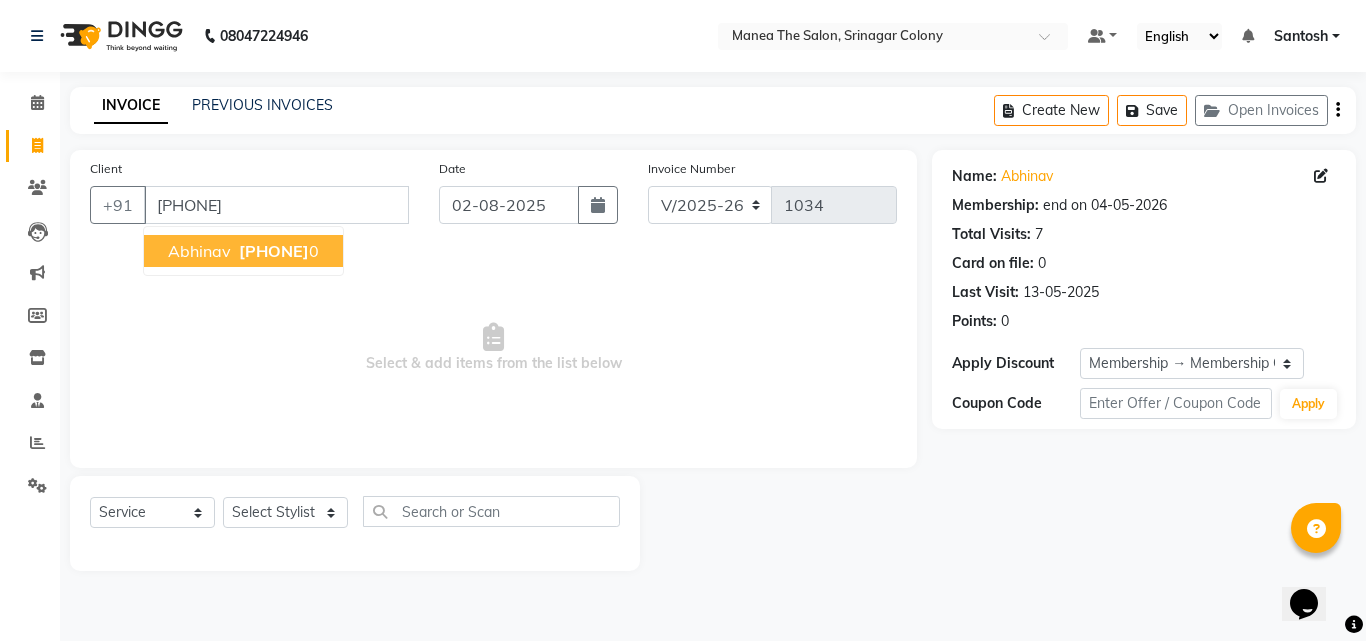click on "Abhinav" at bounding box center (199, 251) 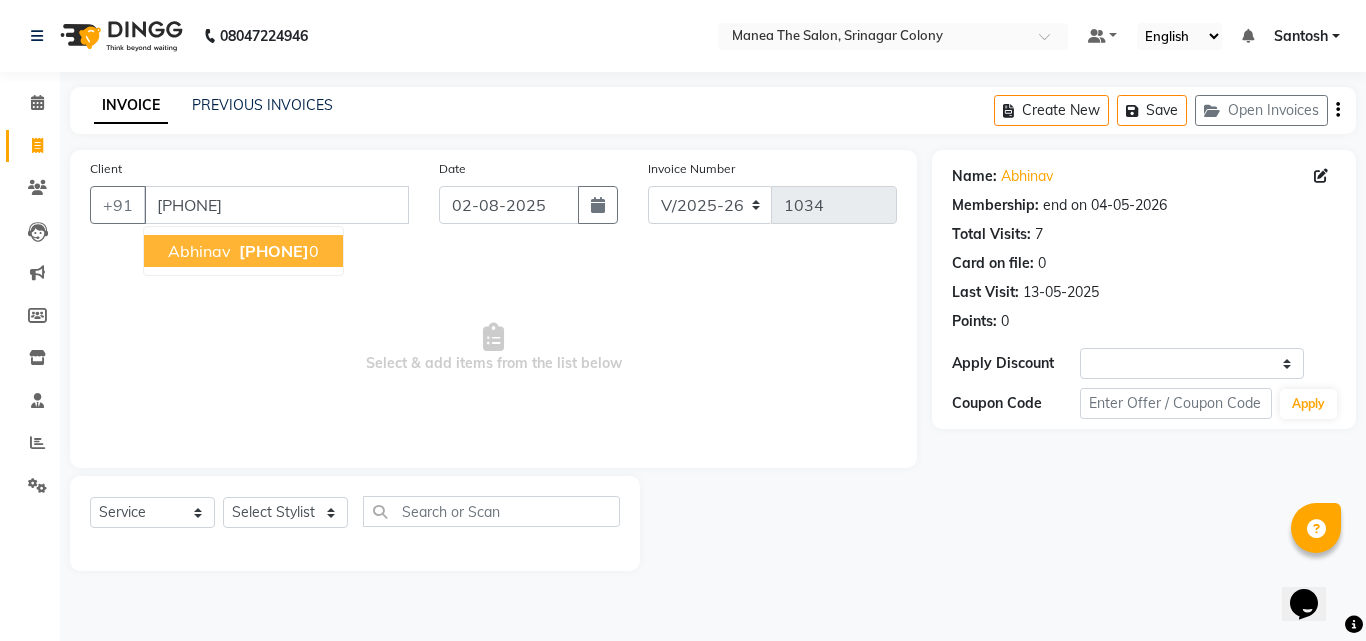 select on "1: Object" 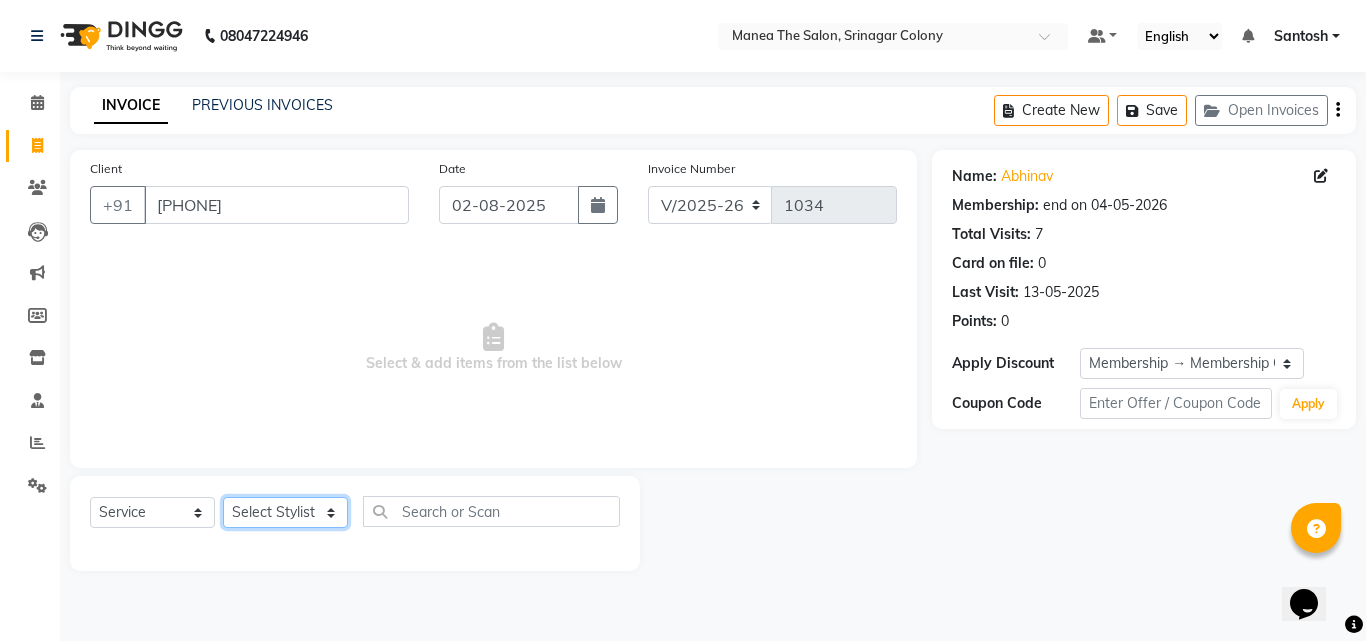 click on "Select Stylist Ashif Ashwini Farhana Manager  Nirutha Prashanth Rohtash Sirisha  Swapna Uday Zoya" 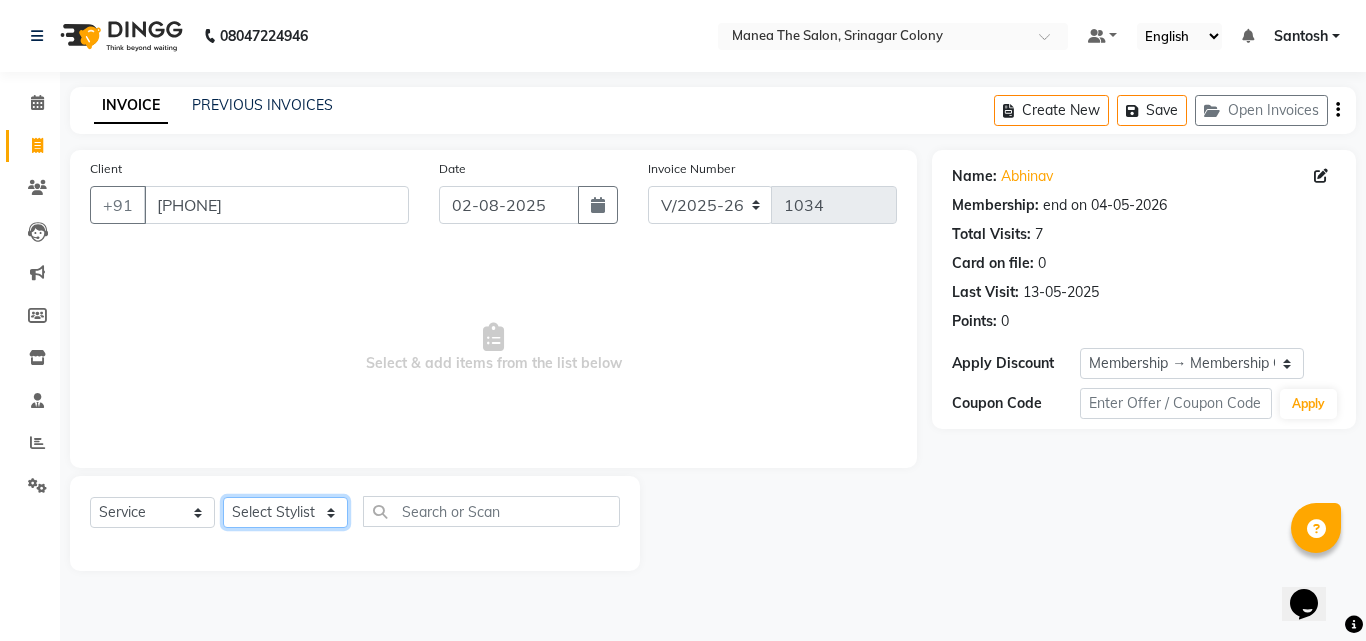select on "65084" 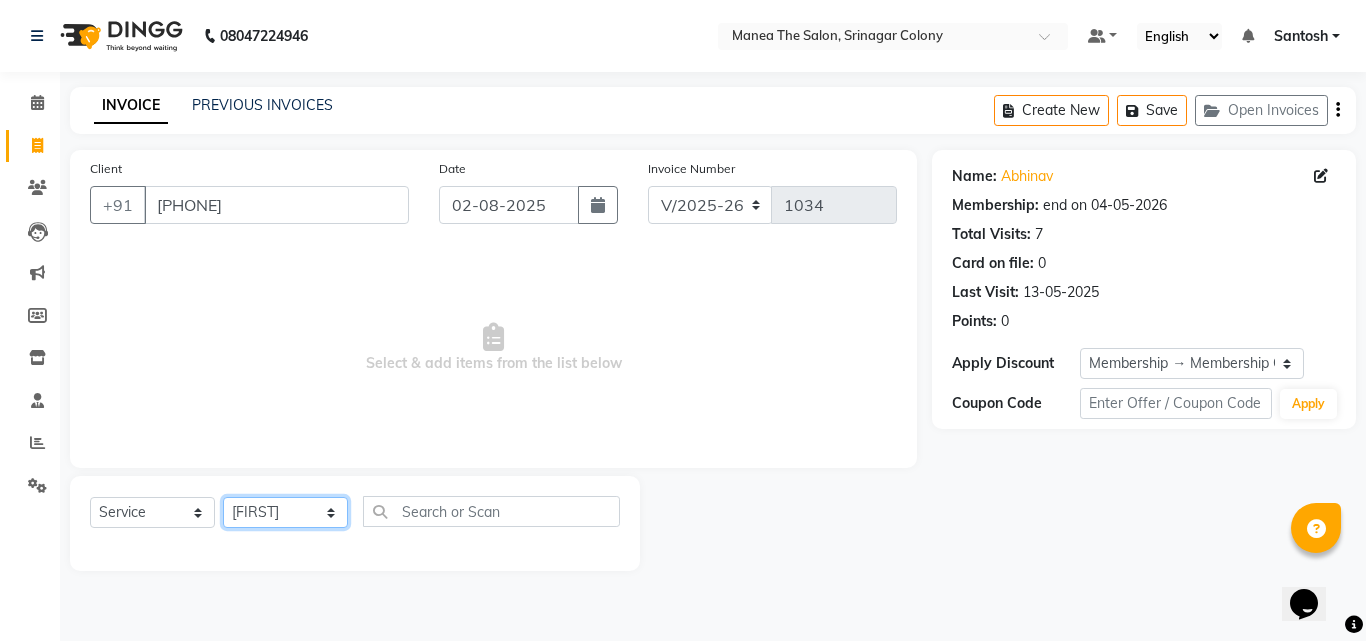 click on "Select Stylist Ashif Ashwini Farhana Manager  Nirutha Prashanth Rohtash Sirisha  Swapna Uday Zoya" 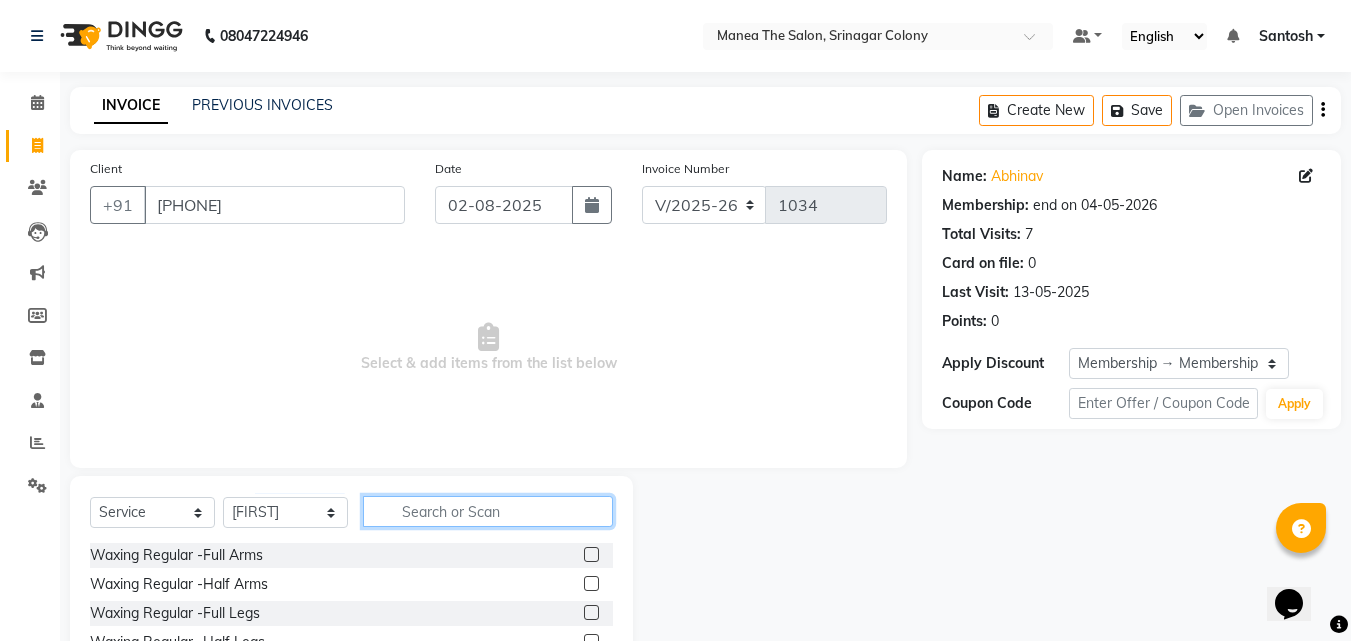 click 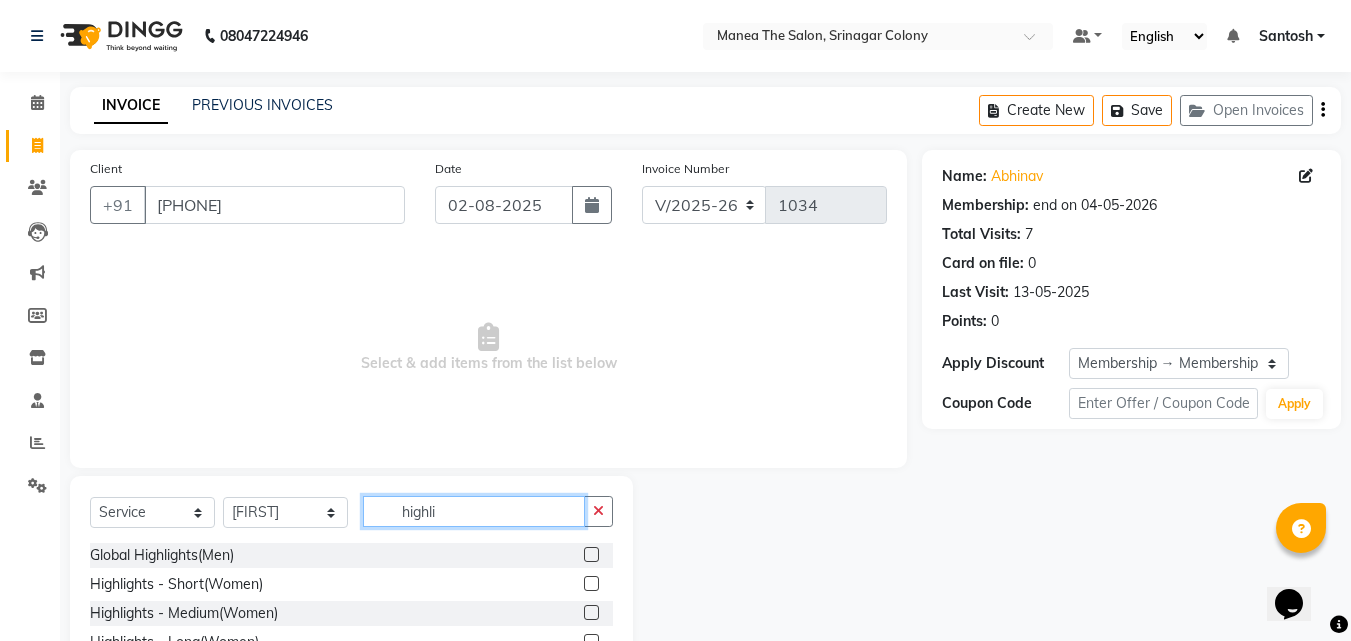 scroll, scrollTop: 76, scrollLeft: 0, axis: vertical 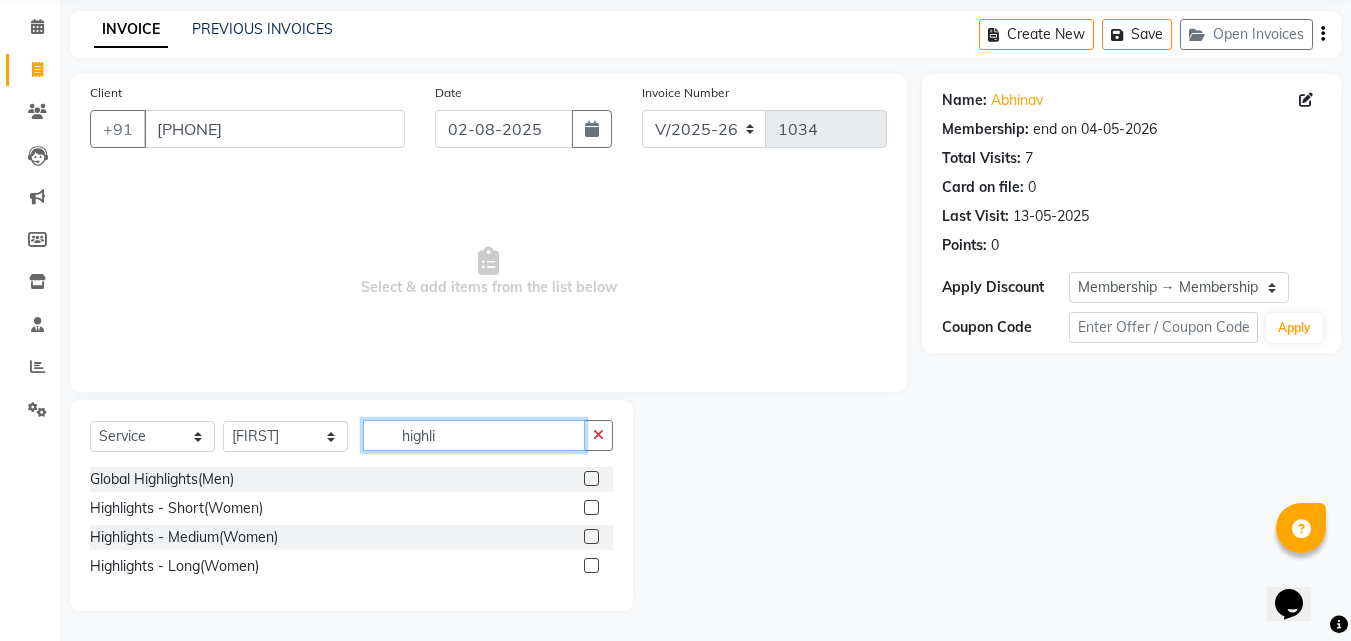 type on "highli" 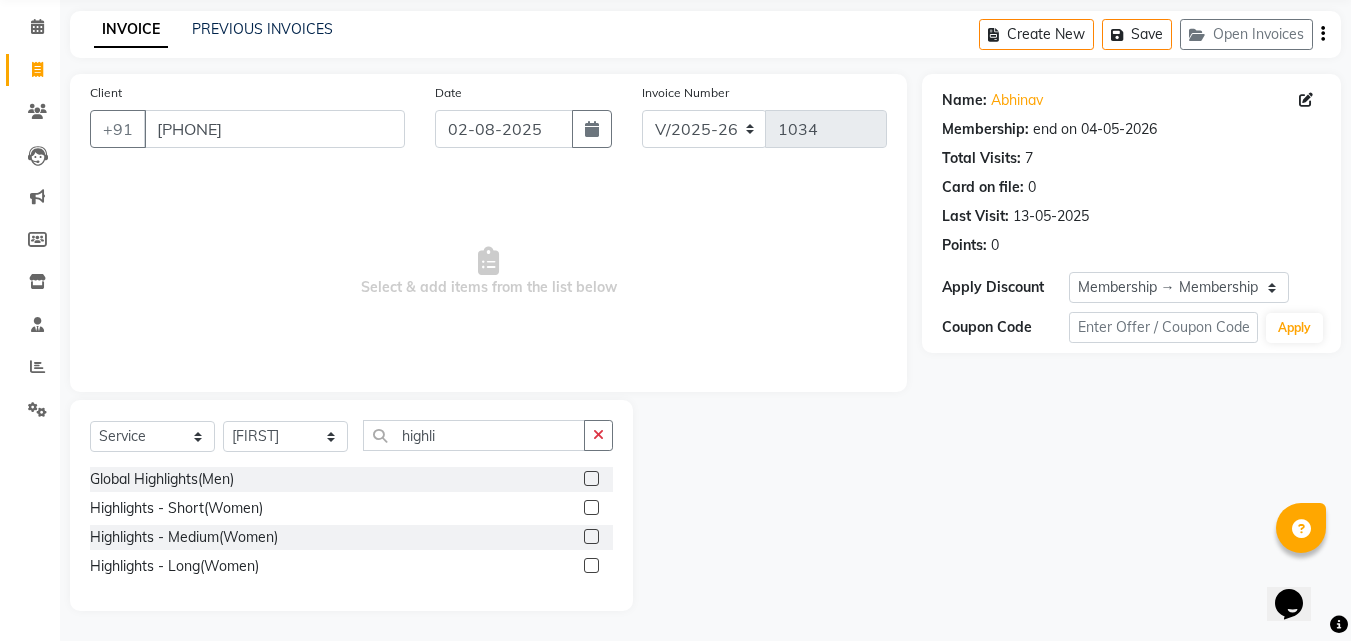 click 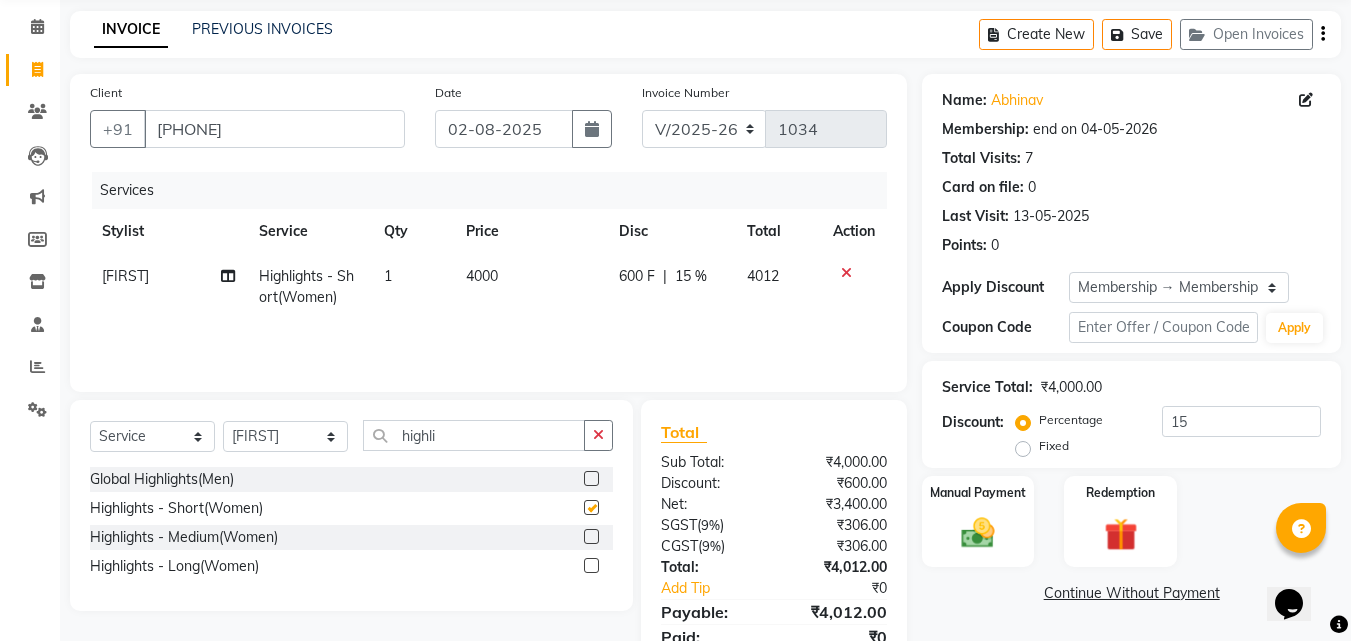 checkbox on "false" 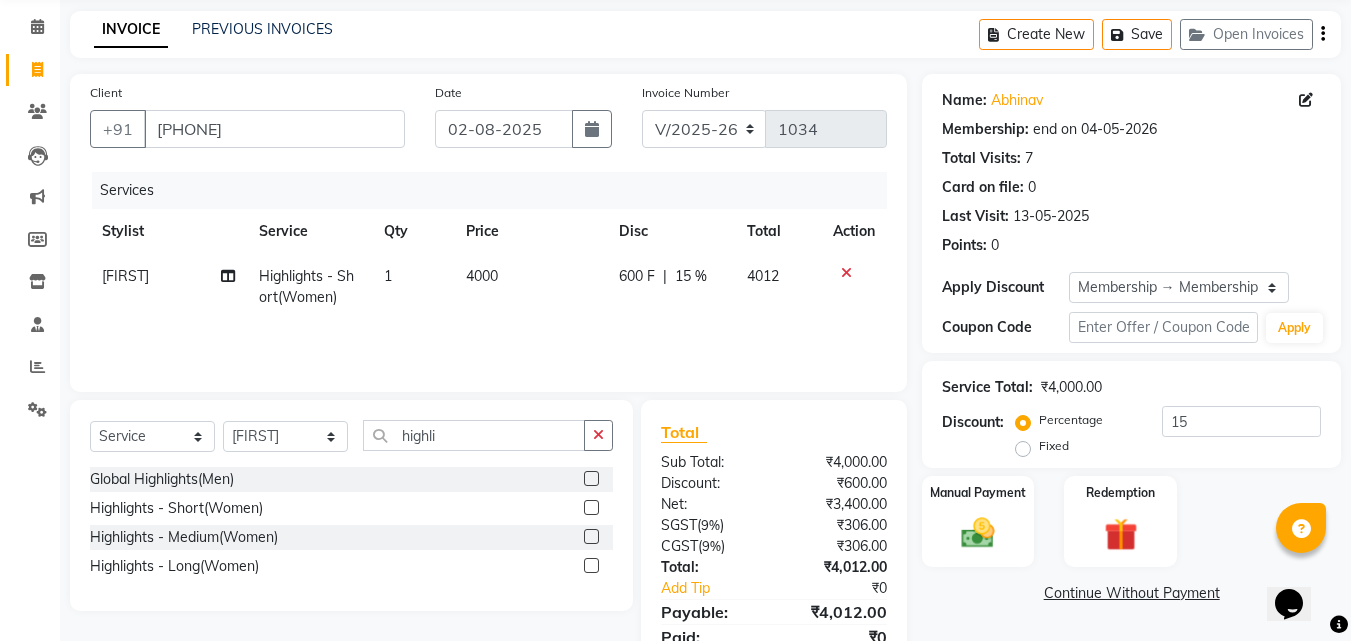 click 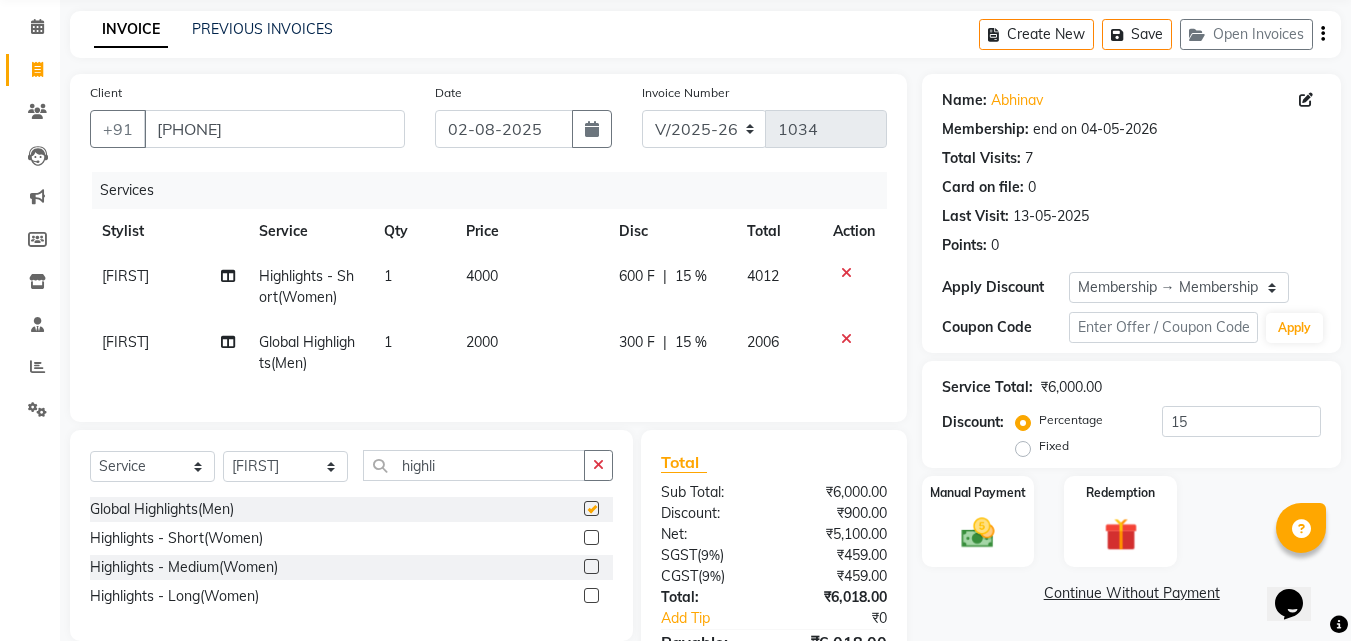 checkbox on "false" 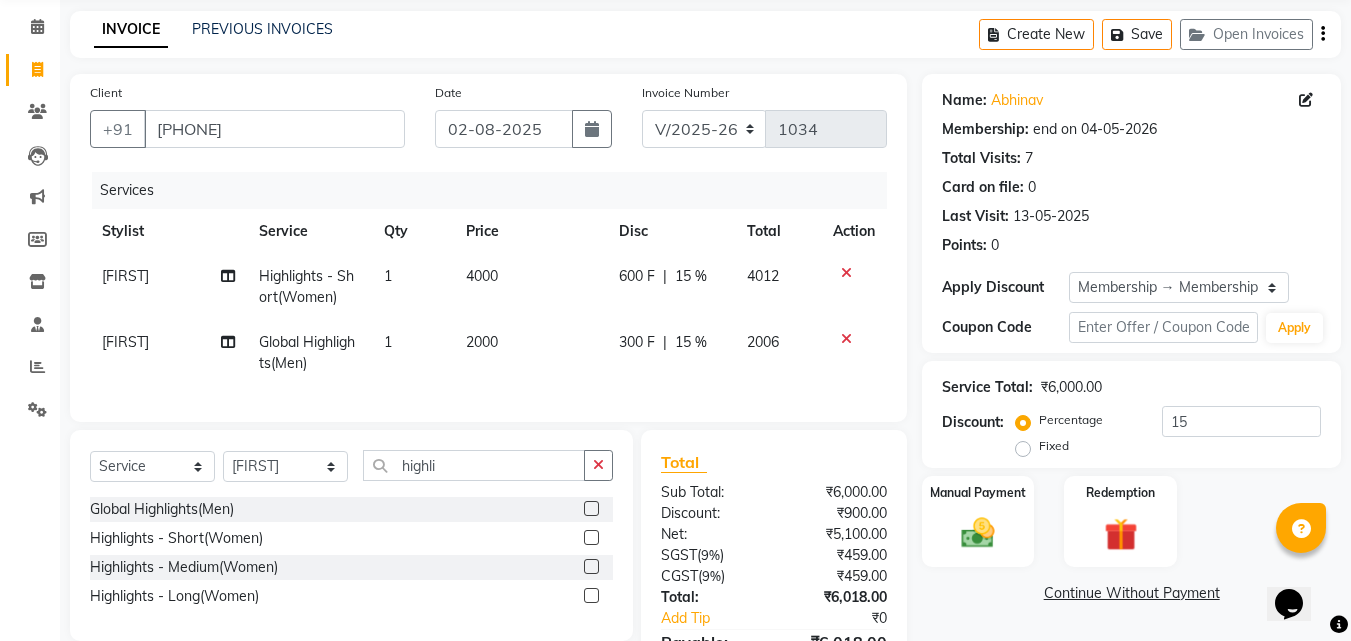 click 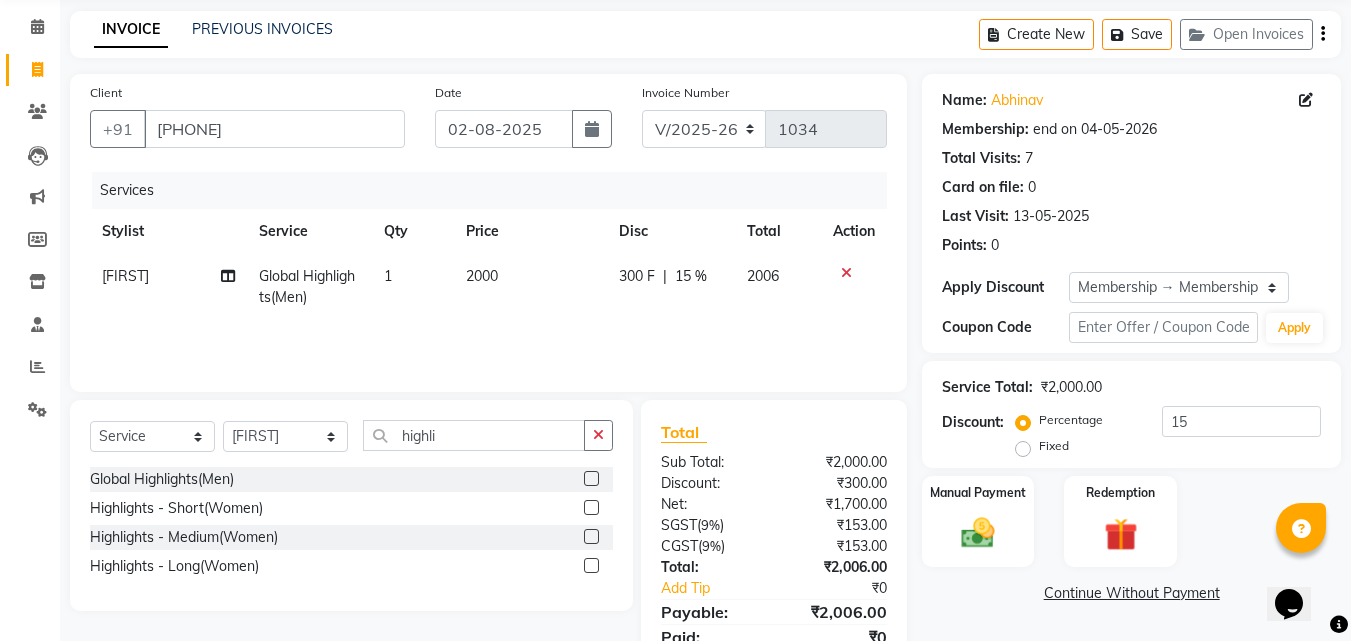 click on "2000" 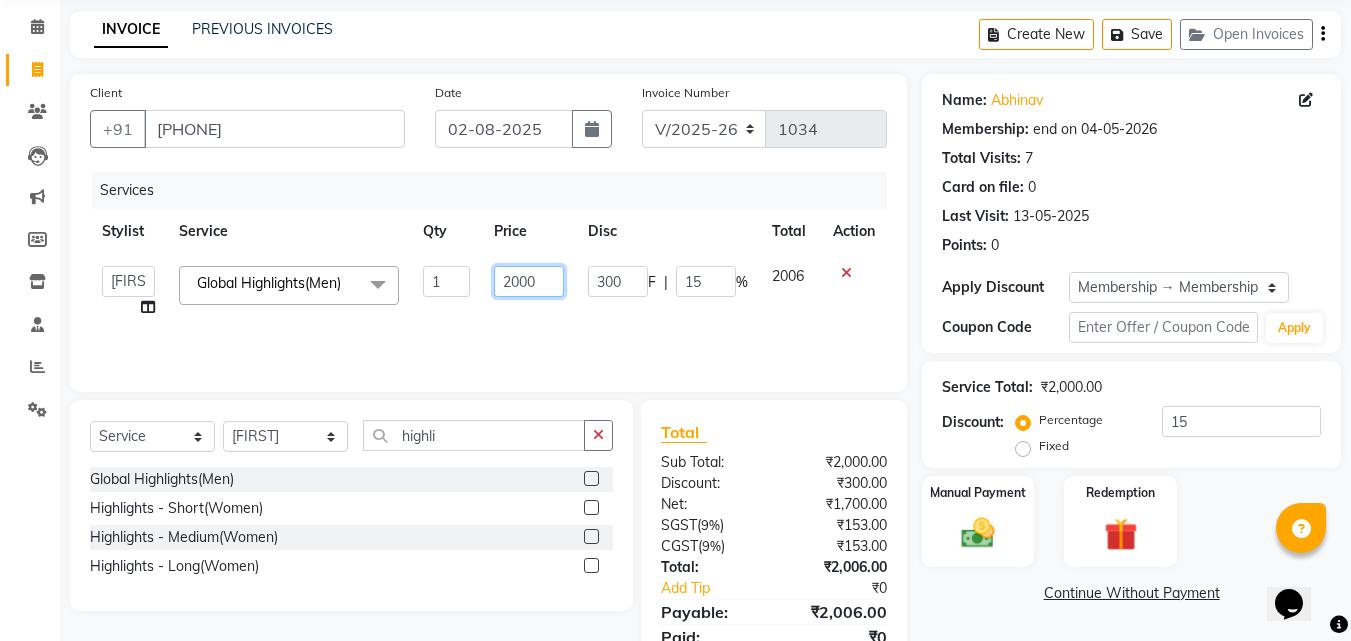 click on "2000" 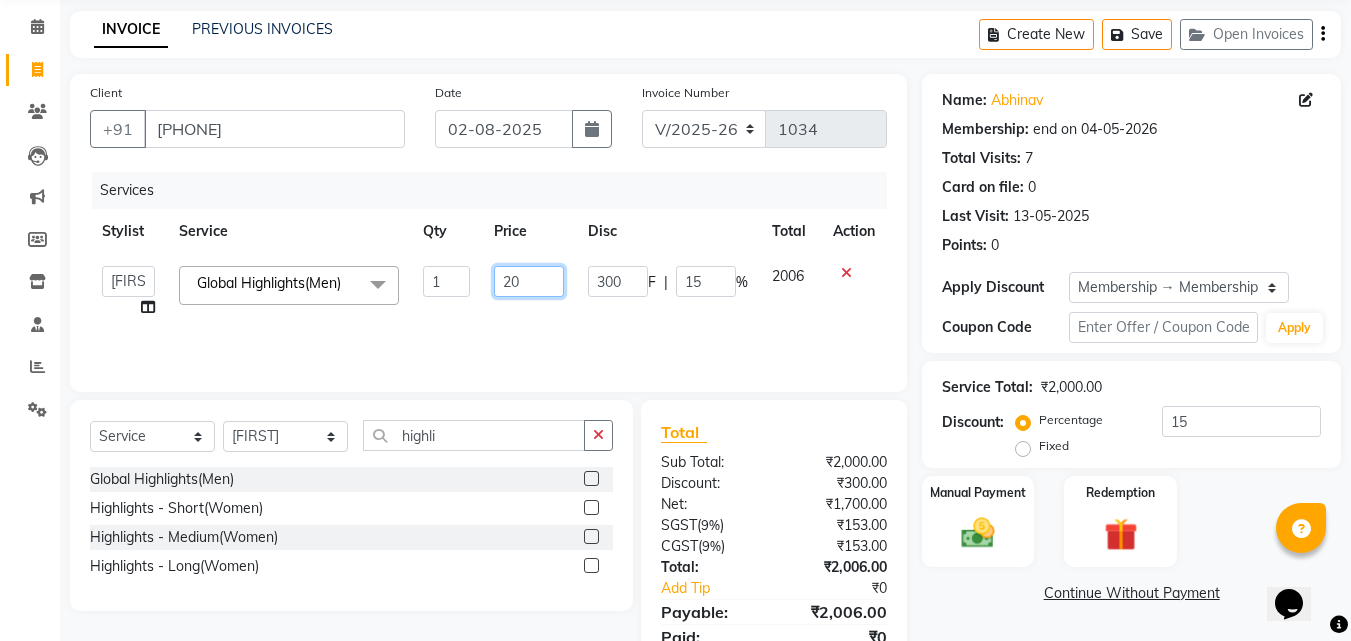 type on "2" 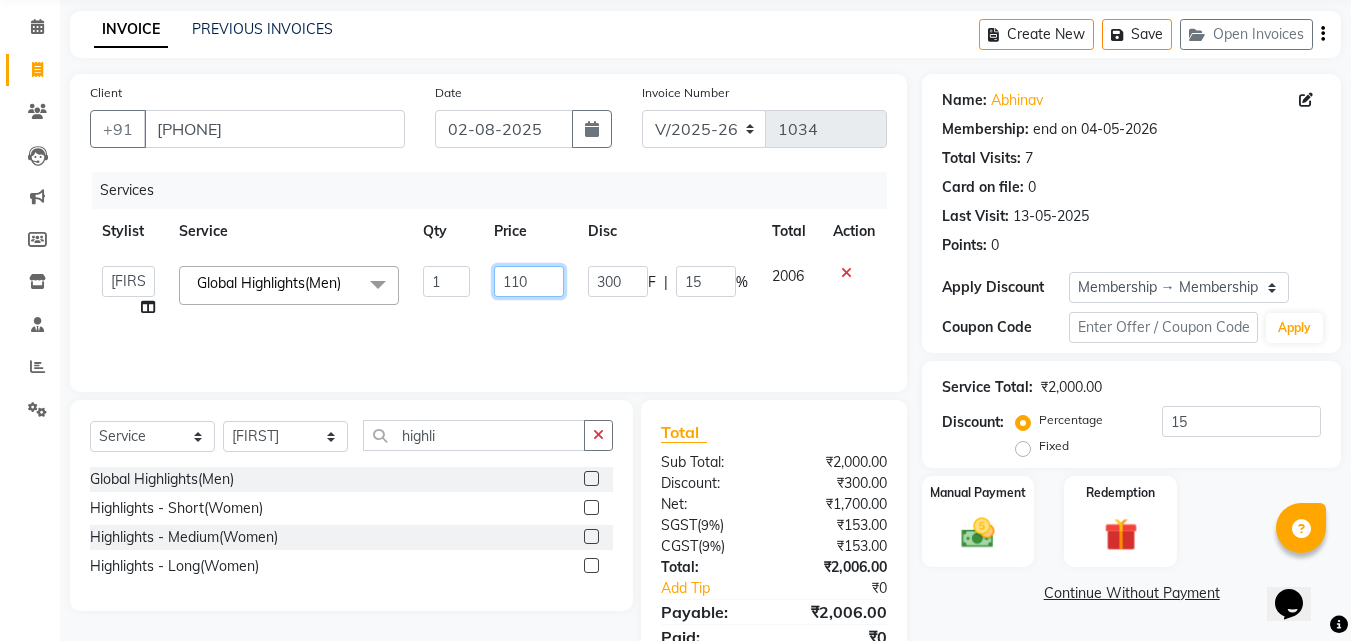 type on "1100" 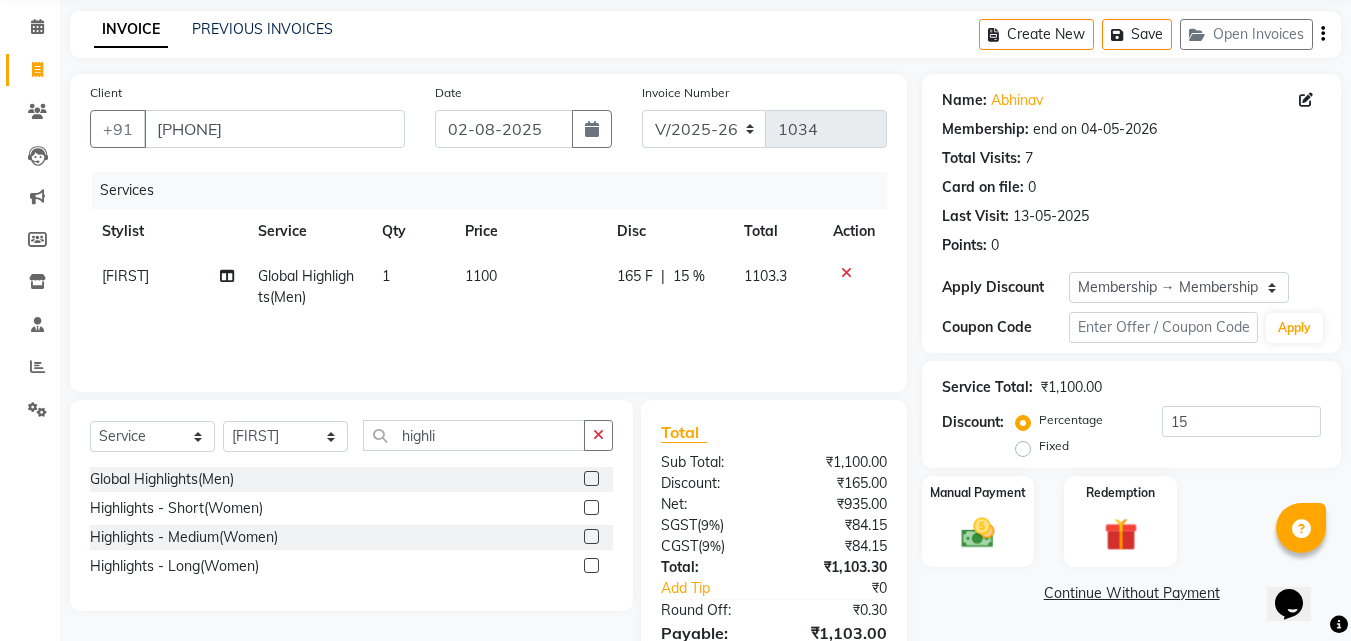 click on "Highlights - Medium(Women)" 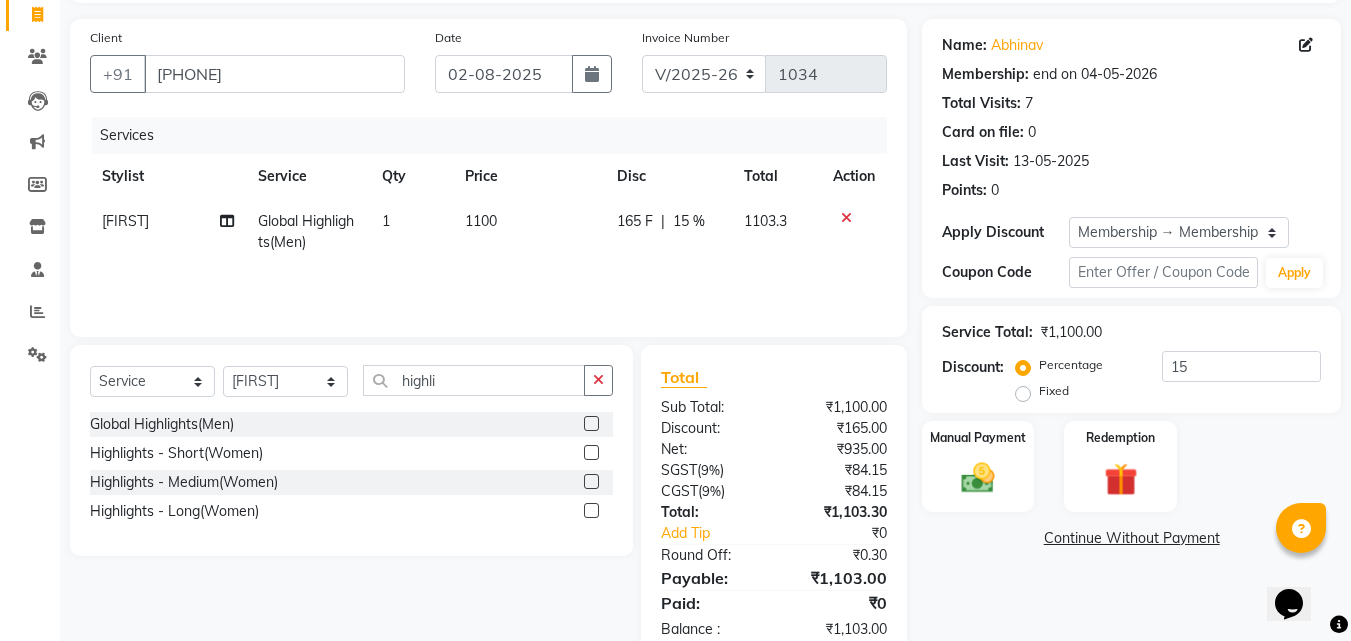 scroll, scrollTop: 180, scrollLeft: 0, axis: vertical 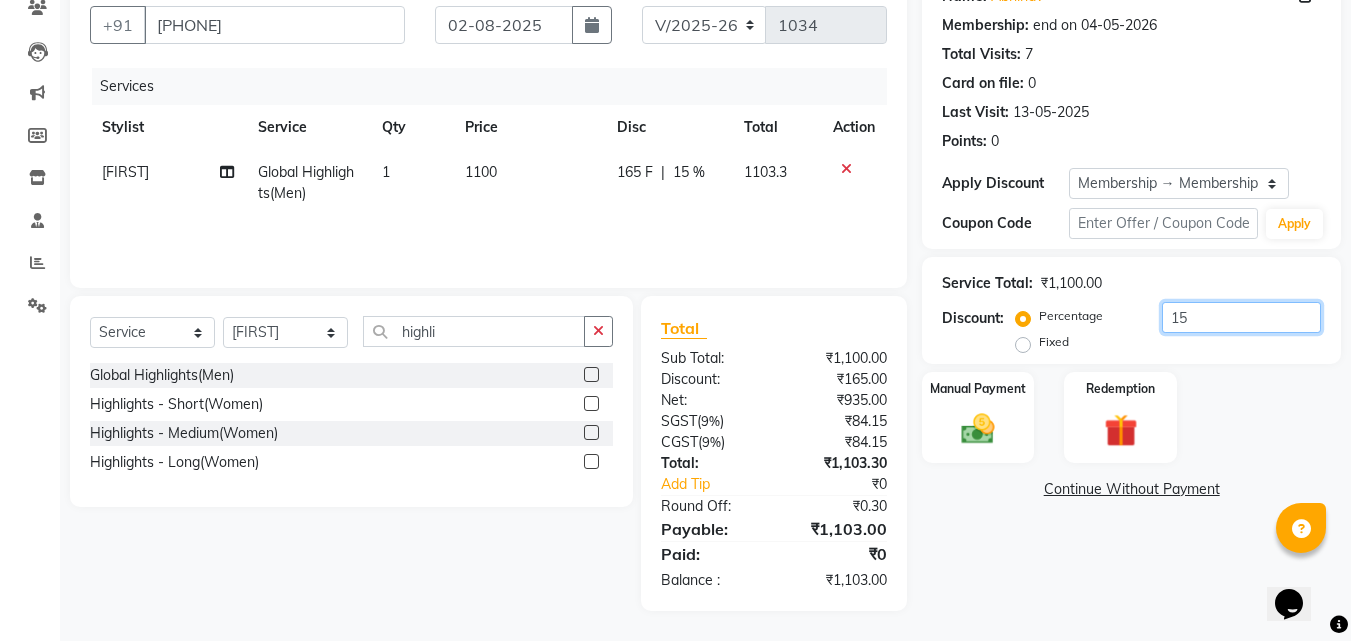 click on "15" 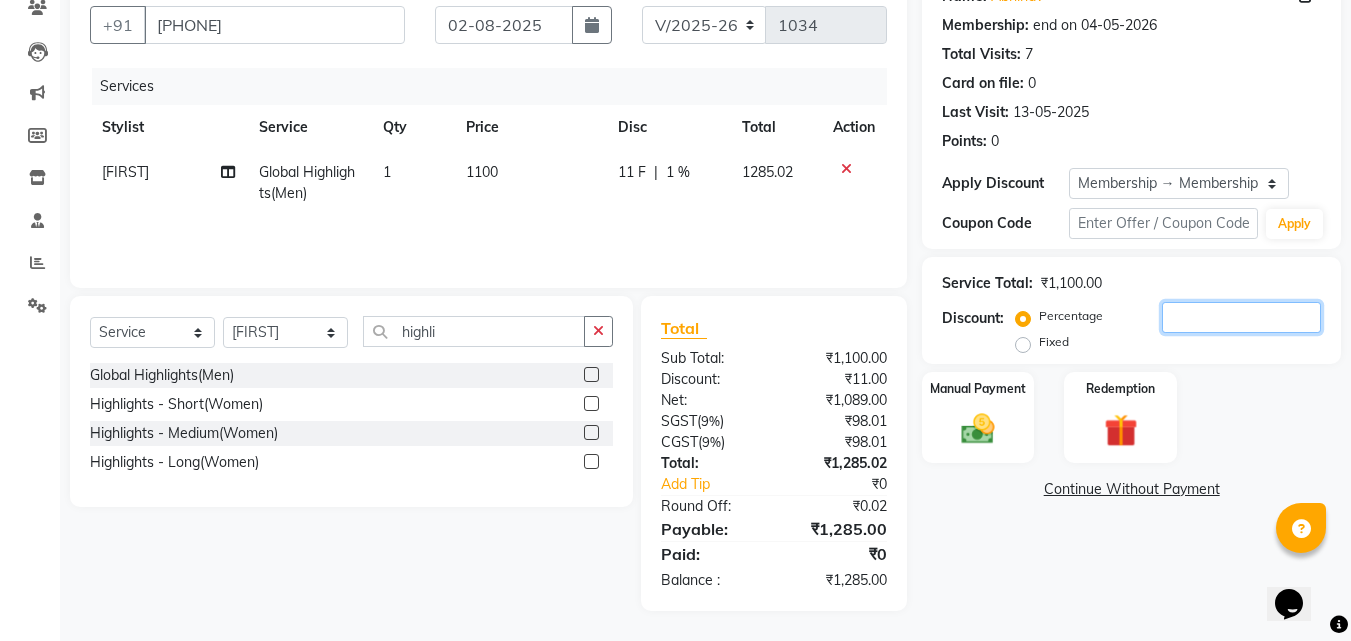 scroll, scrollTop: 159, scrollLeft: 0, axis: vertical 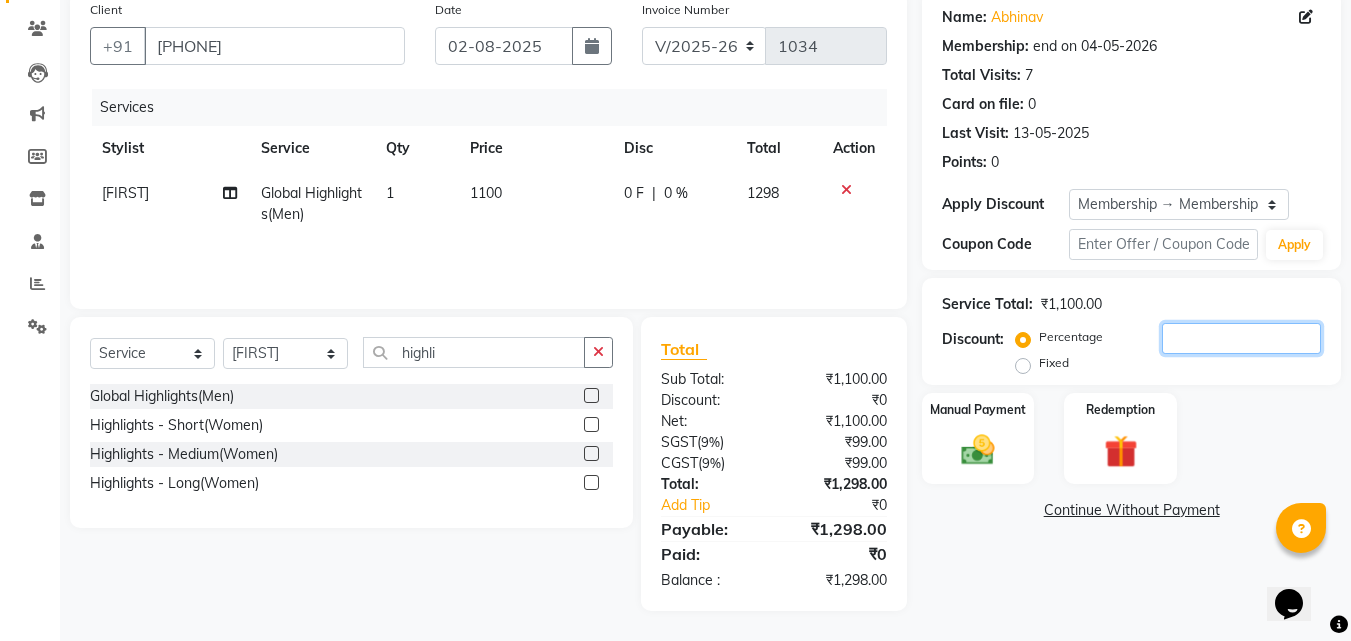 click 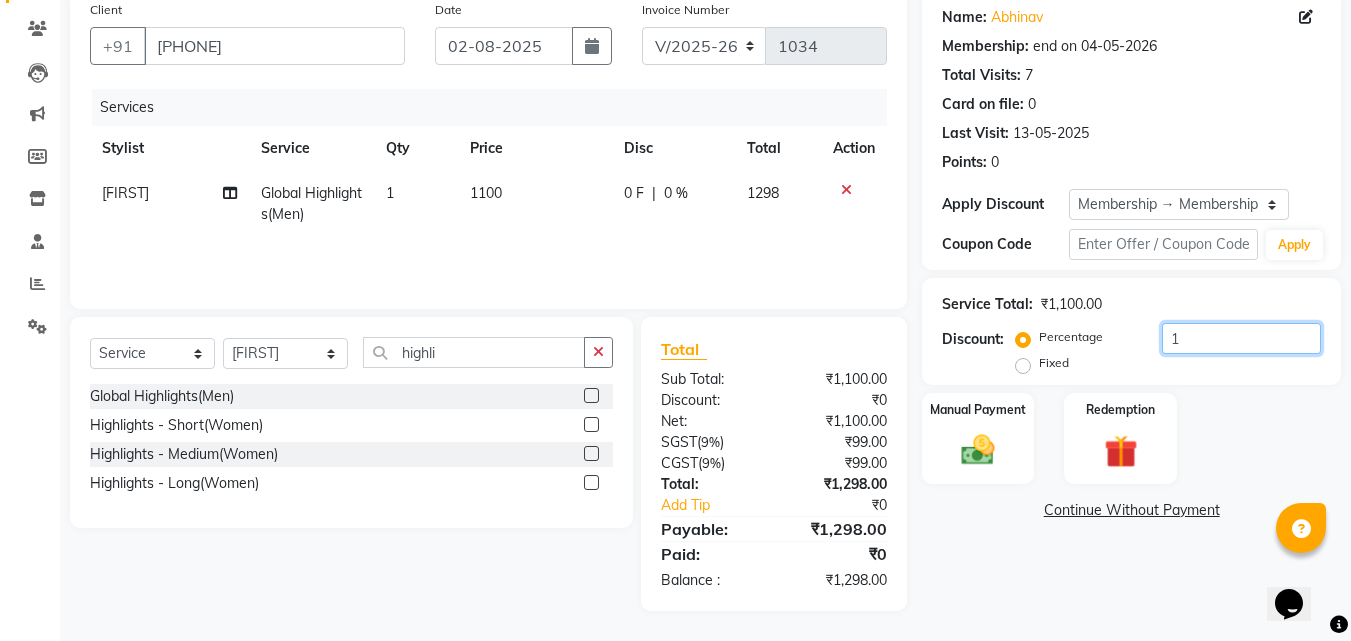 scroll, scrollTop: 180, scrollLeft: 0, axis: vertical 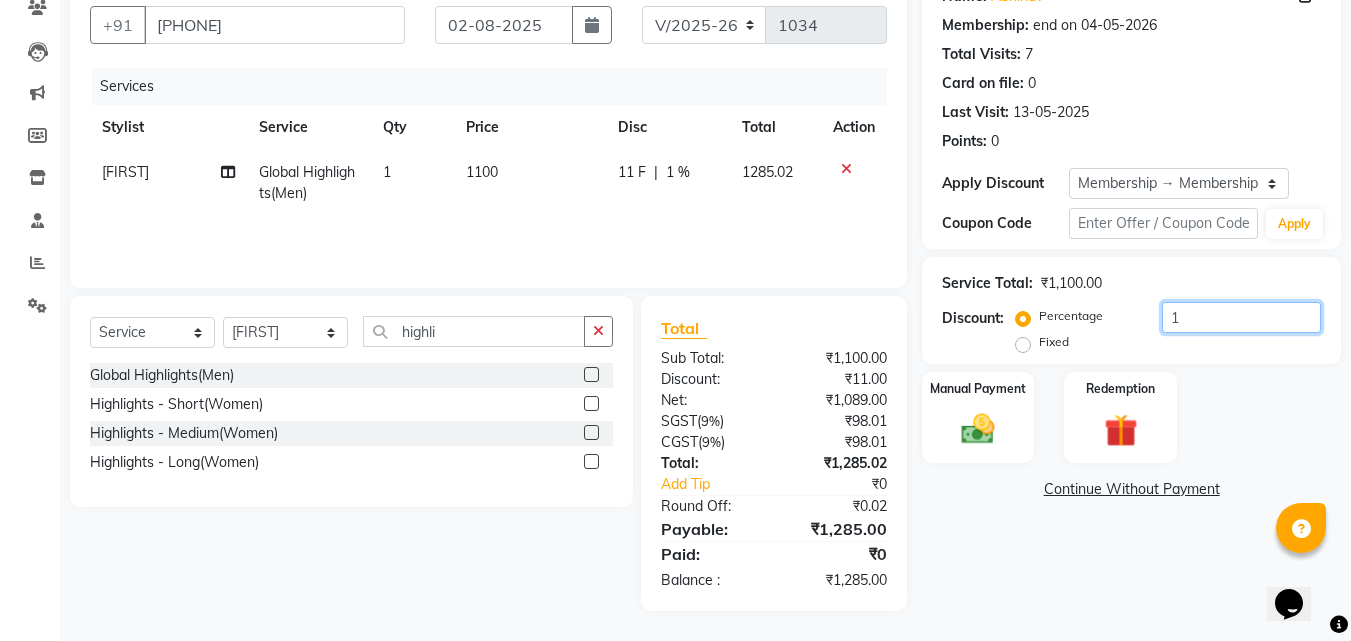 type on "15" 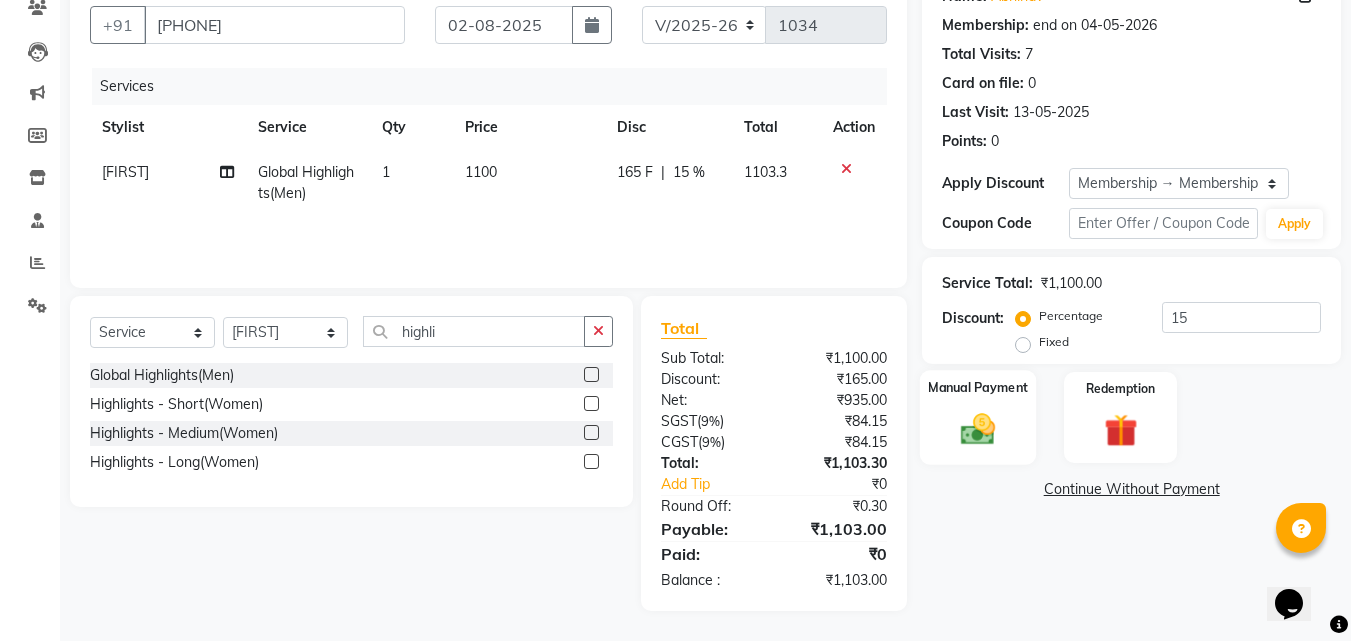 click on "Manual Payment" 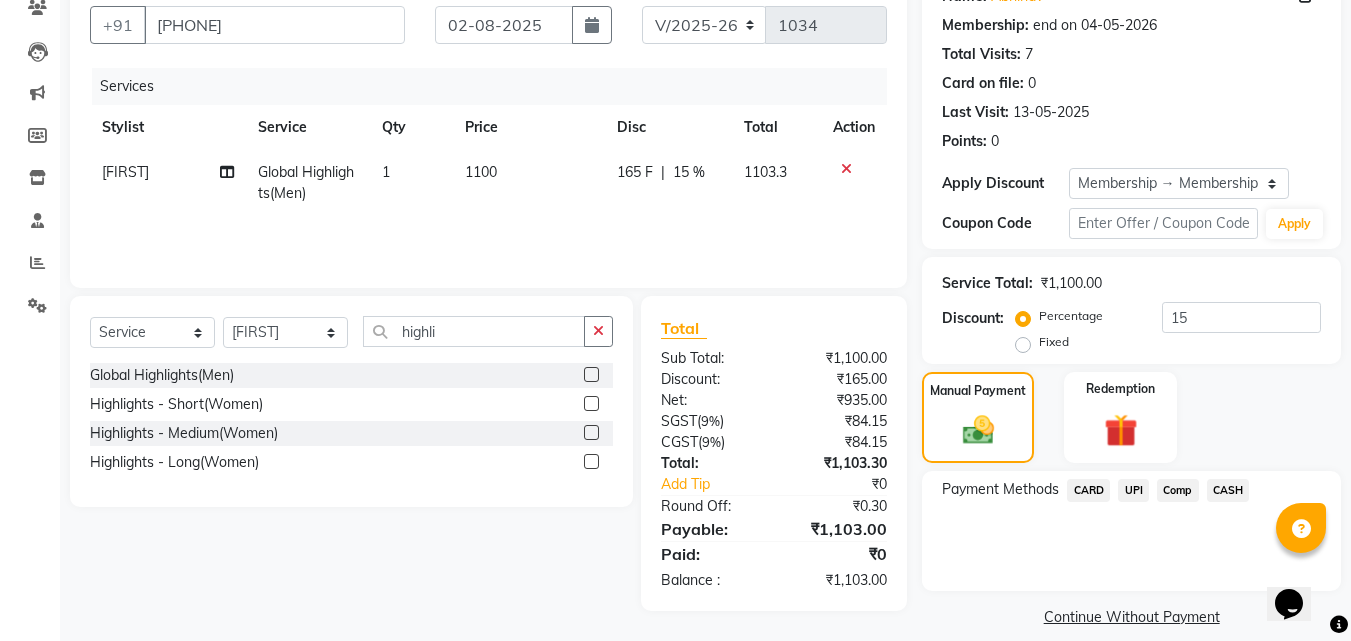 click on "CARD" 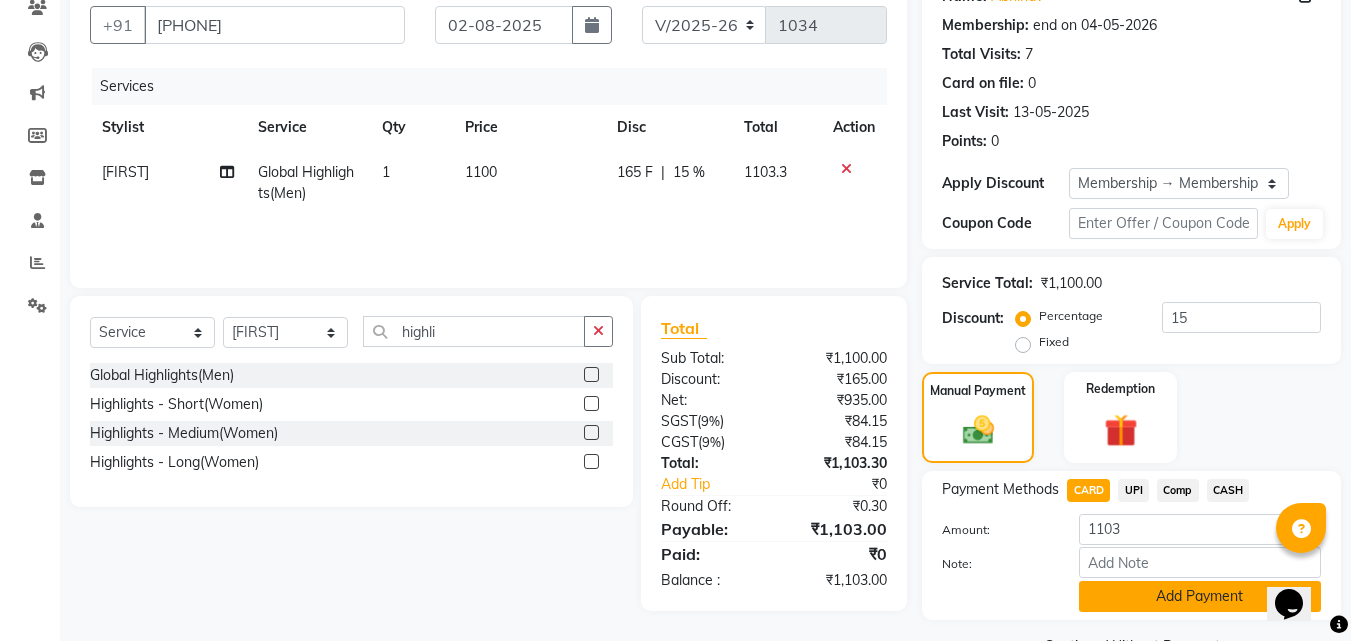 click on "Add Payment" 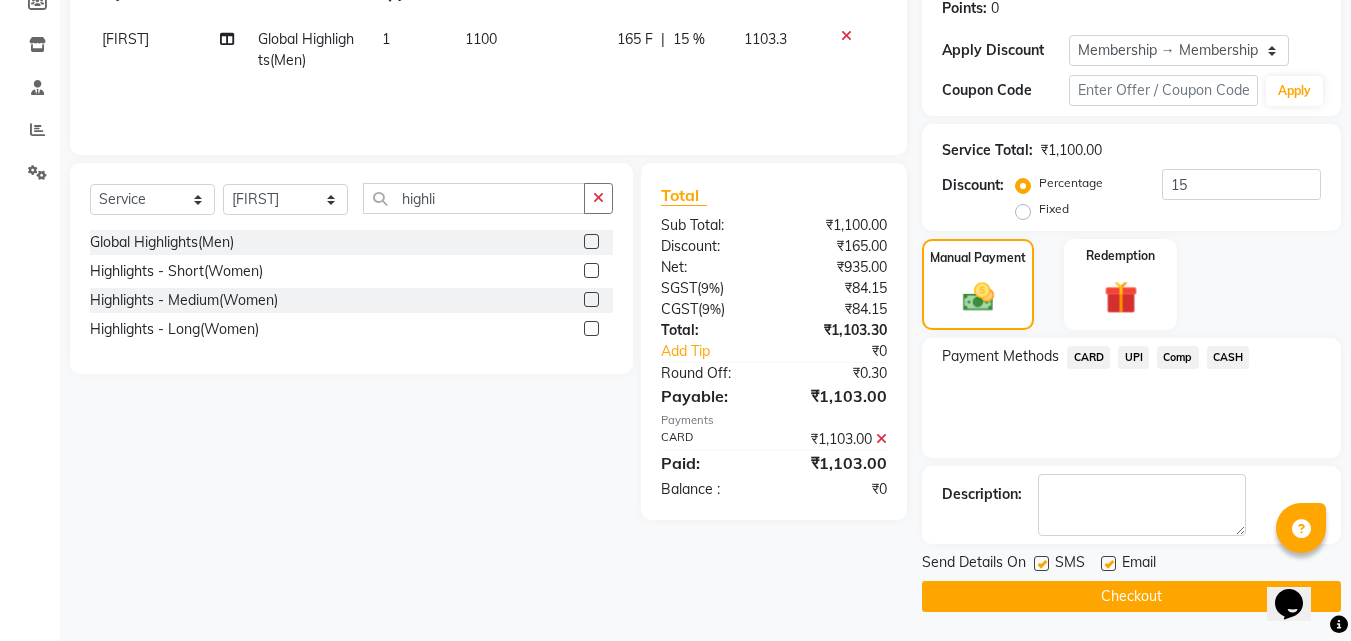 scroll, scrollTop: 314, scrollLeft: 0, axis: vertical 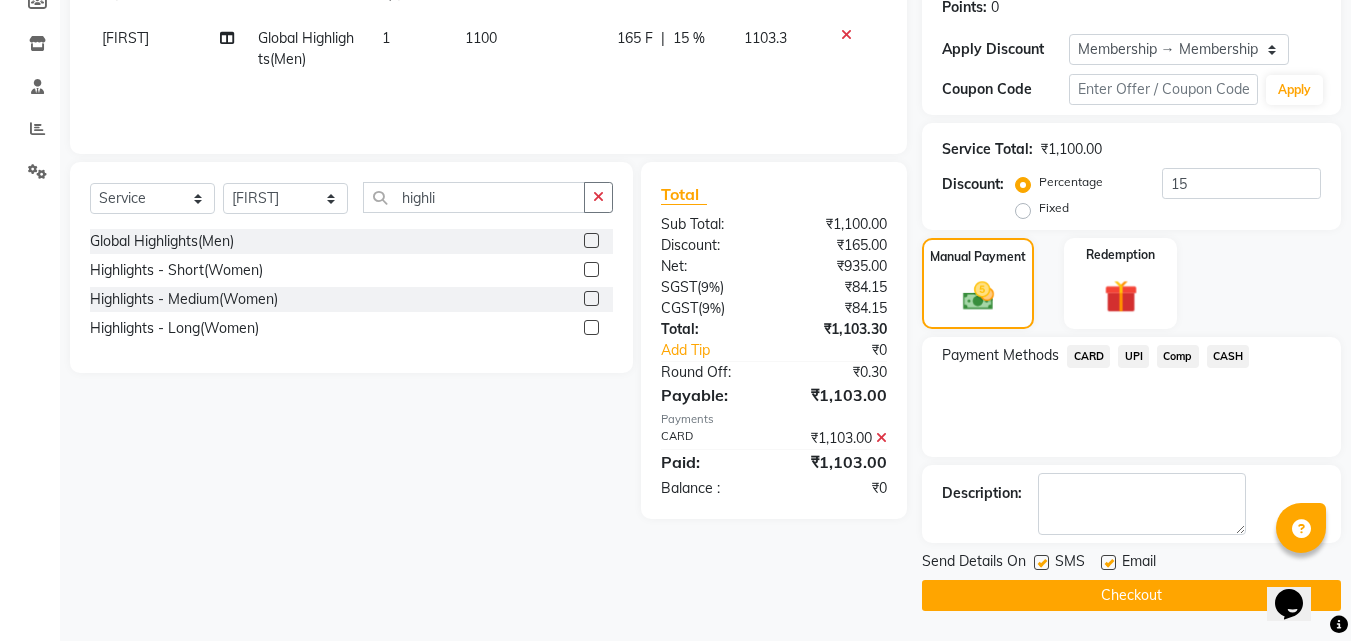 click 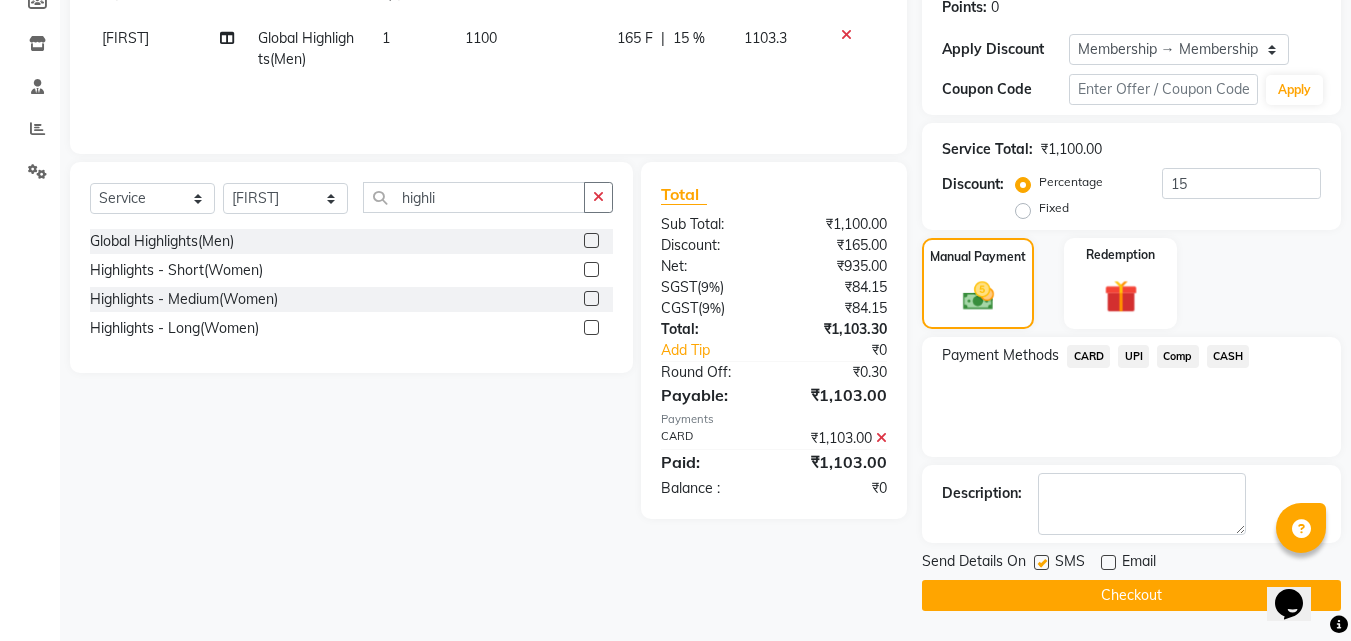 click on "Checkout" 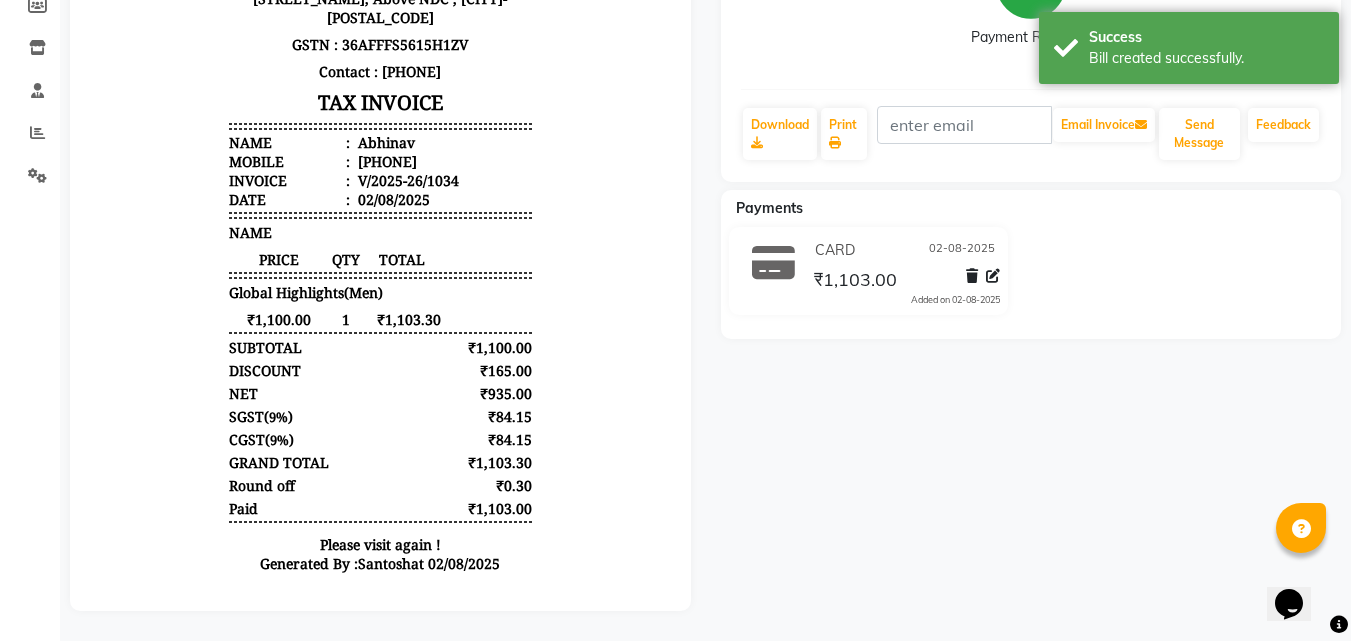 scroll, scrollTop: 325, scrollLeft: 0, axis: vertical 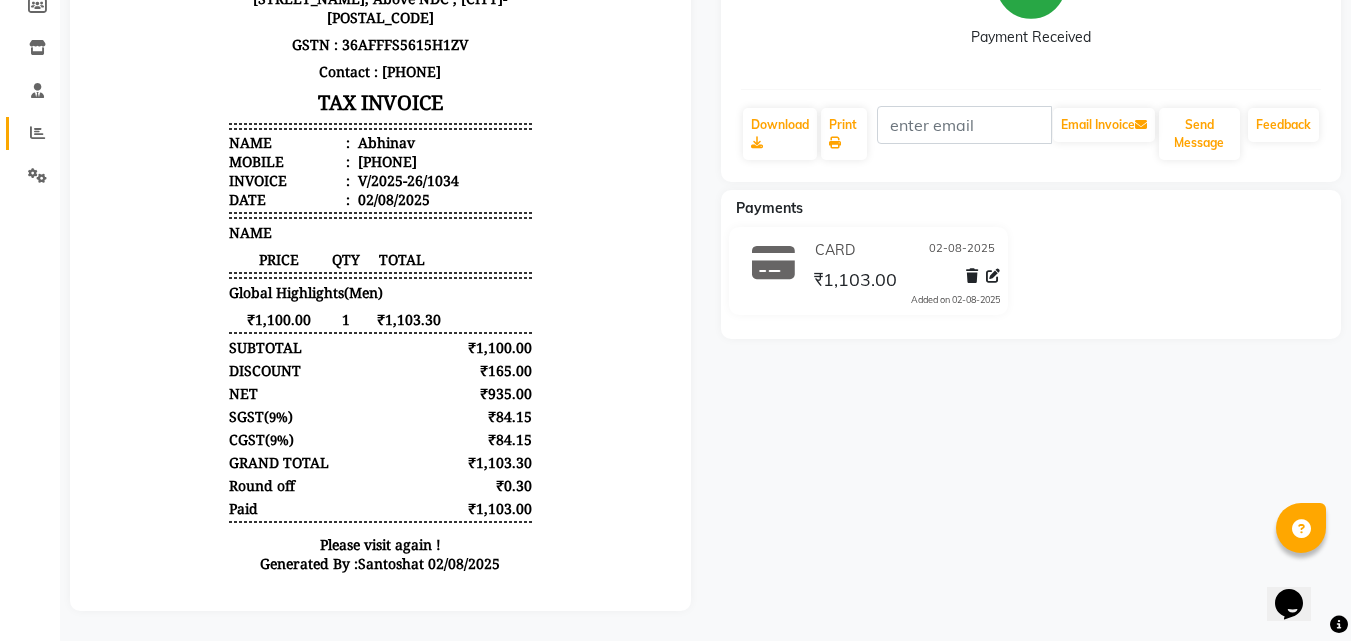 click 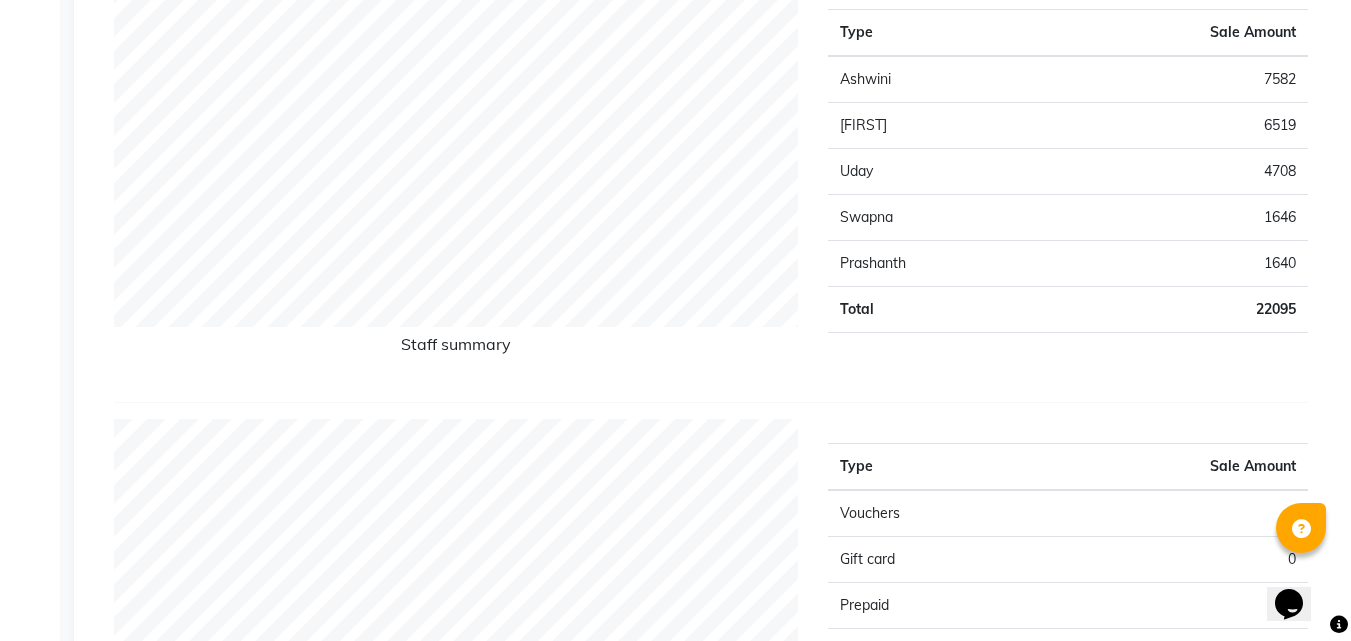 scroll, scrollTop: 800, scrollLeft: 0, axis: vertical 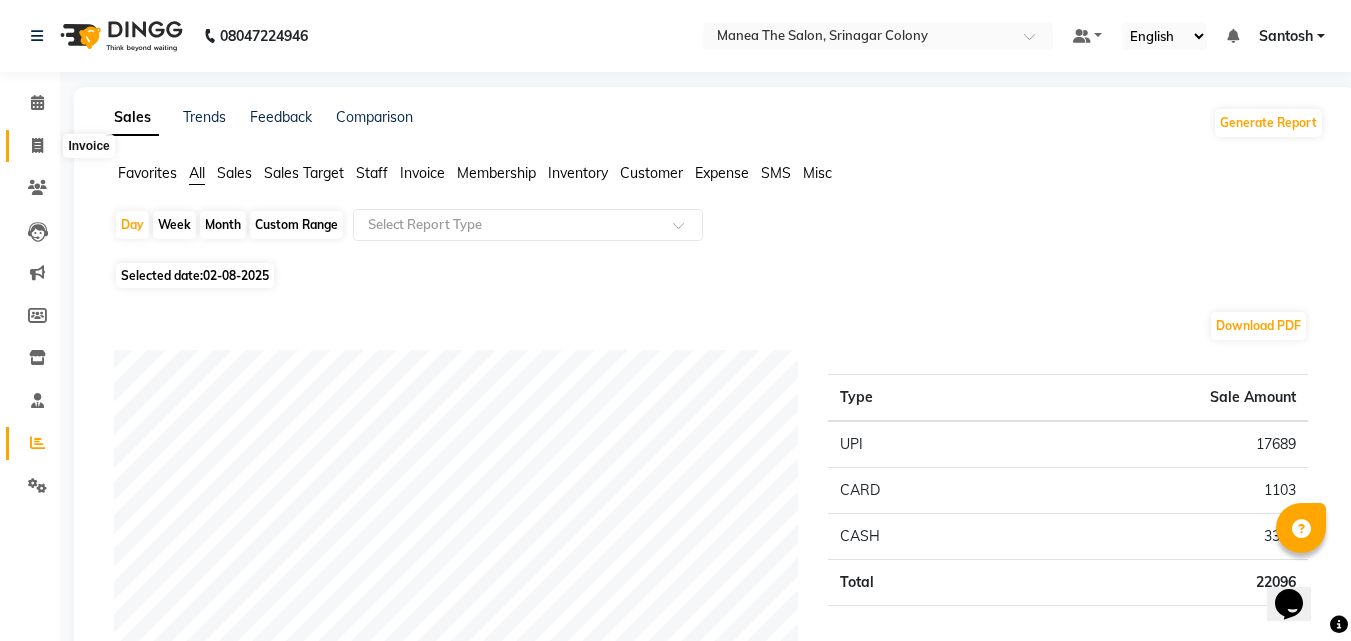 click 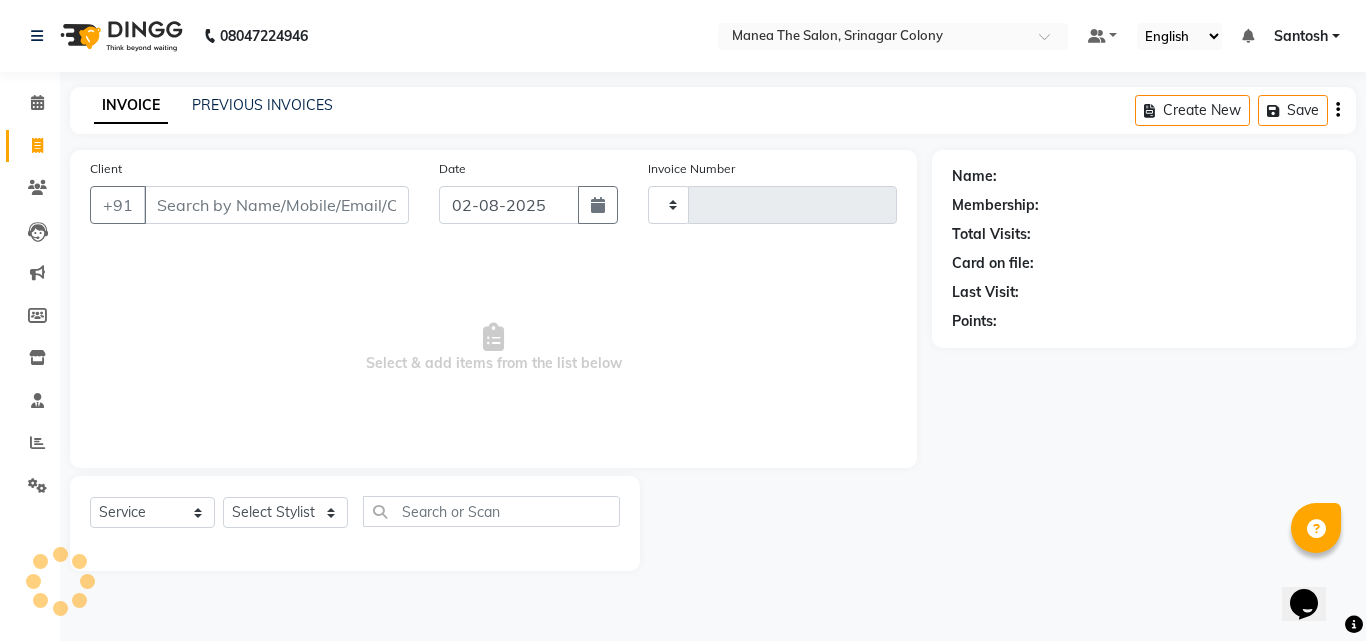 type on "1035" 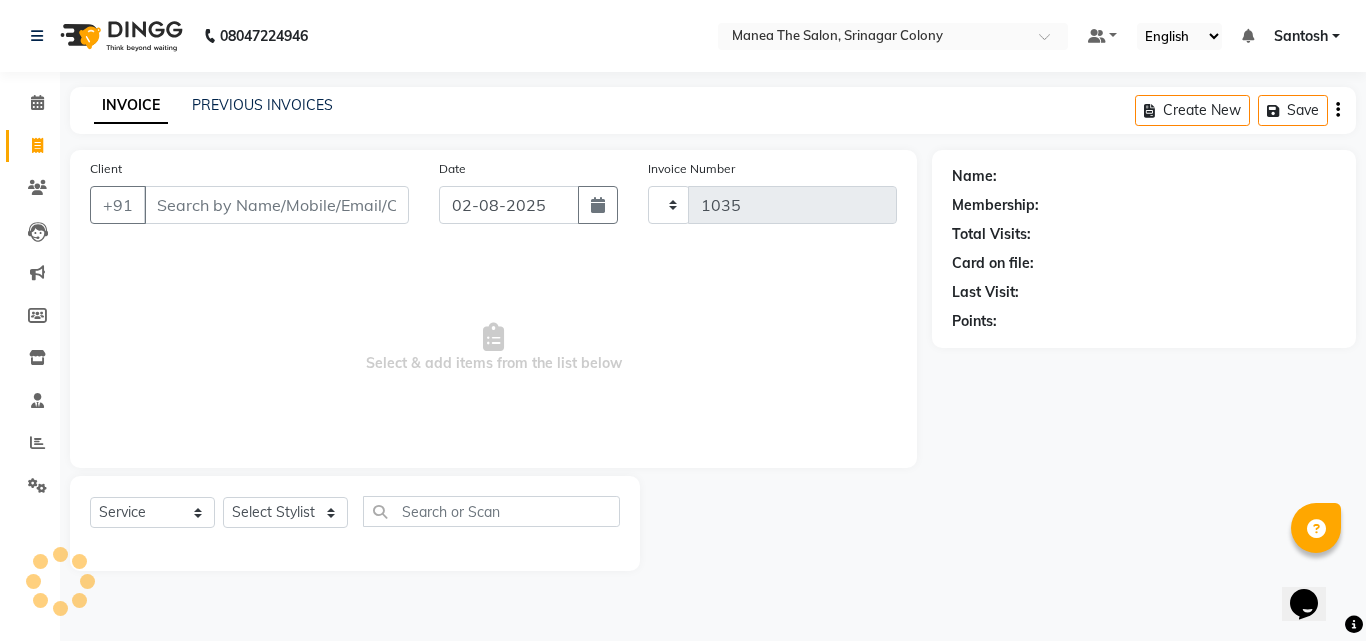 select on "5506" 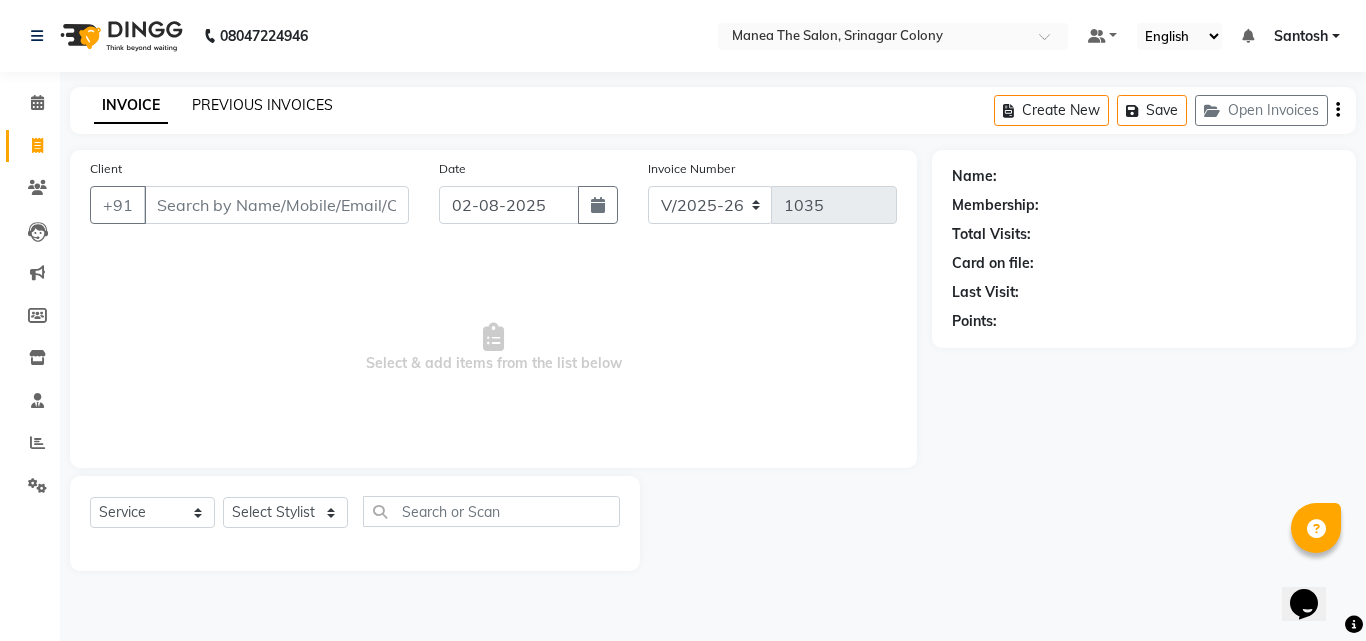 click on "PREVIOUS INVOICES" 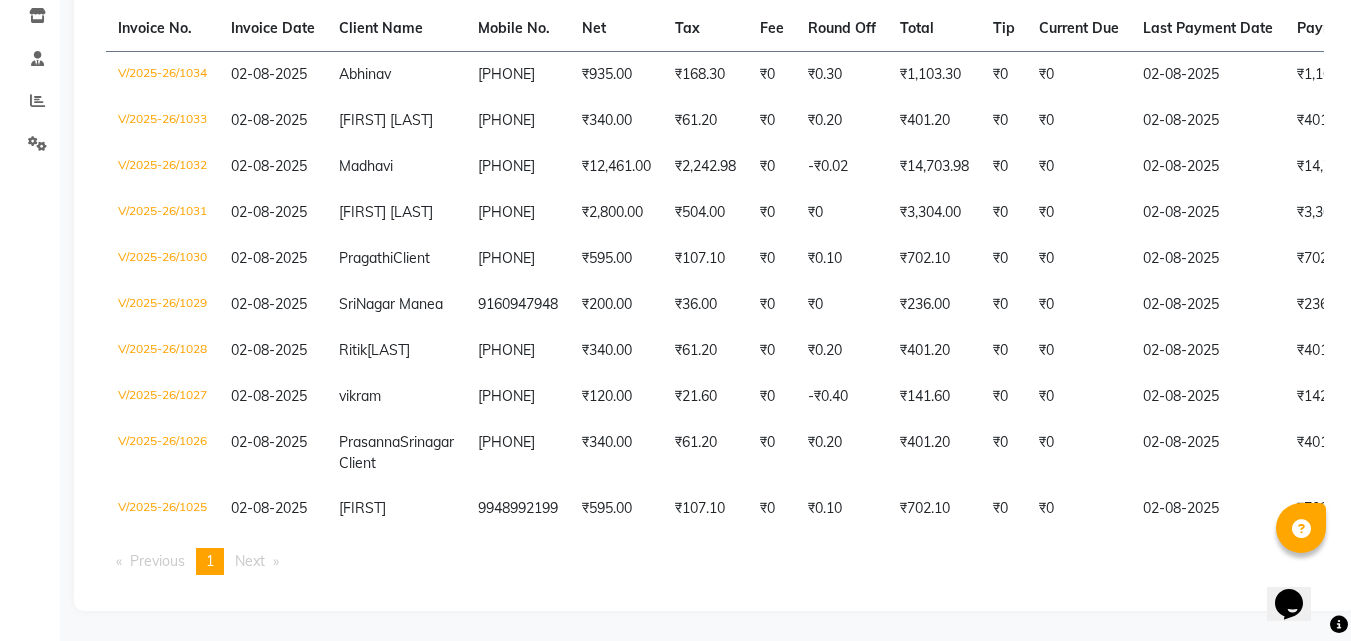 scroll, scrollTop: 400, scrollLeft: 0, axis: vertical 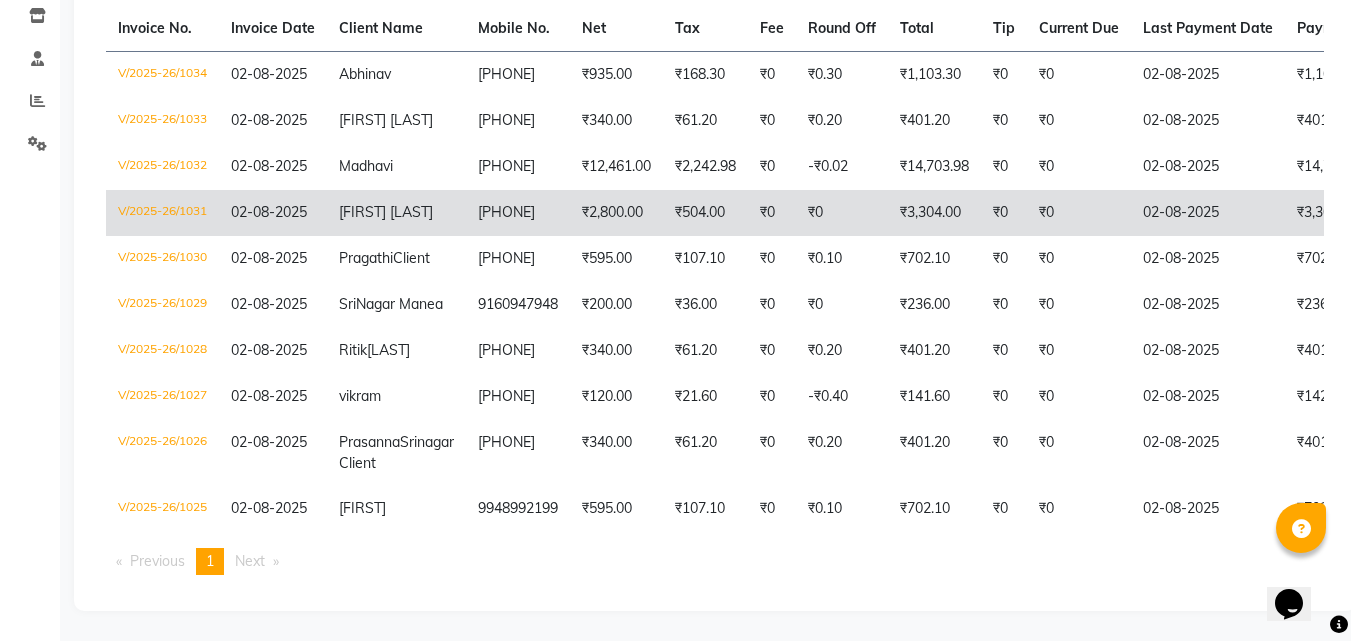 click on "V/2025-26/1031" 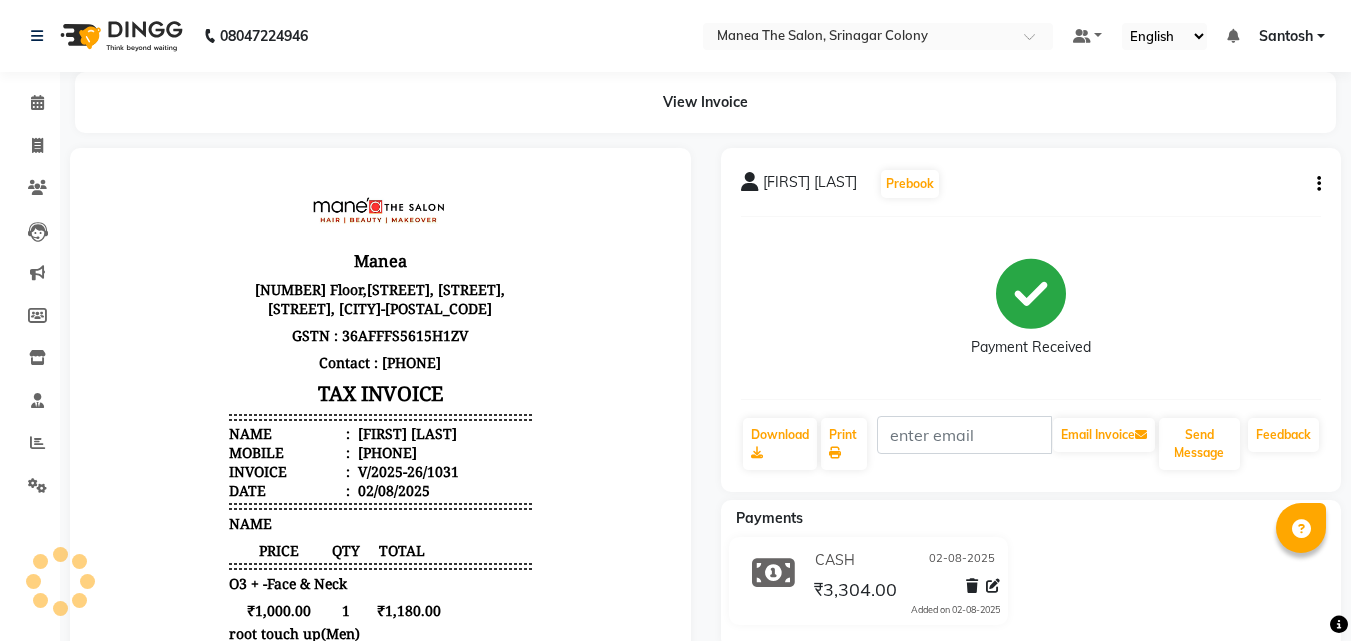 scroll, scrollTop: 0, scrollLeft: 0, axis: both 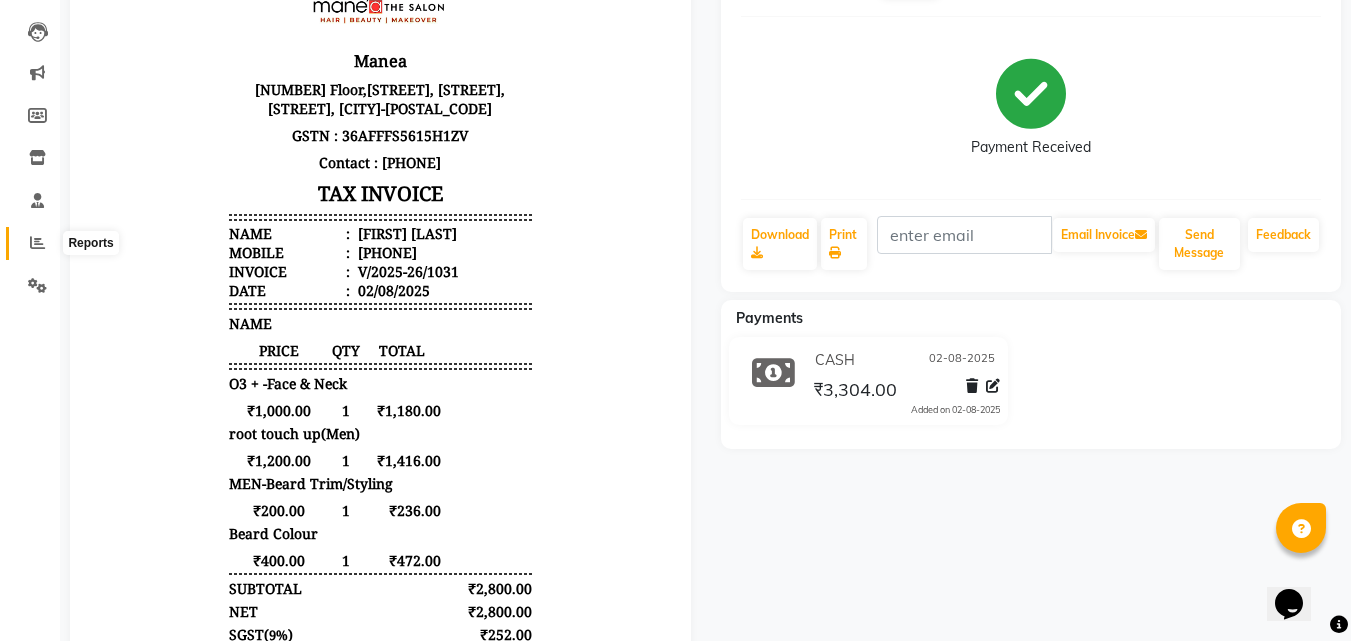 click 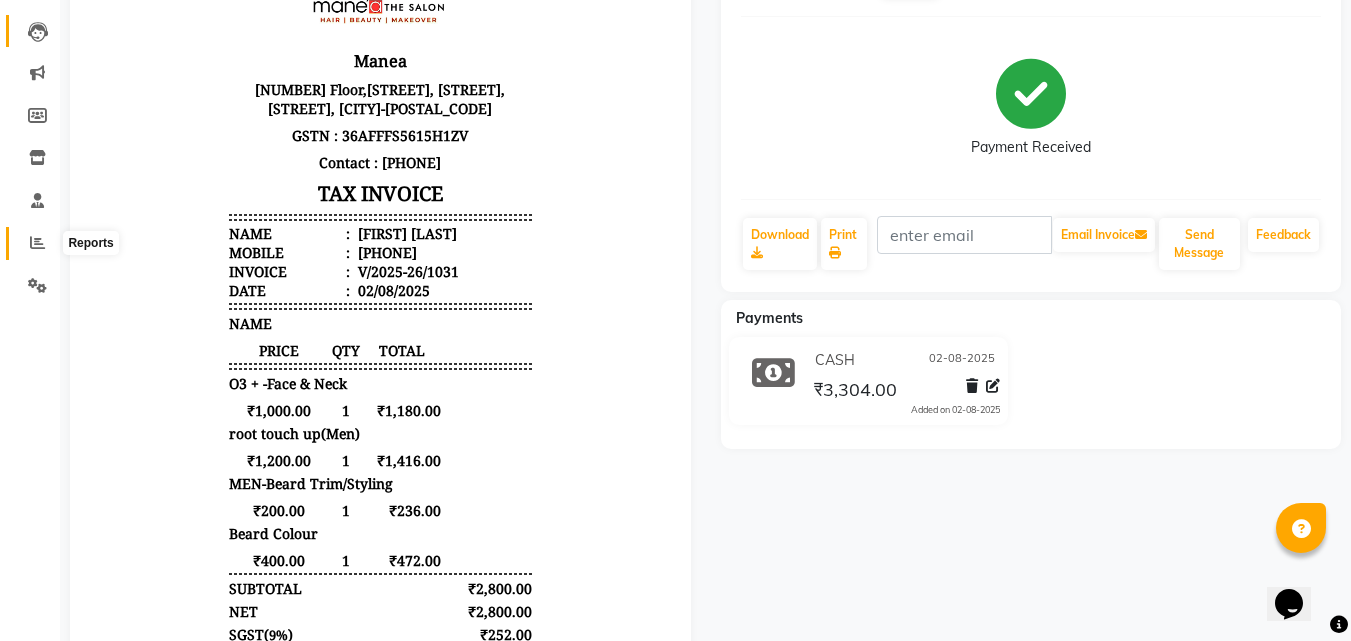 scroll, scrollTop: 0, scrollLeft: 0, axis: both 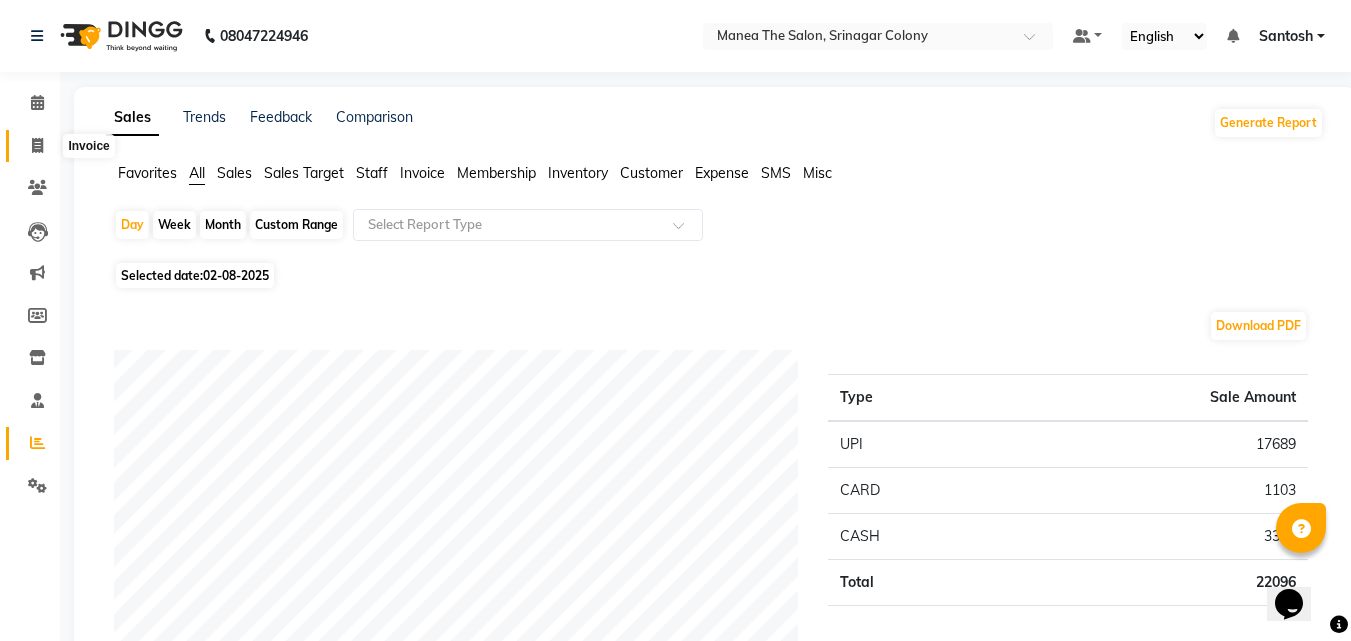 click 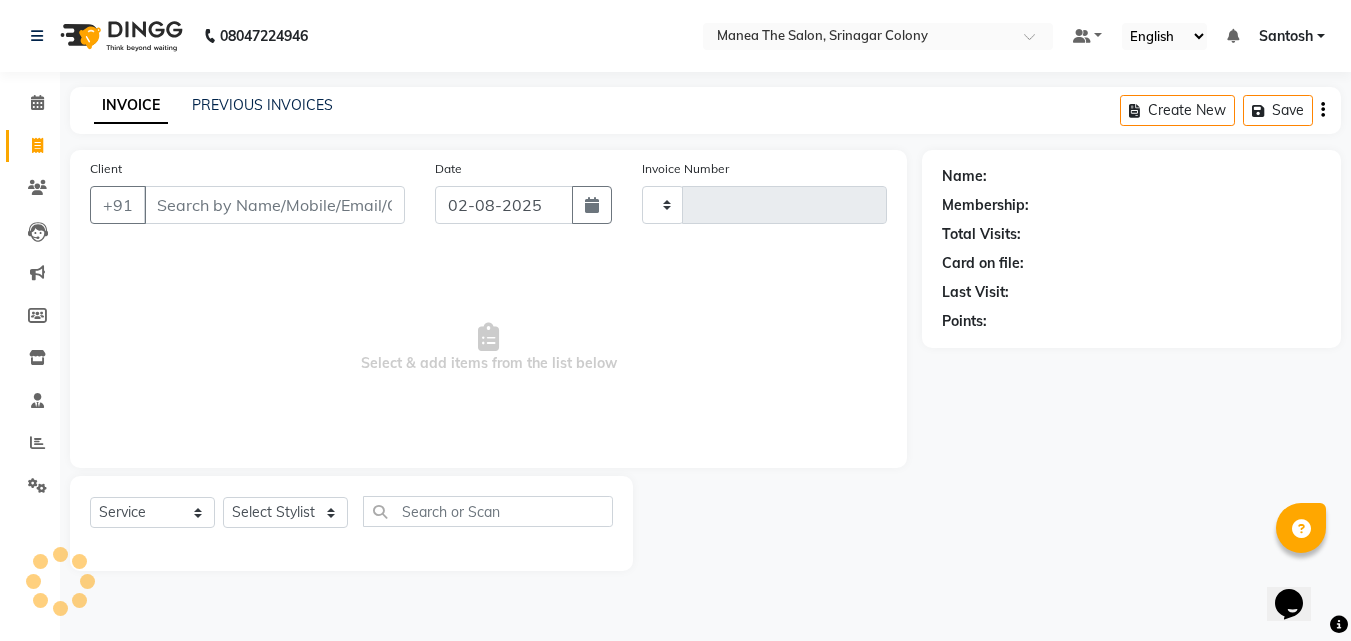 type on "1035" 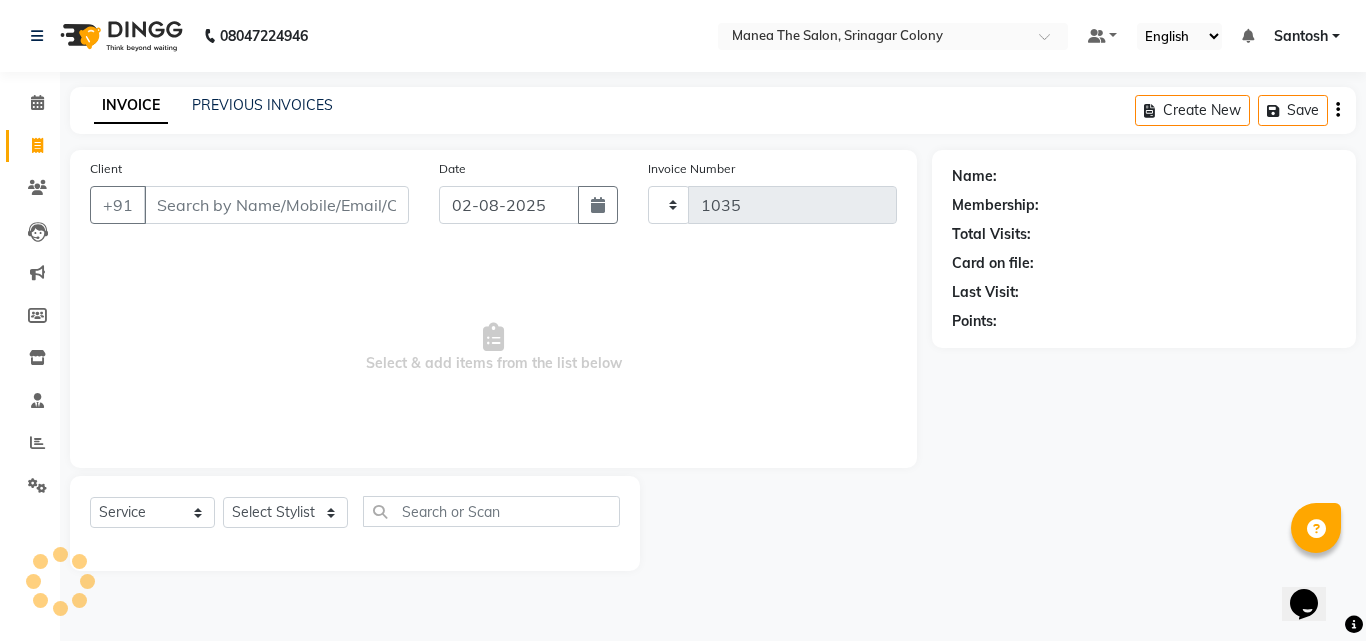 select on "5506" 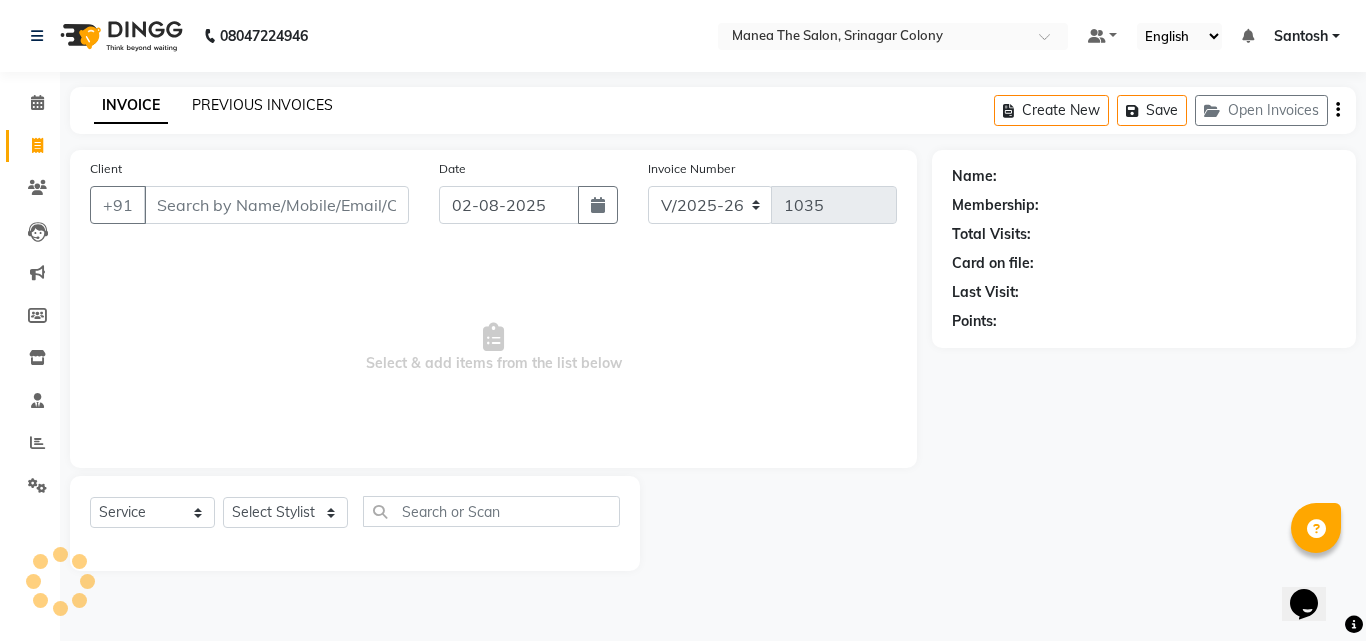 click on "PREVIOUS INVOICES" 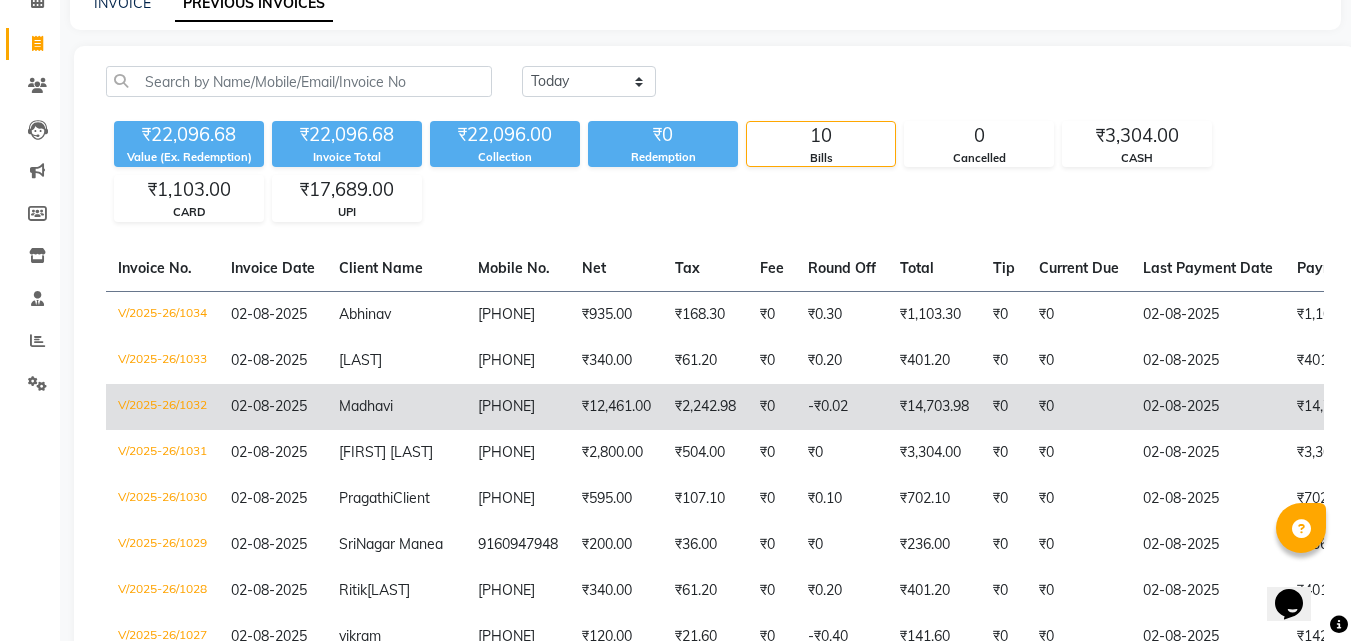 scroll, scrollTop: 458, scrollLeft: 0, axis: vertical 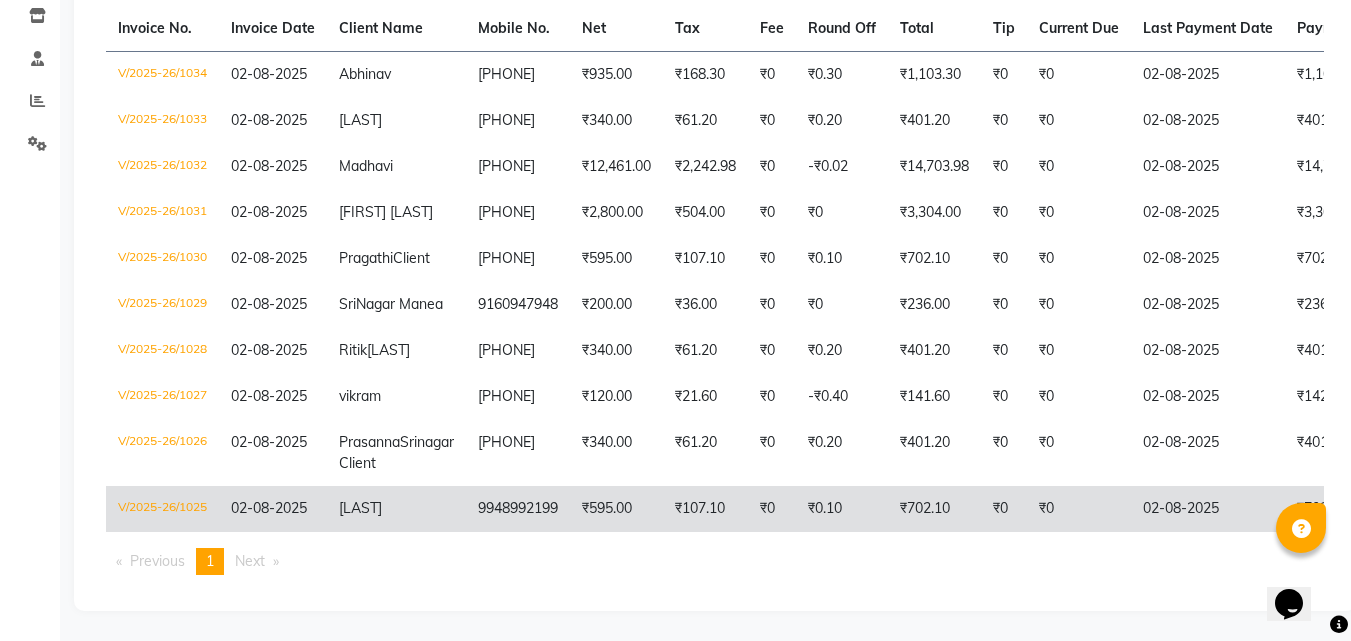 click on "V/2025-26/1025" 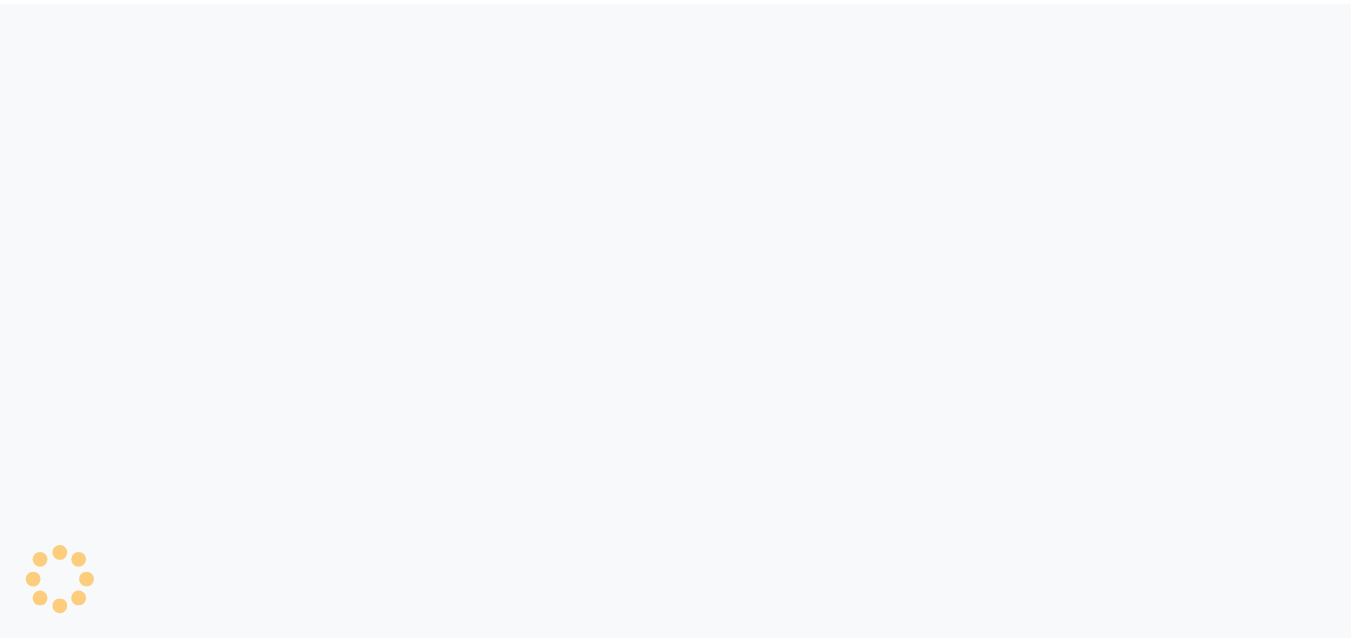 scroll, scrollTop: 0, scrollLeft: 0, axis: both 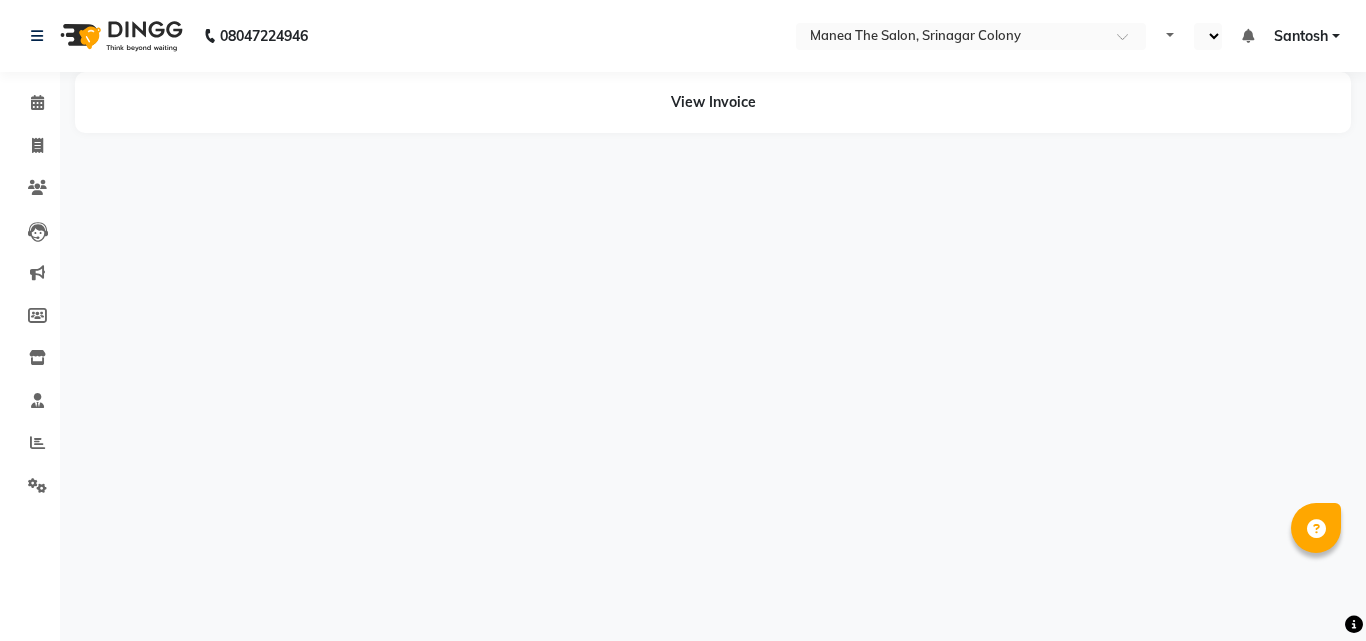 select on "en" 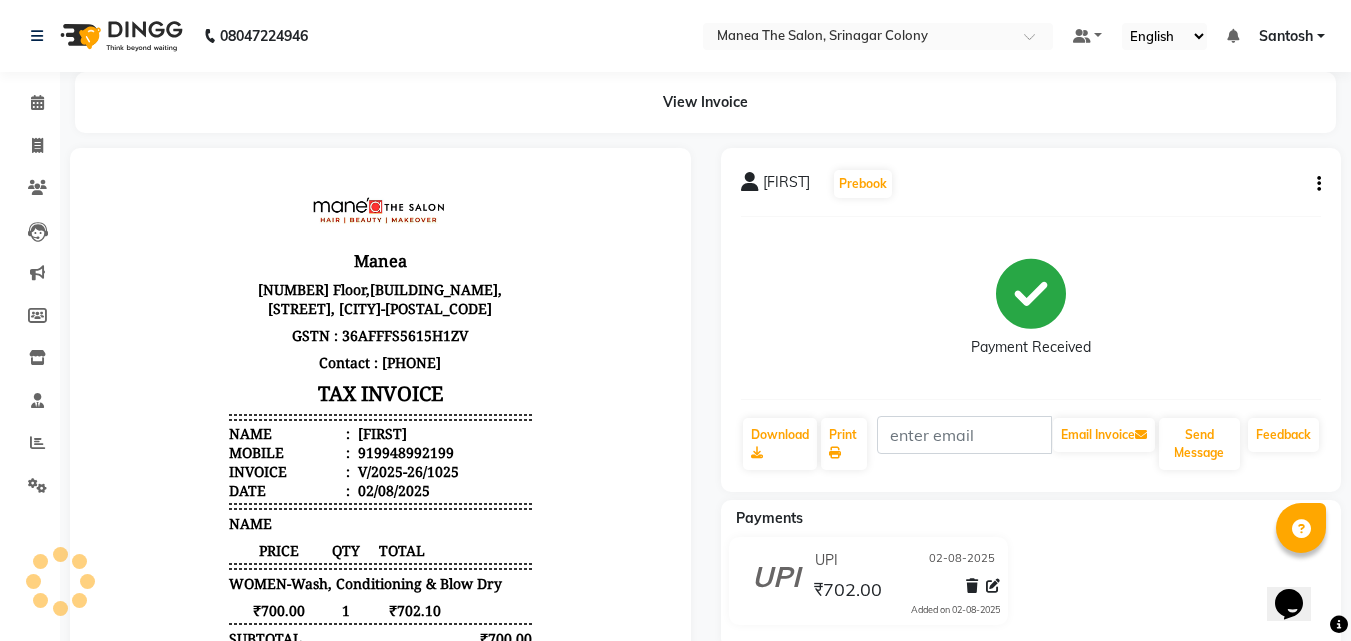 scroll, scrollTop: 0, scrollLeft: 0, axis: both 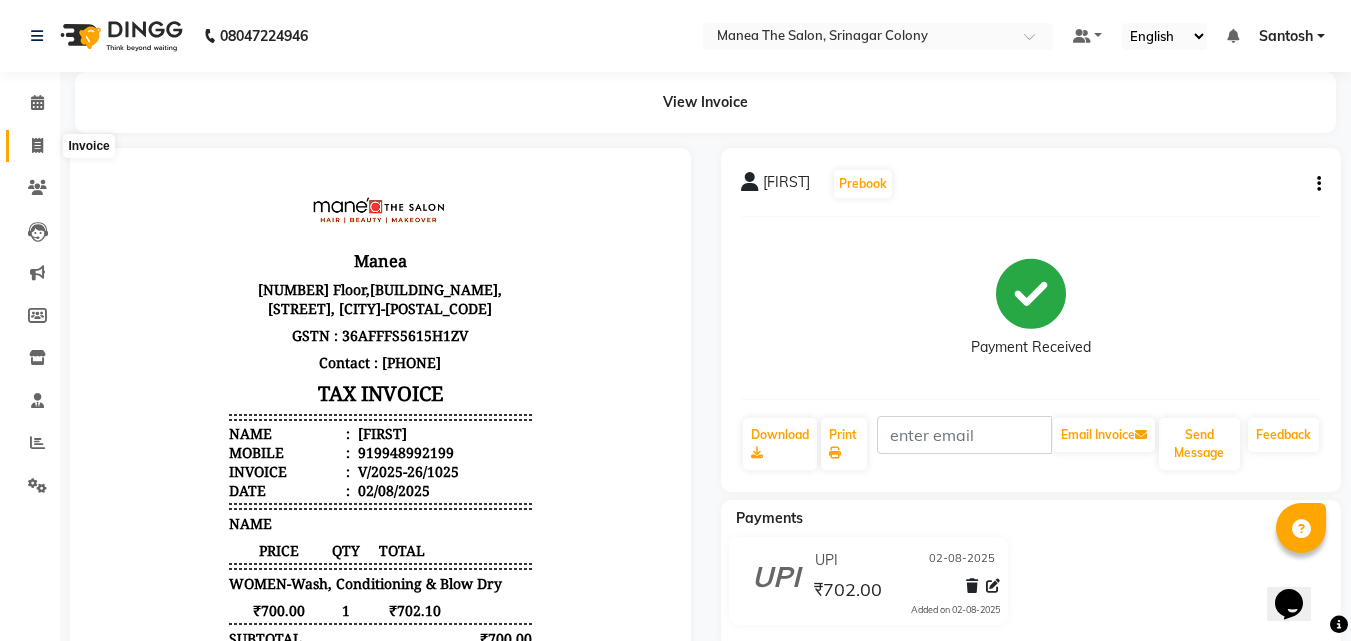 click 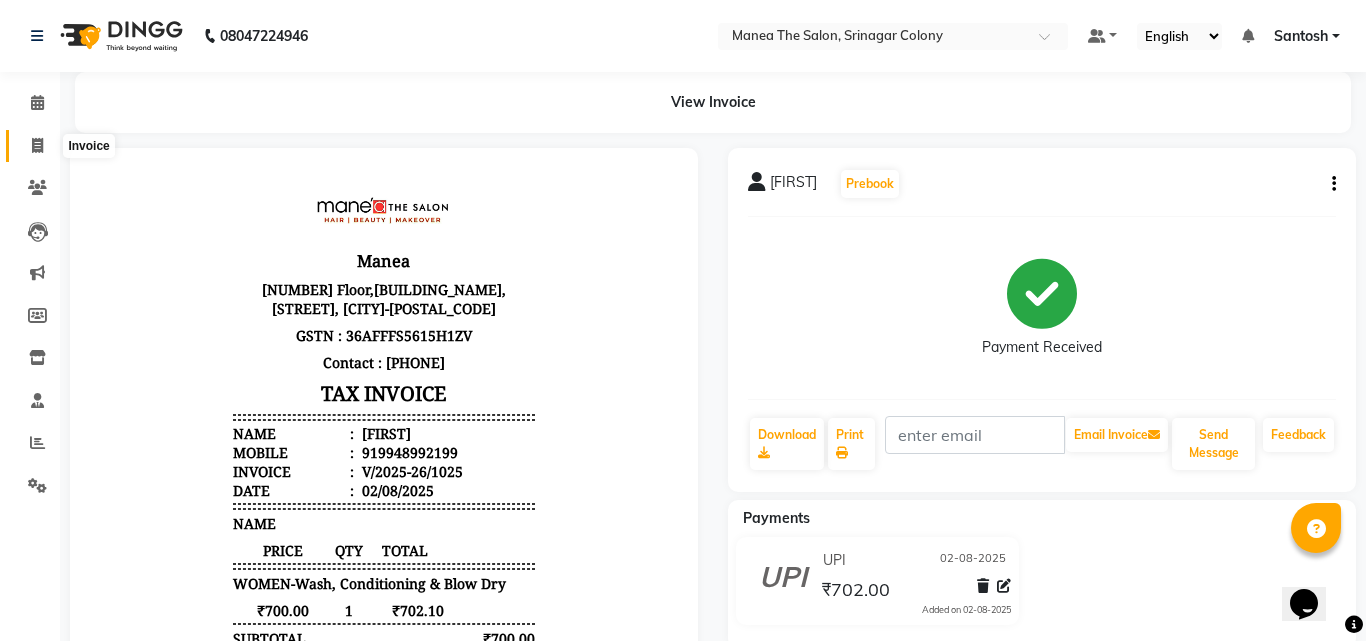 select on "5506" 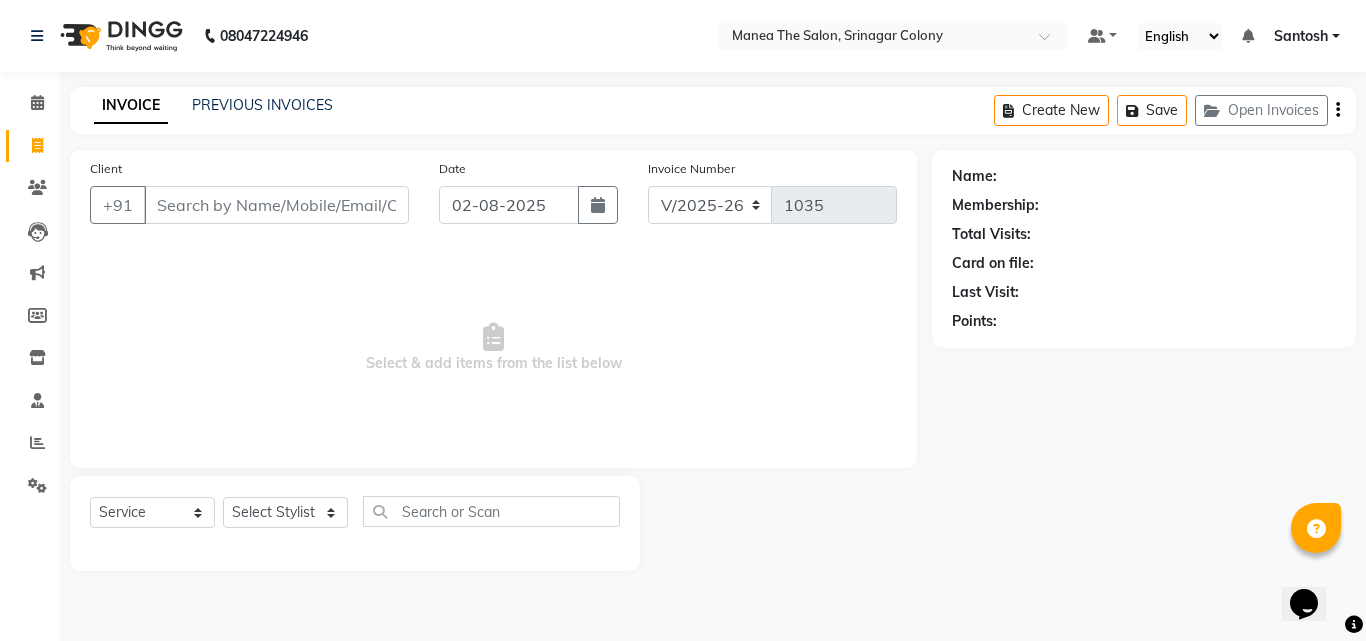 click on "PREVIOUS INVOICES" 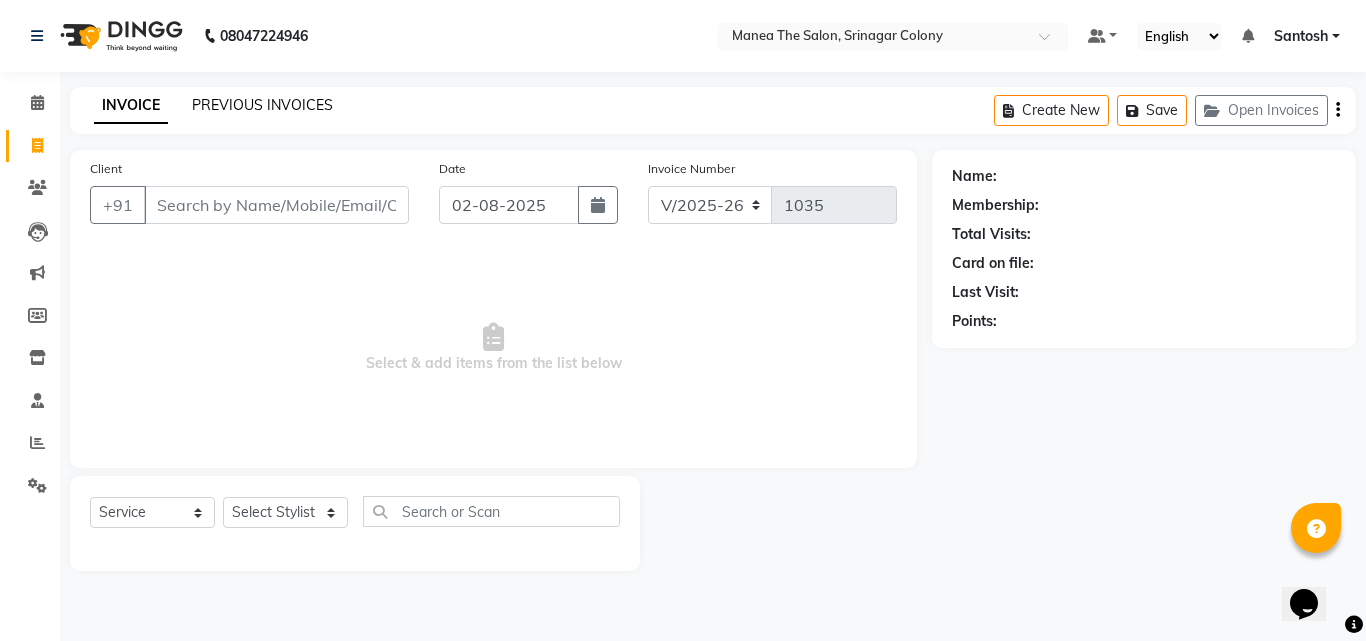 click on "PREVIOUS INVOICES" 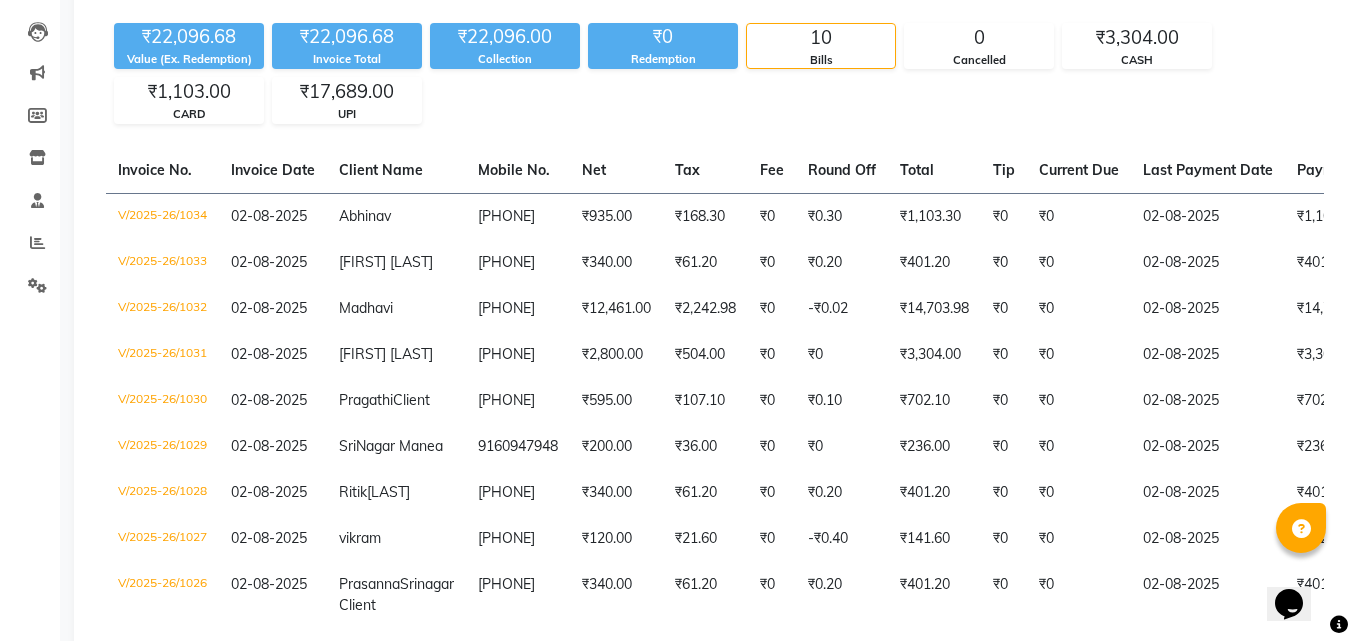 scroll, scrollTop: 300, scrollLeft: 0, axis: vertical 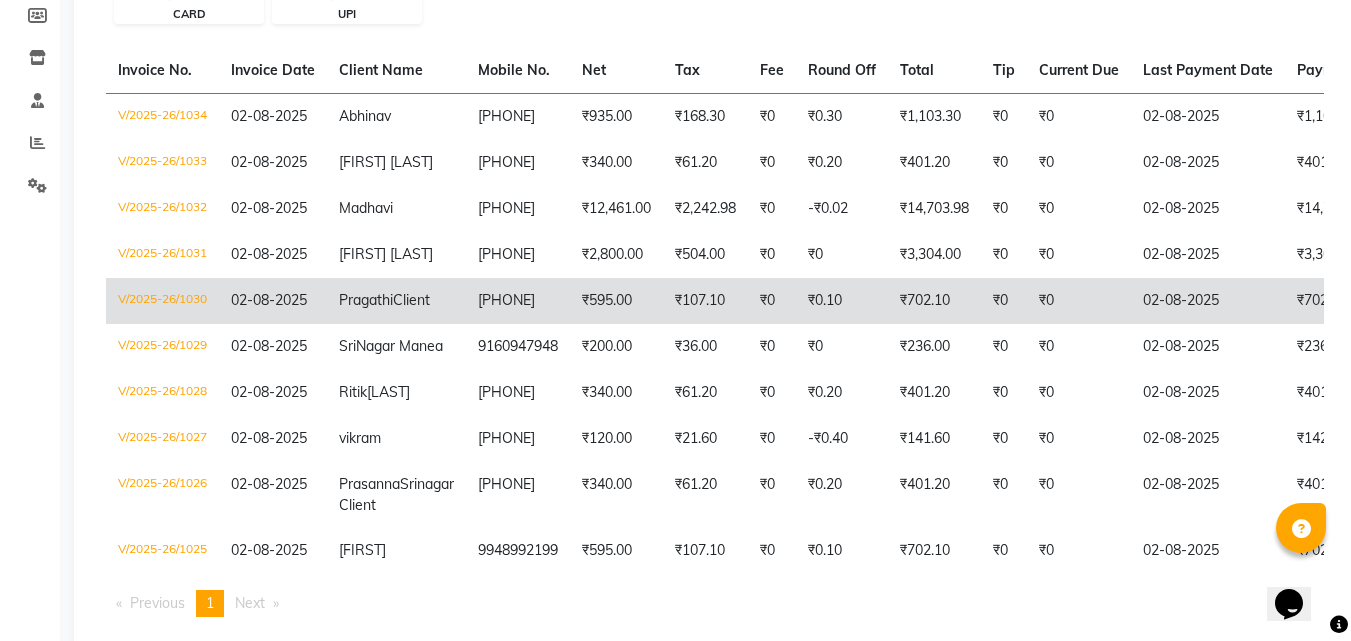 click on "V/2025-26/1030" 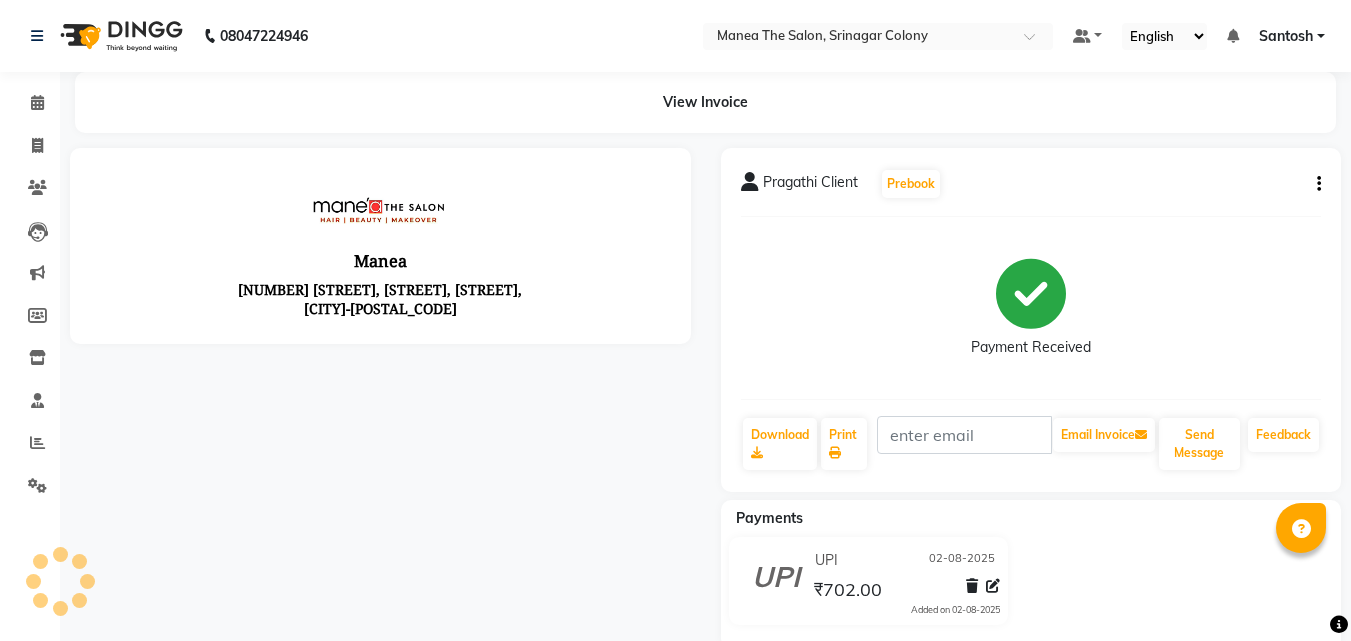 scroll, scrollTop: 0, scrollLeft: 0, axis: both 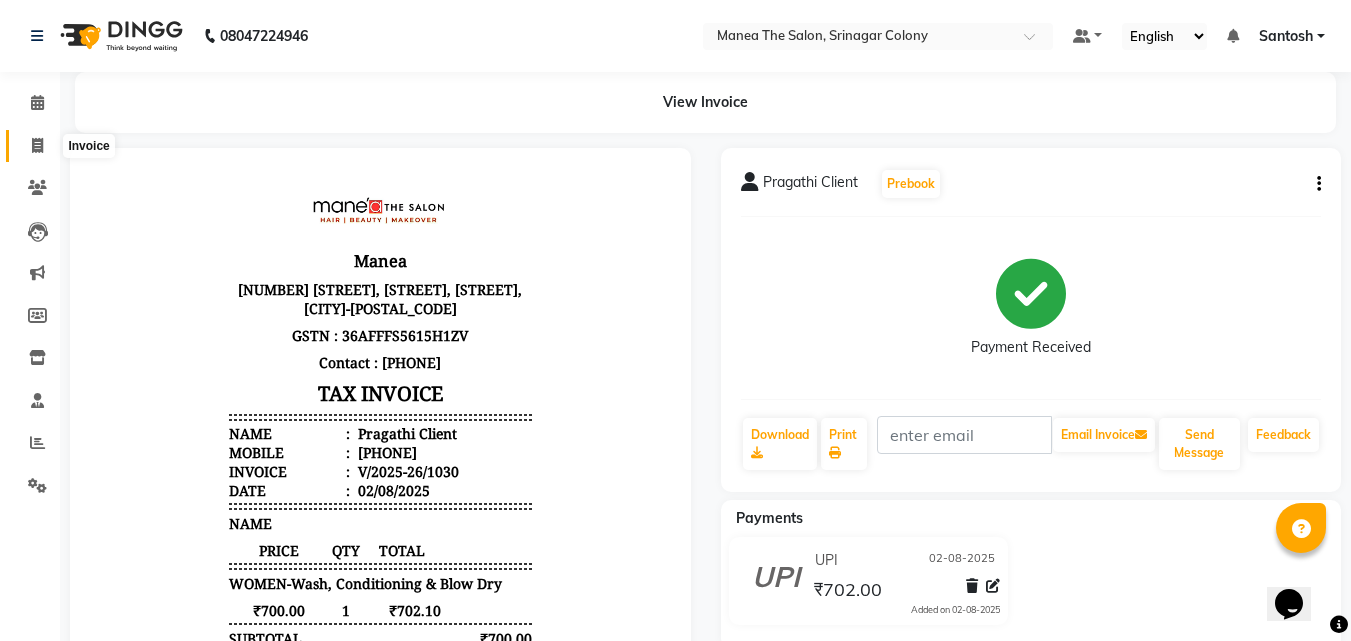 click 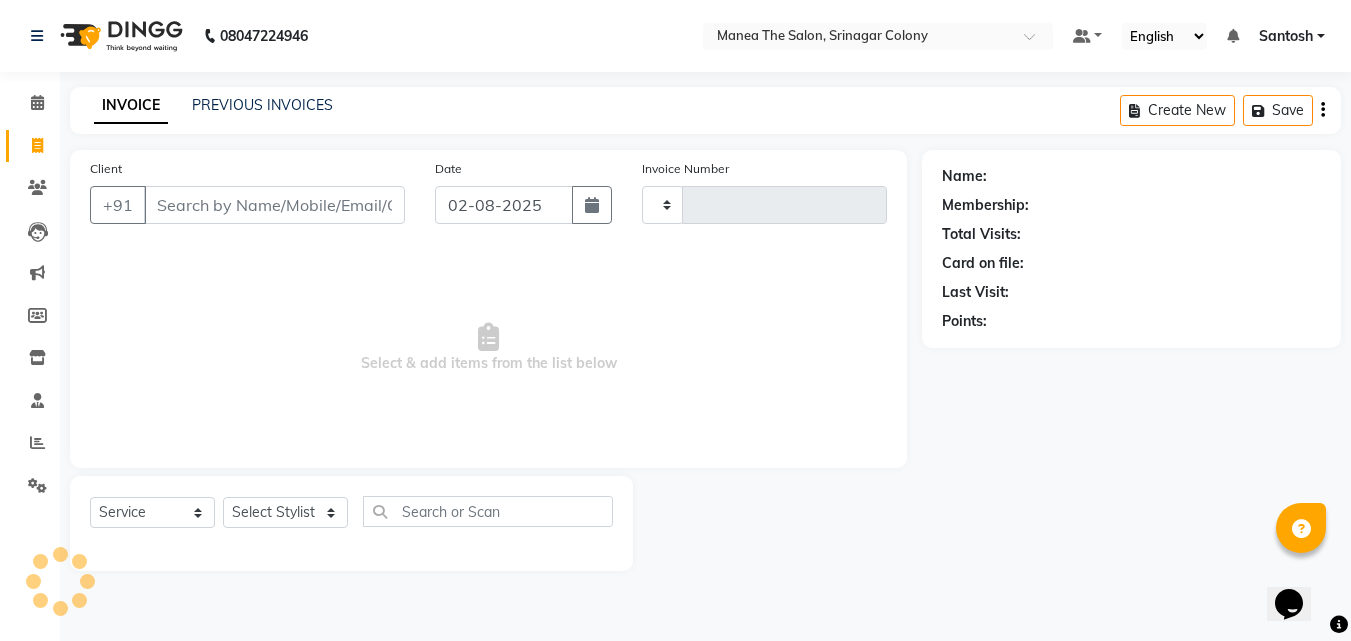 type on "1035" 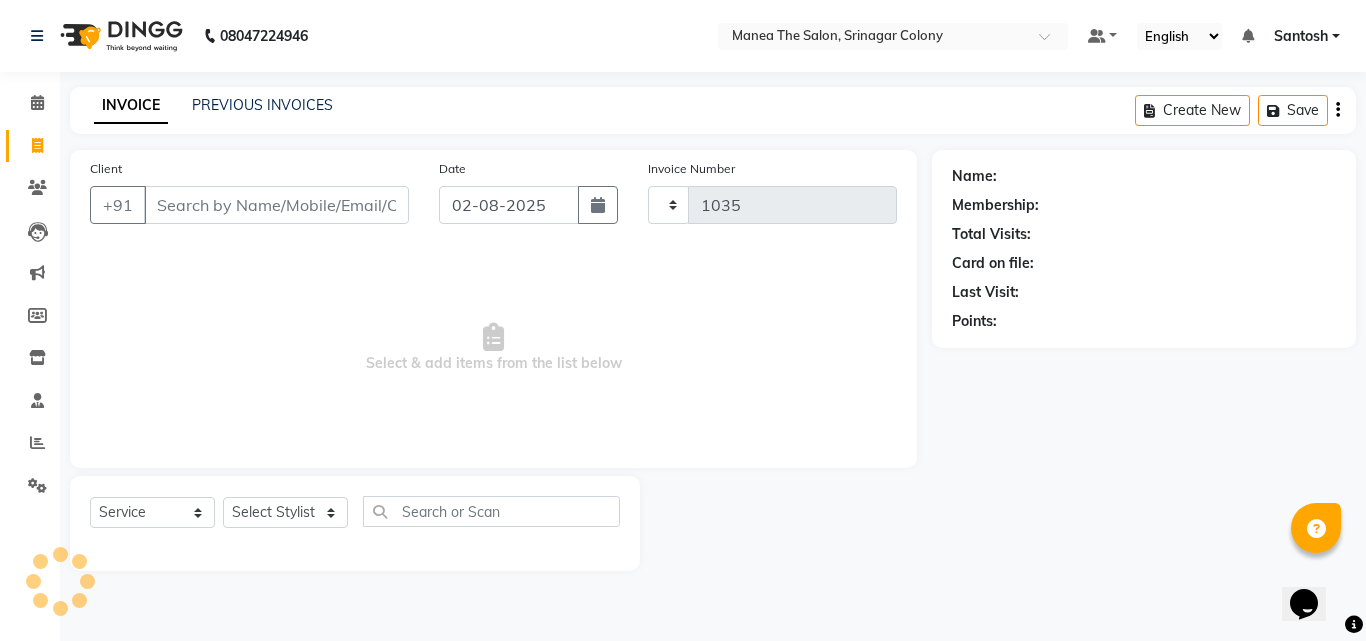 select on "5506" 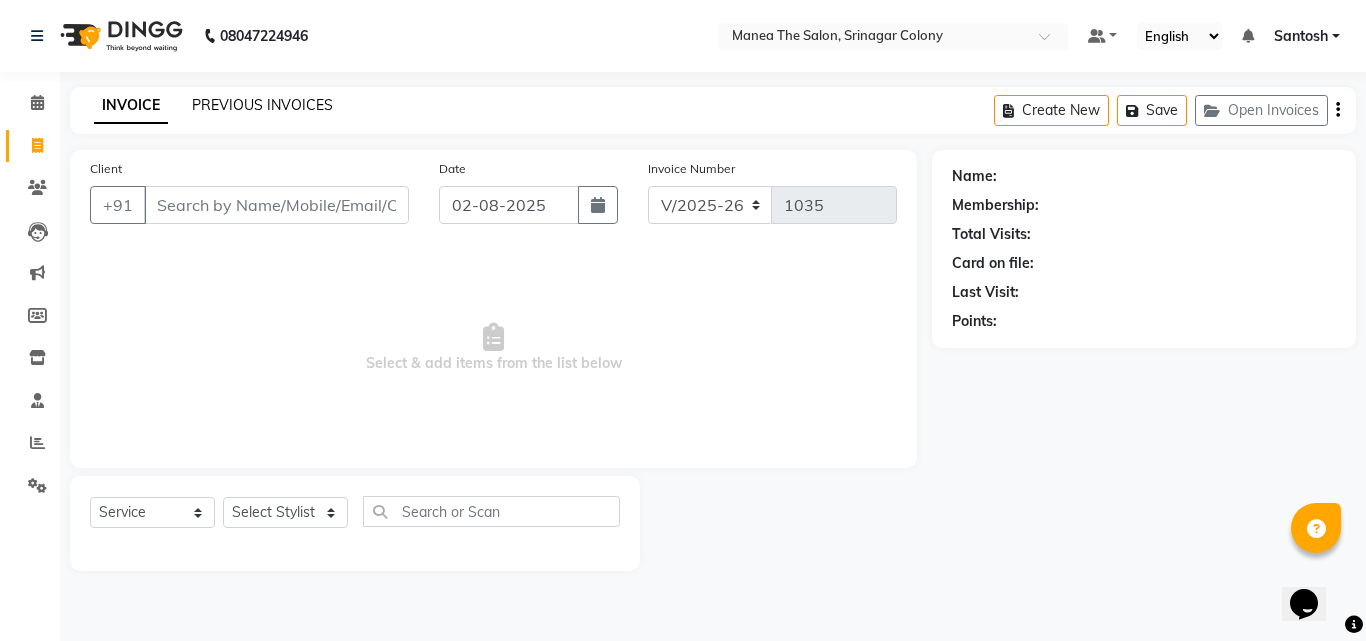 click on "PREVIOUS INVOICES" 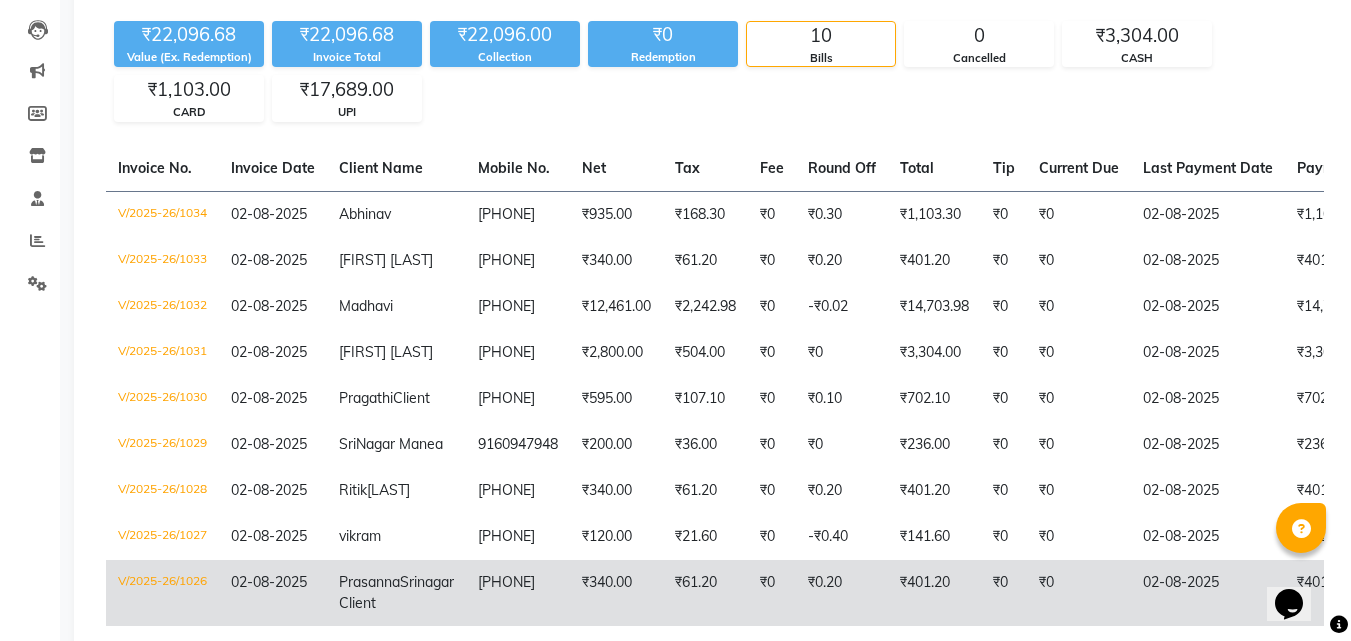 scroll, scrollTop: 200, scrollLeft: 0, axis: vertical 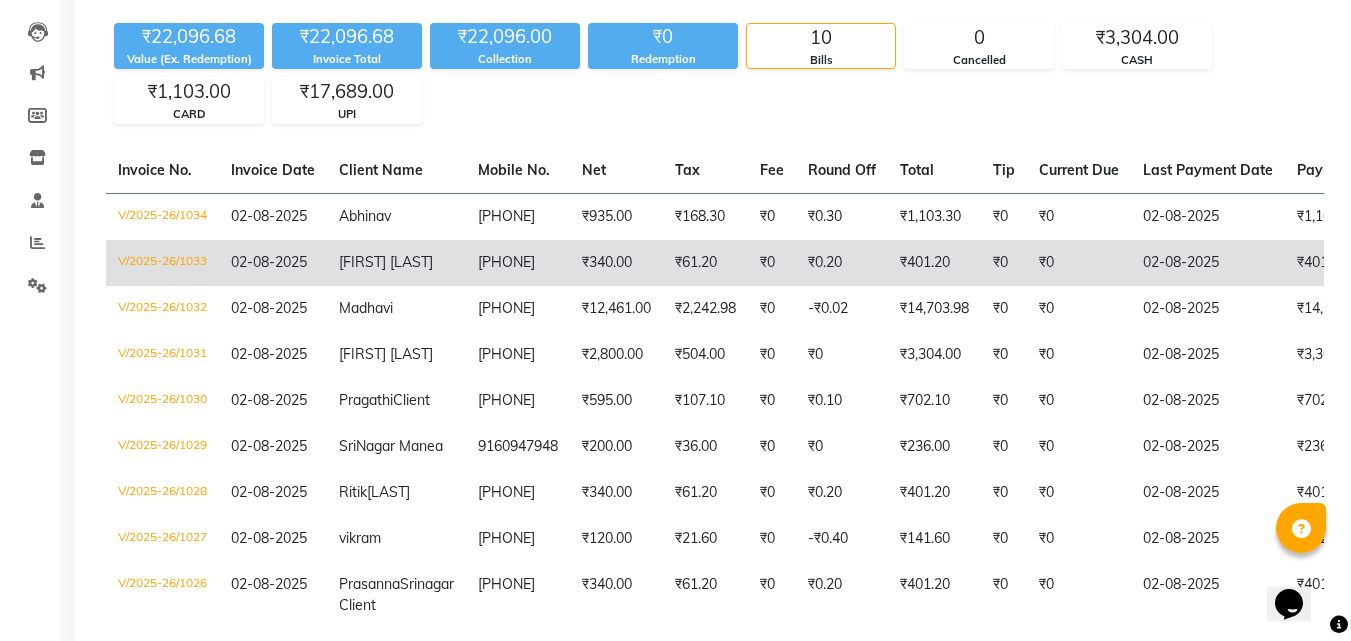 click on "V/2025-26/1033" 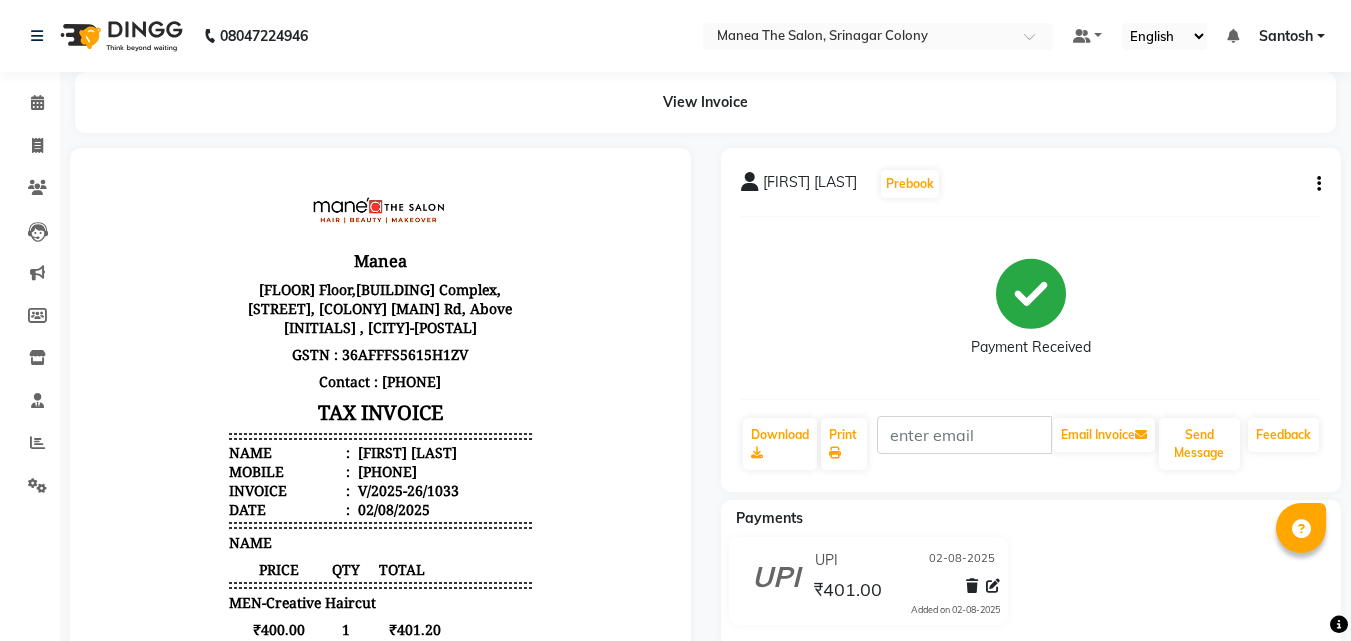 scroll, scrollTop: 0, scrollLeft: 0, axis: both 